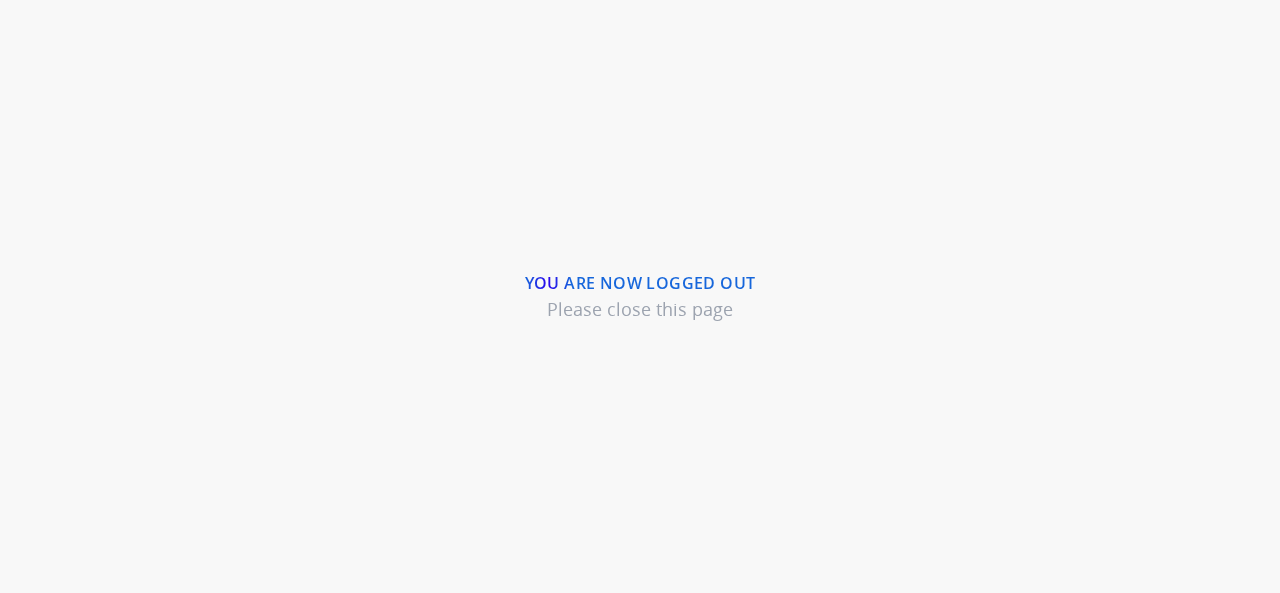 scroll, scrollTop: 0, scrollLeft: 0, axis: both 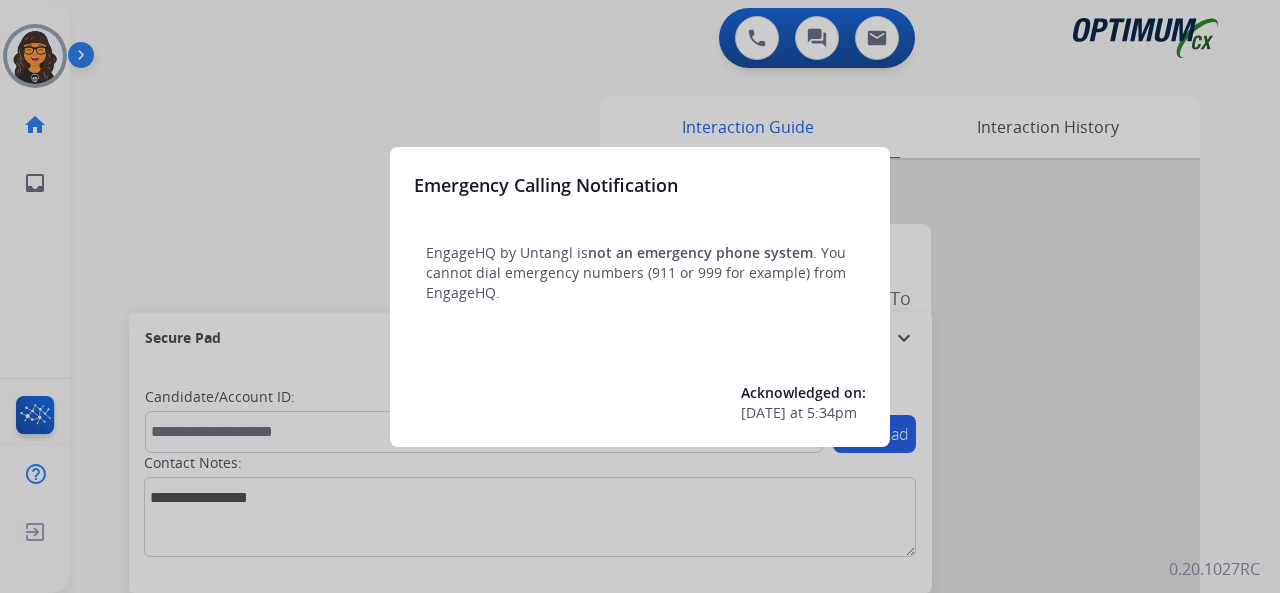 click at bounding box center [640, 296] 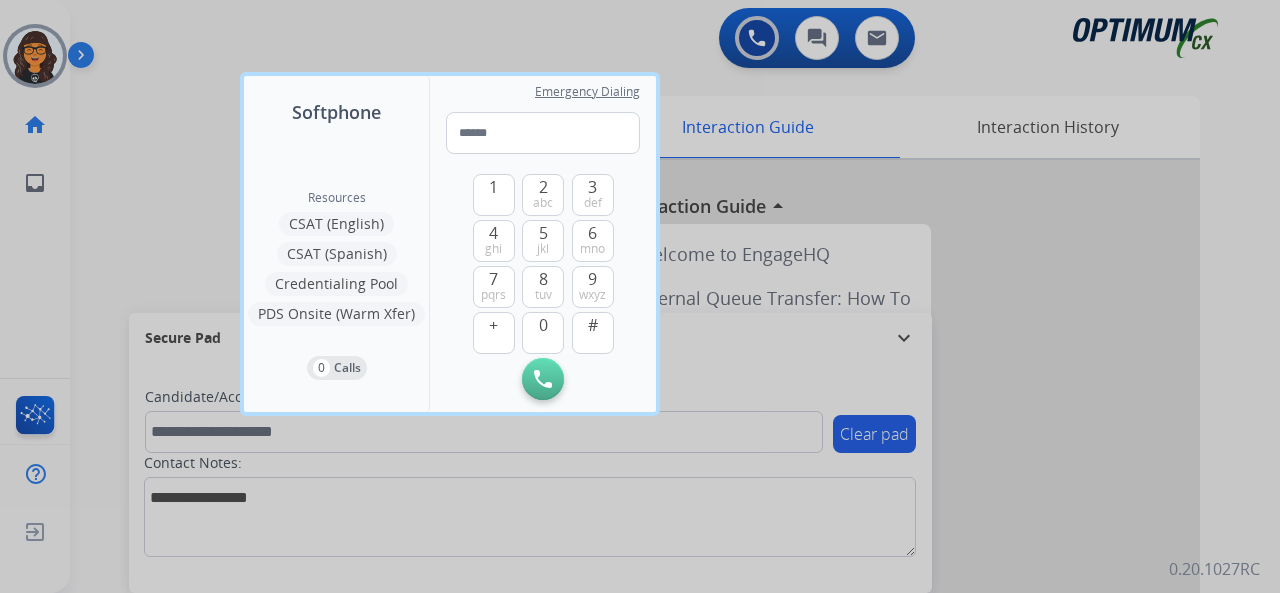 click at bounding box center [640, 296] 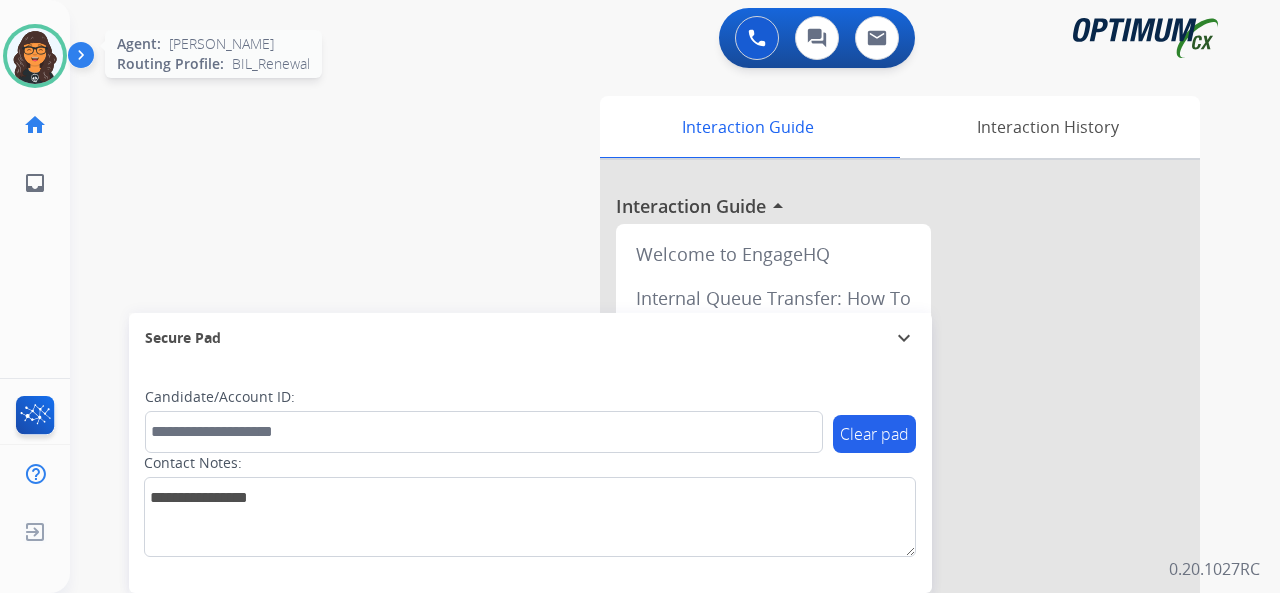 click at bounding box center (35, 56) 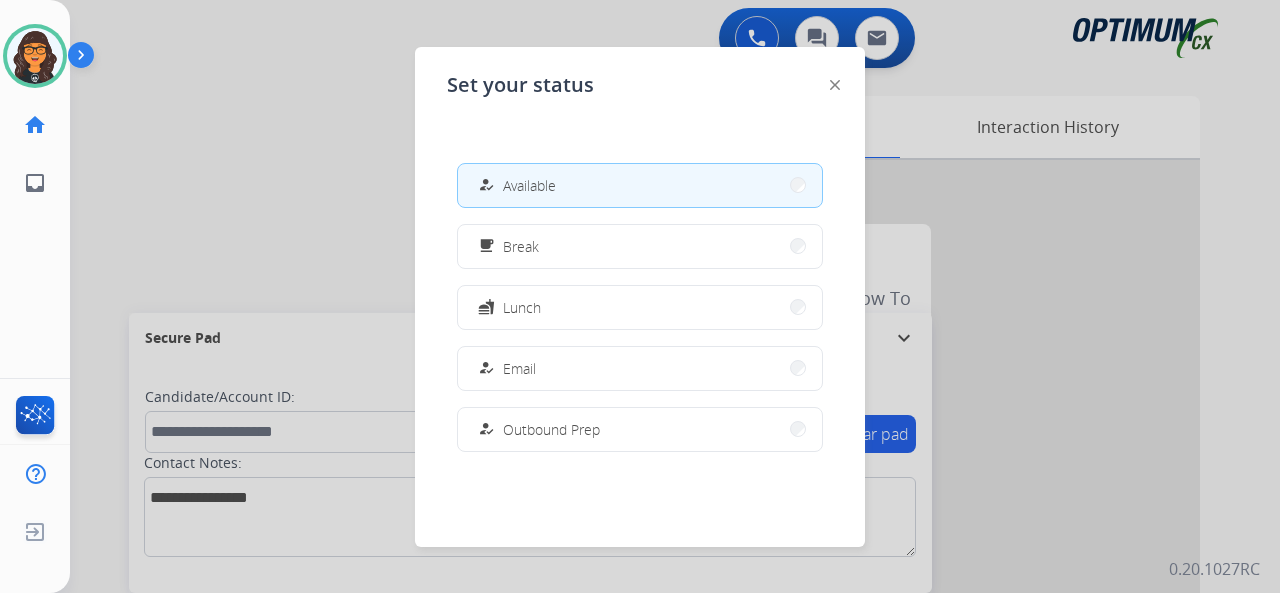 click 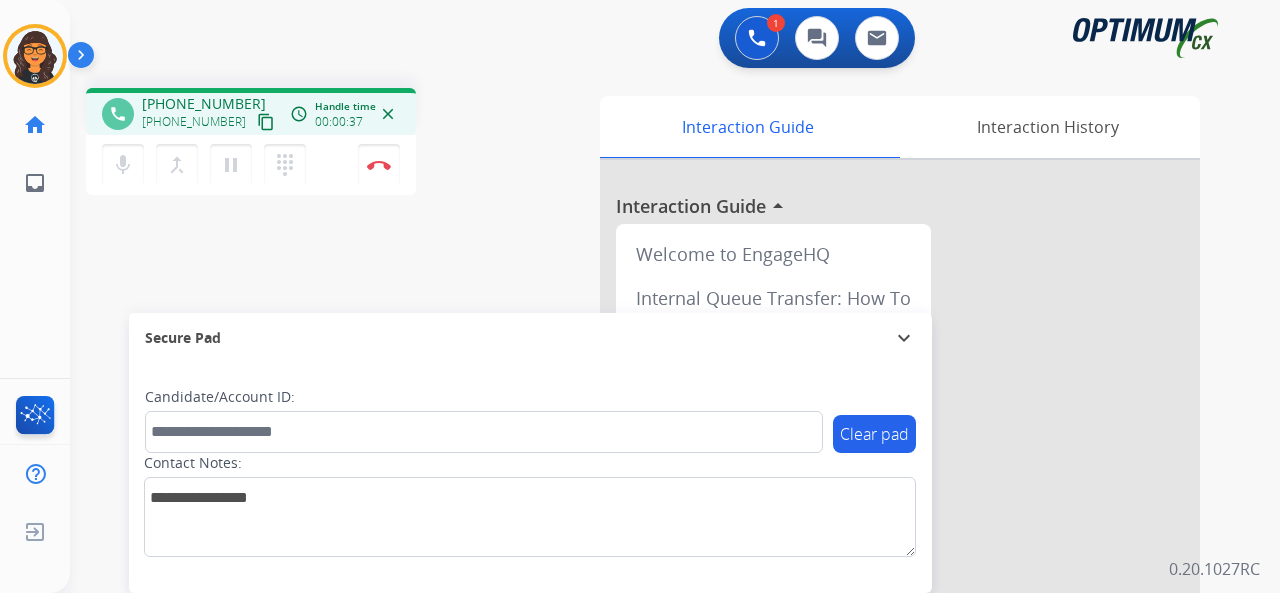 click on "content_copy" at bounding box center [266, 122] 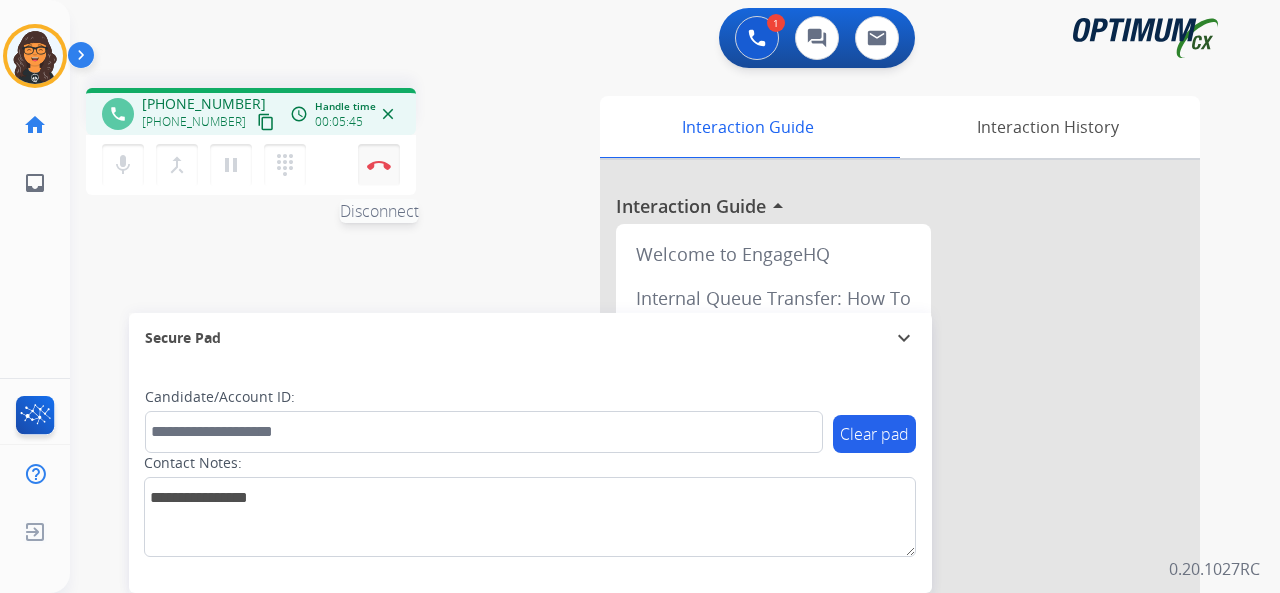 click at bounding box center [379, 165] 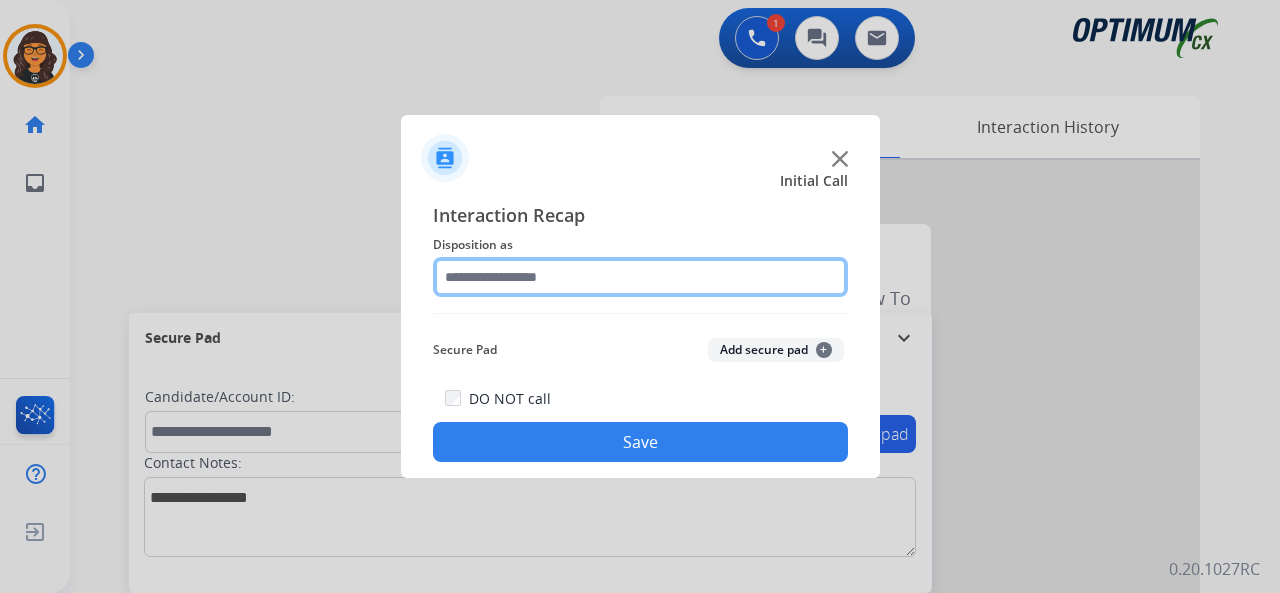 click 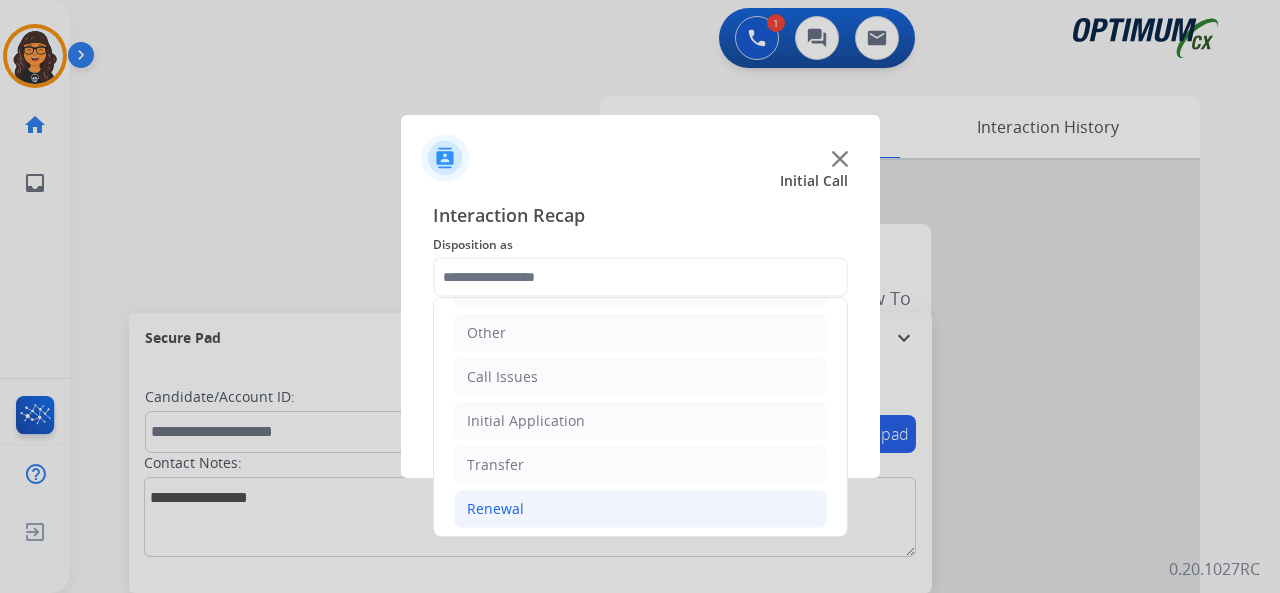 click on "Renewal" 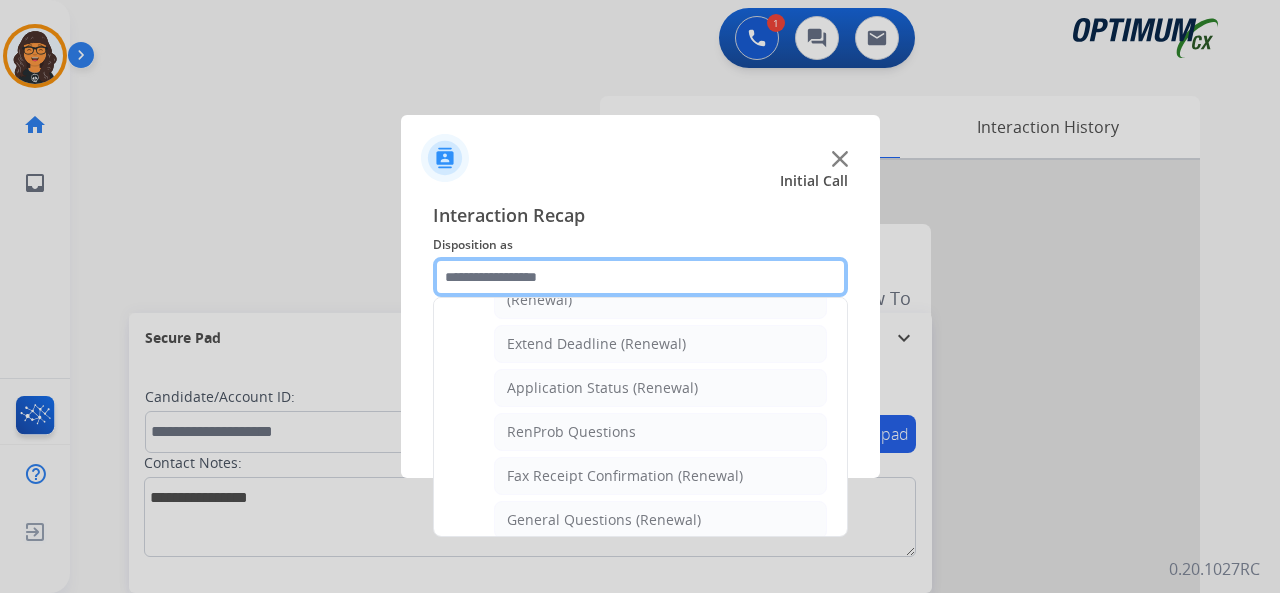 scroll, scrollTop: 430, scrollLeft: 0, axis: vertical 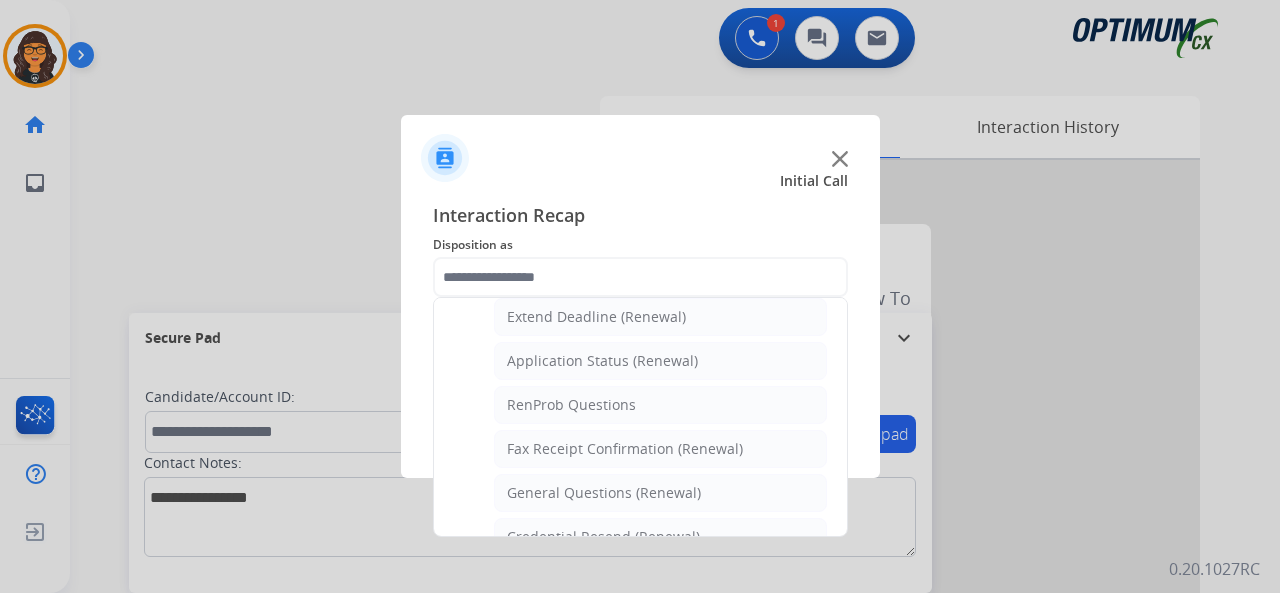 drag, startPoint x: 603, startPoint y: 345, endPoint x: 629, endPoint y: 403, distance: 63.560993 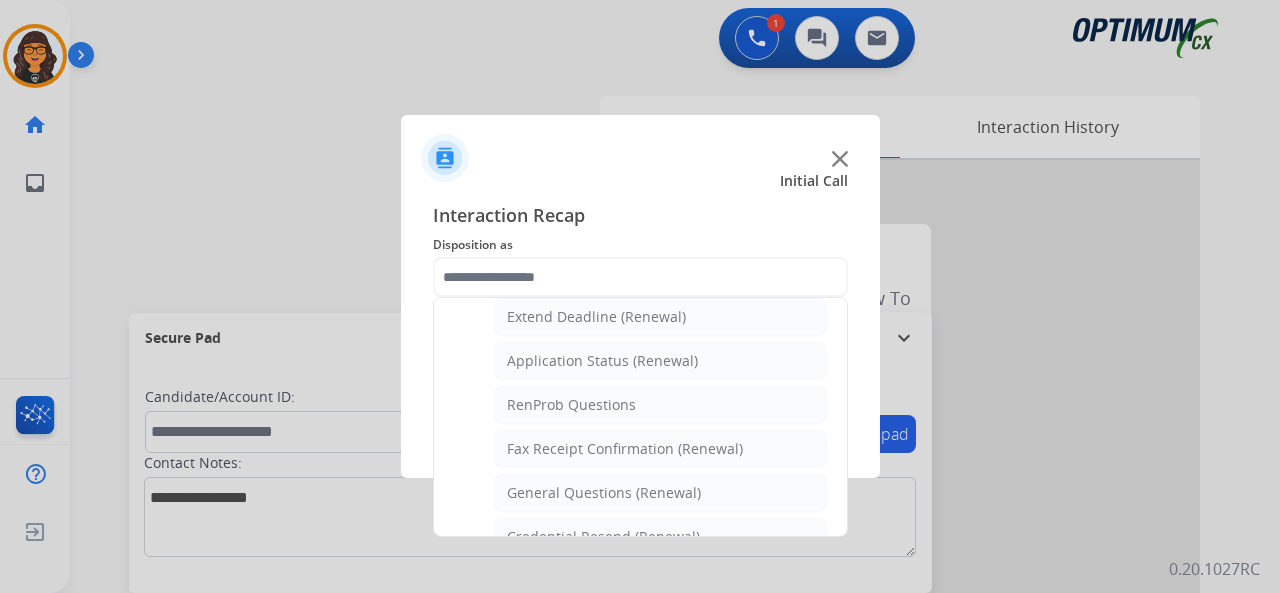 click on "Application Status (Renewal)" 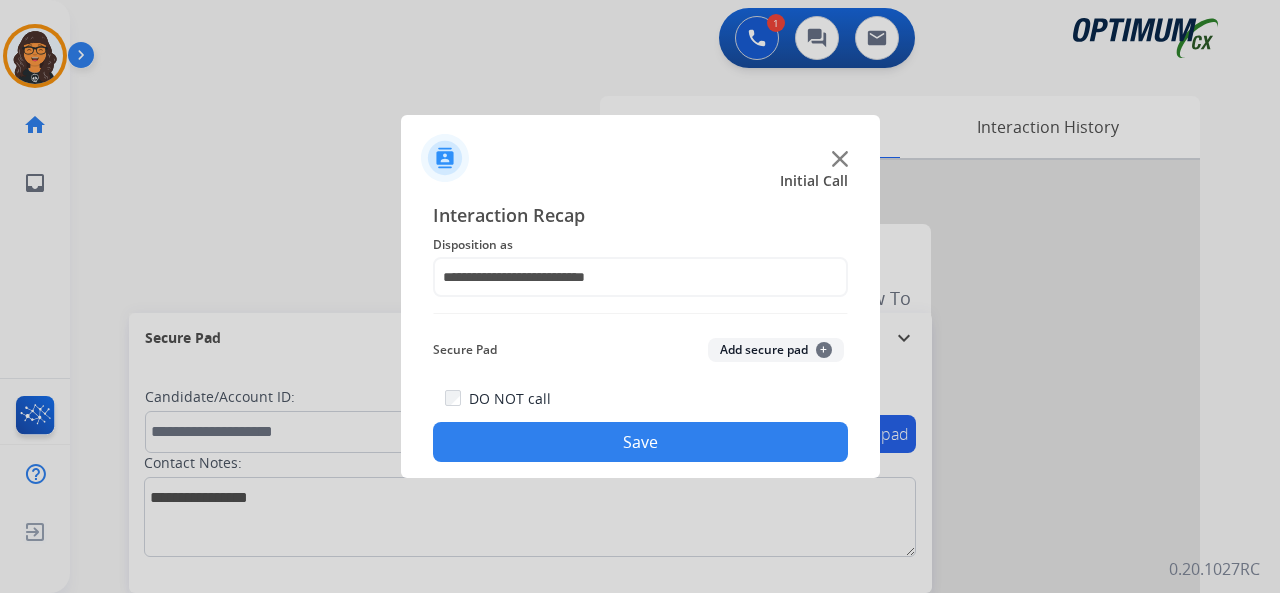 click on "Save" 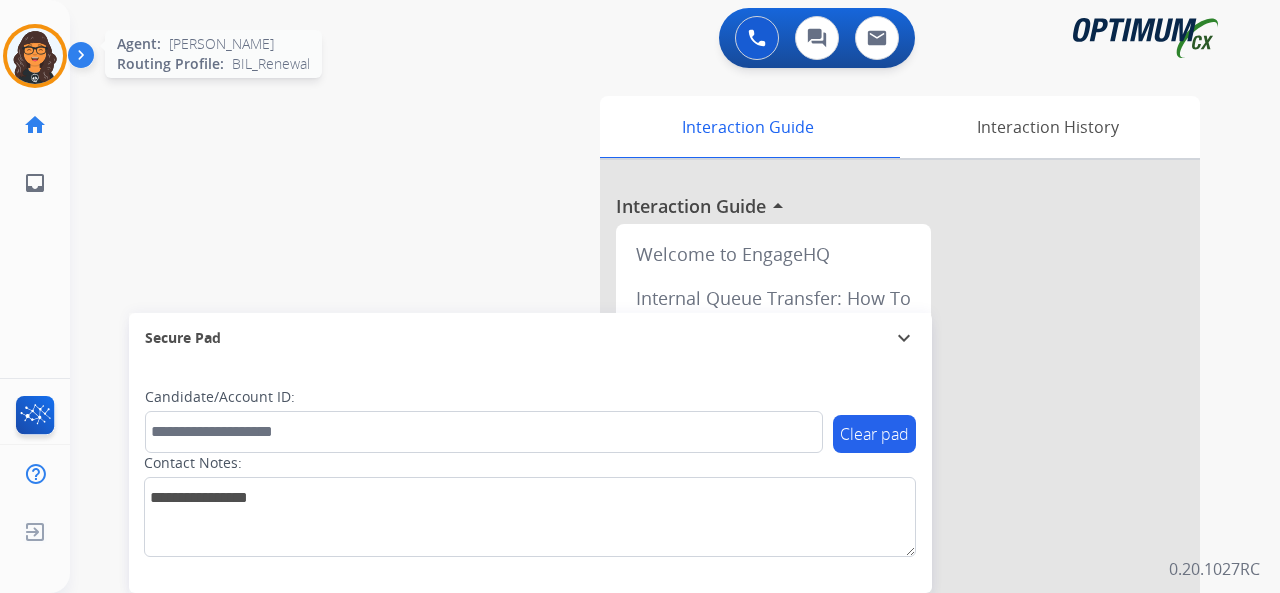click at bounding box center [35, 56] 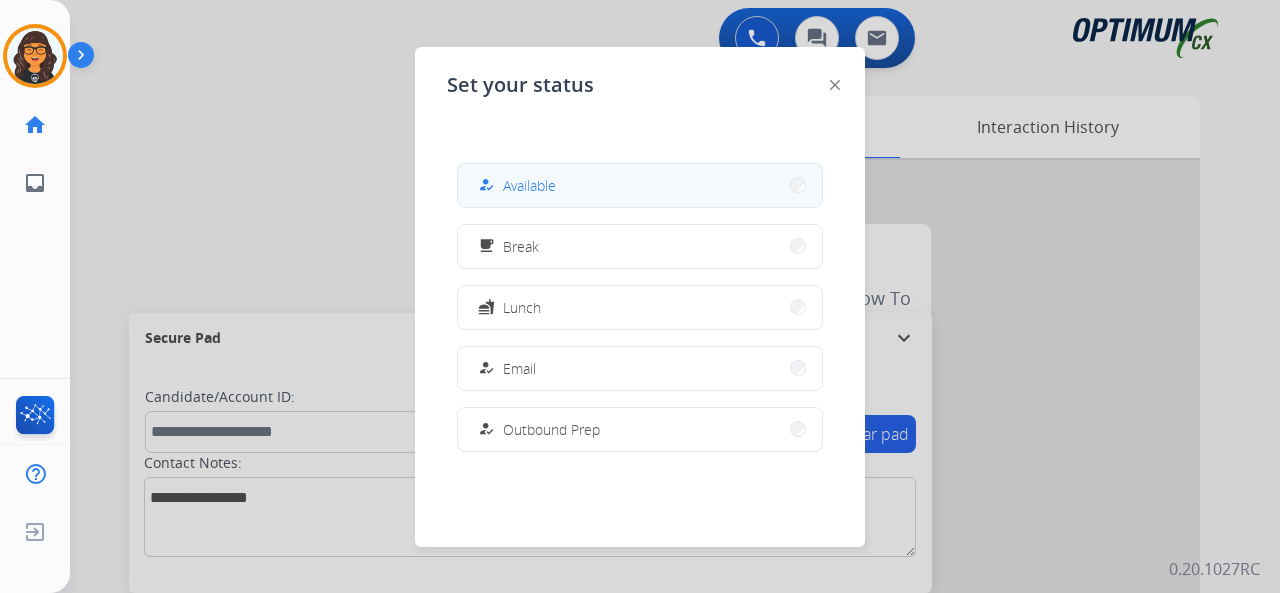 click on "how_to_reg Available" at bounding box center [640, 185] 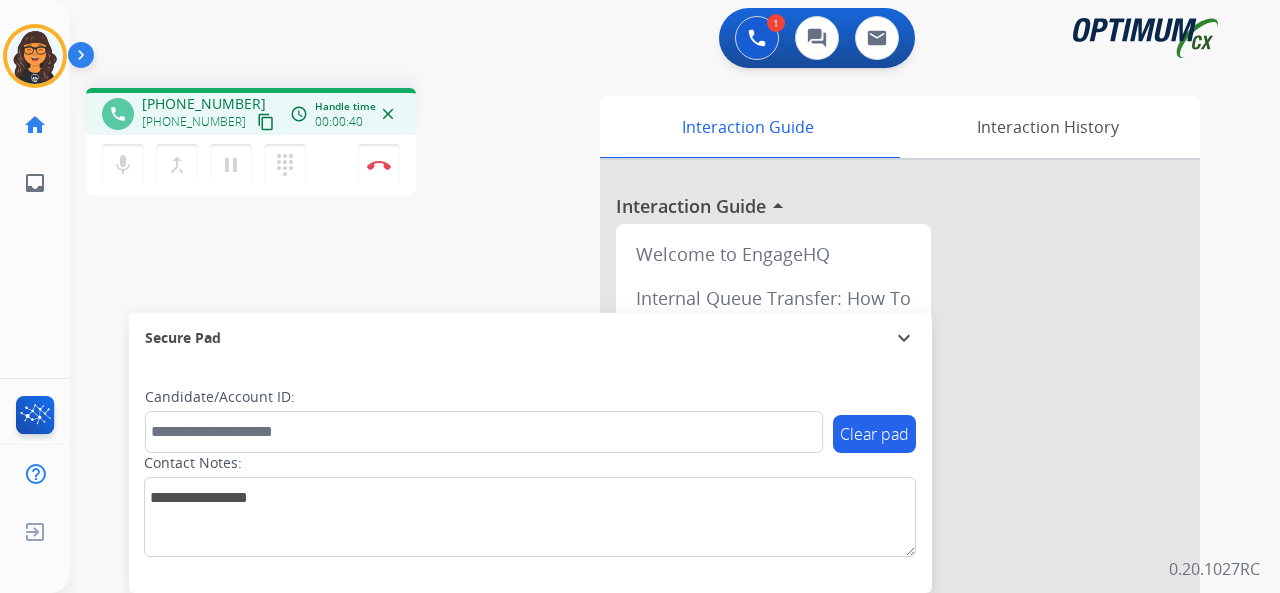click on "content_copy" at bounding box center [266, 122] 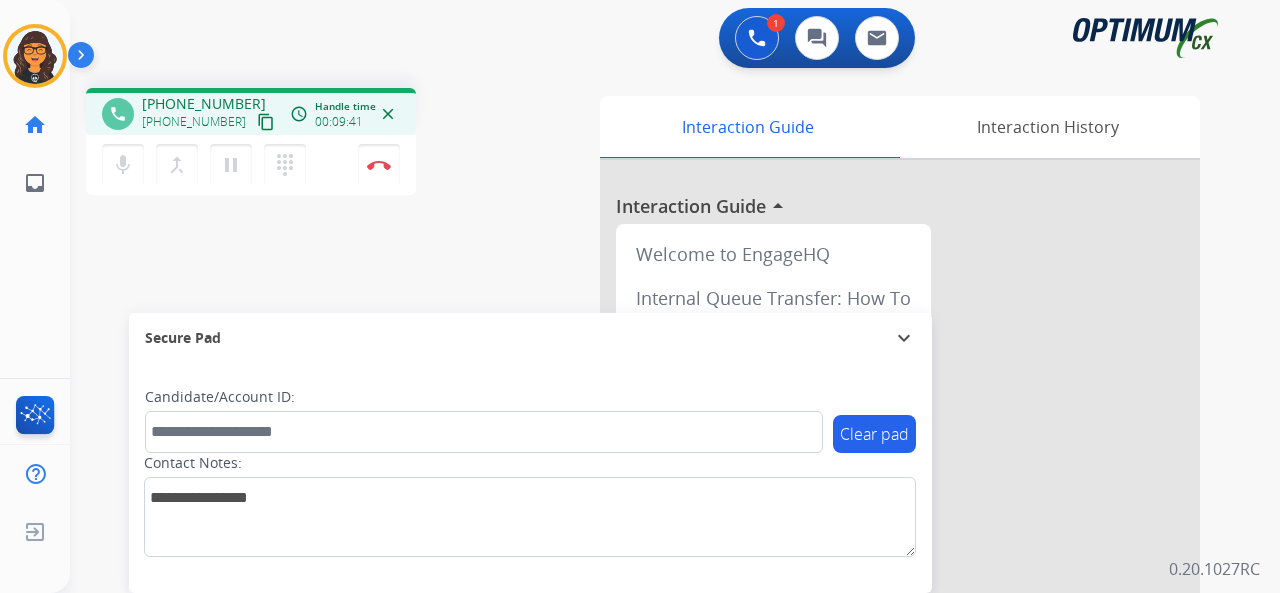 type 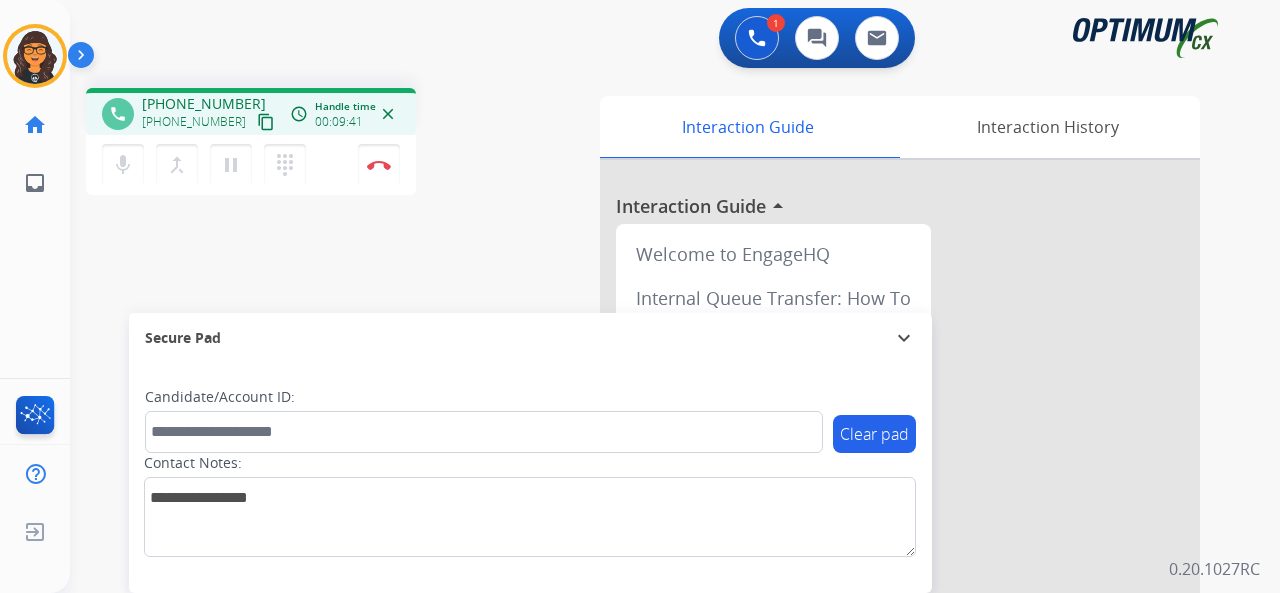 click on "content_copy" at bounding box center [266, 122] 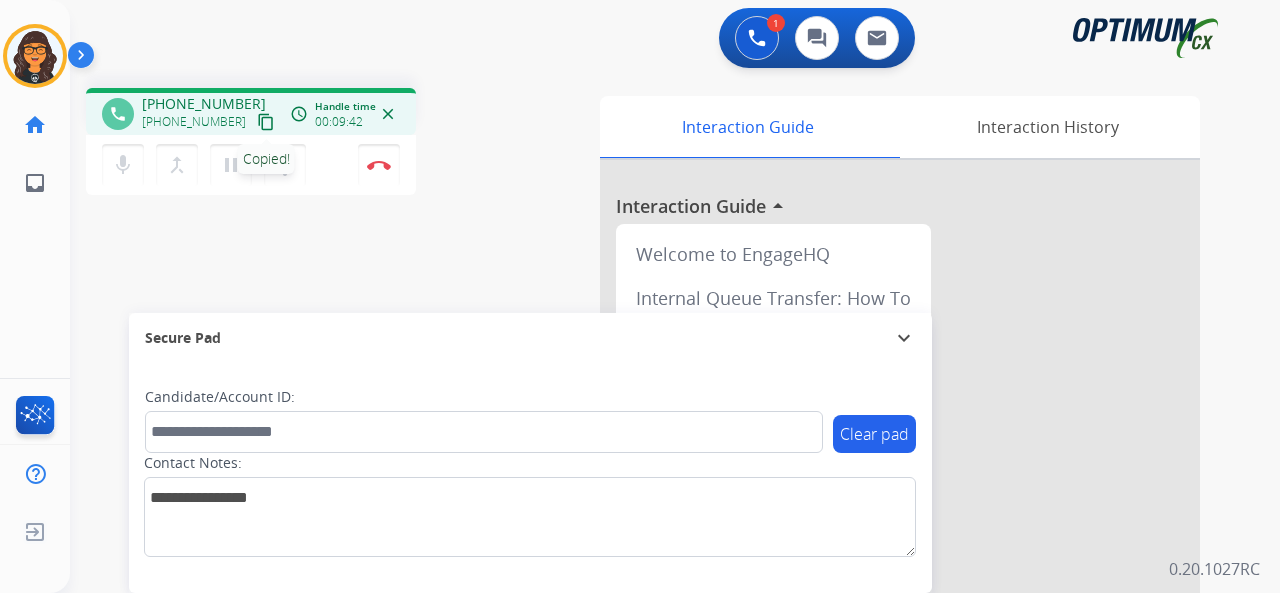 click on "1 Voice Interactions  0  Chat Interactions   0  Email Interactions" at bounding box center (663, 40) 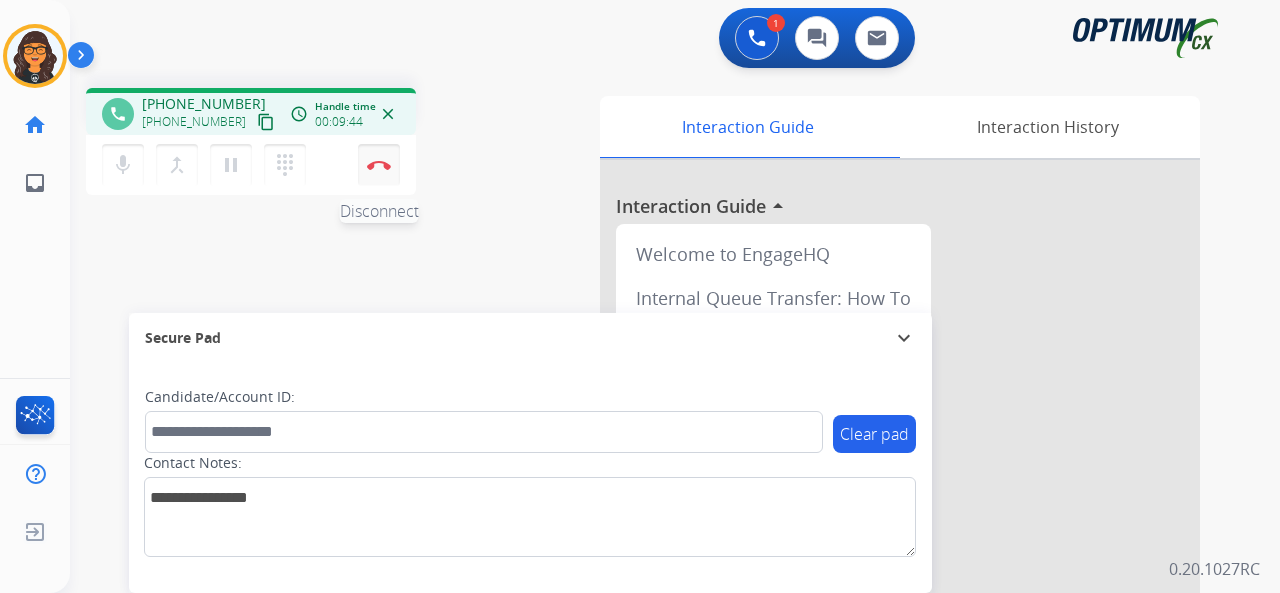 click at bounding box center (379, 165) 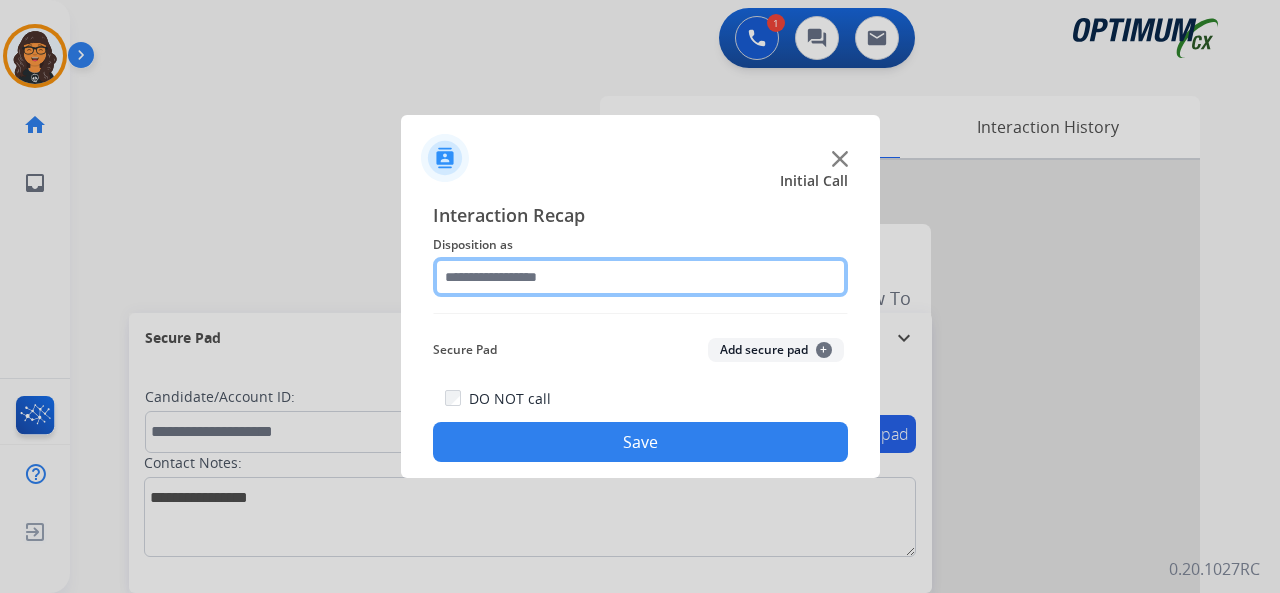 click 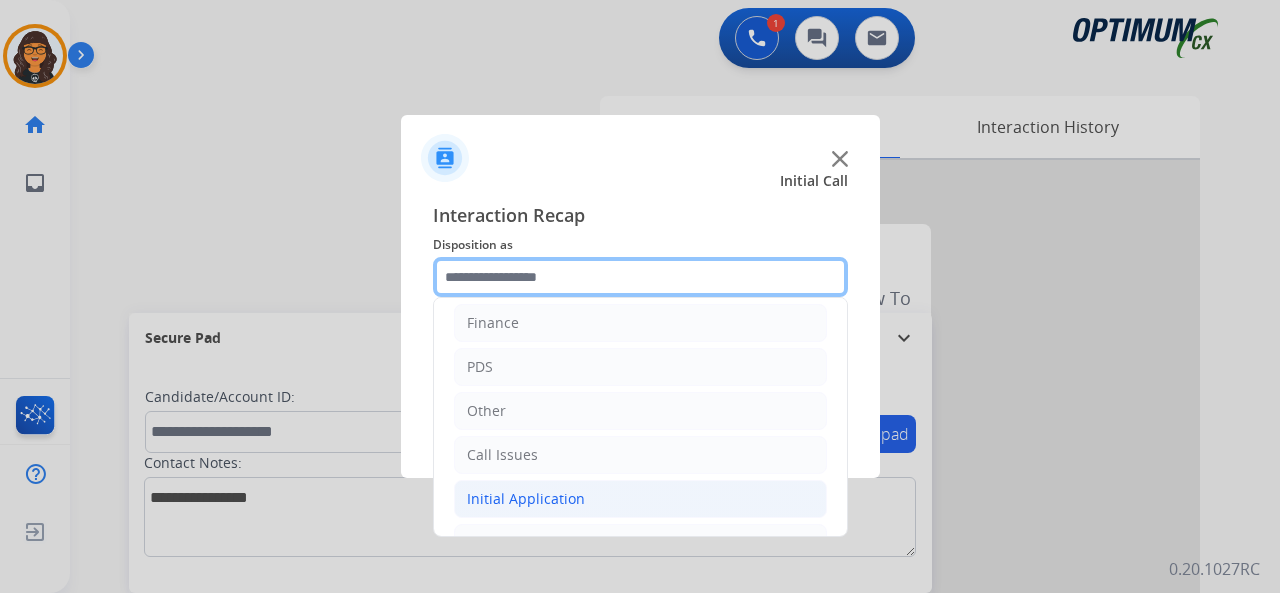 scroll, scrollTop: 130, scrollLeft: 0, axis: vertical 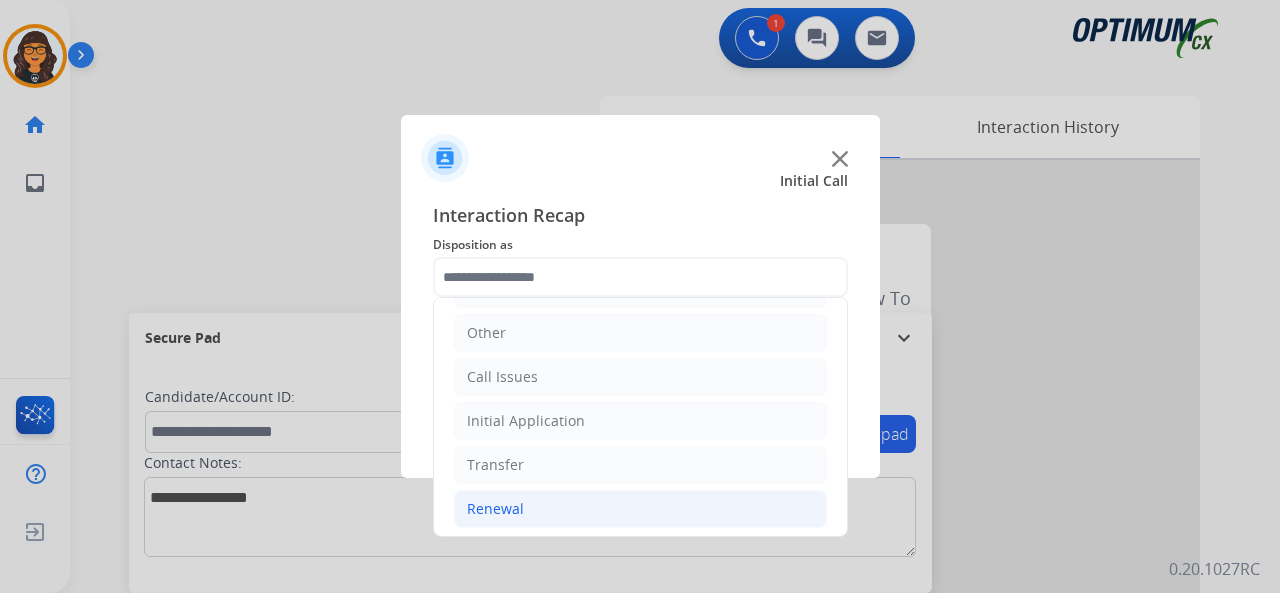 click on "Renewal" 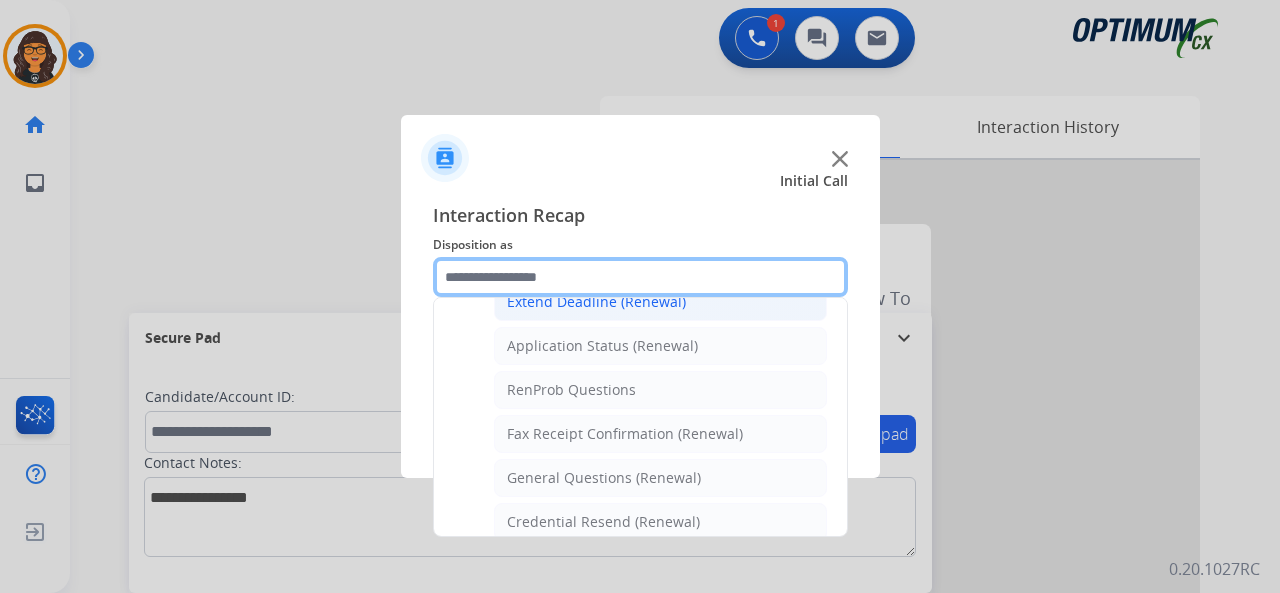 scroll, scrollTop: 530, scrollLeft: 0, axis: vertical 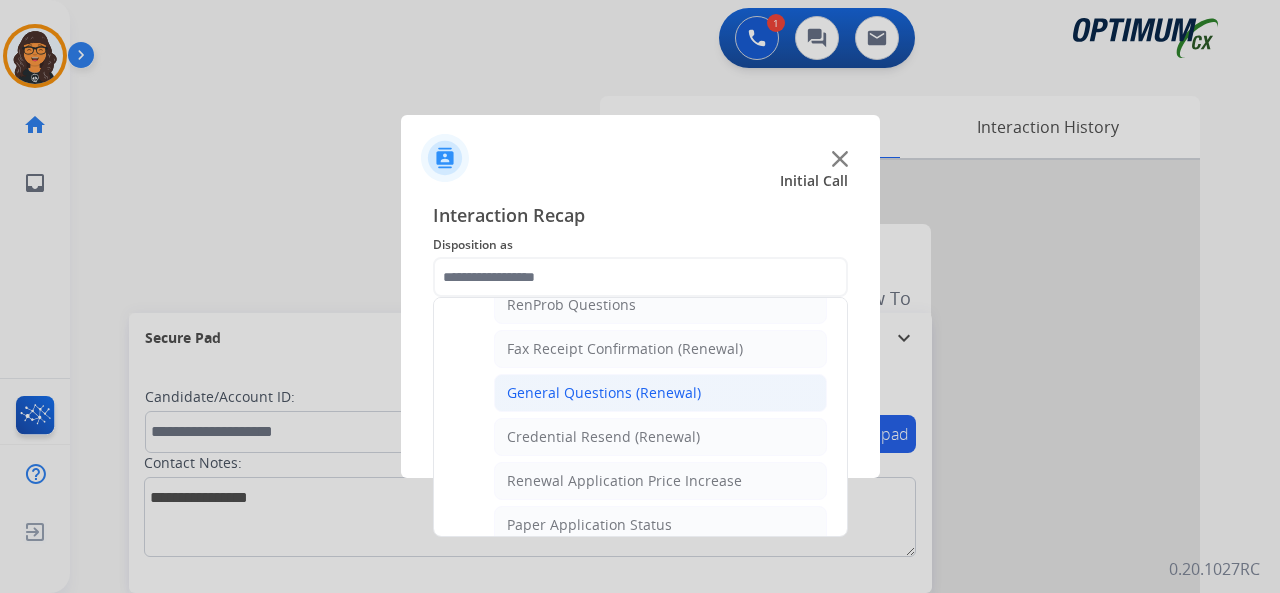 click on "General Questions (Renewal)" 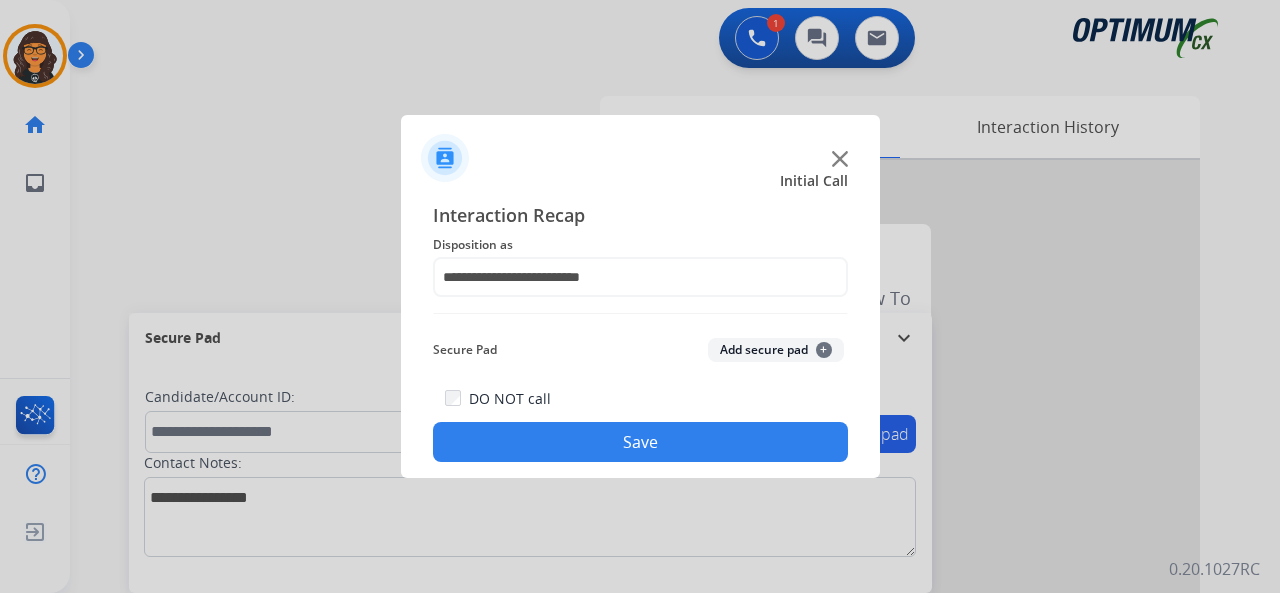 click on "Save" 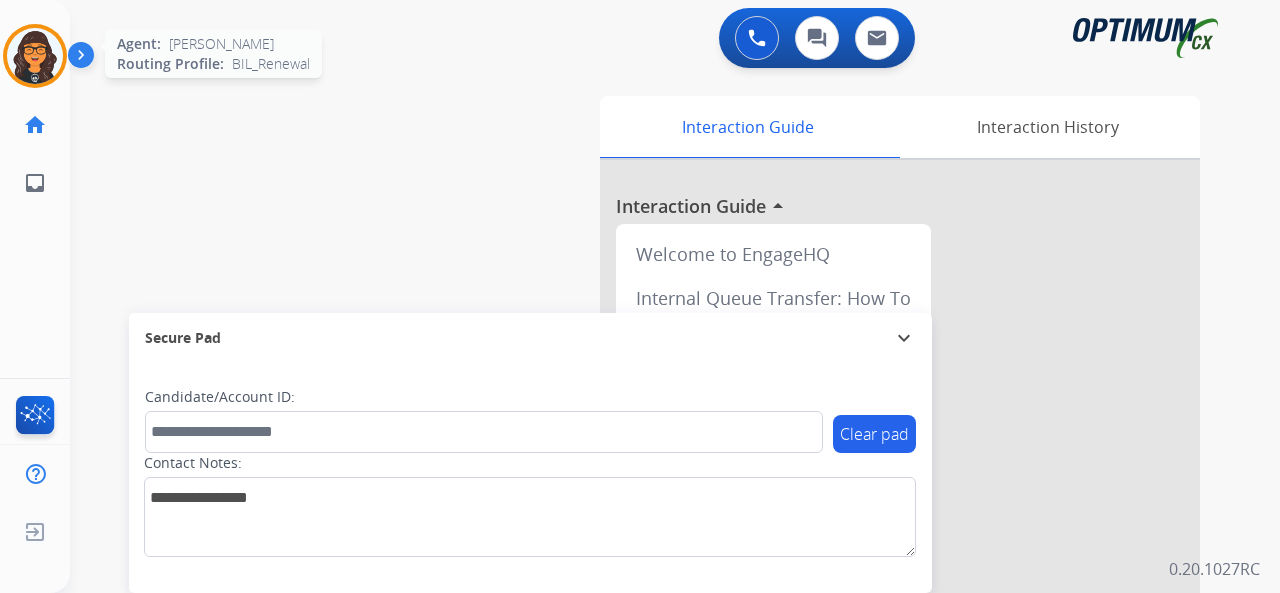 drag, startPoint x: 30, startPoint y: 59, endPoint x: 83, endPoint y: 72, distance: 54.571056 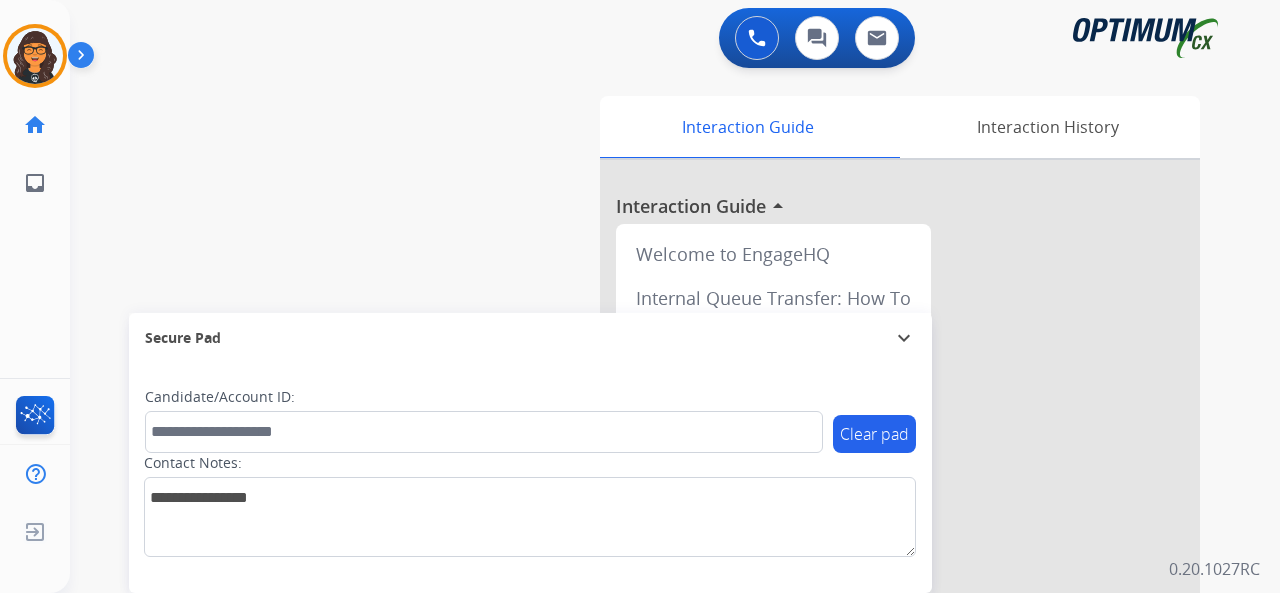 click at bounding box center [35, 56] 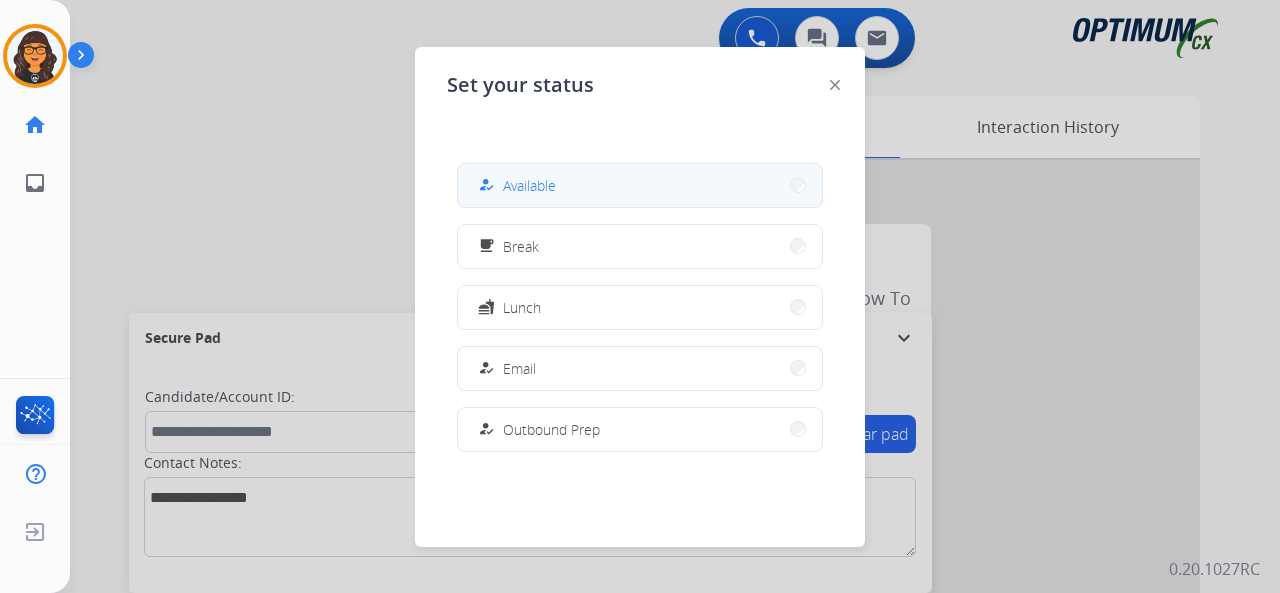click on "how_to_reg Available" at bounding box center [515, 185] 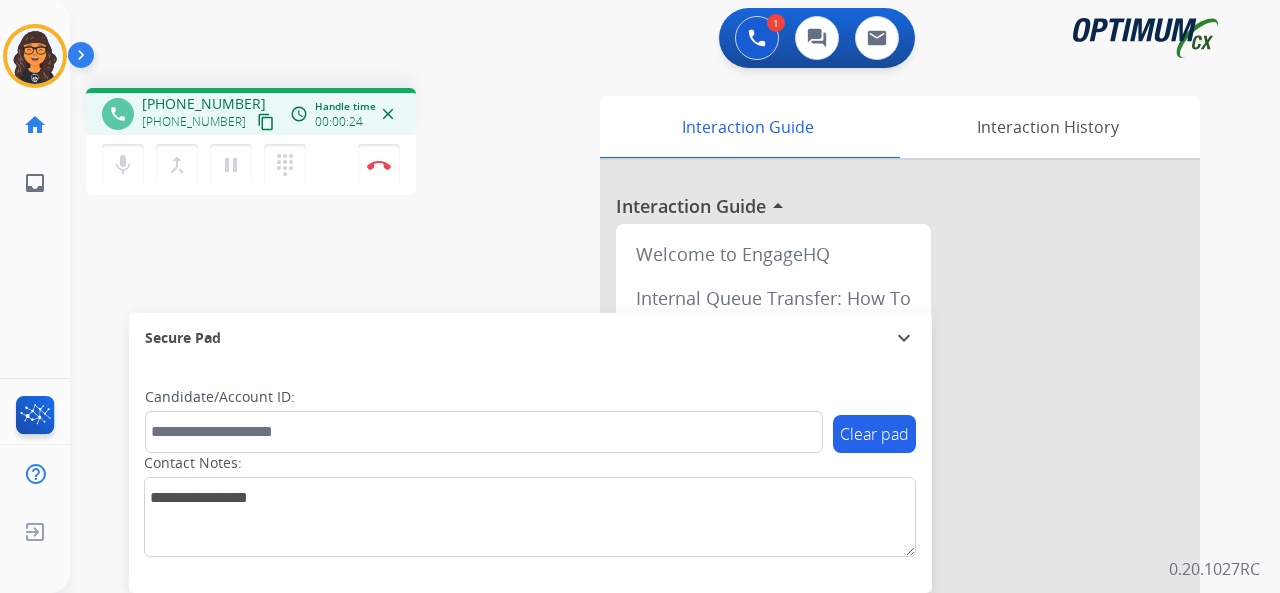 drag, startPoint x: 244, startPoint y: 123, endPoint x: 246, endPoint y: 107, distance: 16.124516 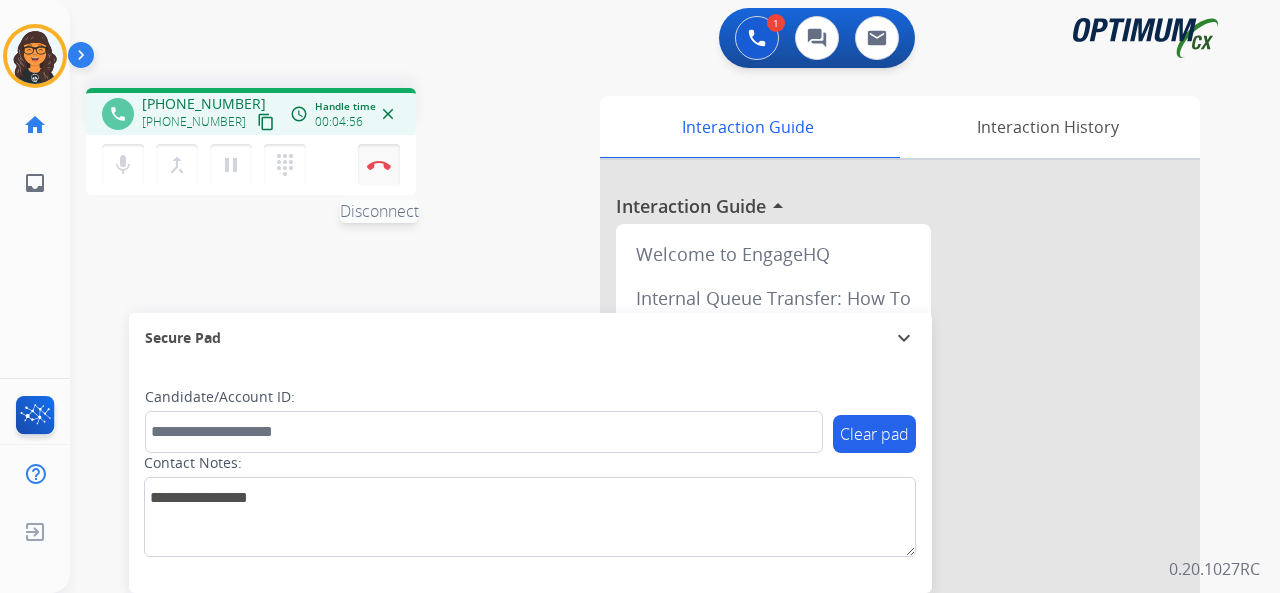 click at bounding box center (379, 165) 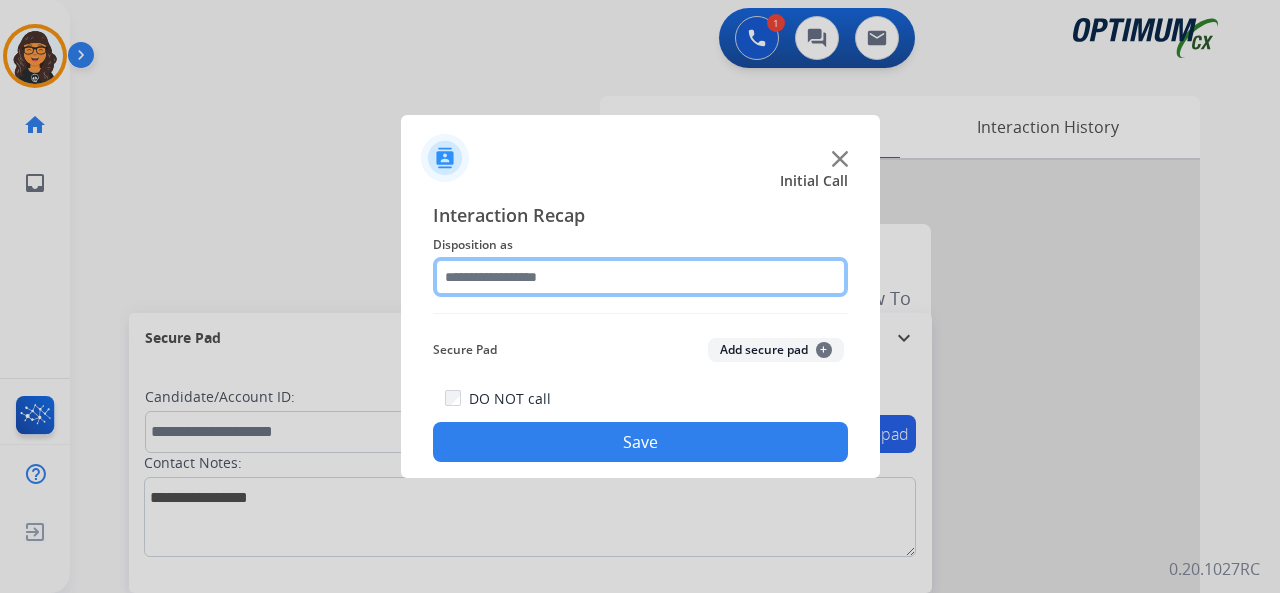 click 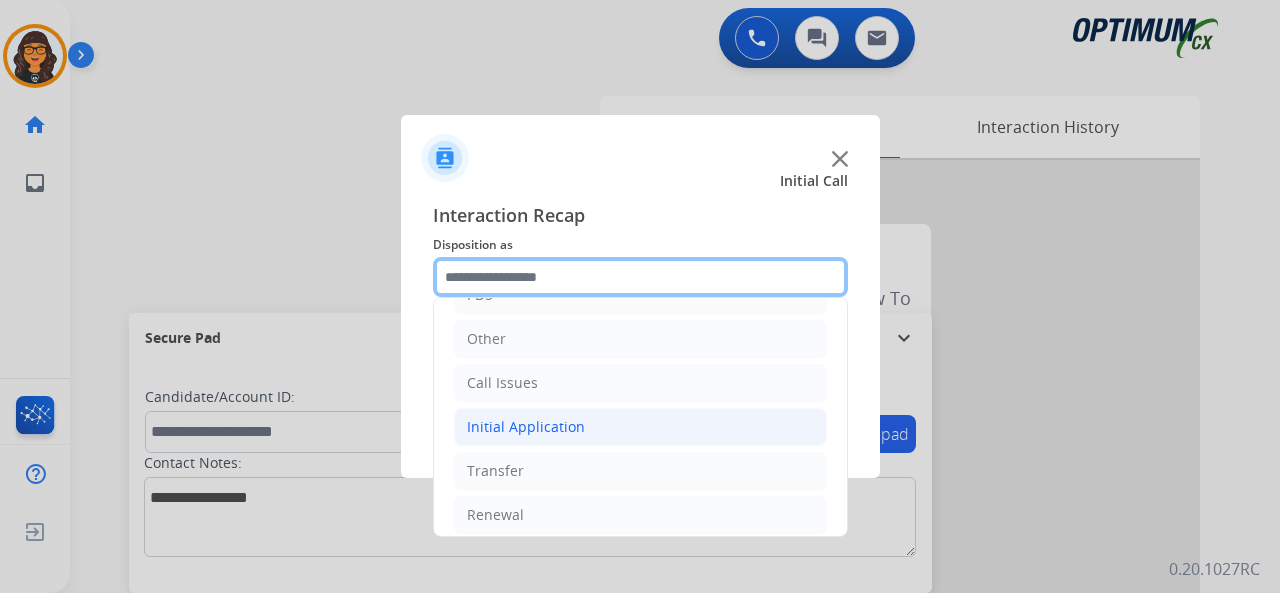 scroll, scrollTop: 130, scrollLeft: 0, axis: vertical 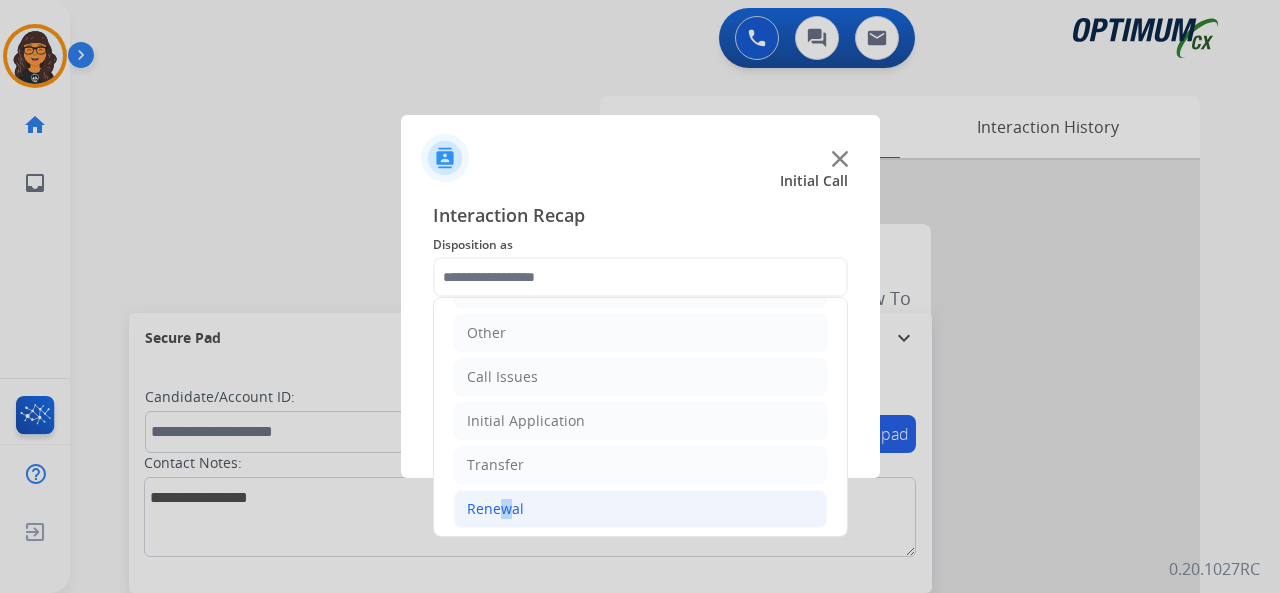 click on "Renewal" 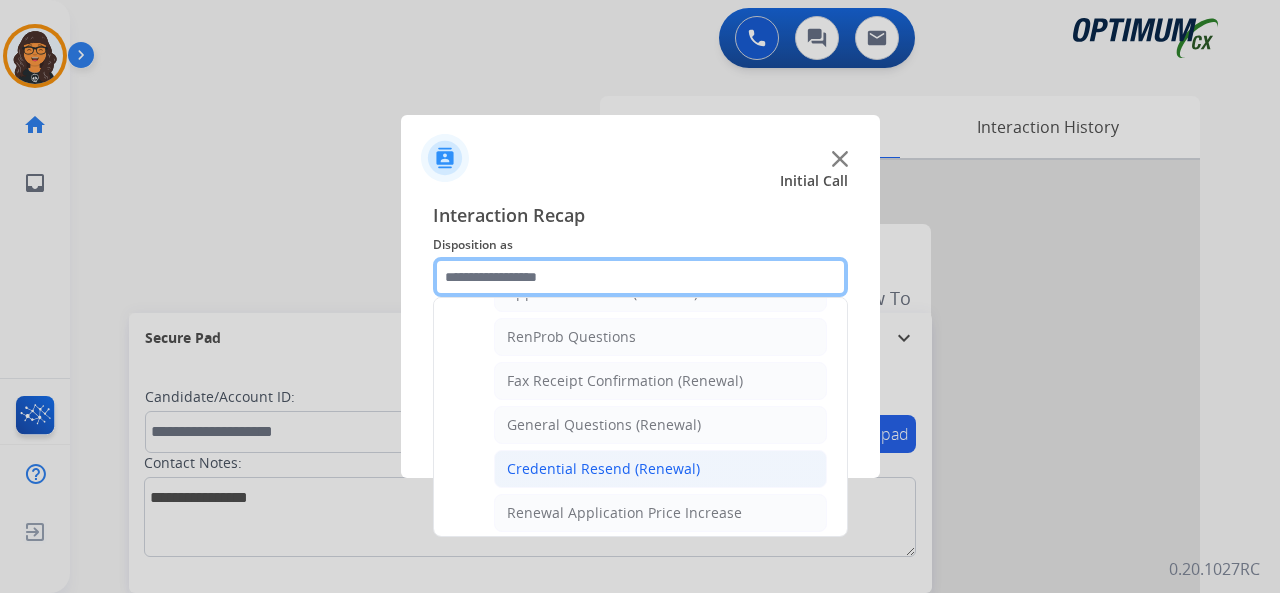 scroll, scrollTop: 530, scrollLeft: 0, axis: vertical 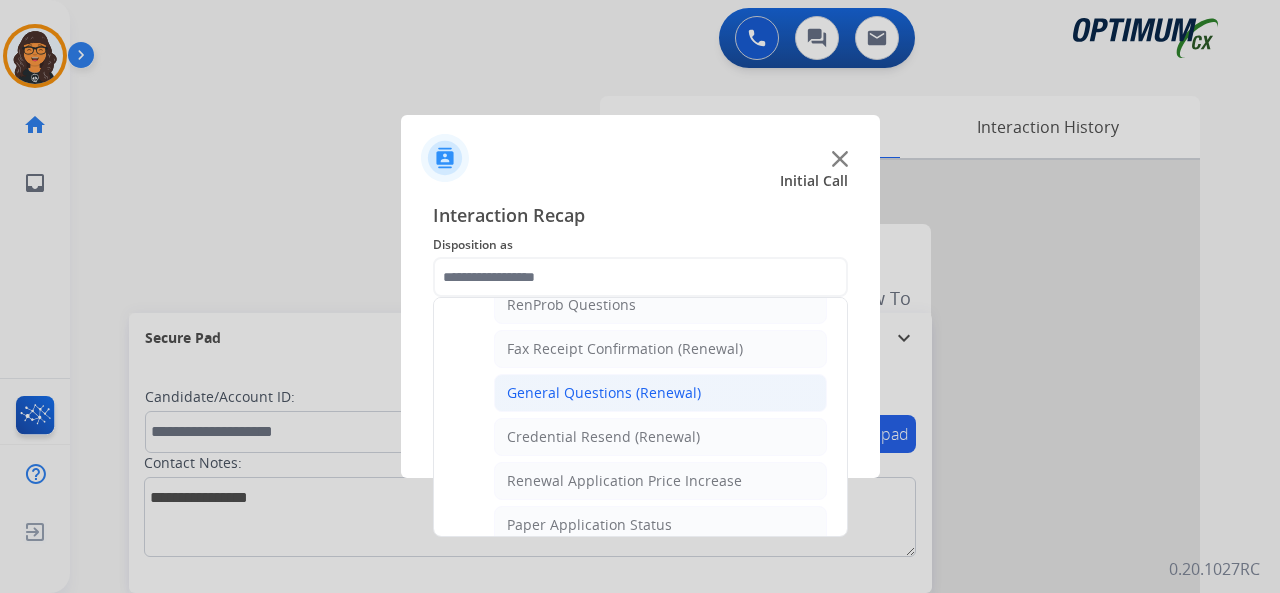 click on "General Questions (Renewal)" 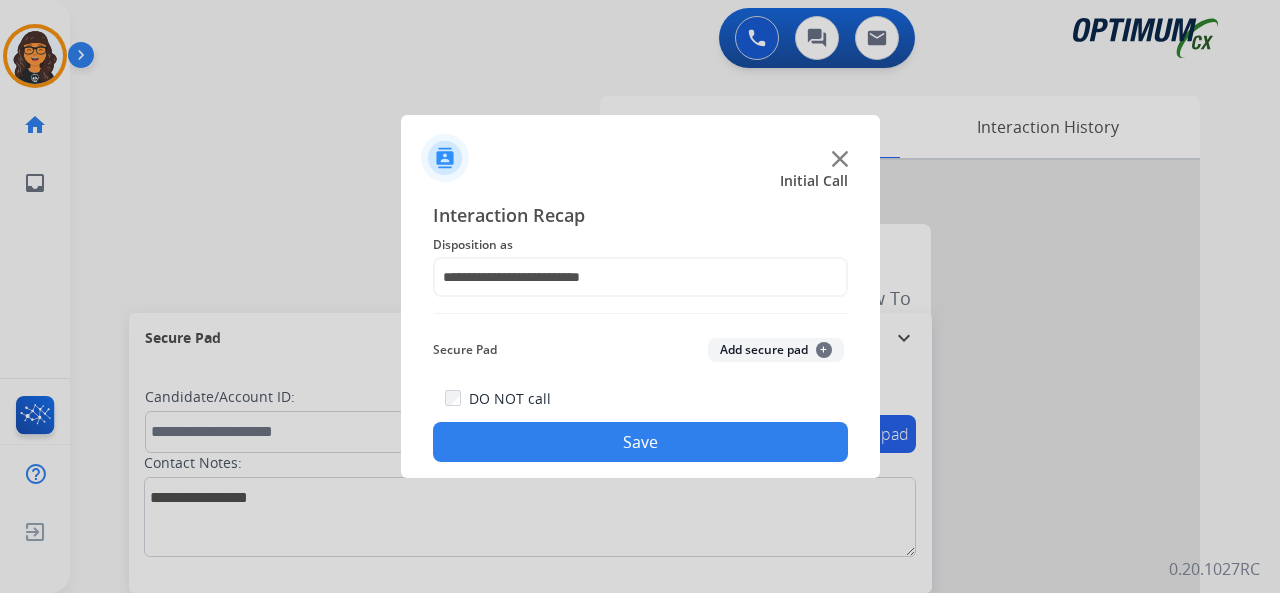 click on "Save" 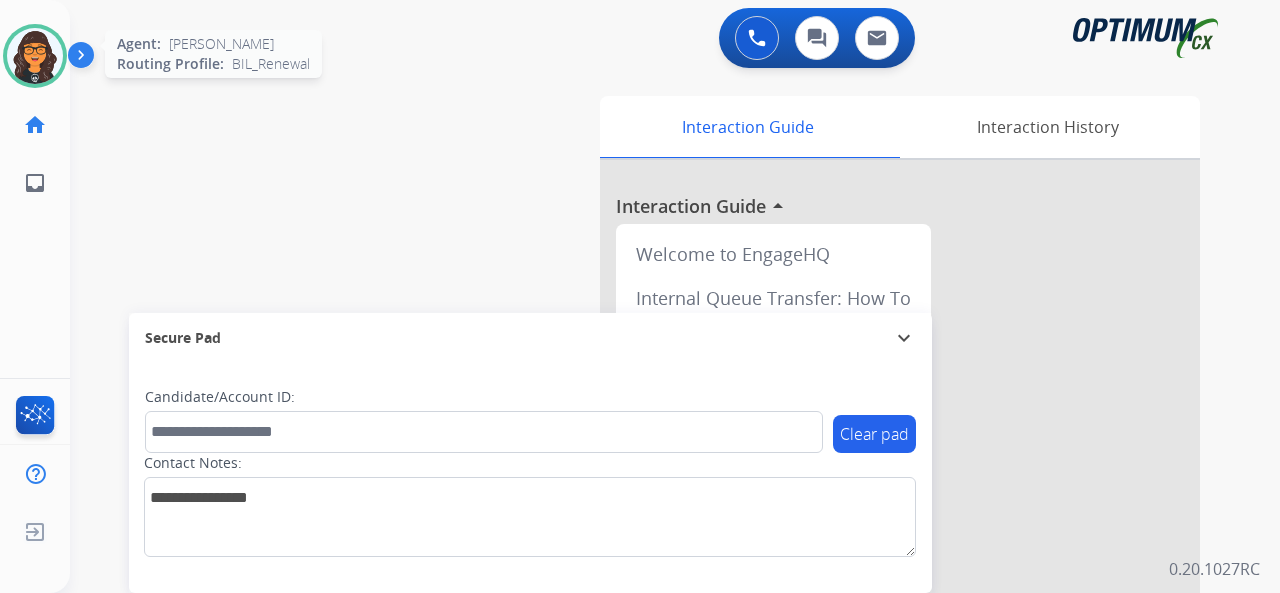 click at bounding box center [35, 56] 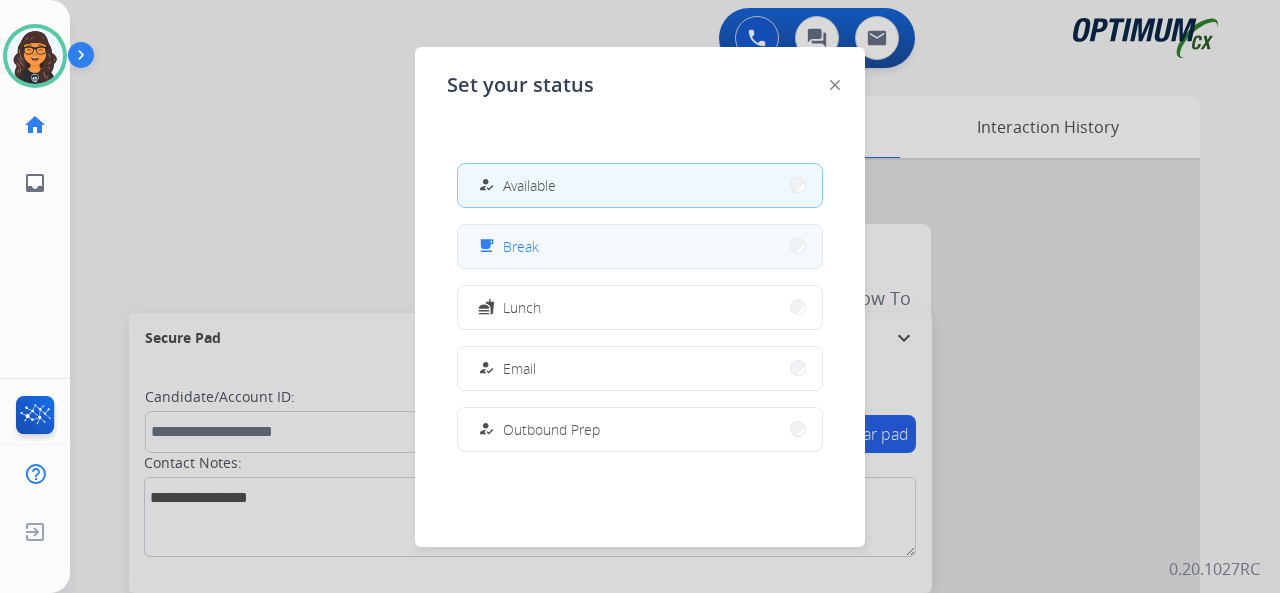 click on "Break" at bounding box center [521, 246] 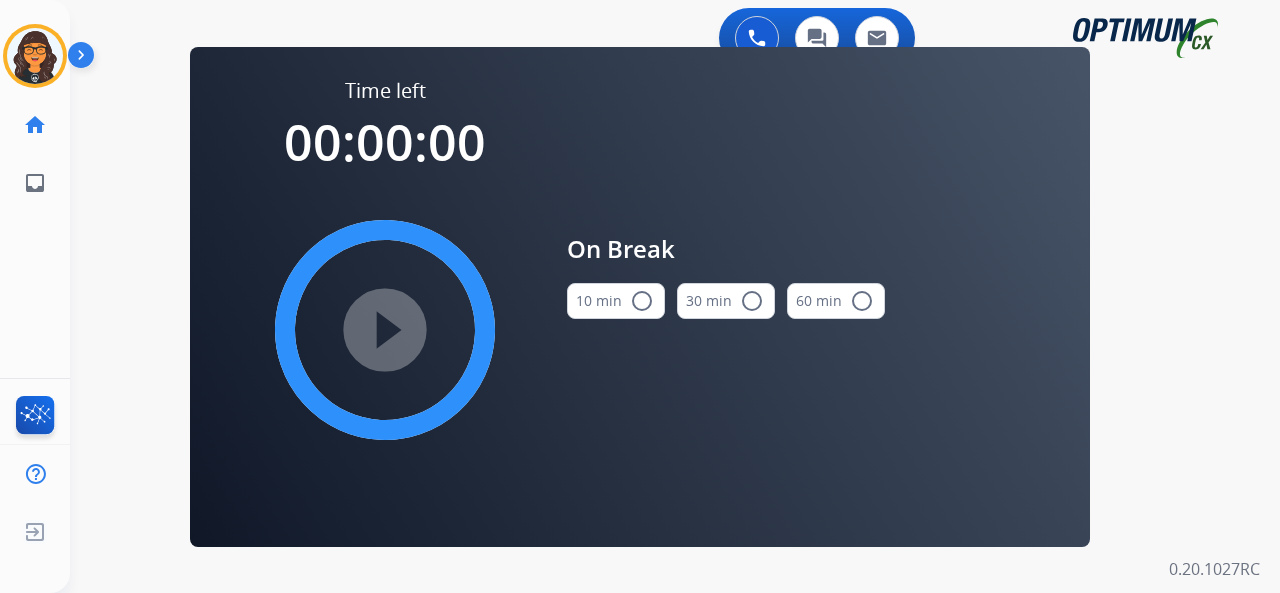click on "10 min  radio_button_unchecked" at bounding box center [616, 301] 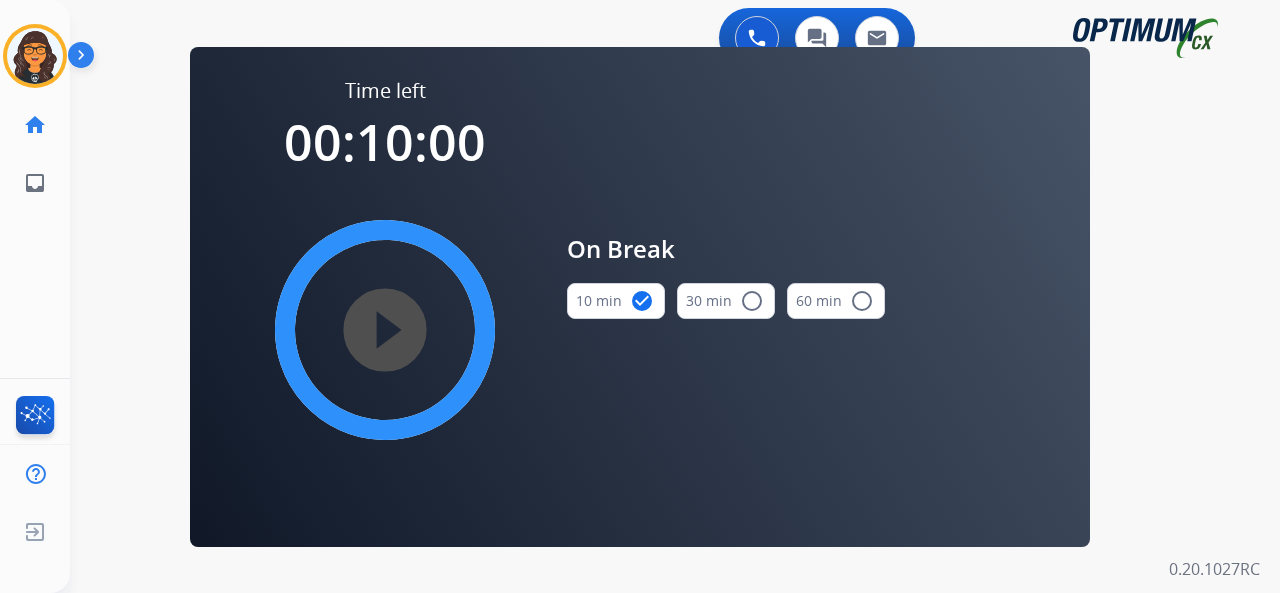 click on "play_circle_filled" at bounding box center [385, 330] 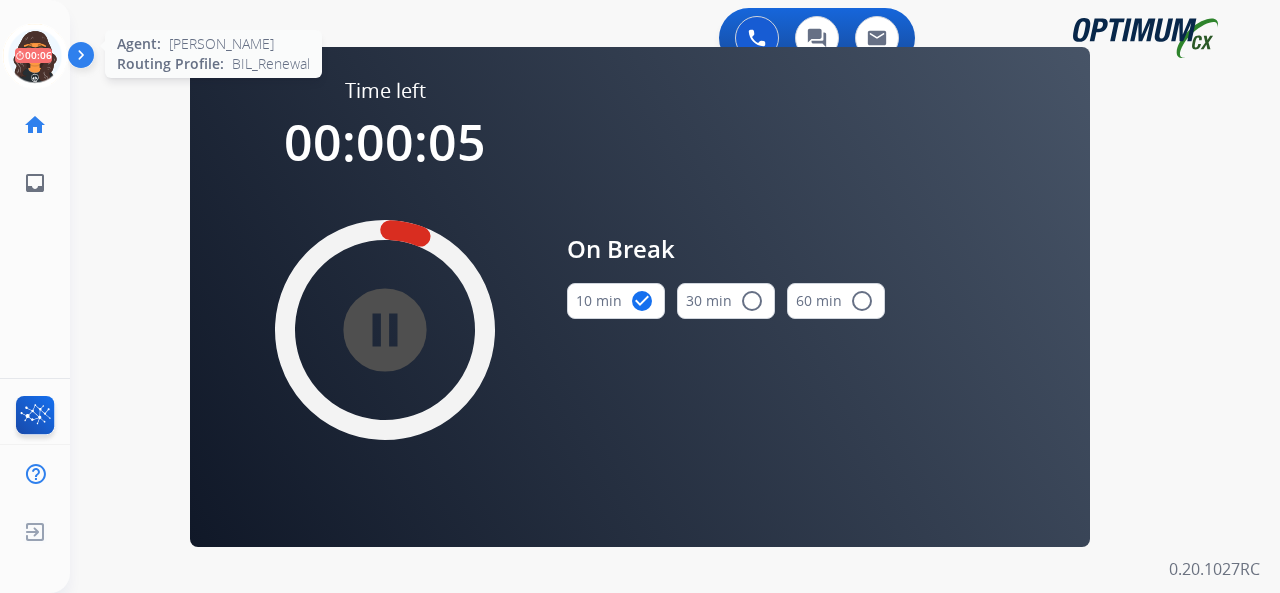 click 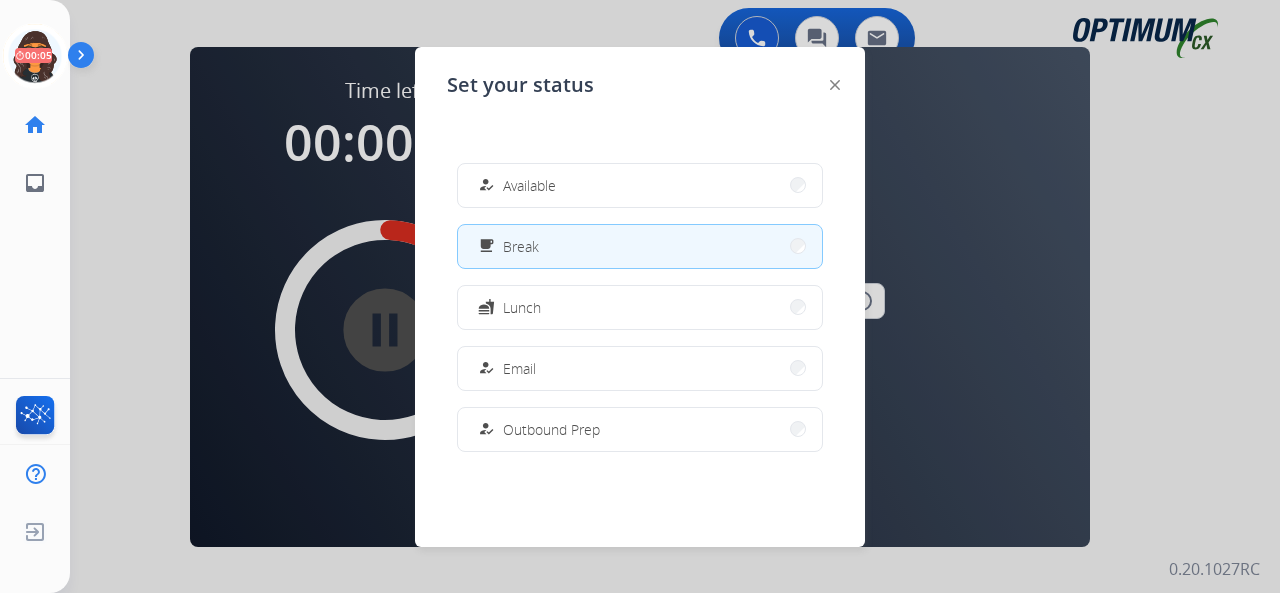 click on "how_to_reg" at bounding box center [488, 185] 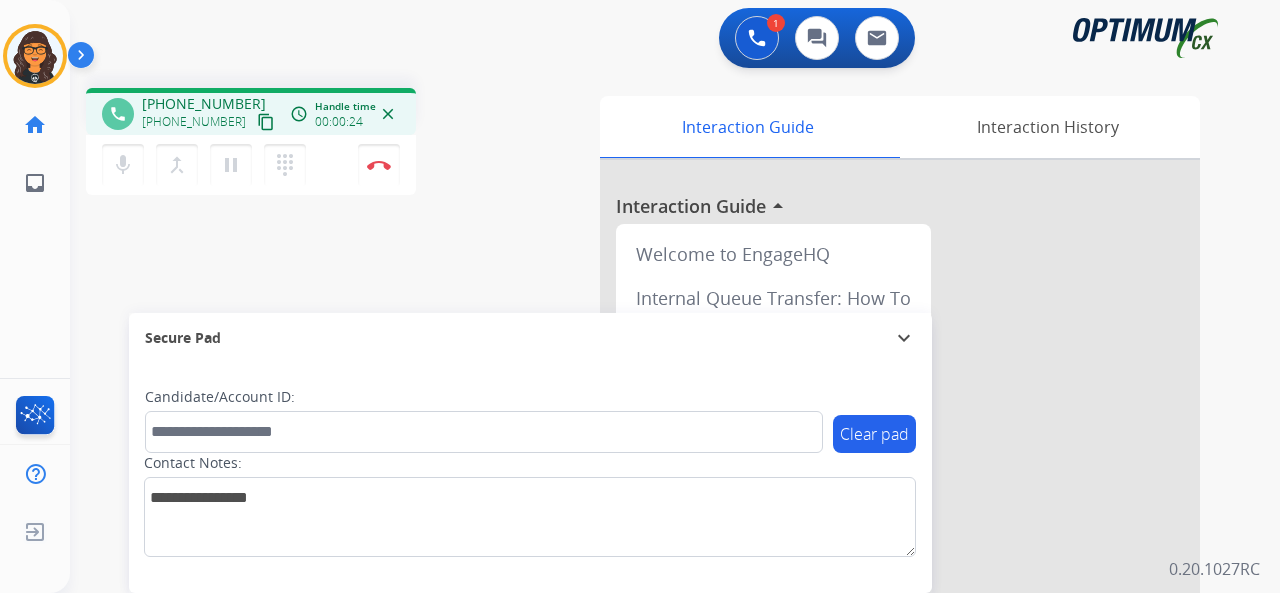 click on "content_copy" at bounding box center (266, 122) 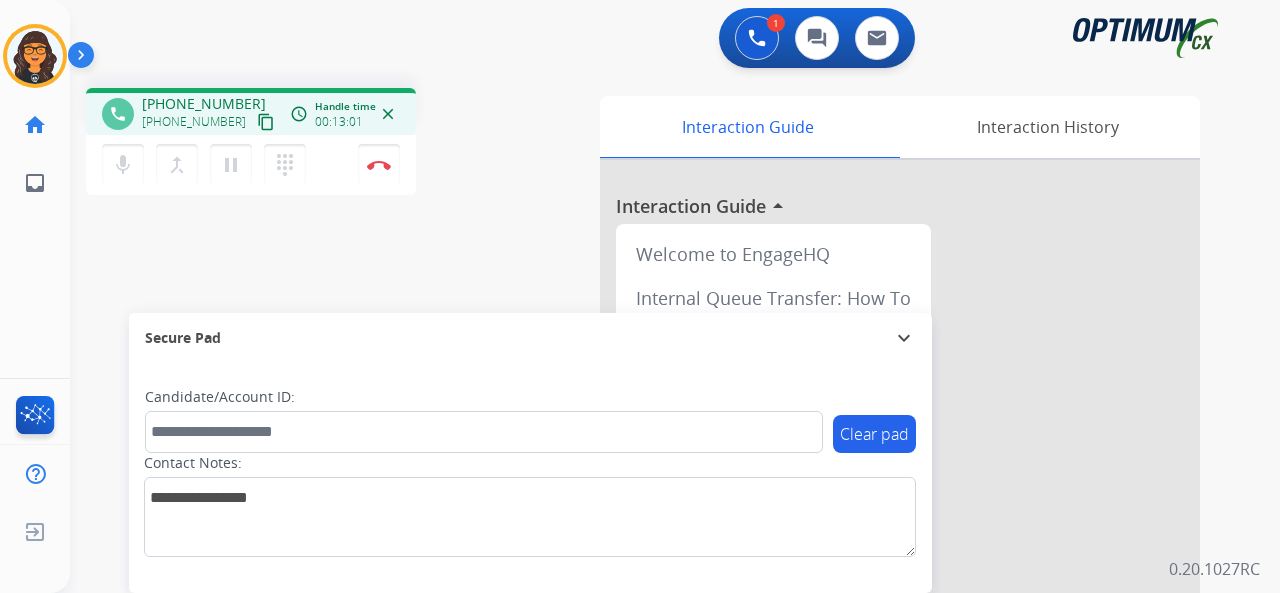 click on "content_copy" at bounding box center [266, 122] 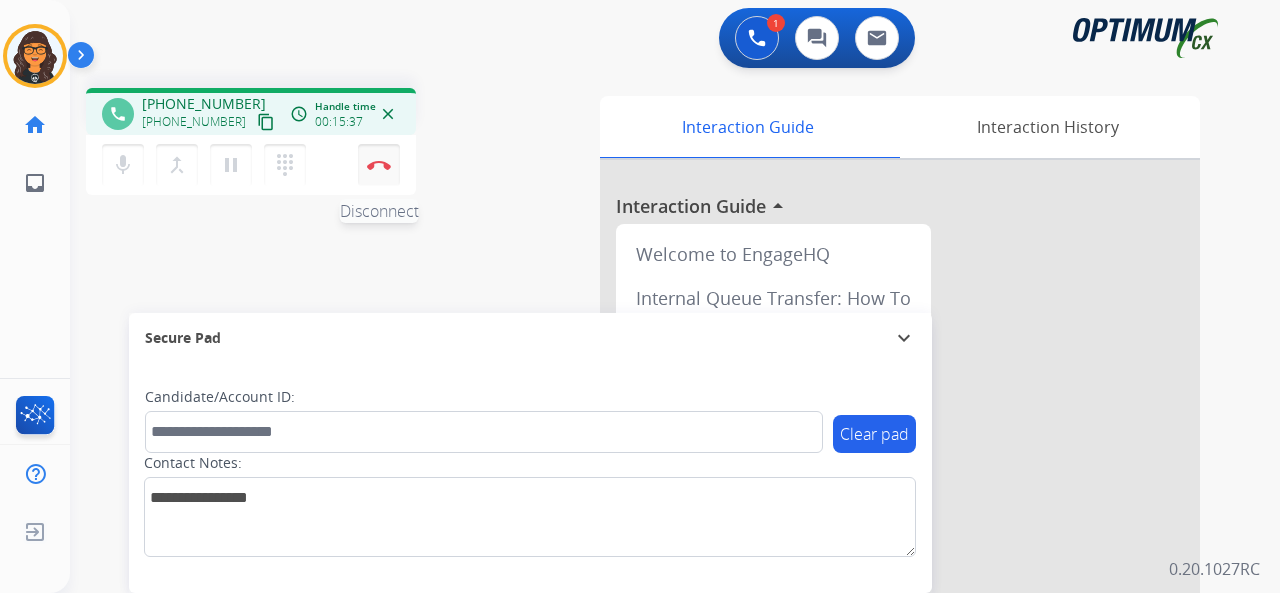 click at bounding box center (379, 165) 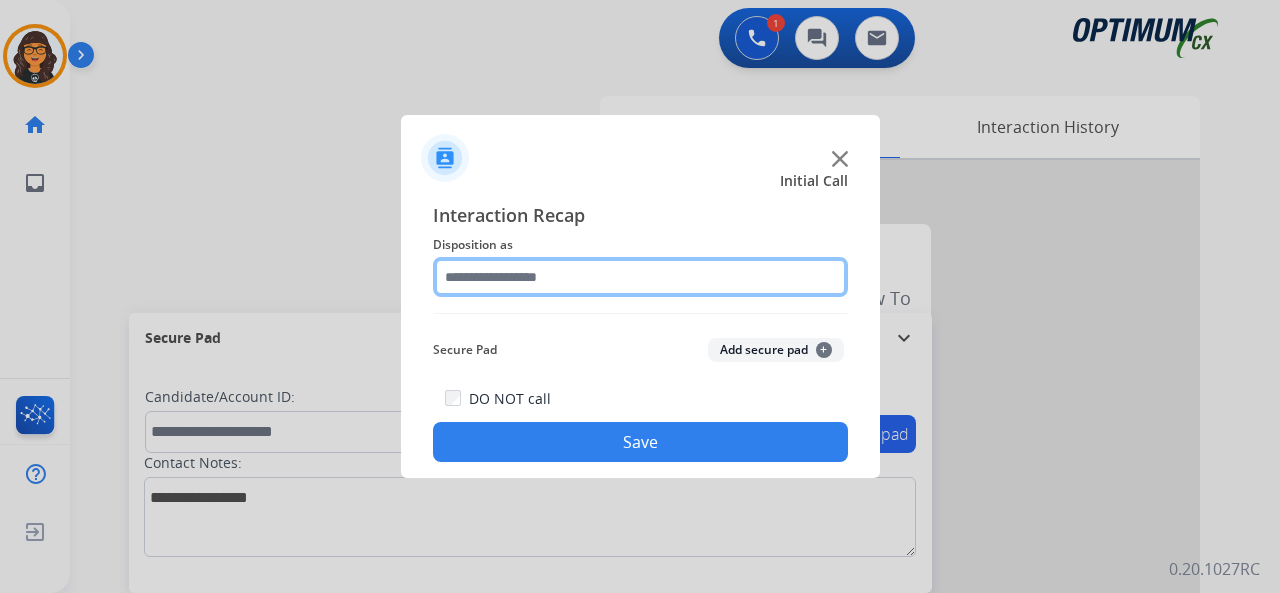 click 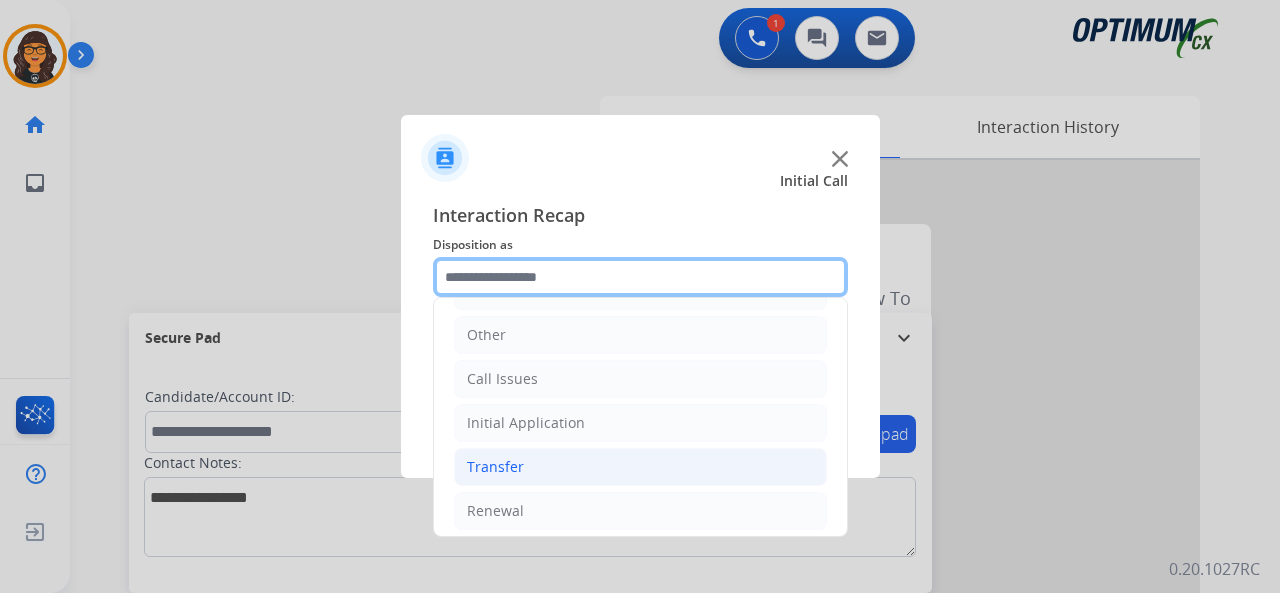 scroll, scrollTop: 130, scrollLeft: 0, axis: vertical 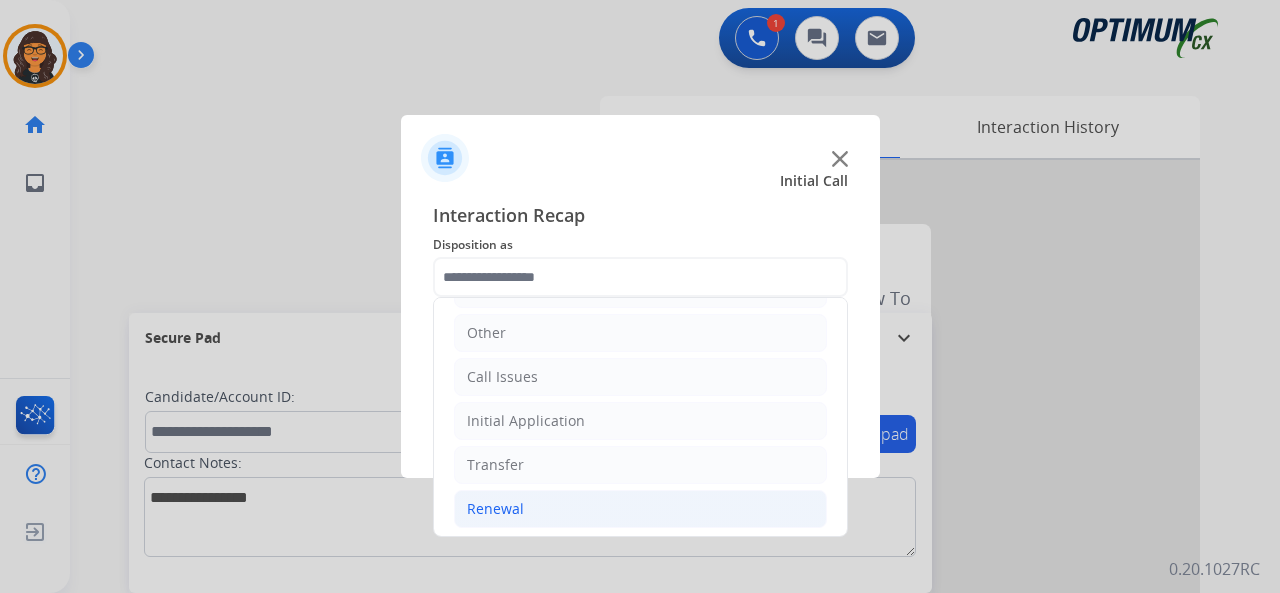 click on "Renewal" 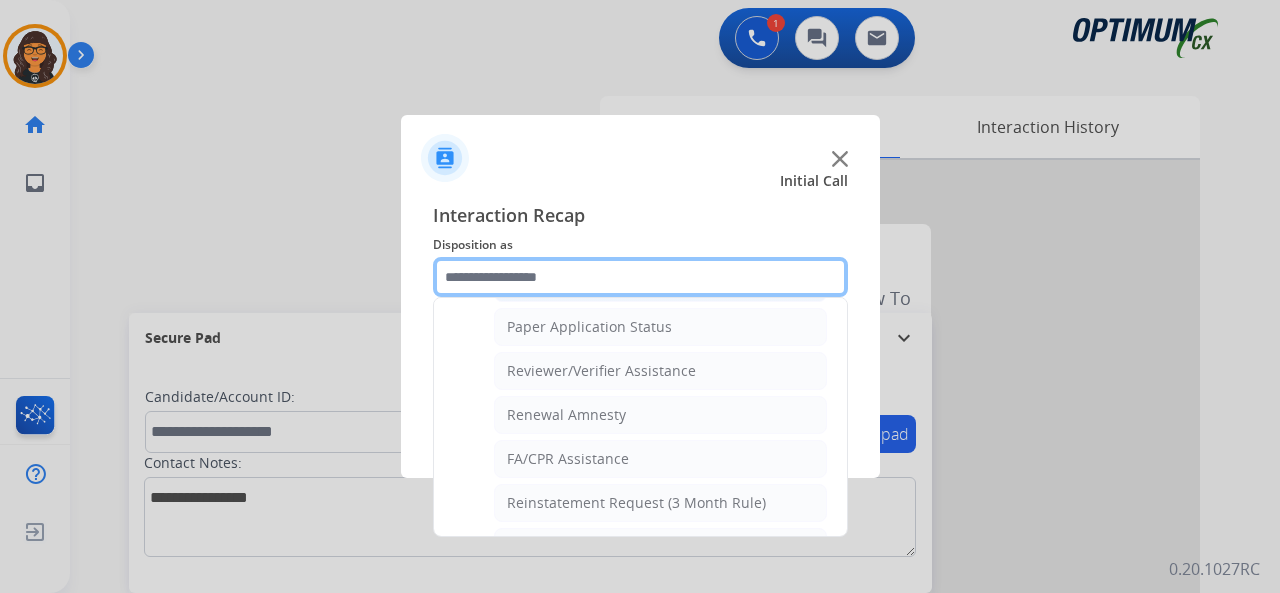 scroll, scrollTop: 730, scrollLeft: 0, axis: vertical 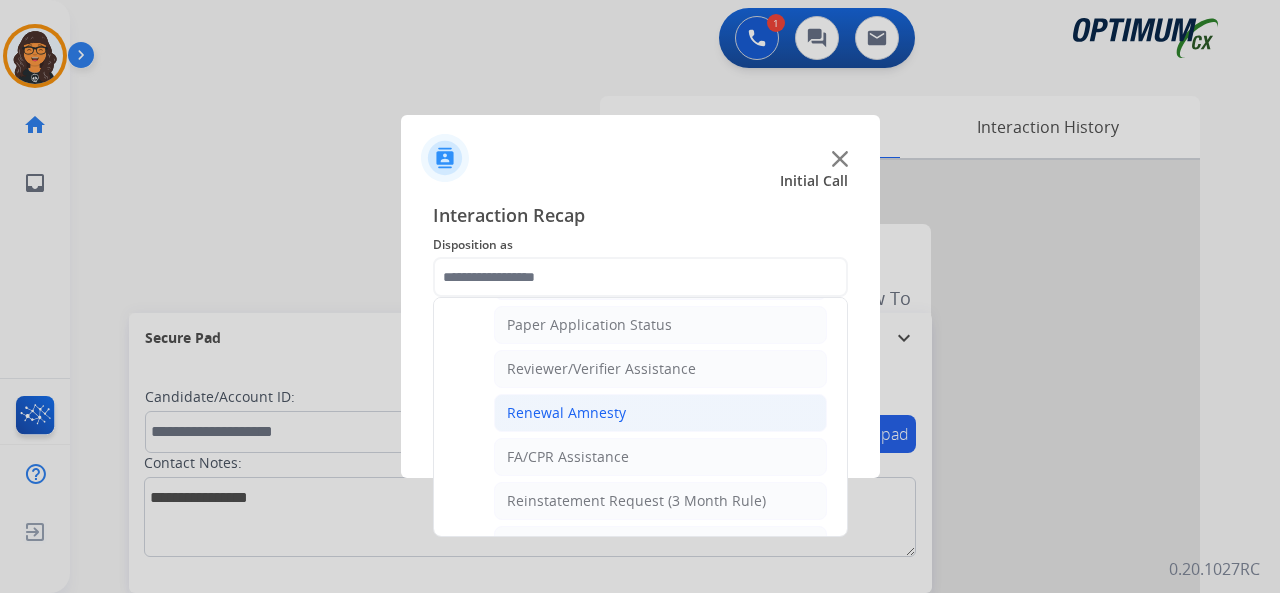 click on "Renewal Amnesty" 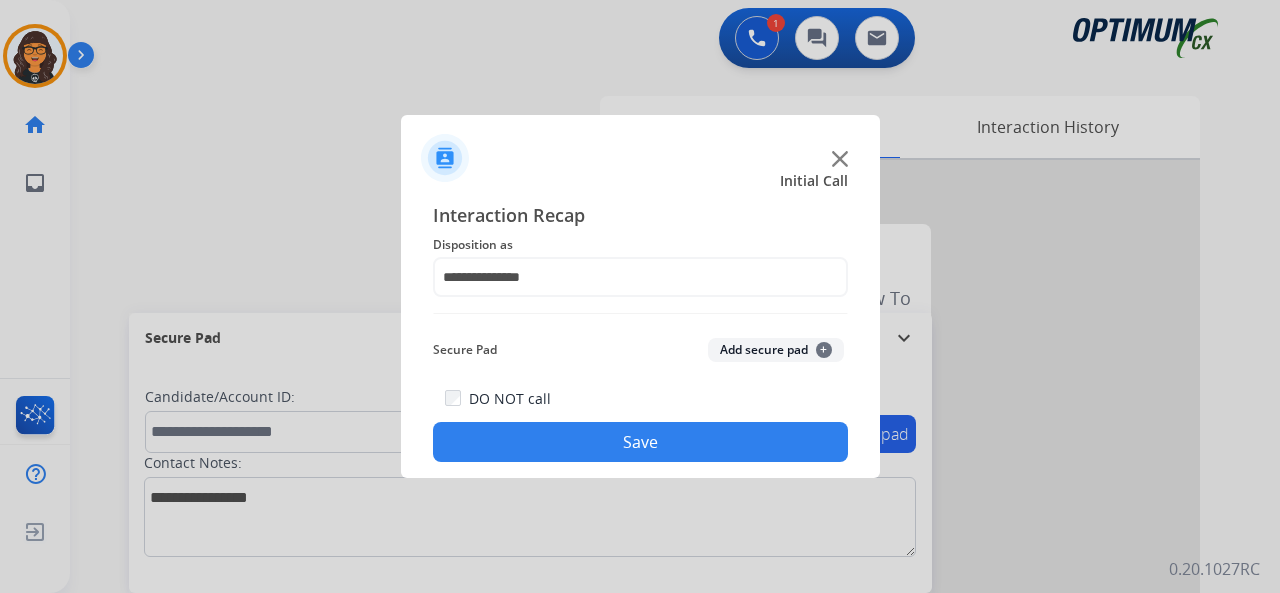 click on "Save" 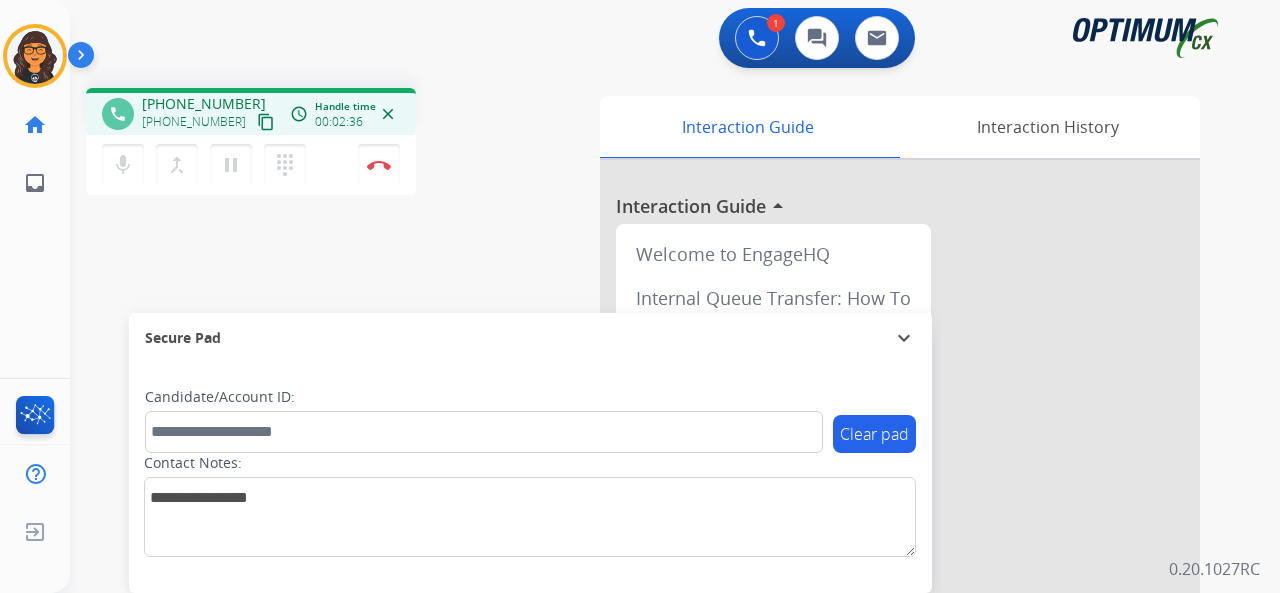 click on "content_copy" at bounding box center [266, 122] 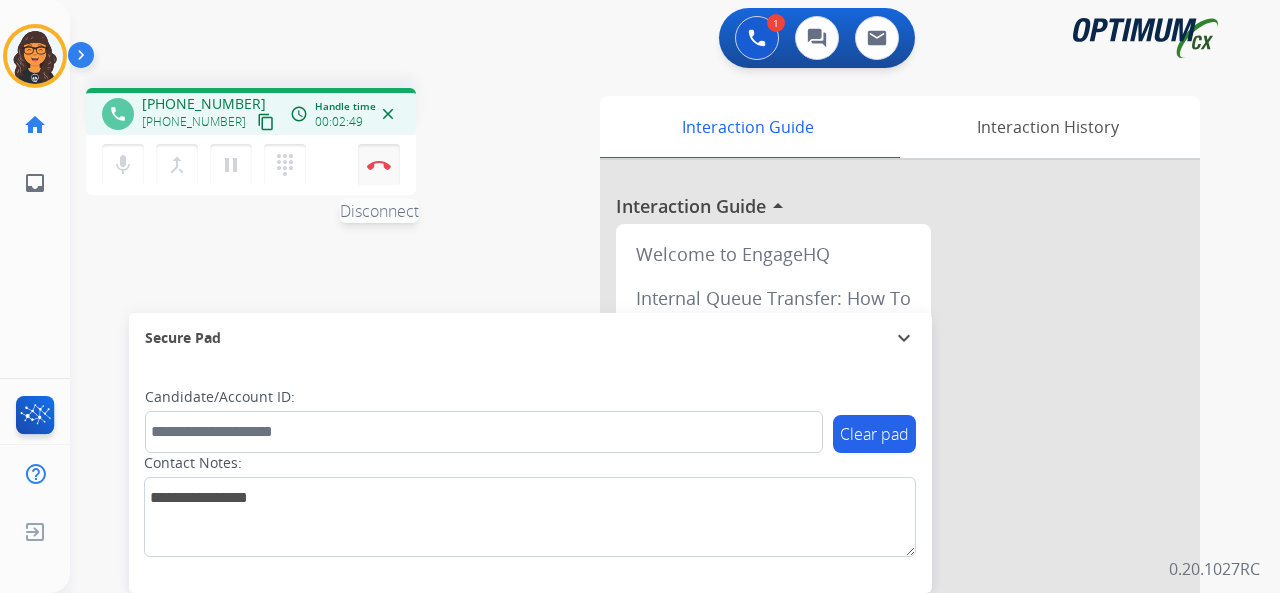 click at bounding box center [379, 165] 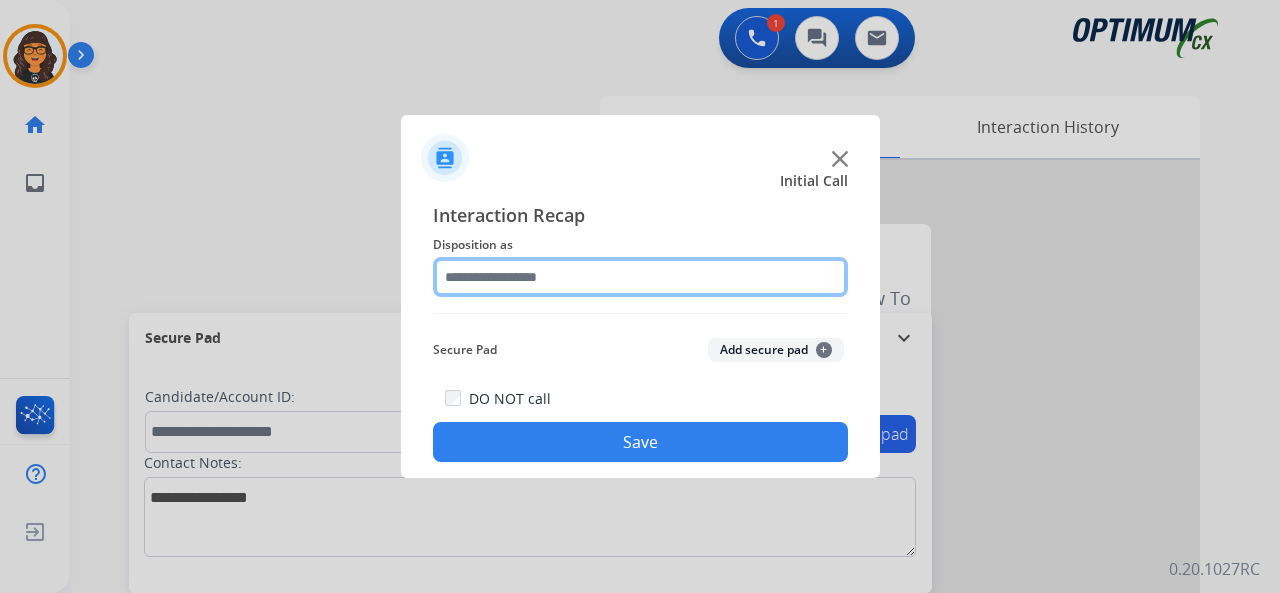 click 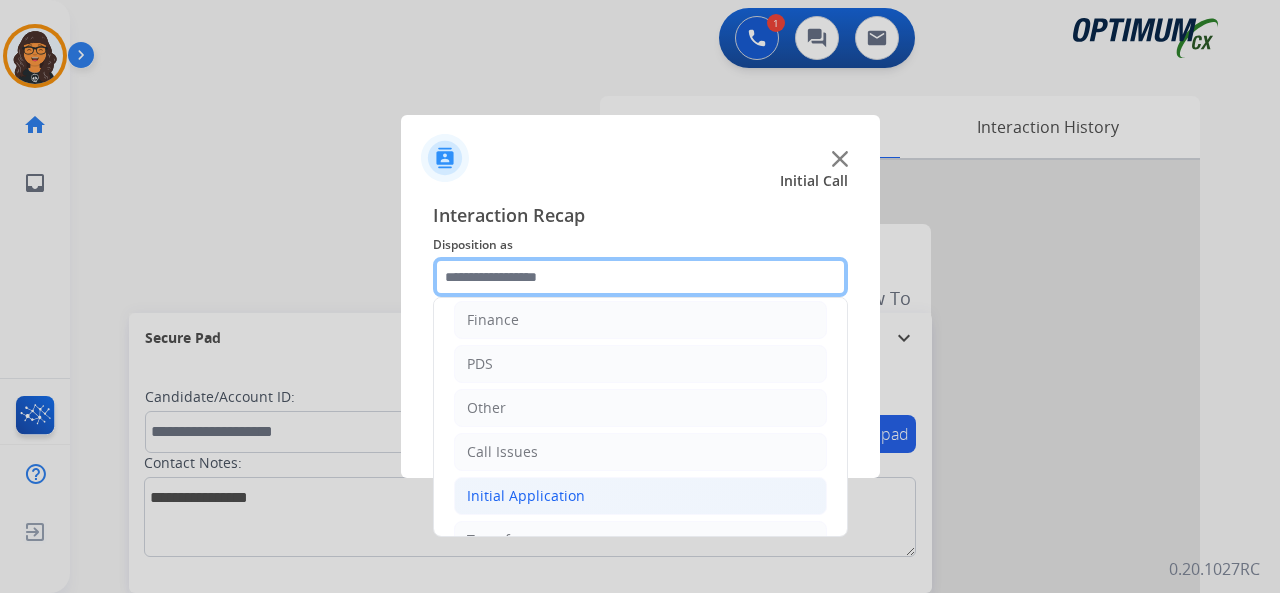 scroll, scrollTop: 130, scrollLeft: 0, axis: vertical 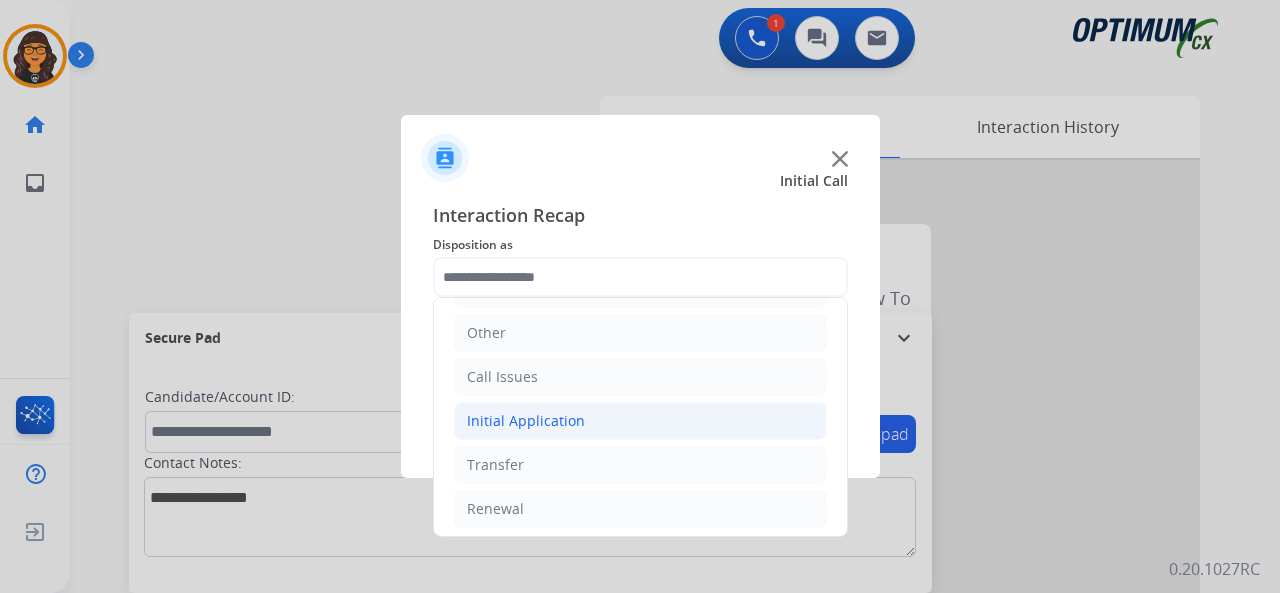 click on "Initial Application" 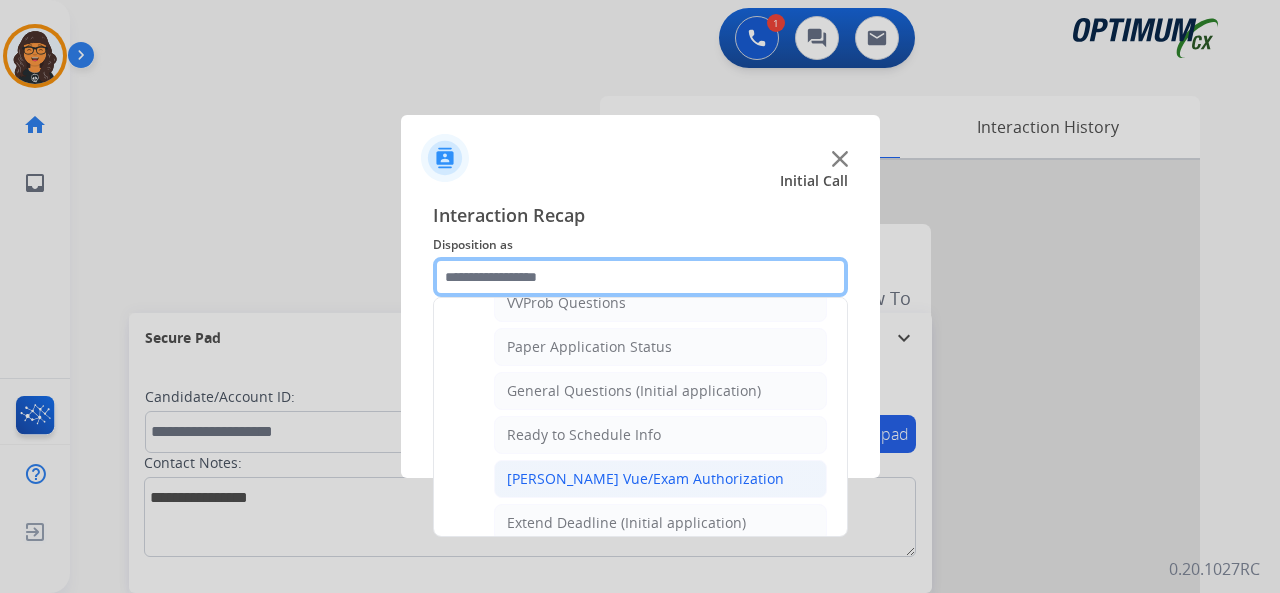 scroll, scrollTop: 1130, scrollLeft: 0, axis: vertical 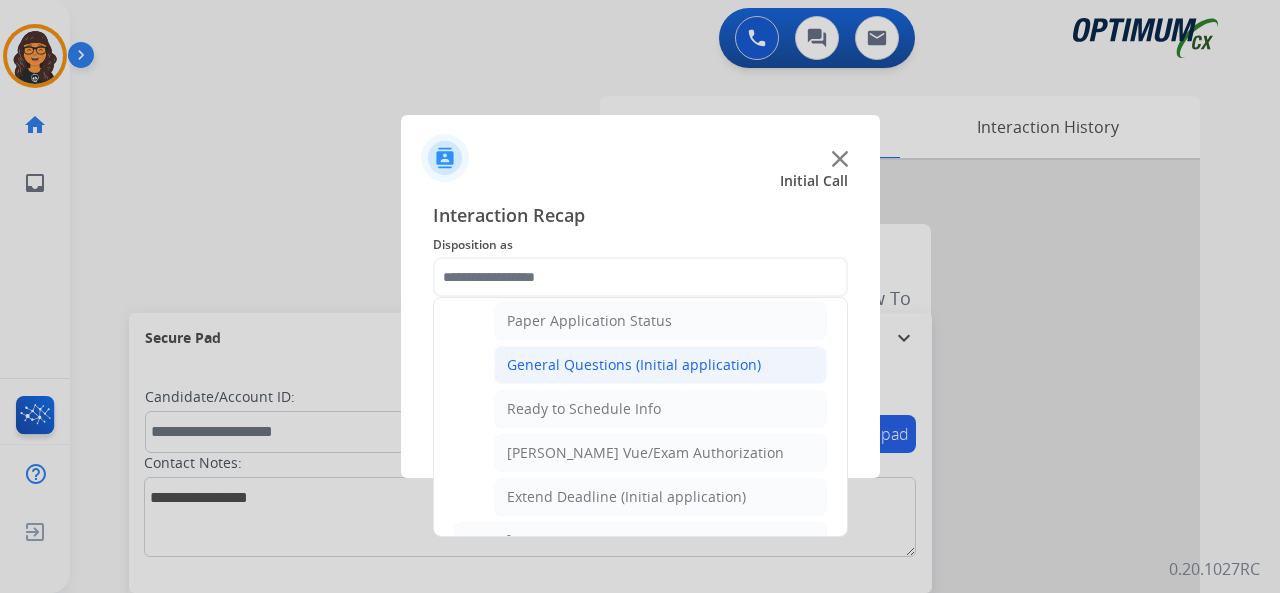 click on "General Questions (Initial application)" 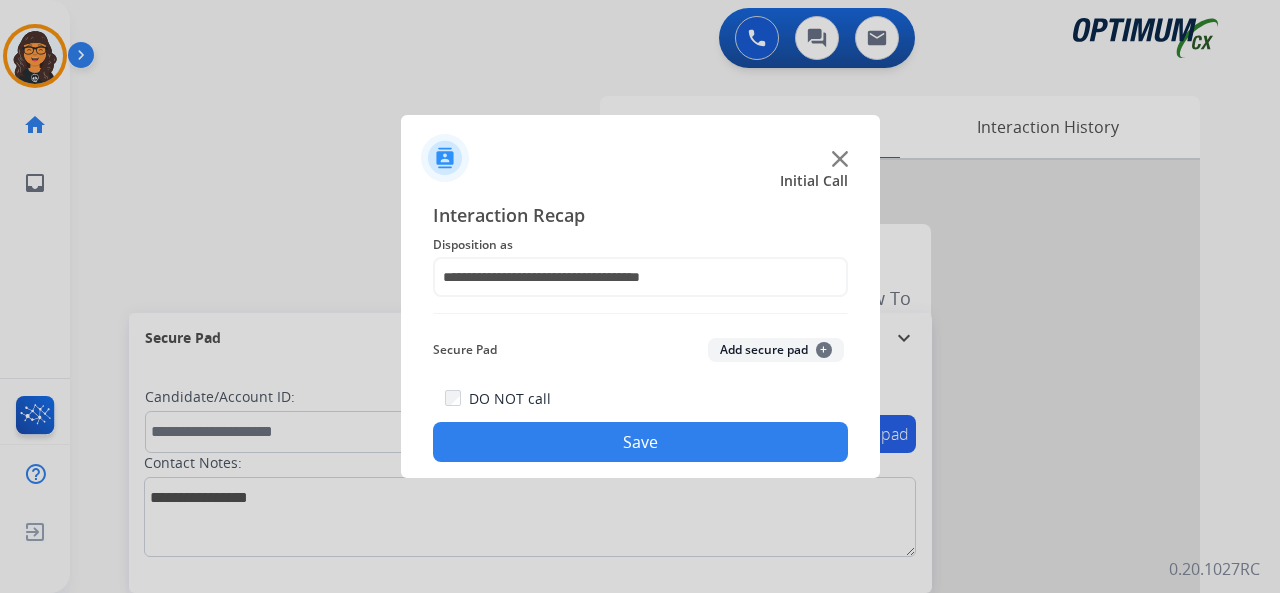 click on "Save" 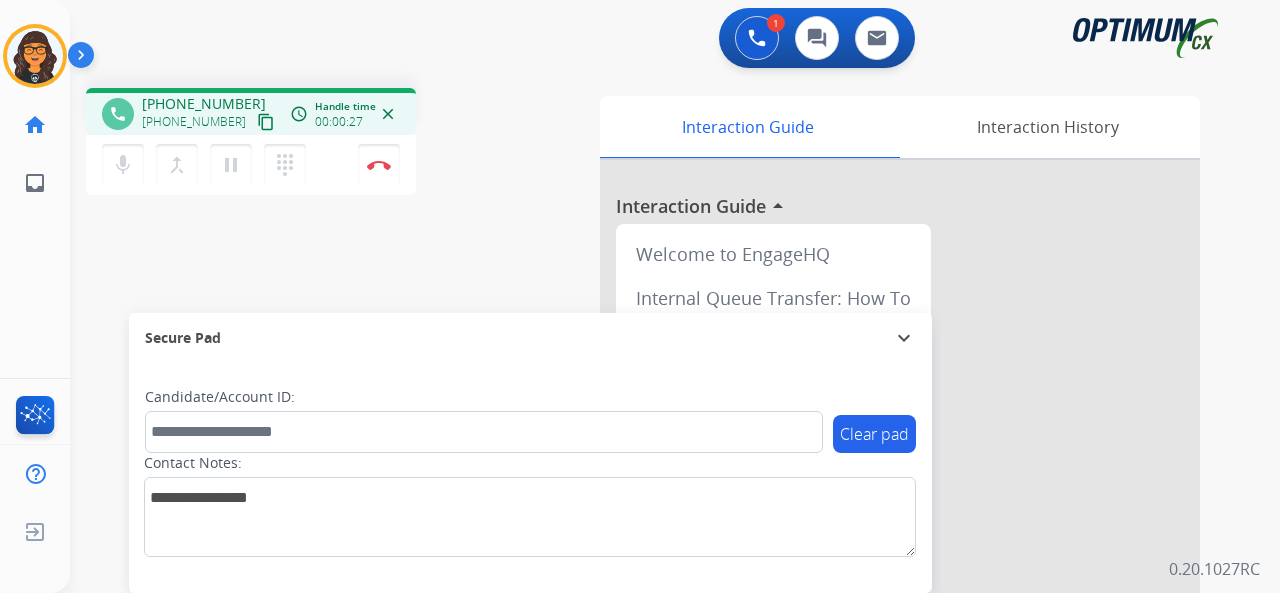 click on "content_copy" at bounding box center (266, 122) 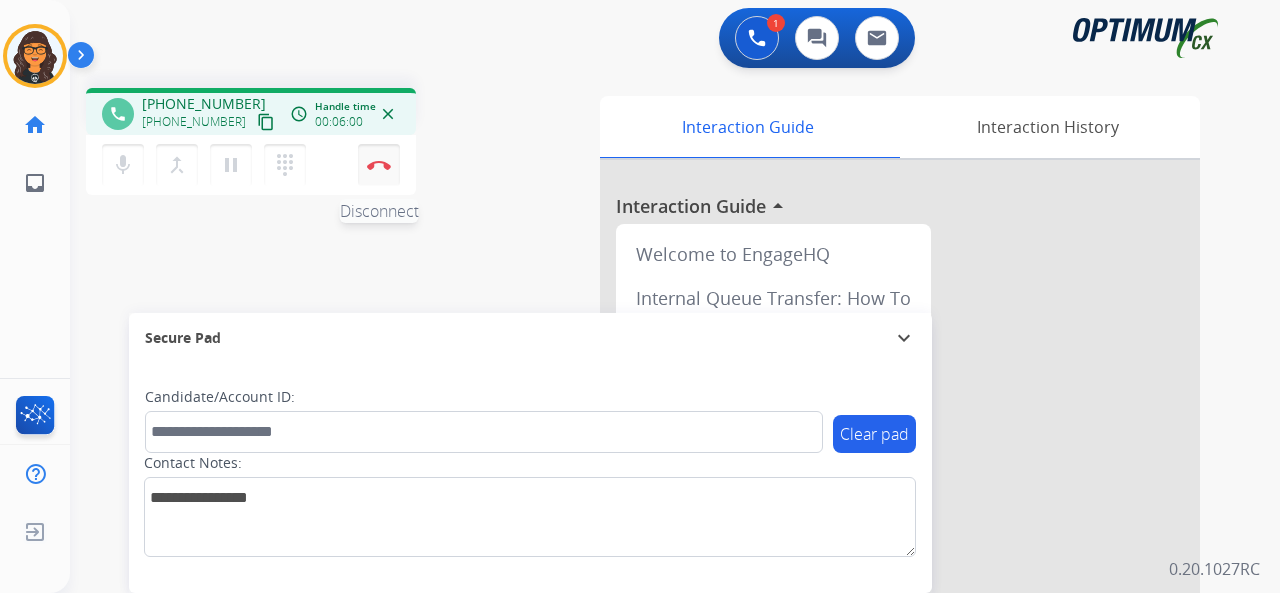 click at bounding box center [379, 165] 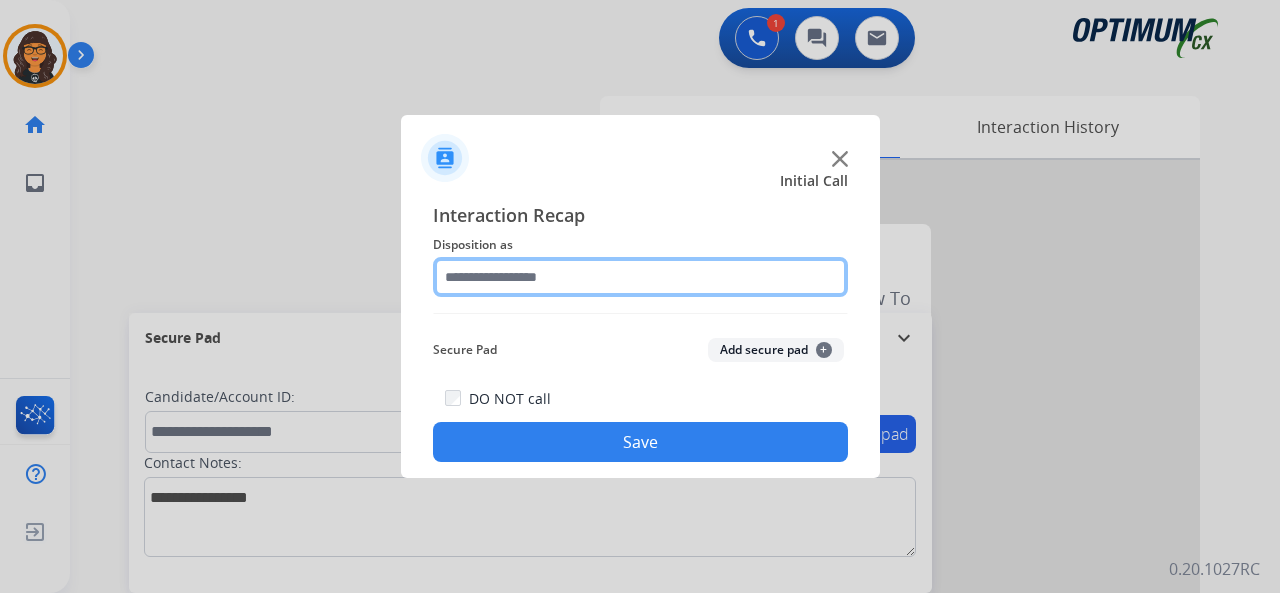 click 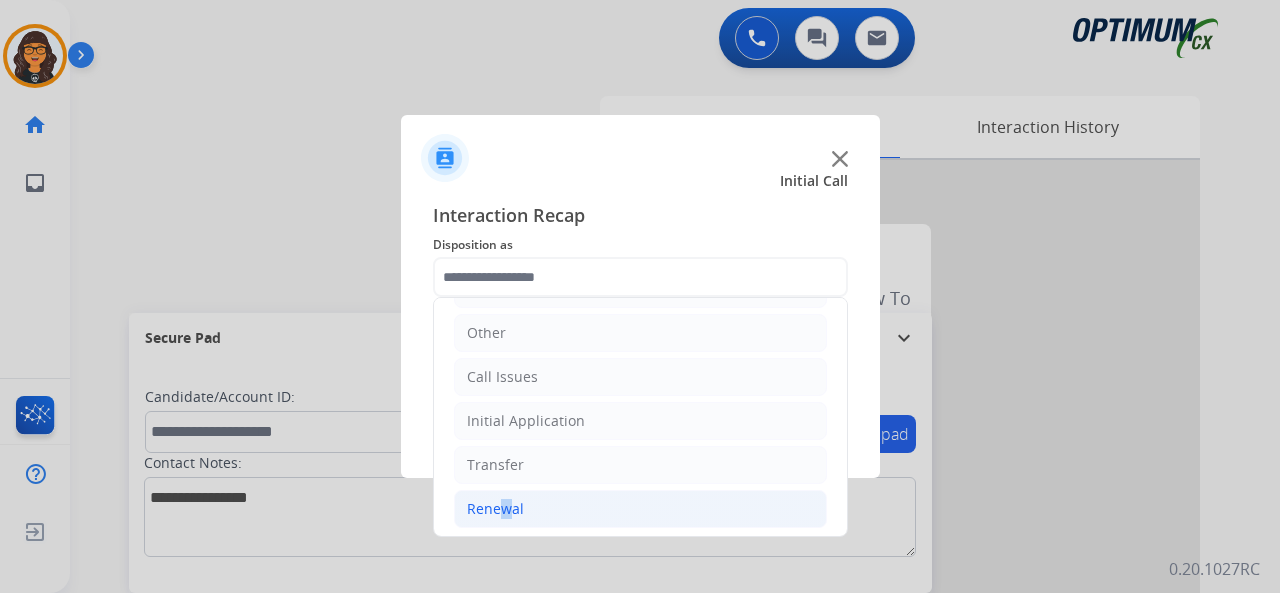 drag, startPoint x: 494, startPoint y: 499, endPoint x: 538, endPoint y: 495, distance: 44.181442 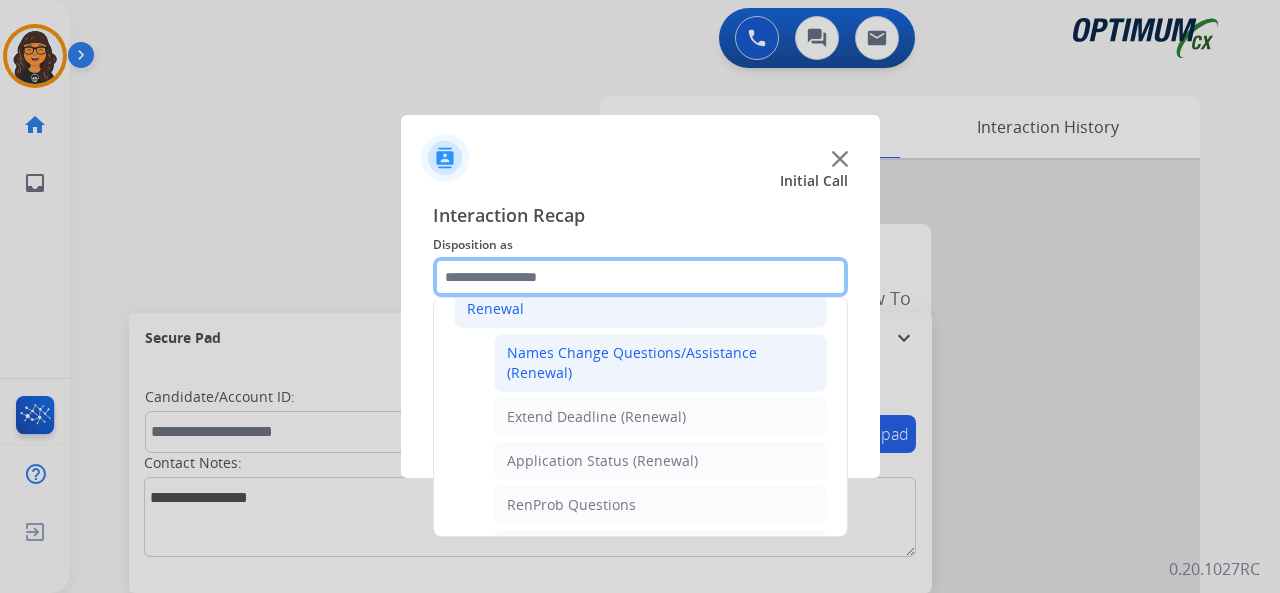 scroll, scrollTop: 430, scrollLeft: 0, axis: vertical 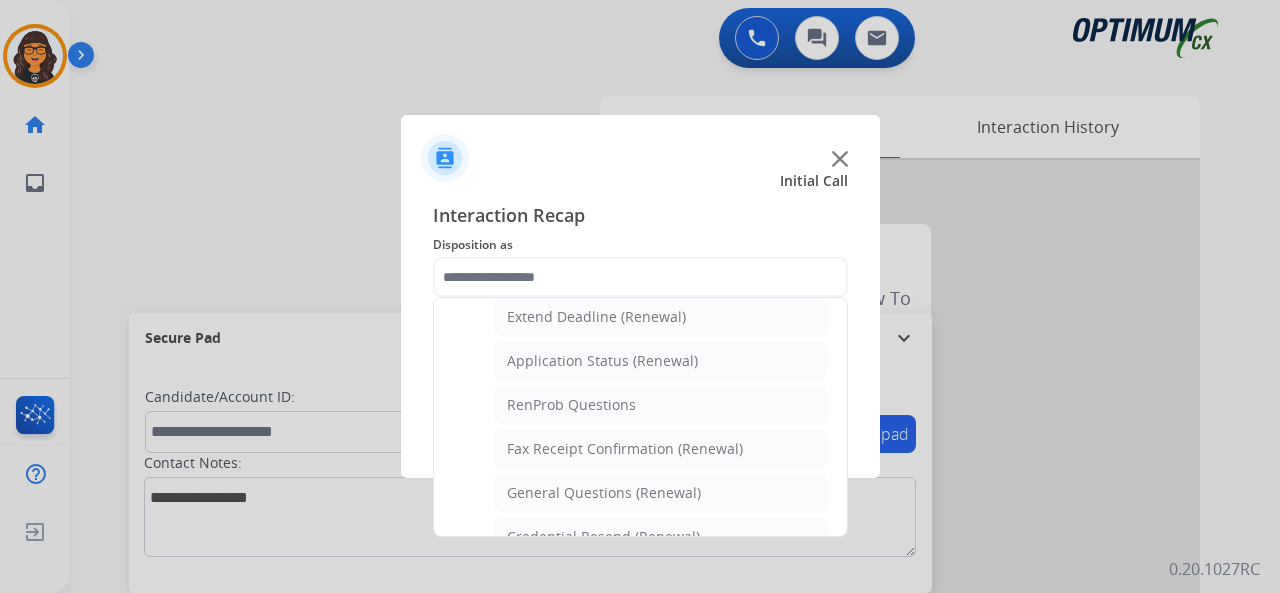 click on "General Questions (Renewal)" 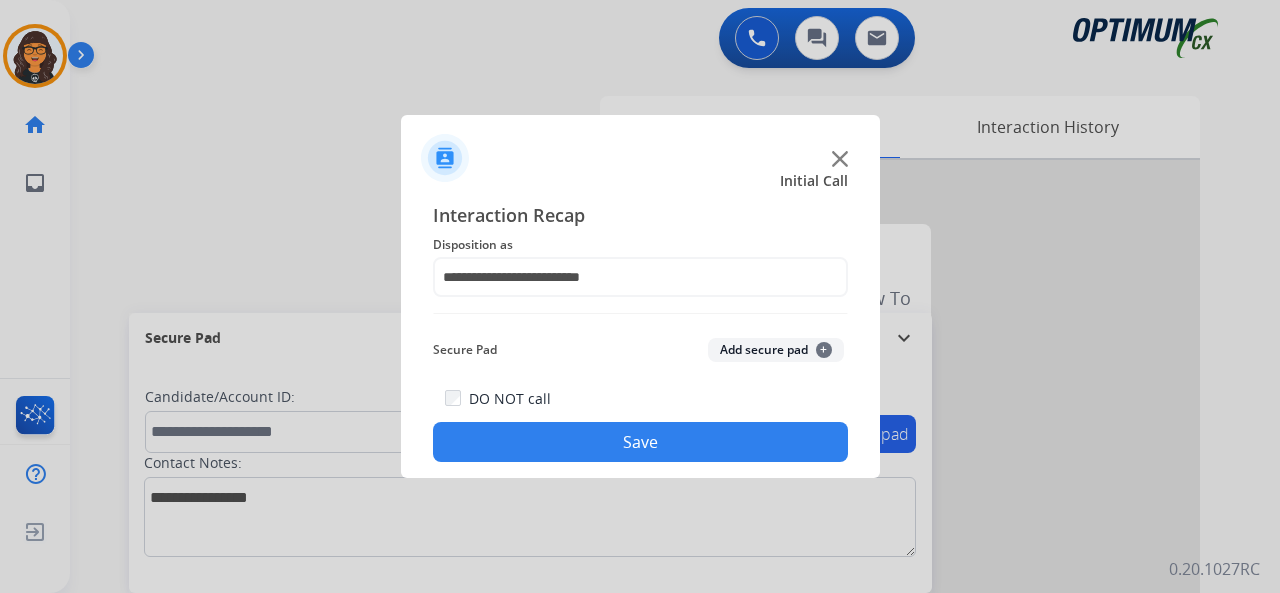 drag, startPoint x: 573, startPoint y: 441, endPoint x: 408, endPoint y: 239, distance: 260.8237 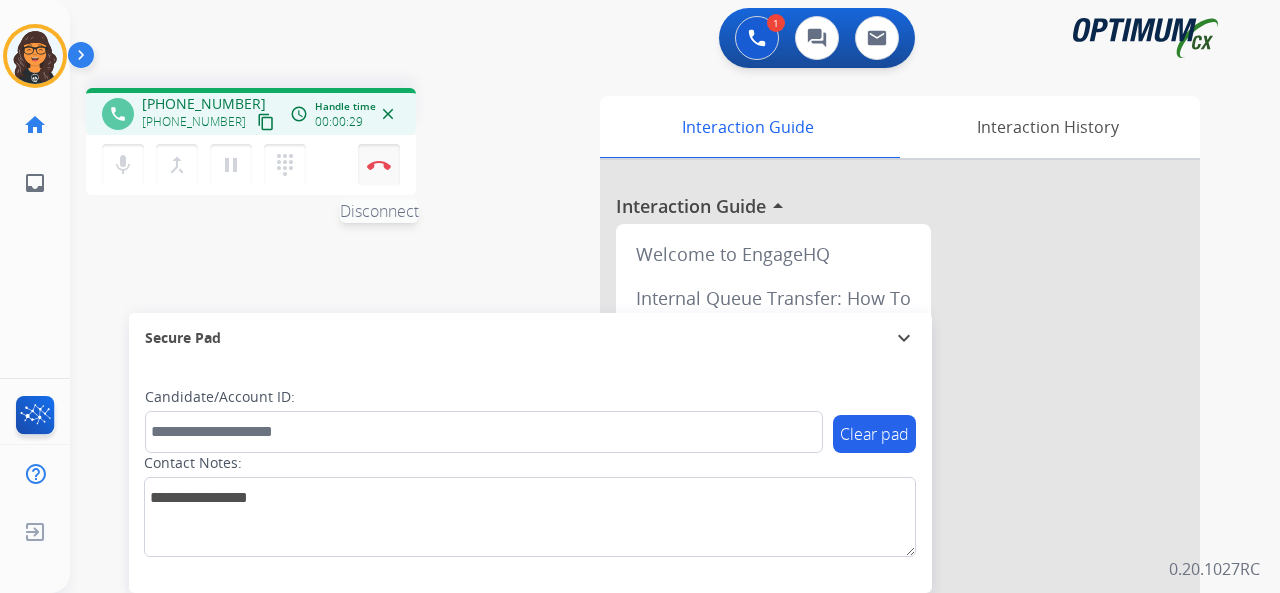 click at bounding box center (379, 165) 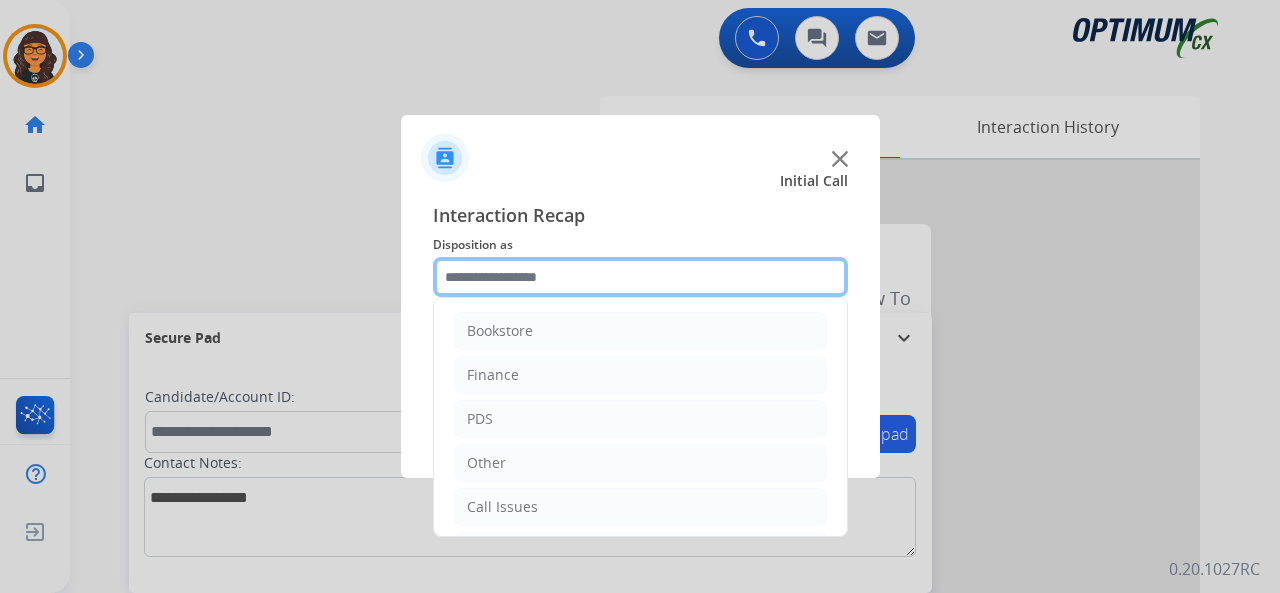 click 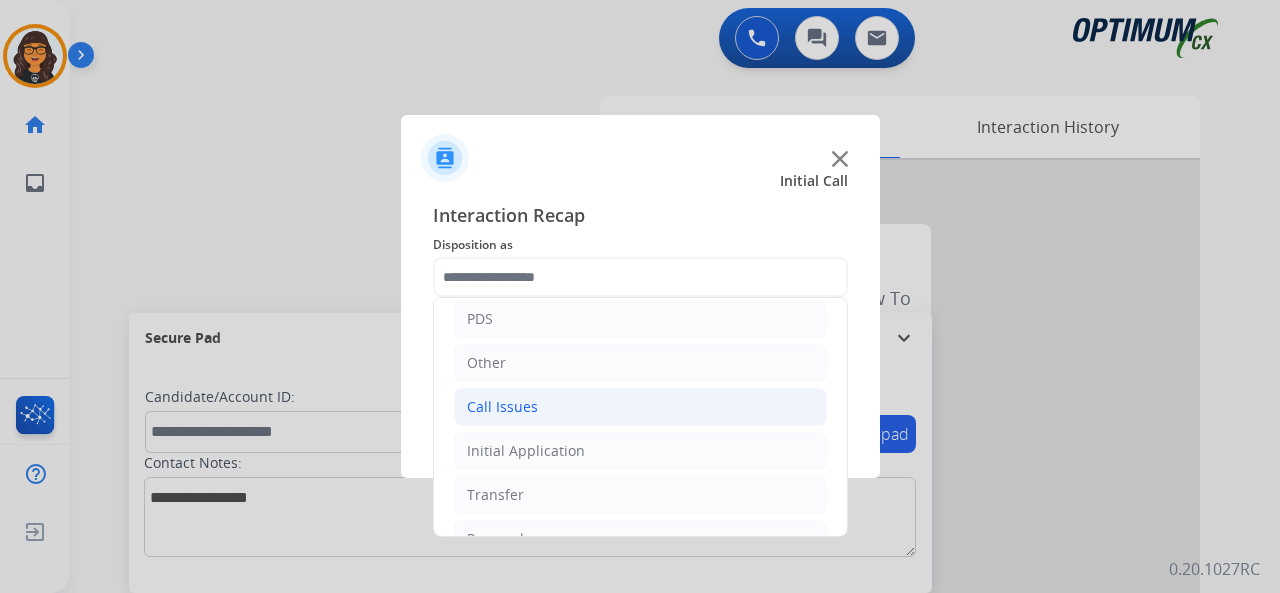 click on "Call Issues" 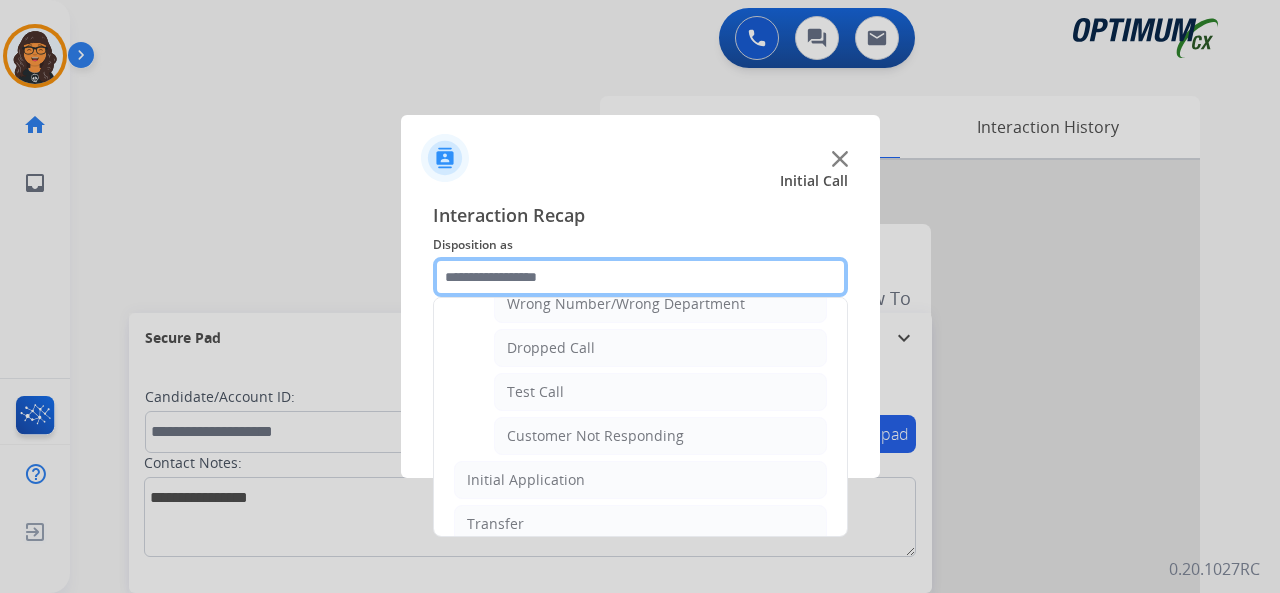 scroll, scrollTop: 300, scrollLeft: 0, axis: vertical 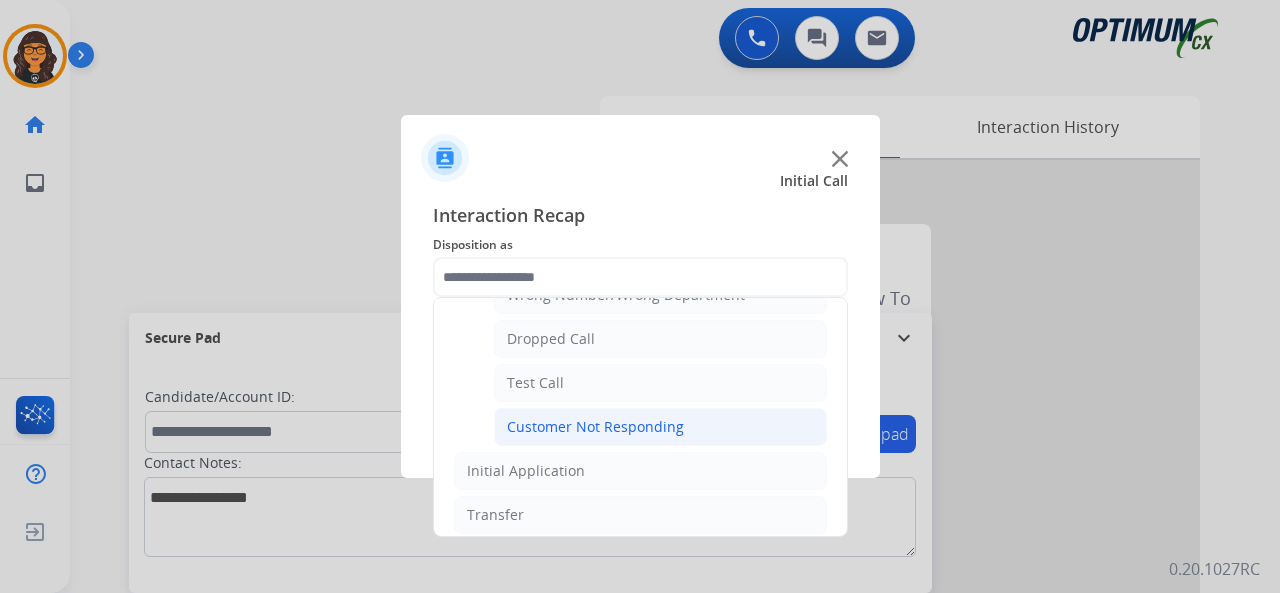 click on "Customer Not Responding" 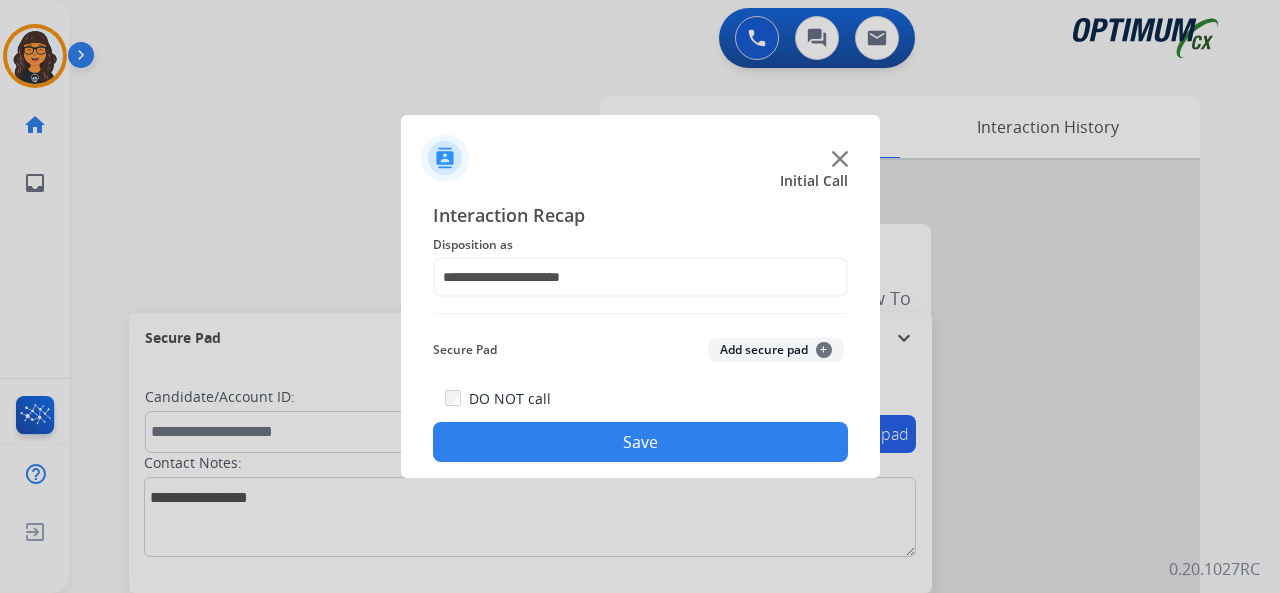 click on "Save" 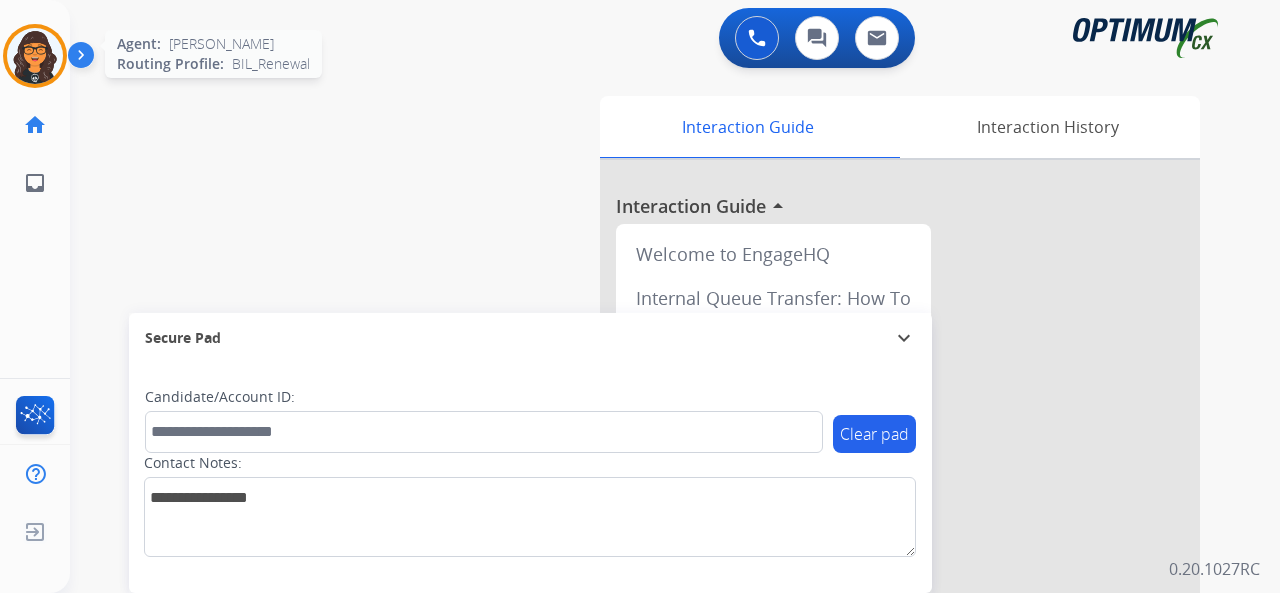 click at bounding box center [35, 56] 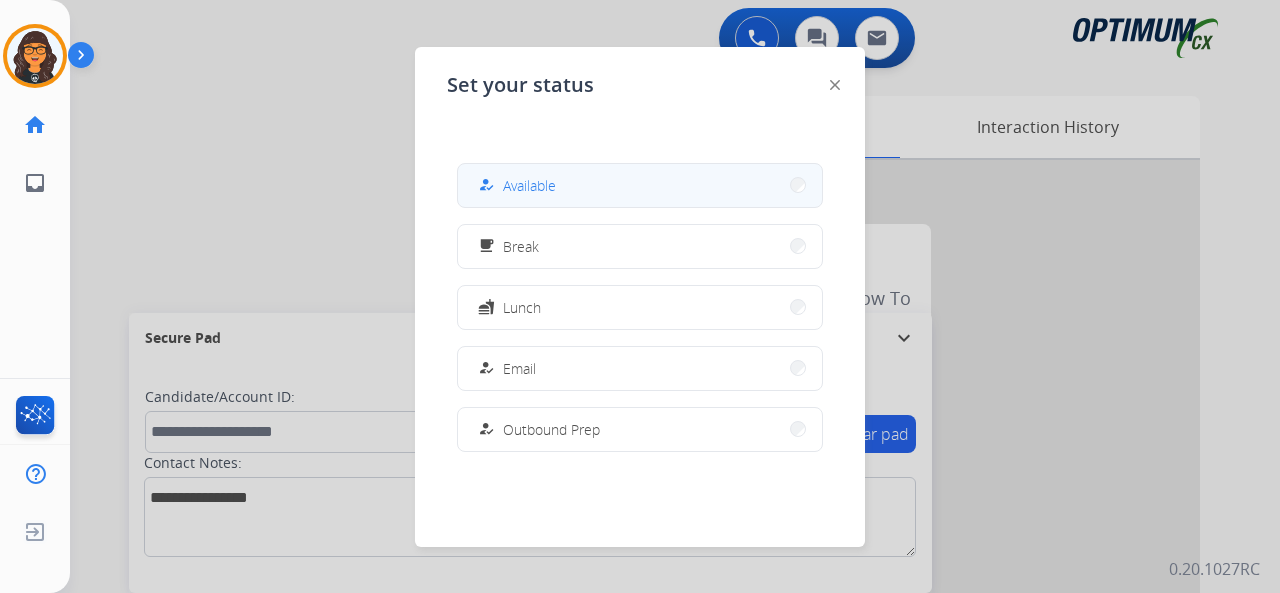 click on "Available" at bounding box center [529, 185] 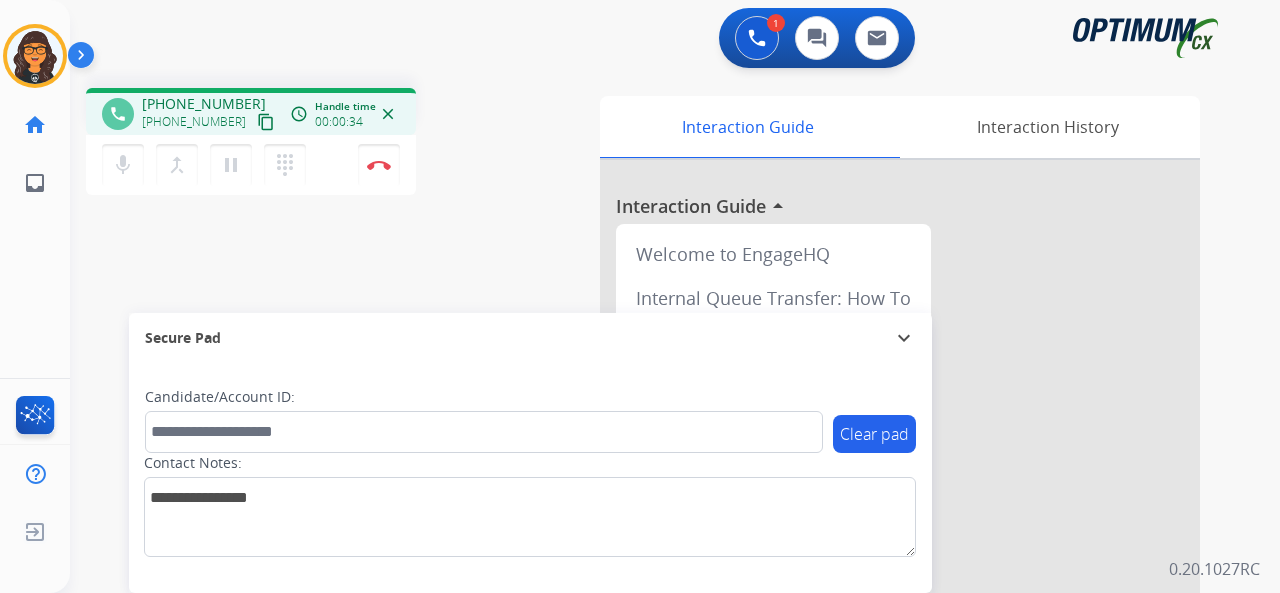 drag, startPoint x: 242, startPoint y: 117, endPoint x: 226, endPoint y: 54, distance: 65 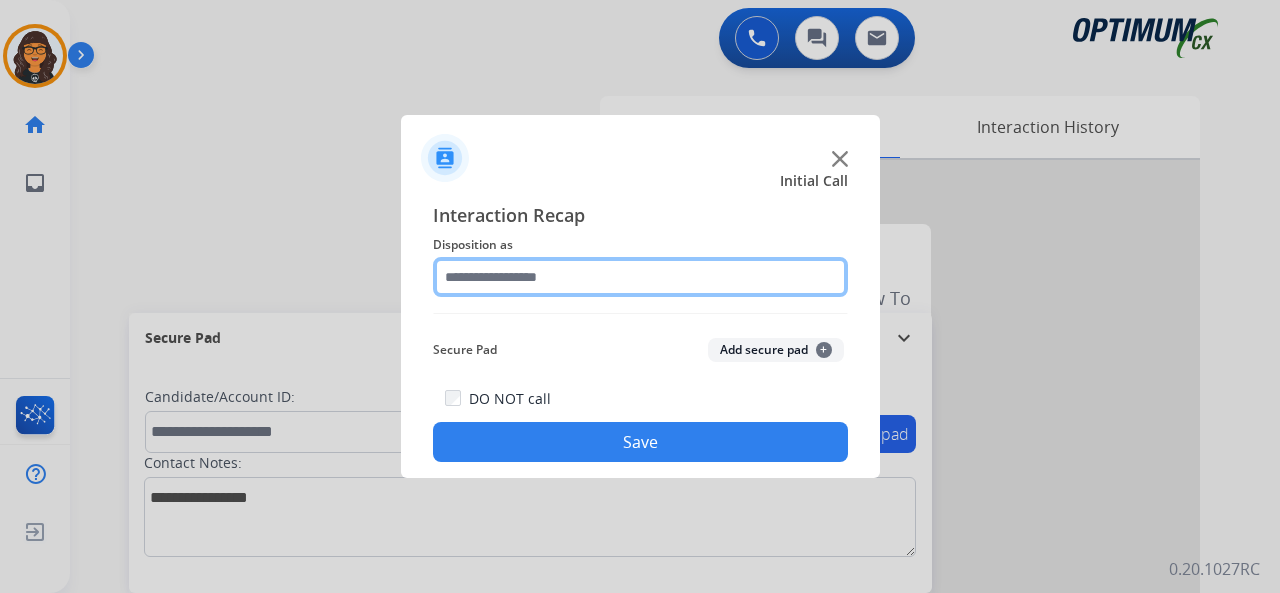 click 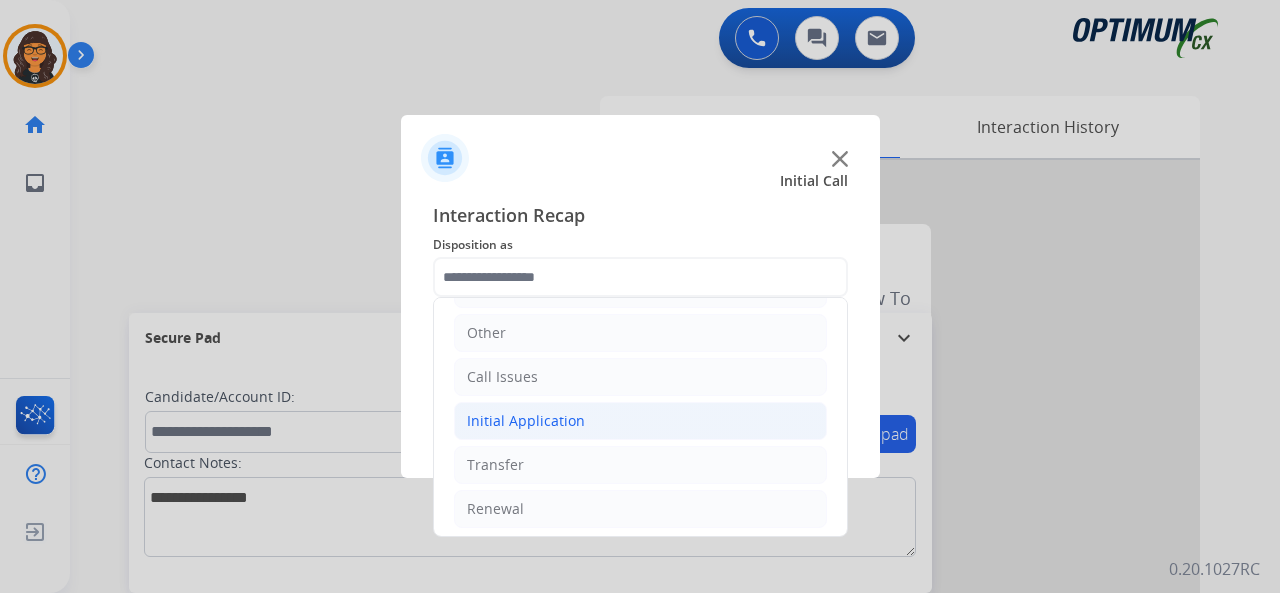 click on "Initial Application" 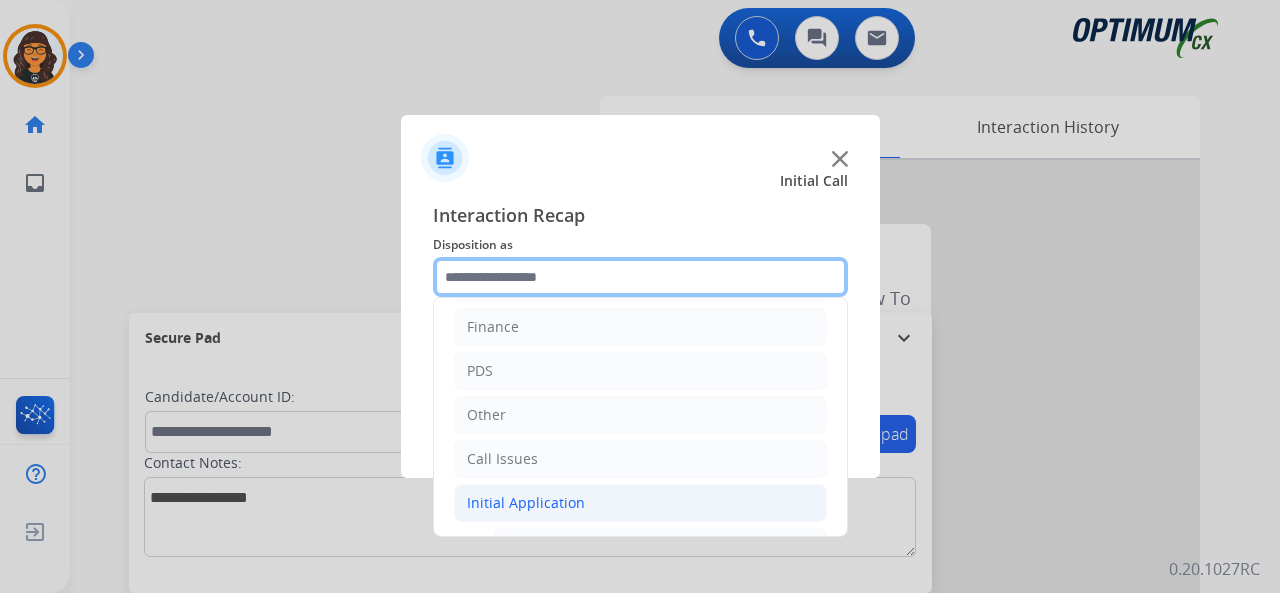 scroll, scrollTop: 30, scrollLeft: 0, axis: vertical 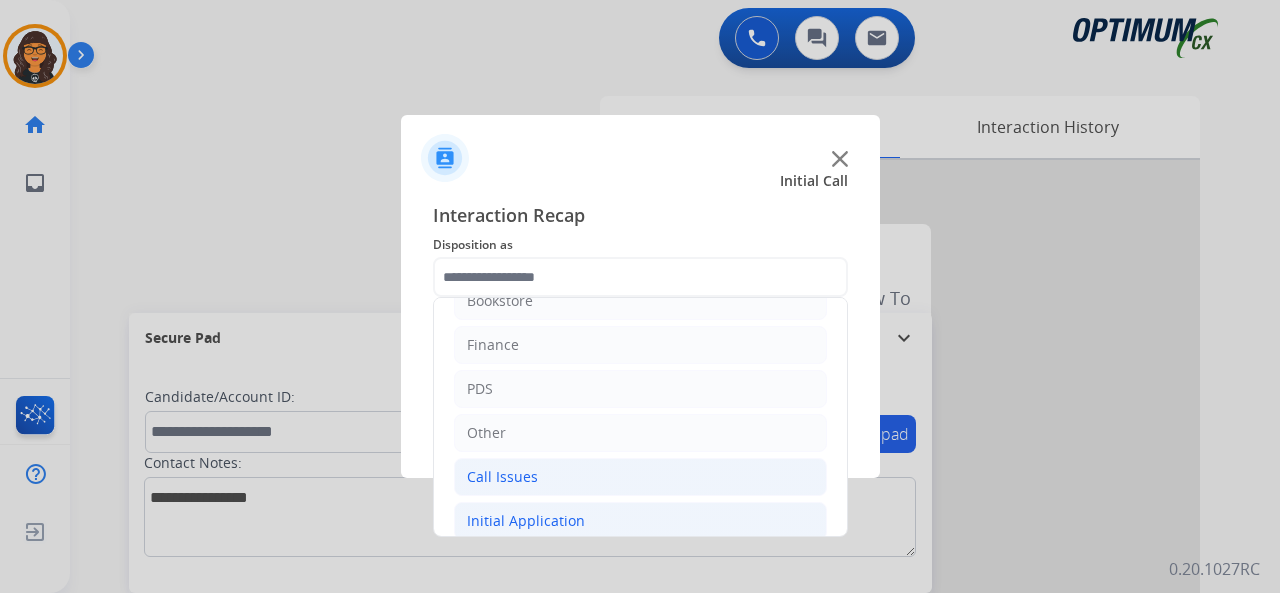 click on "Call Issues" 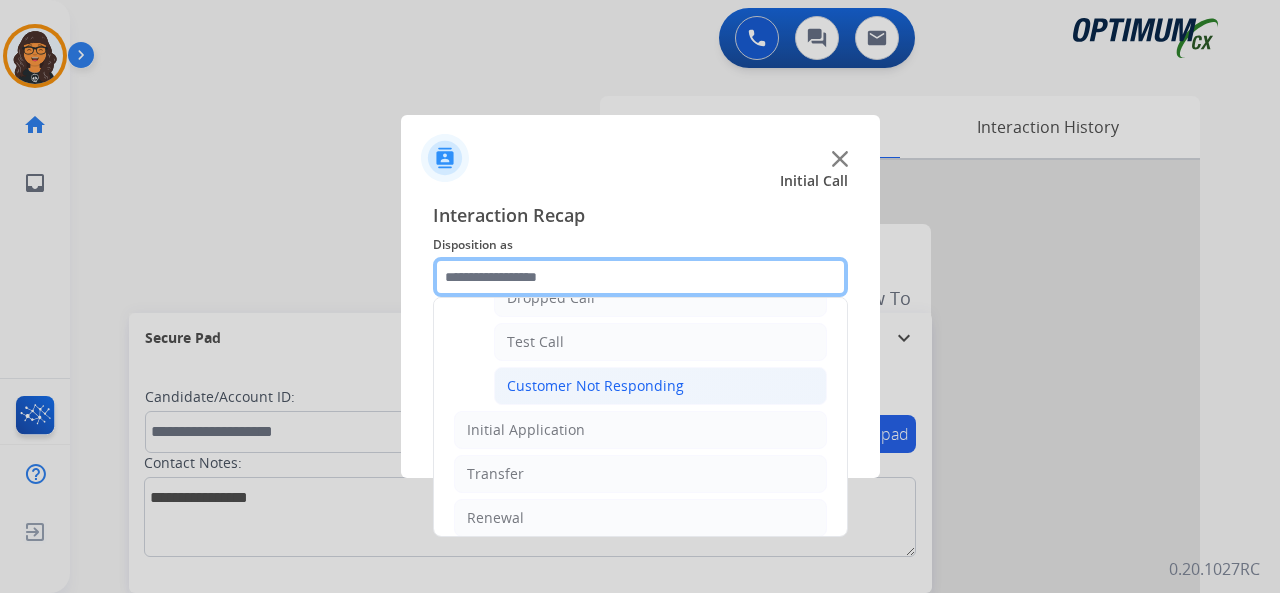 scroll, scrollTop: 346, scrollLeft: 0, axis: vertical 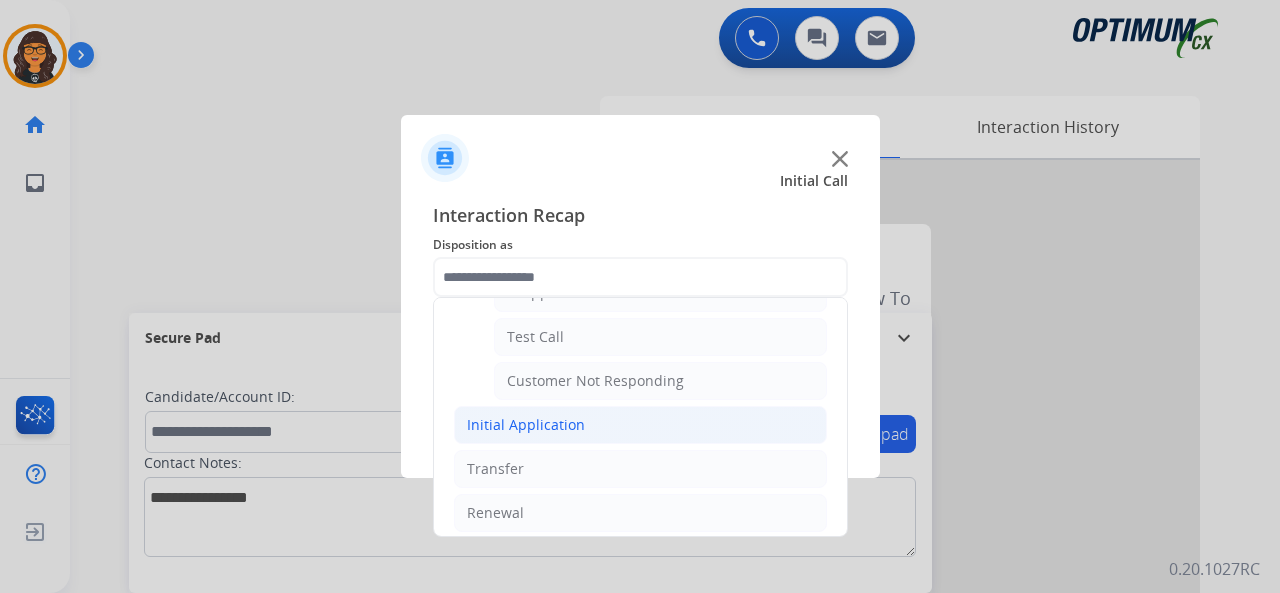 click on "Initial Application" 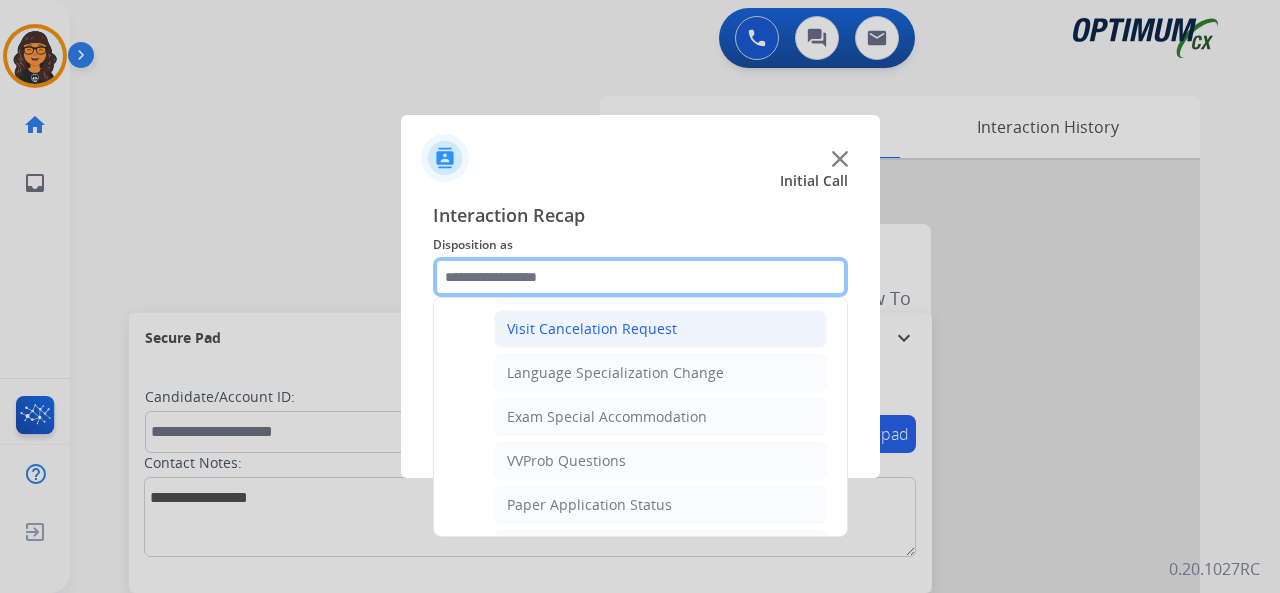 scroll, scrollTop: 1046, scrollLeft: 0, axis: vertical 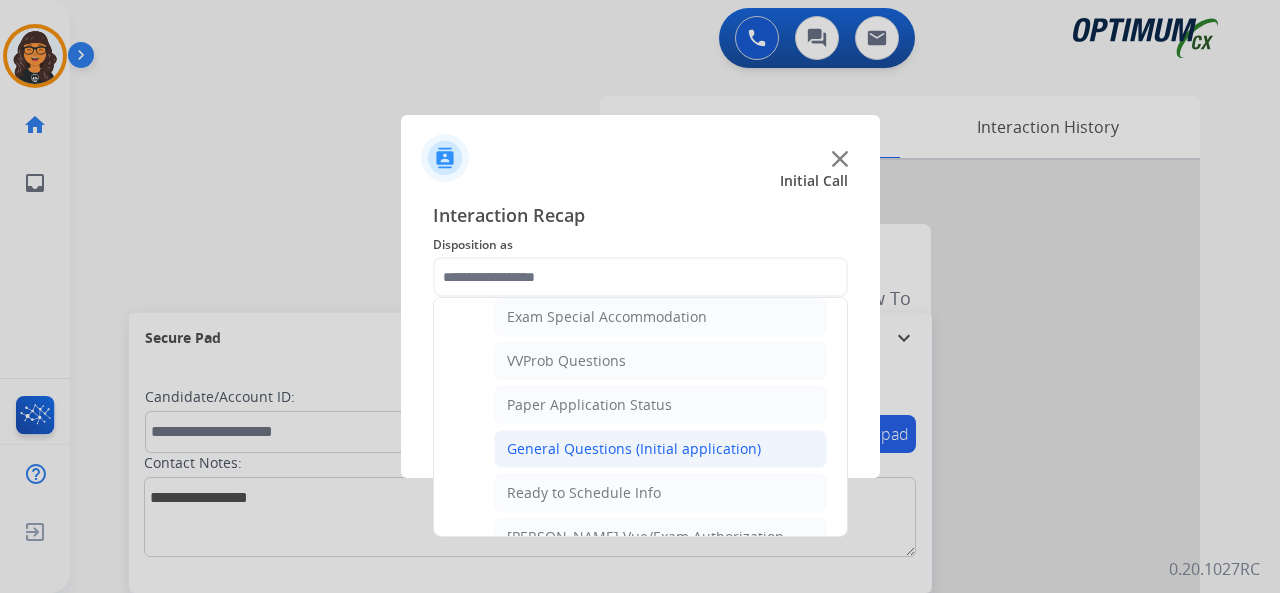click on "General Questions (Initial application)" 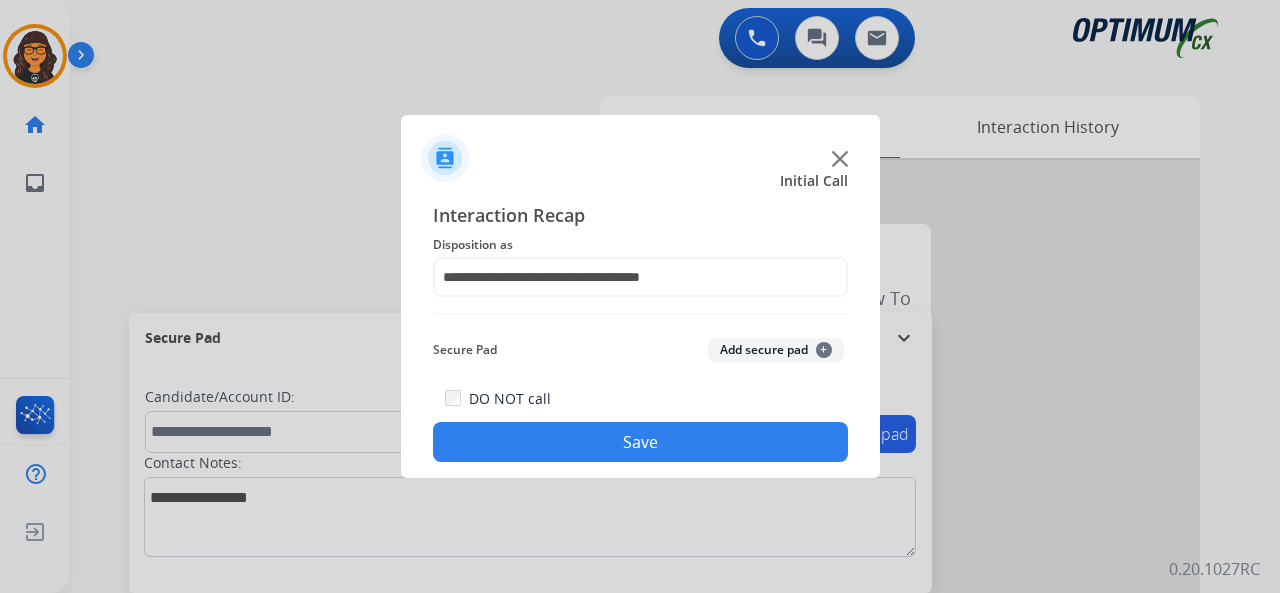click on "Save" 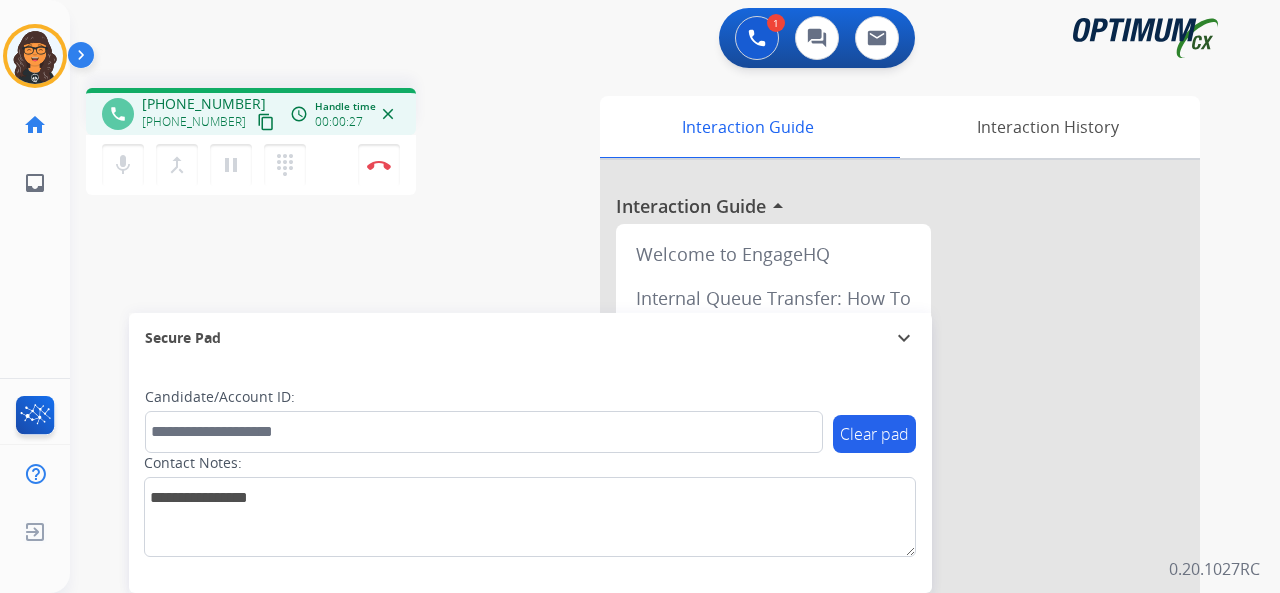drag, startPoint x: 246, startPoint y: 122, endPoint x: 210, endPoint y: 28, distance: 100.65784 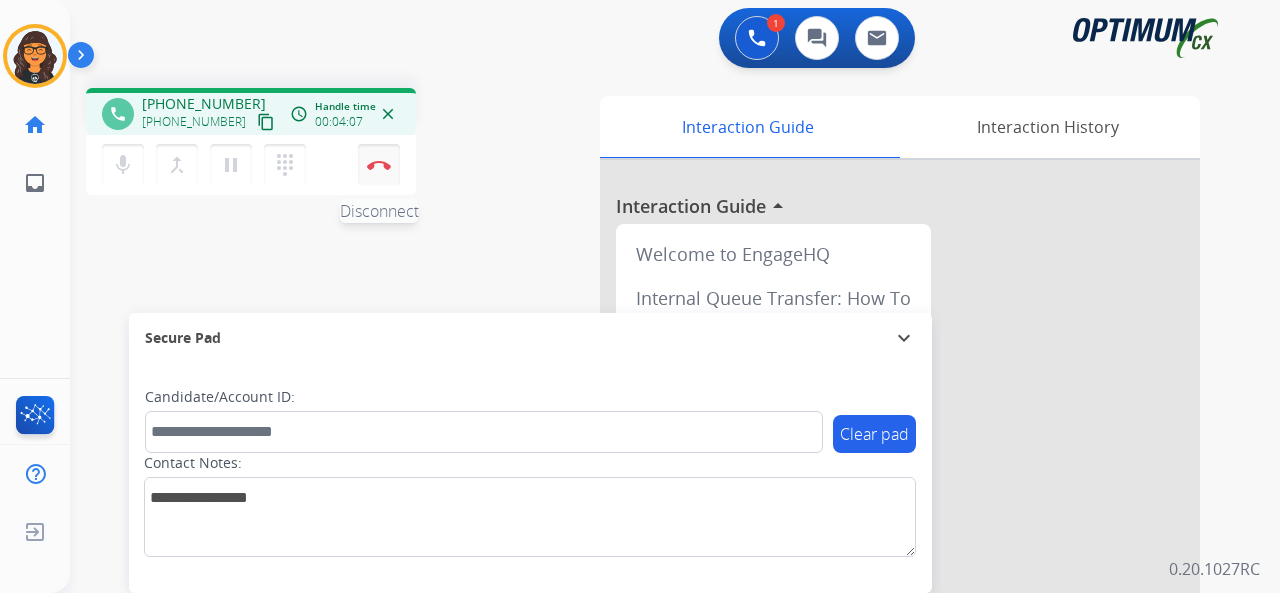 click at bounding box center (379, 165) 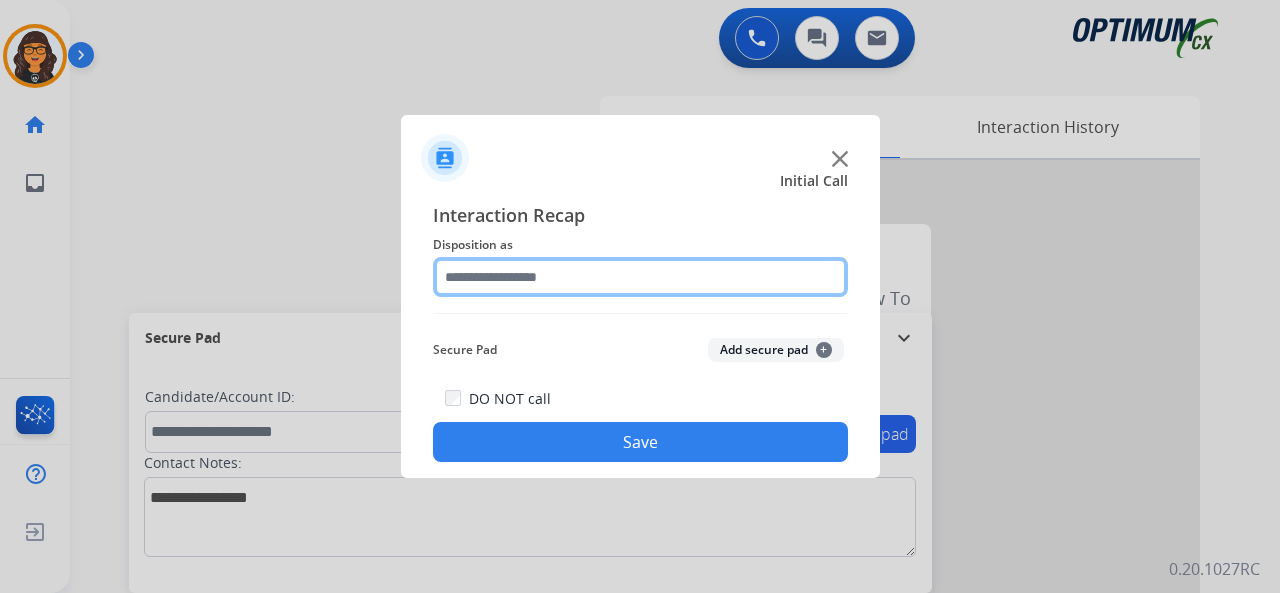 drag, startPoint x: 515, startPoint y: 267, endPoint x: 523, endPoint y: 293, distance: 27.202942 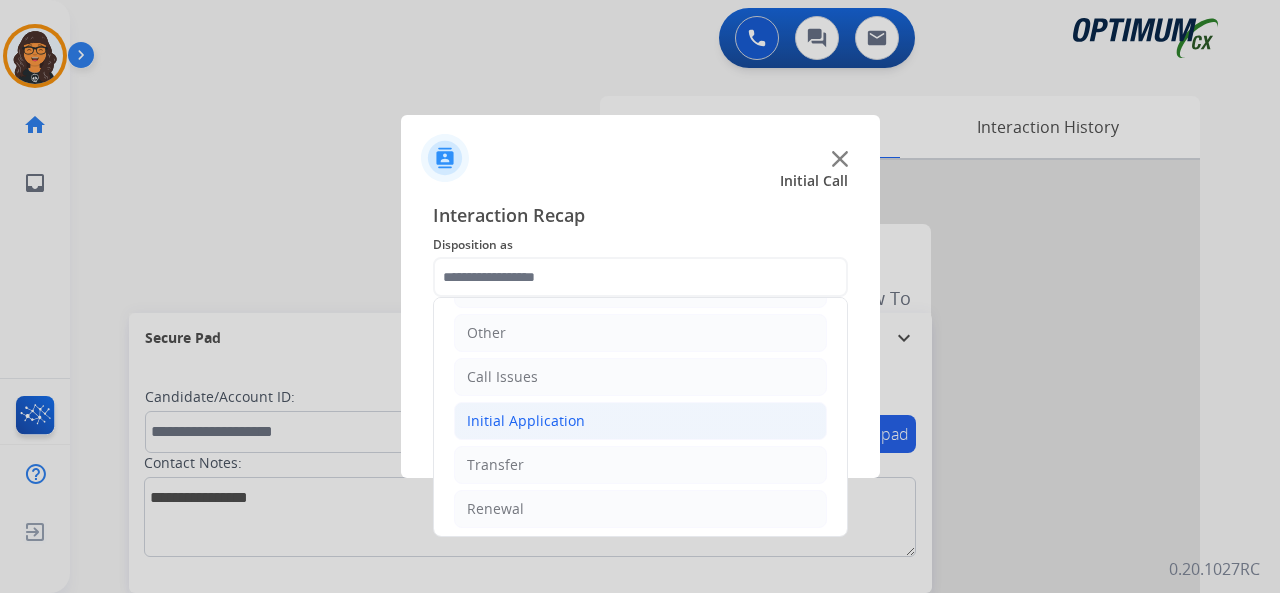 click on "Initial Application" 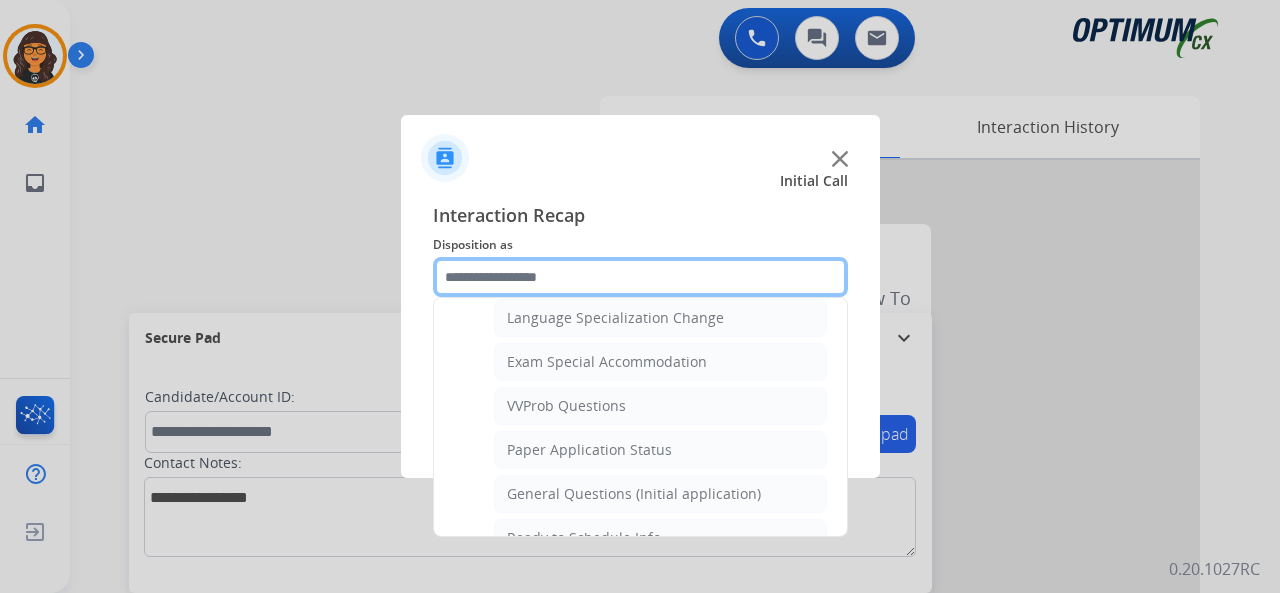 scroll, scrollTop: 1030, scrollLeft: 0, axis: vertical 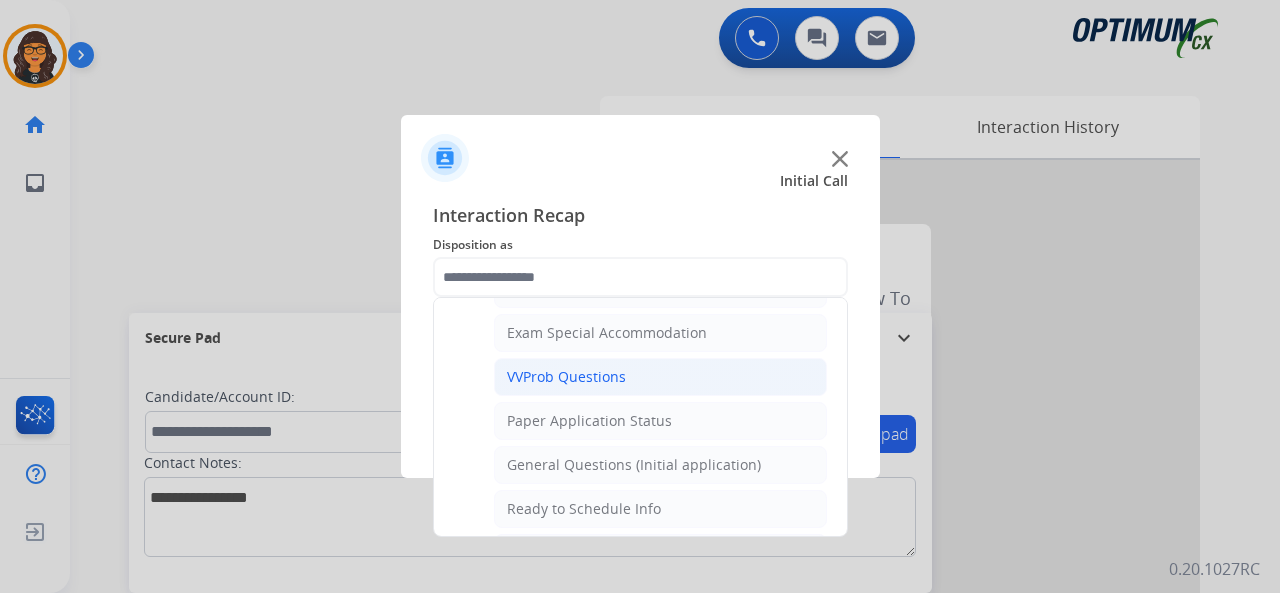 click on "VVProb Questions" 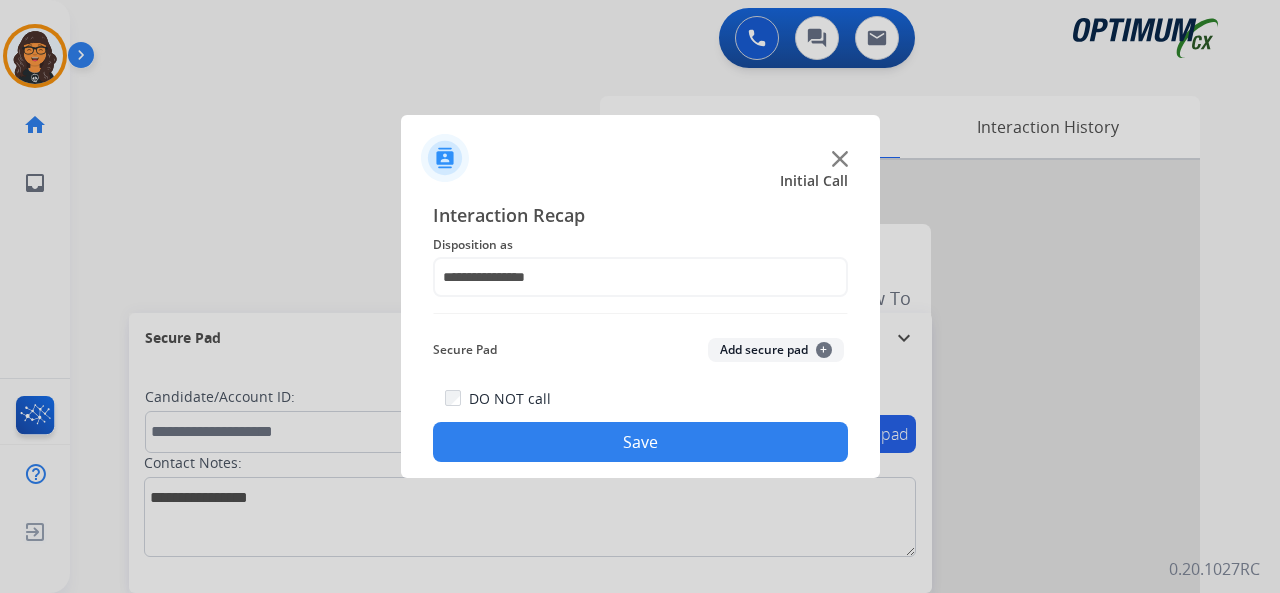click on "Save" 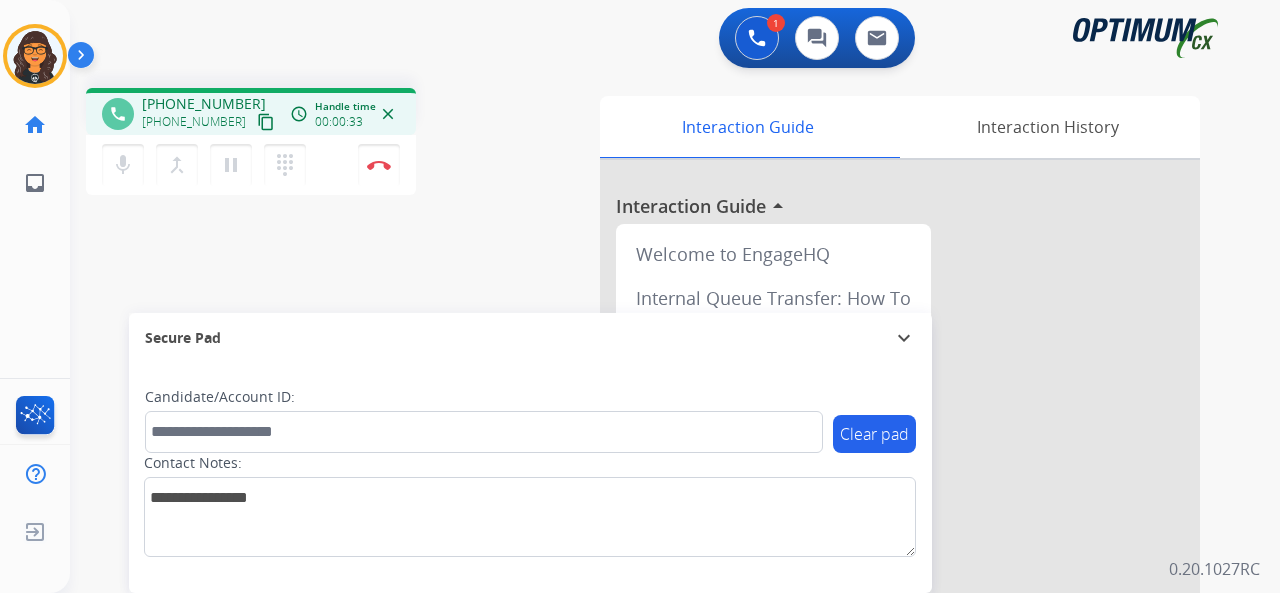 drag, startPoint x: 240, startPoint y: 123, endPoint x: 234, endPoint y: 107, distance: 17.088007 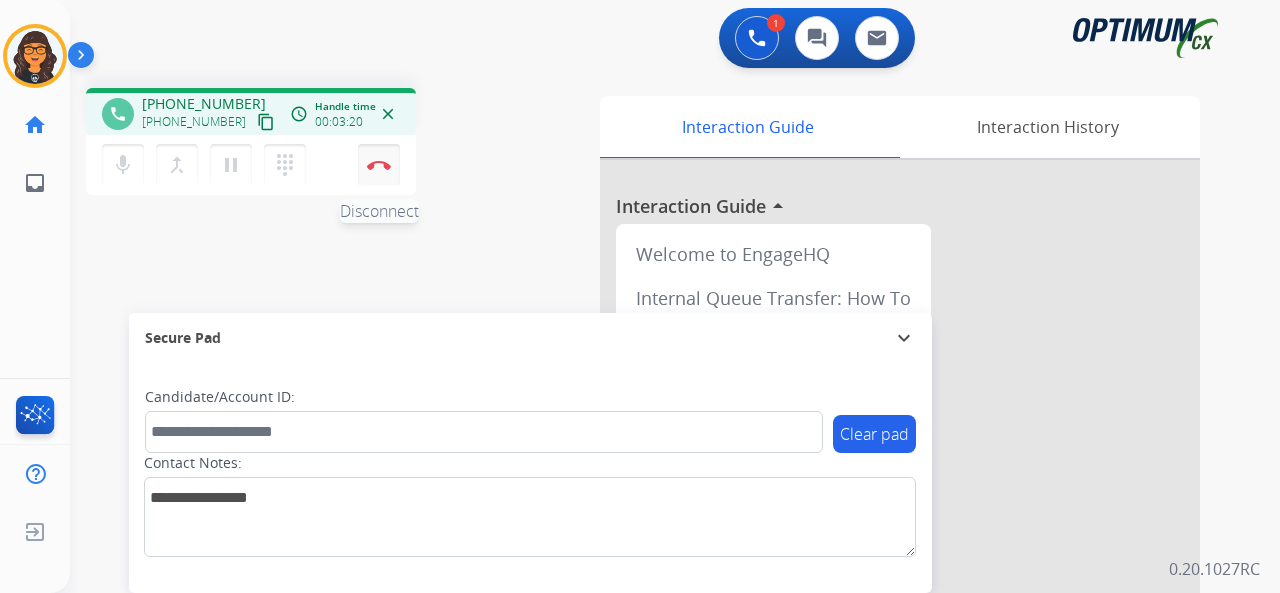click at bounding box center [379, 165] 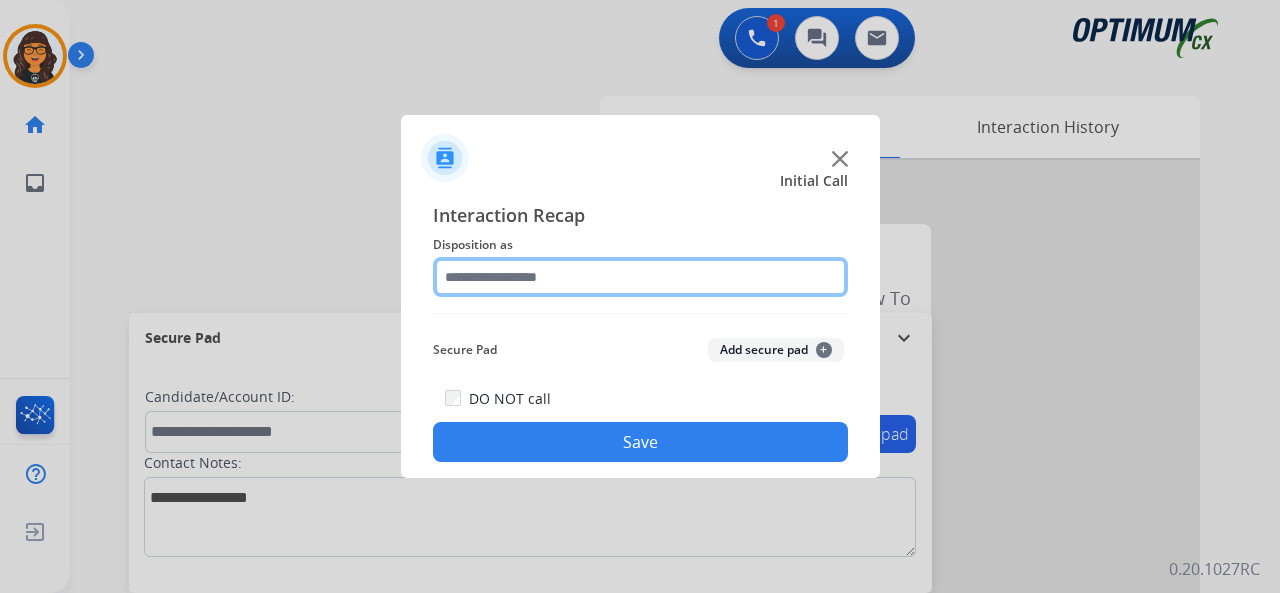 click 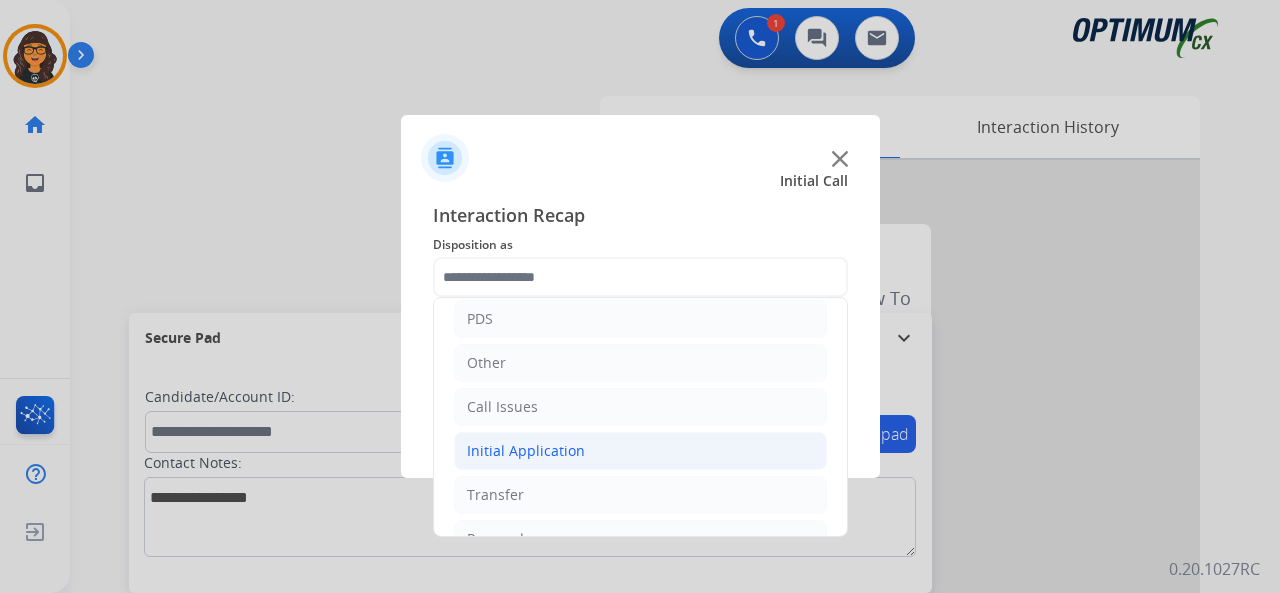 click on "Initial Application" 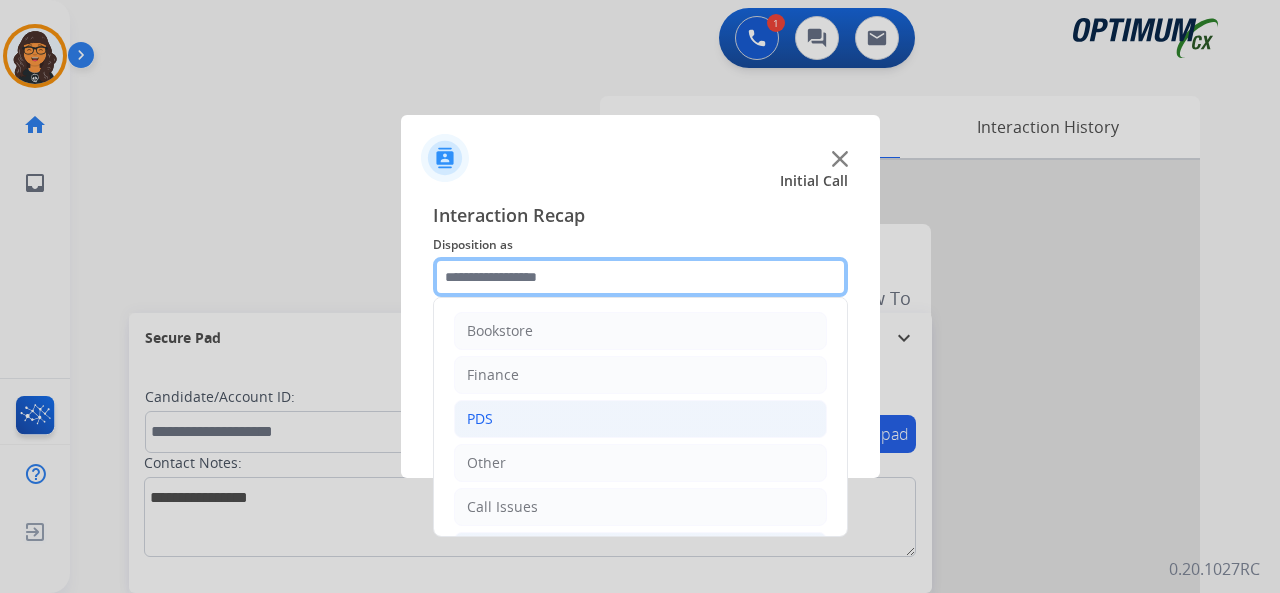 scroll, scrollTop: 0, scrollLeft: 0, axis: both 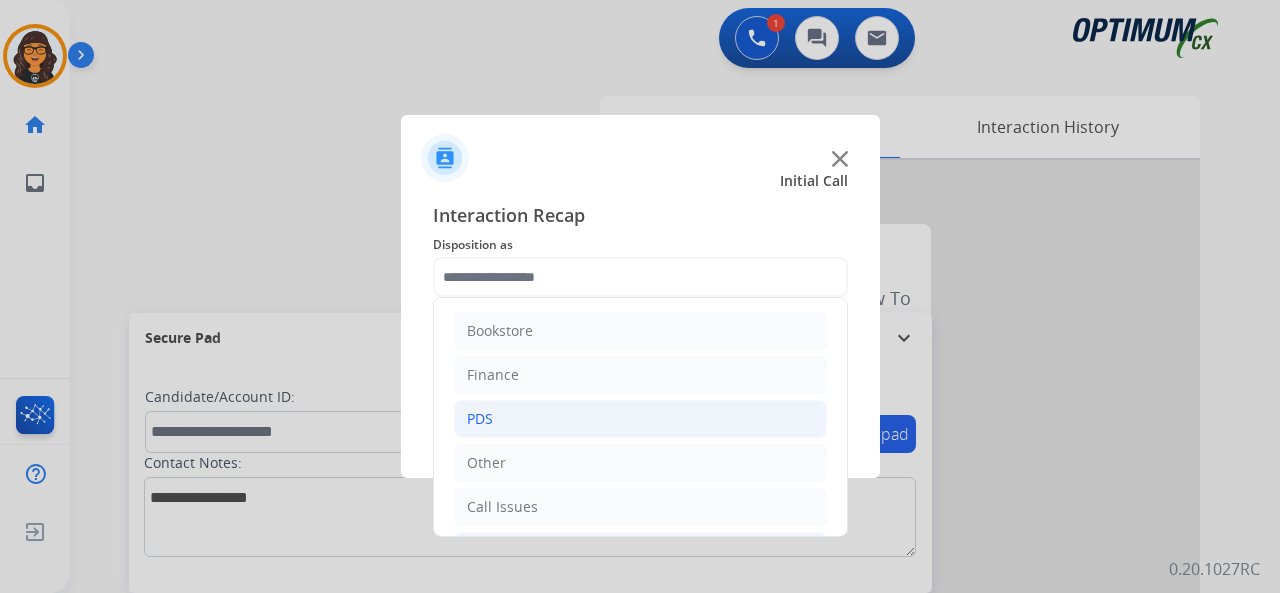 click on "PDS" 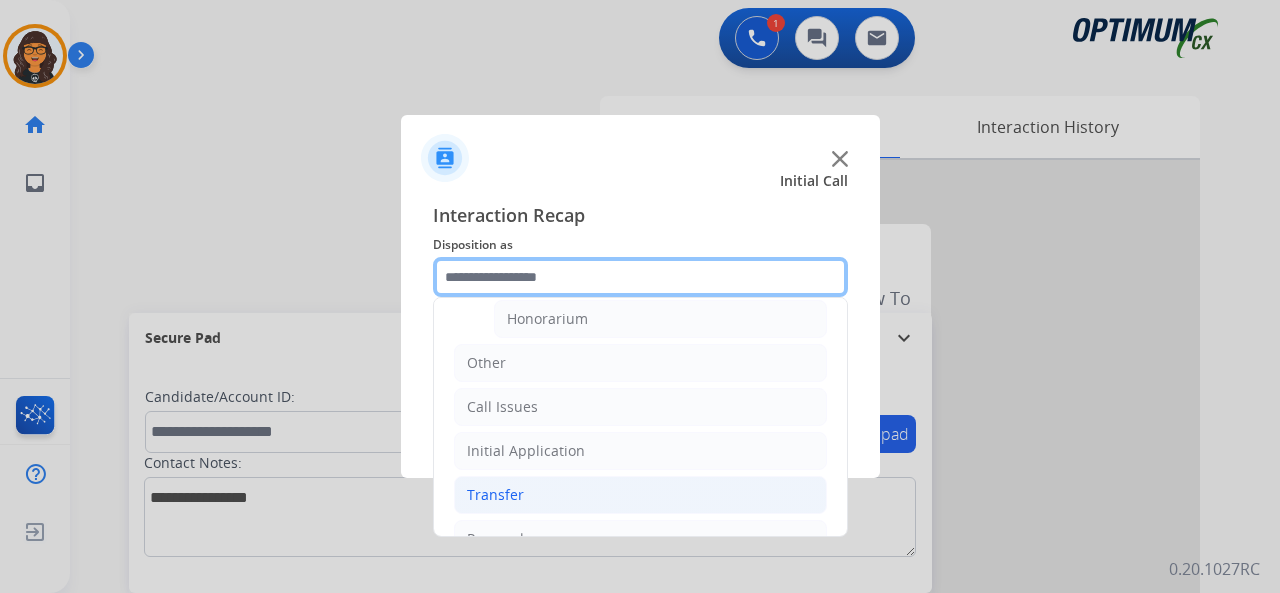 scroll, scrollTop: 690, scrollLeft: 0, axis: vertical 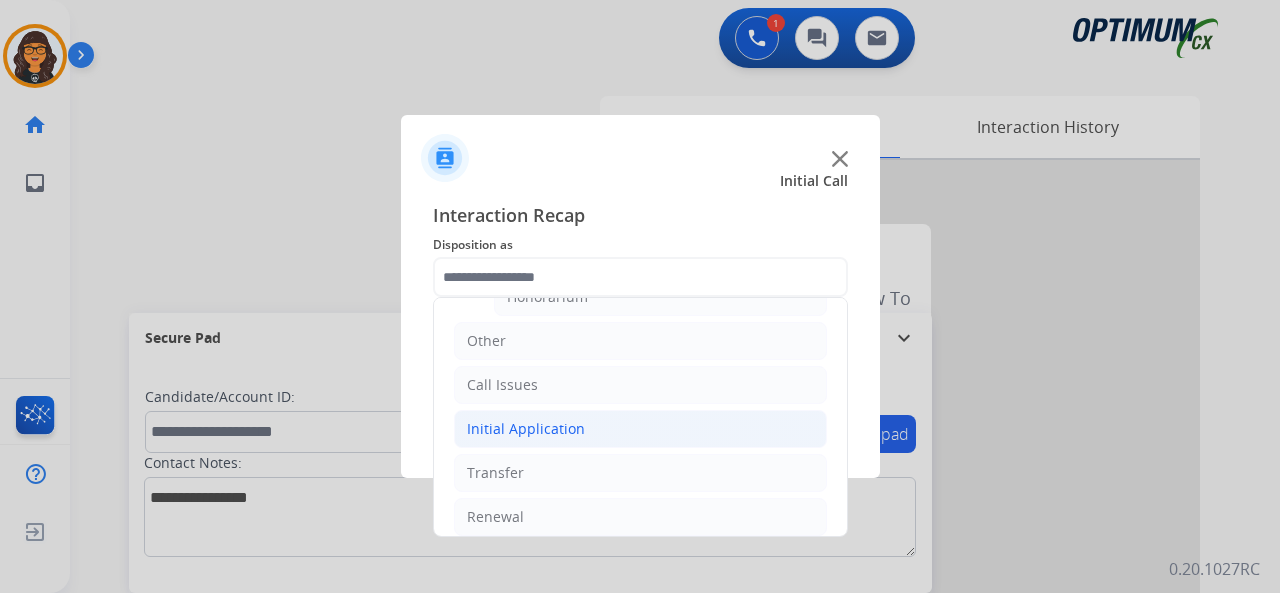 click on "Initial Application" 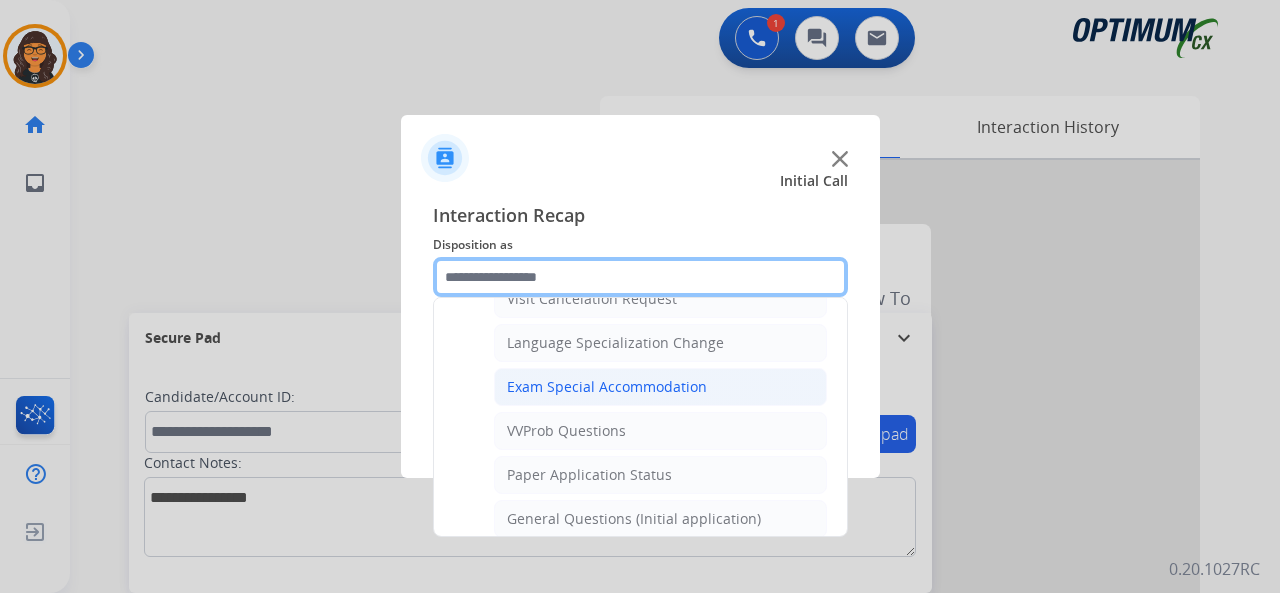 scroll, scrollTop: 1090, scrollLeft: 0, axis: vertical 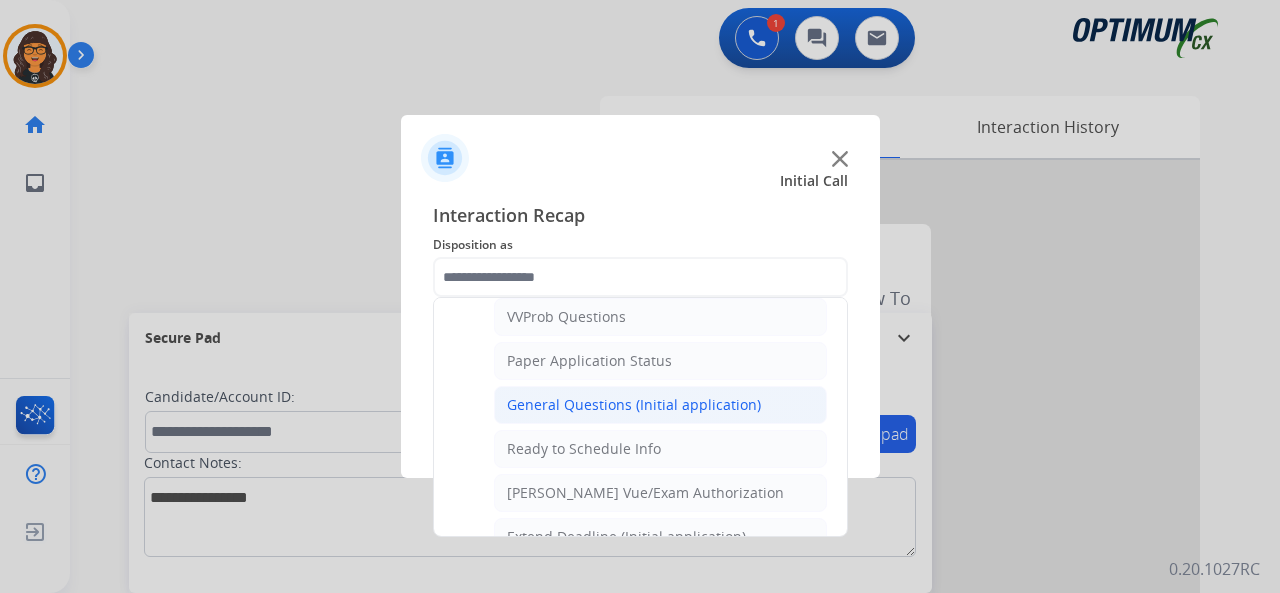 click on "General Questions (Initial application)" 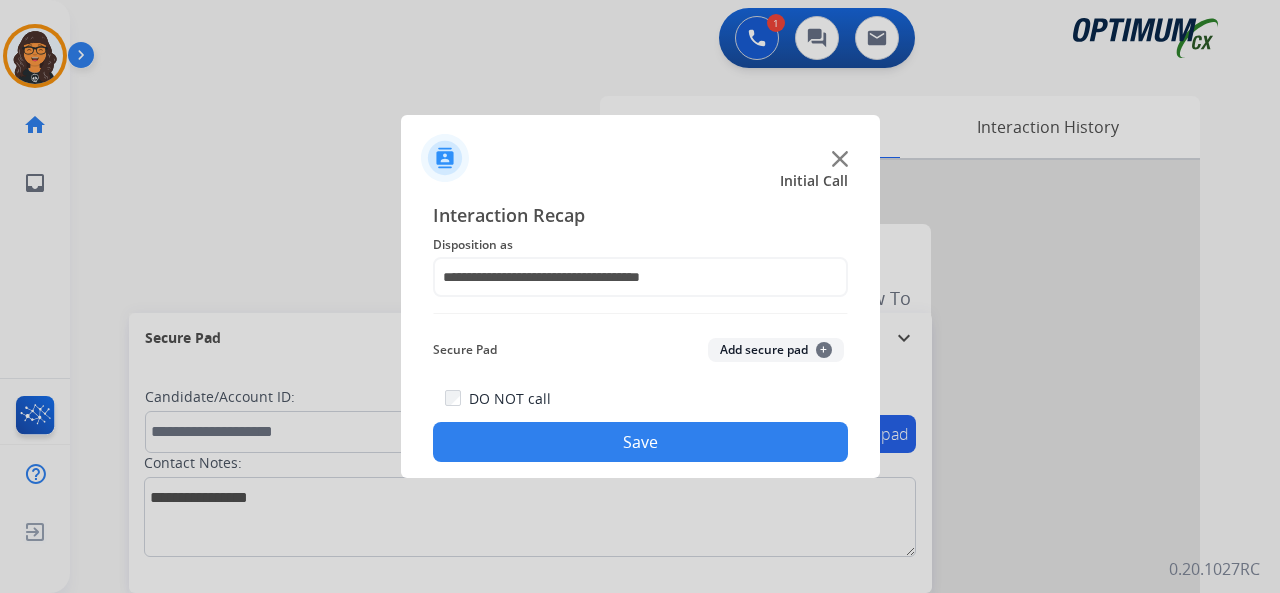 click on "Save" 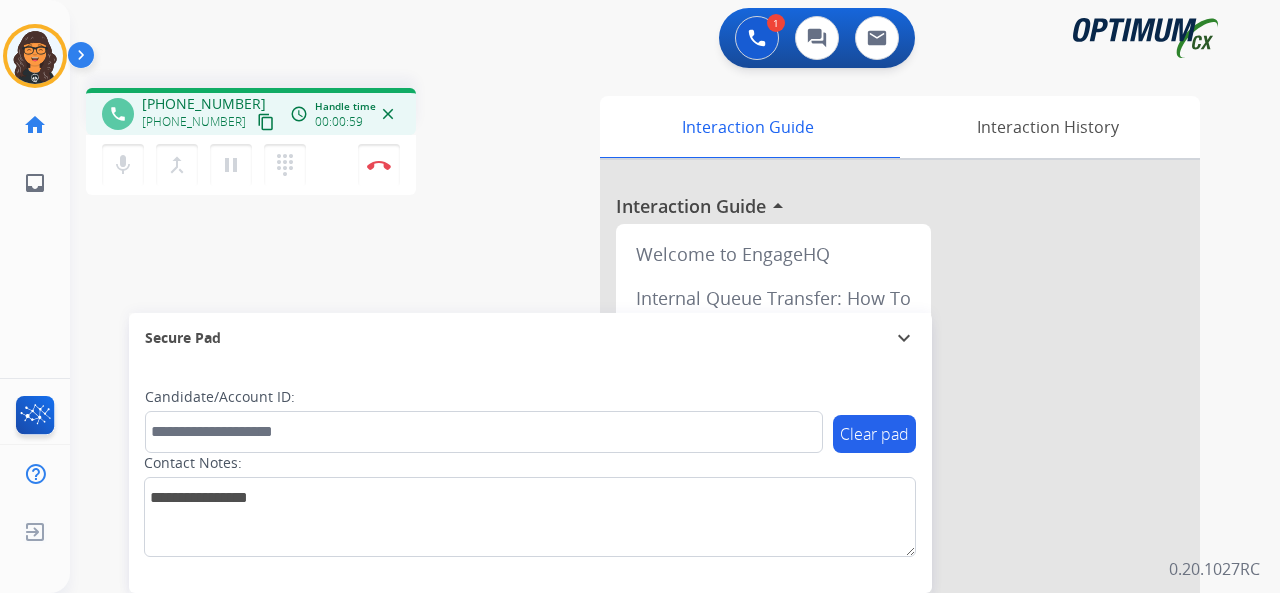click on "content_copy" at bounding box center [266, 122] 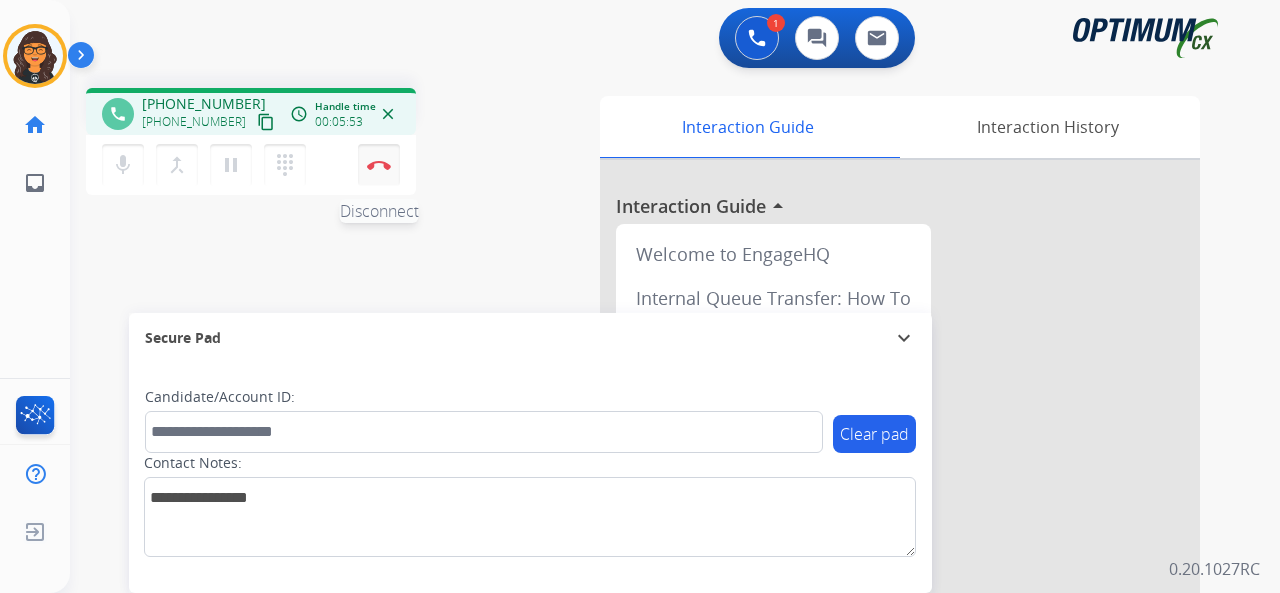 click at bounding box center (379, 165) 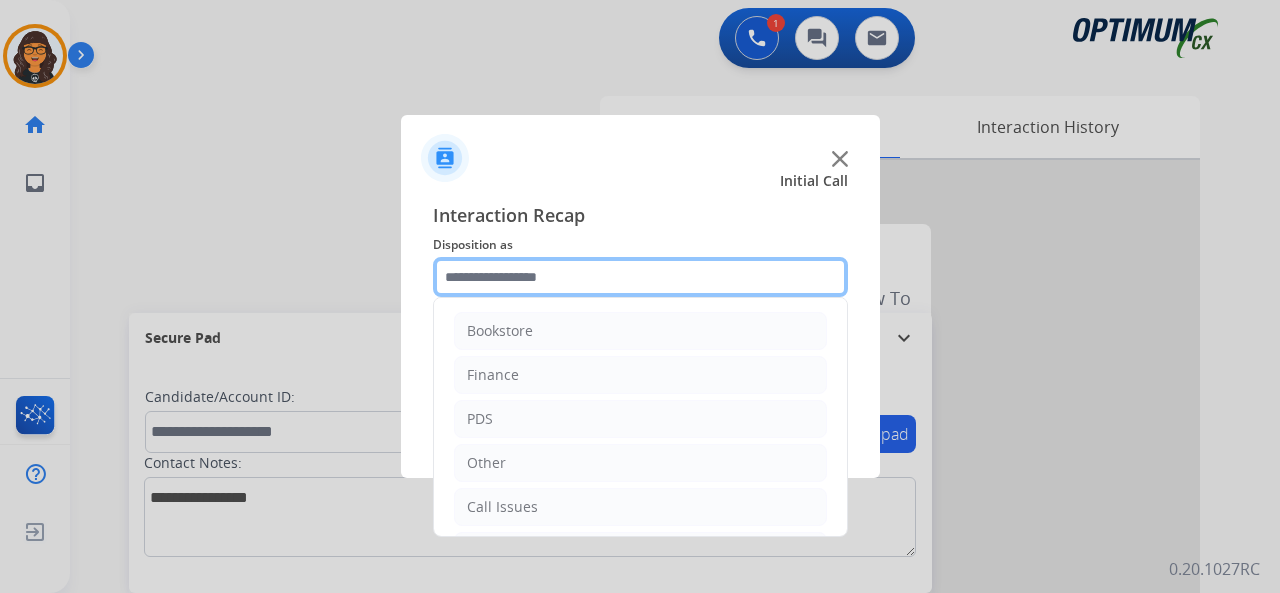 click 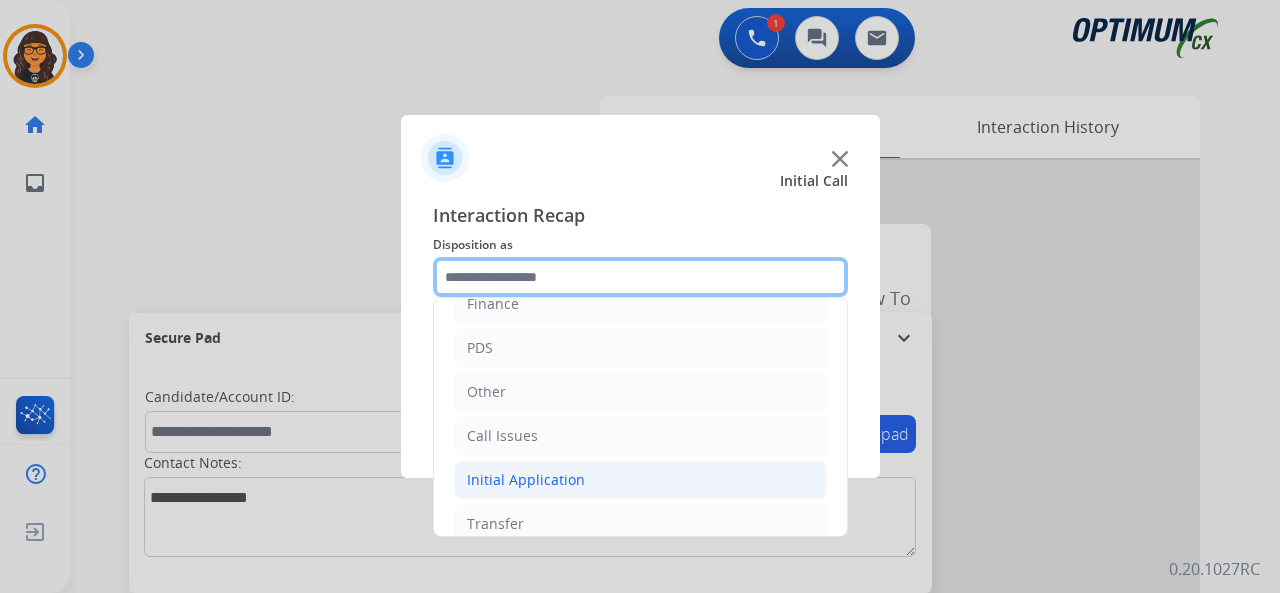 scroll, scrollTop: 100, scrollLeft: 0, axis: vertical 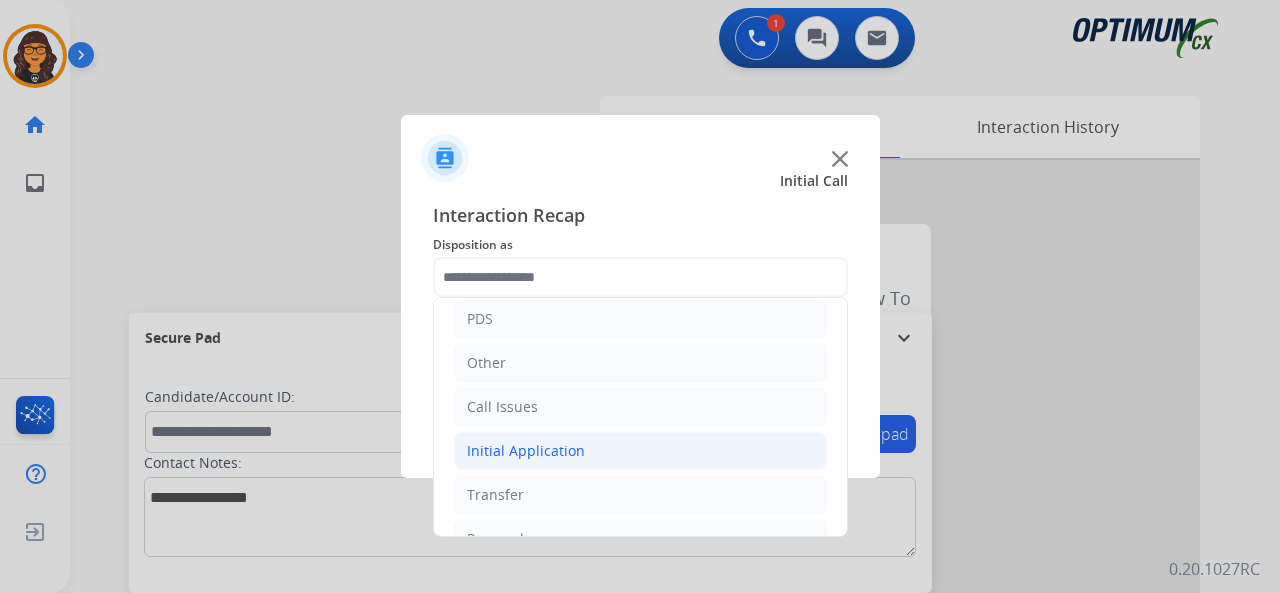click on "Initial Application" 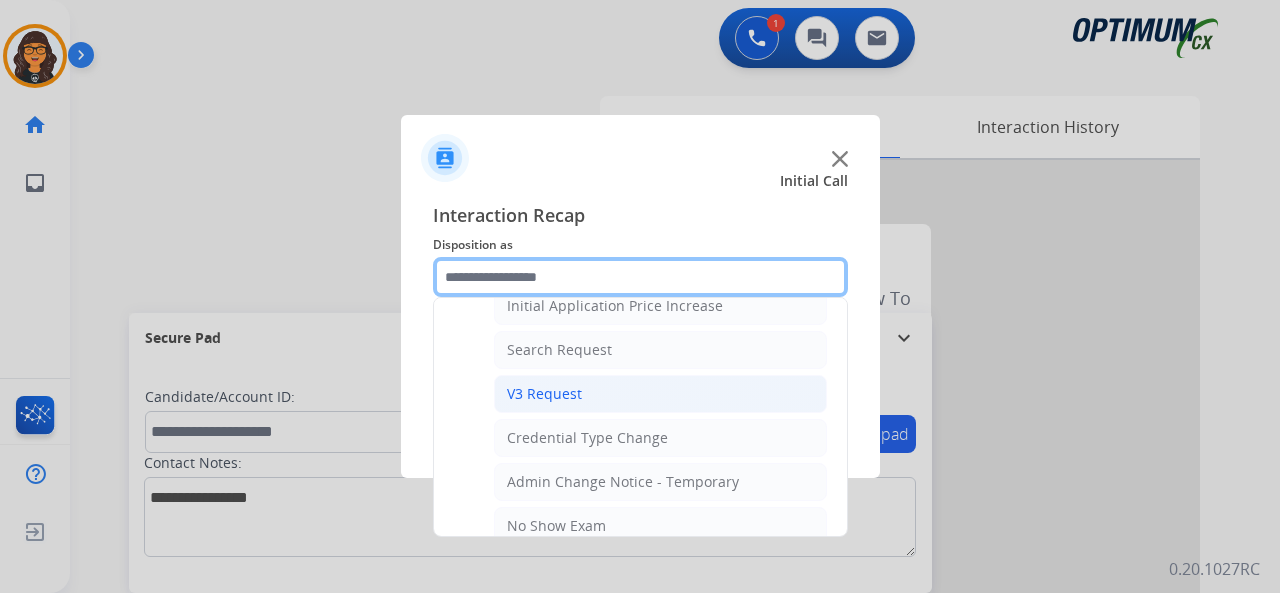 scroll, scrollTop: 700, scrollLeft: 0, axis: vertical 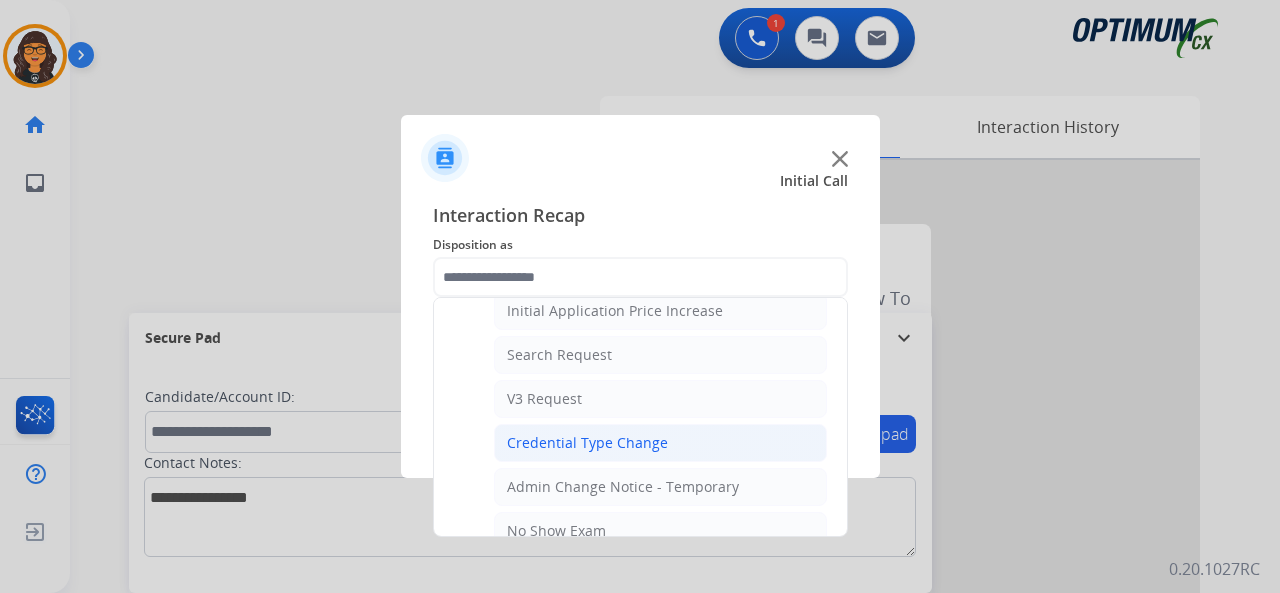 click on "Credential Type Change" 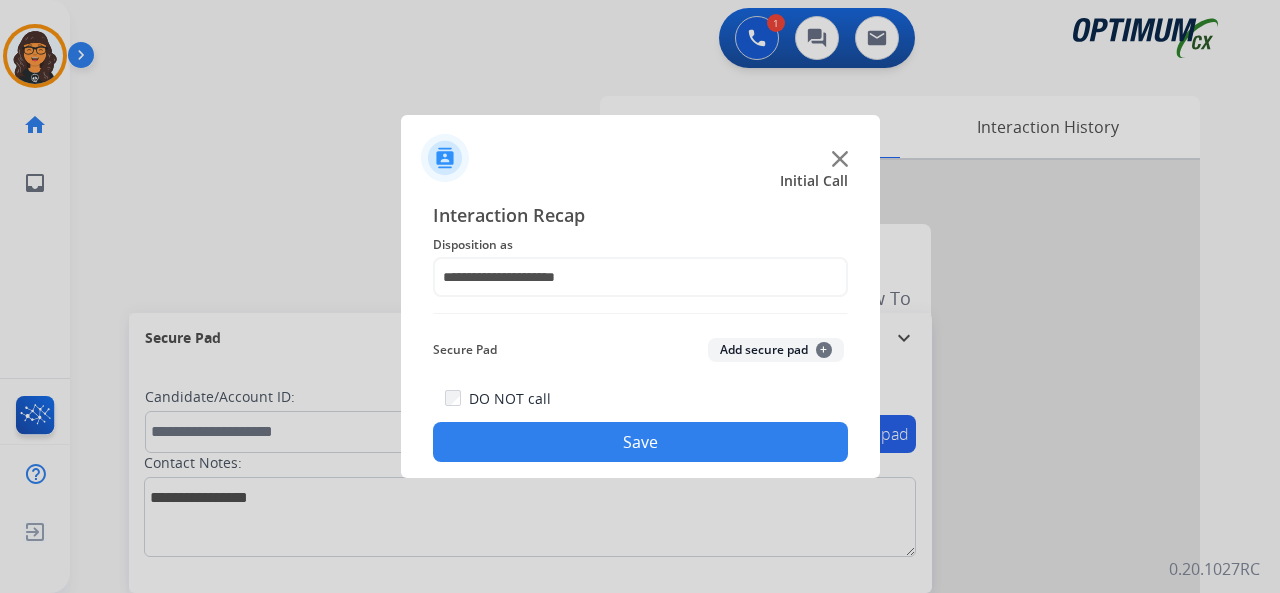 click on "Save" 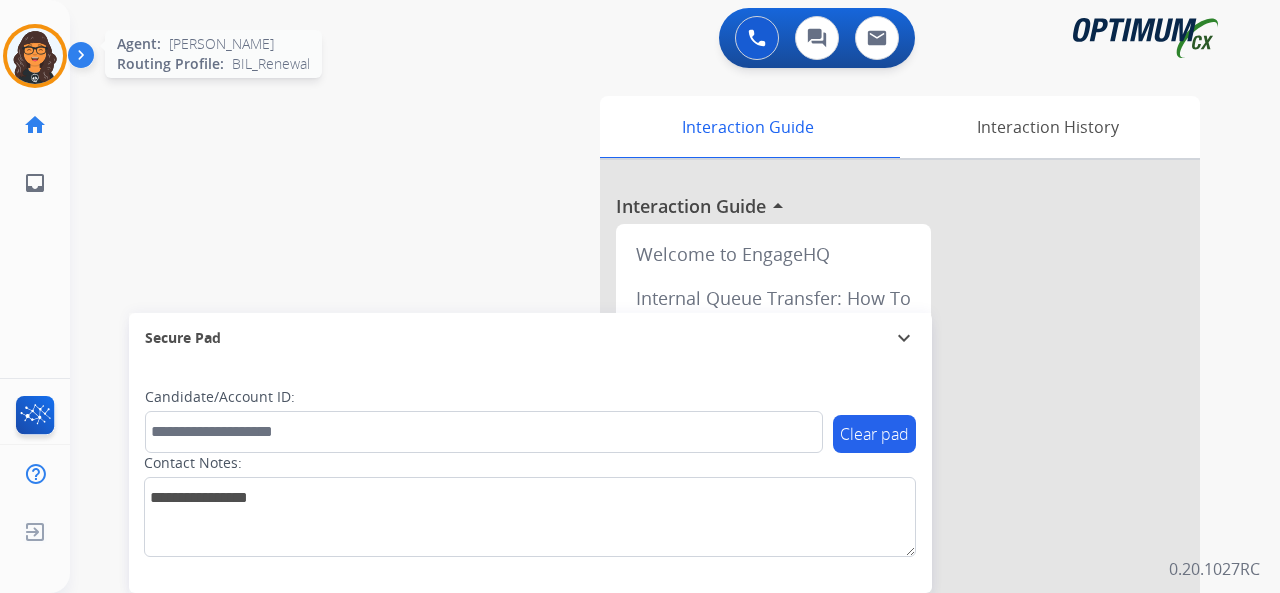 click at bounding box center (35, 56) 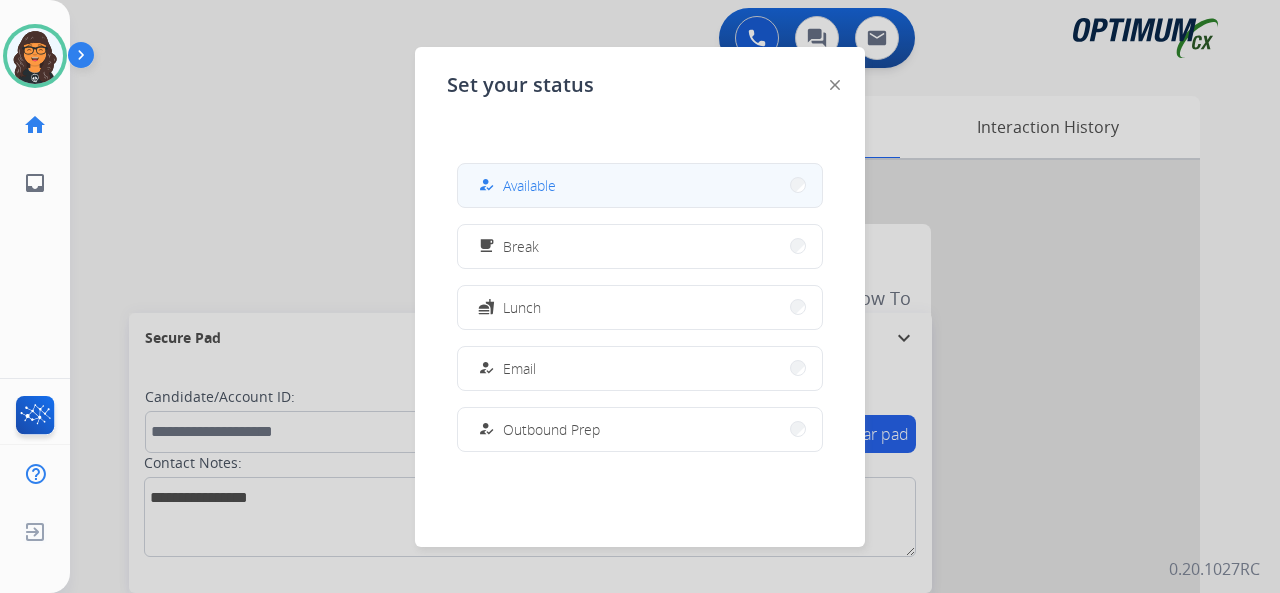 click on "Available" at bounding box center [529, 185] 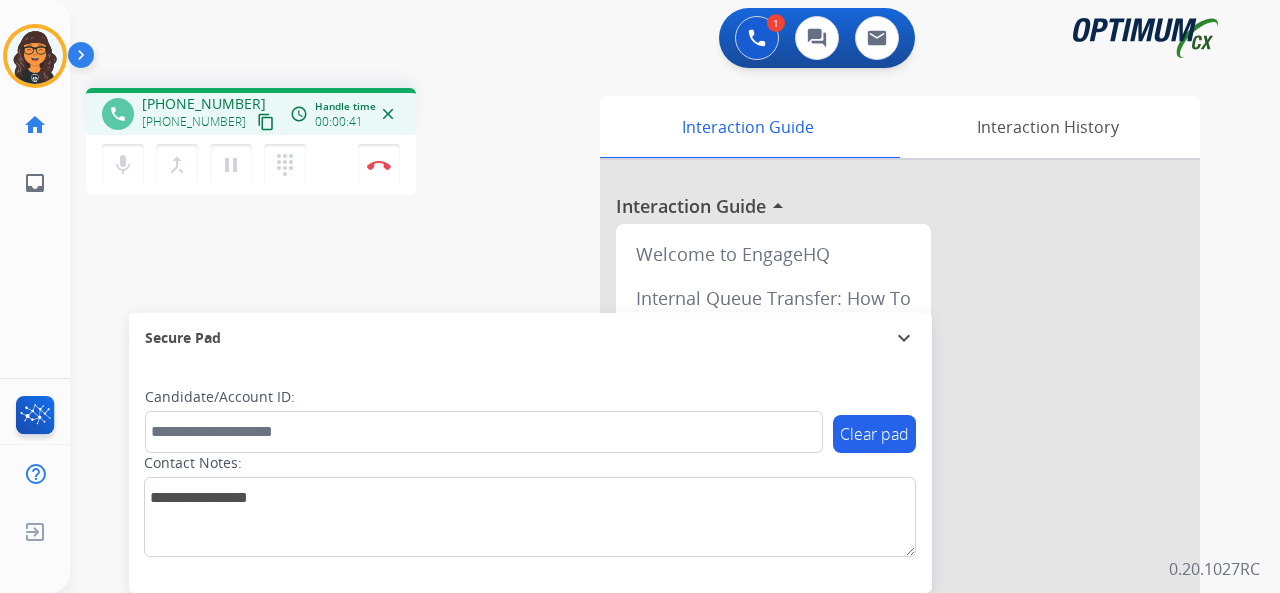click on "content_copy" at bounding box center [266, 122] 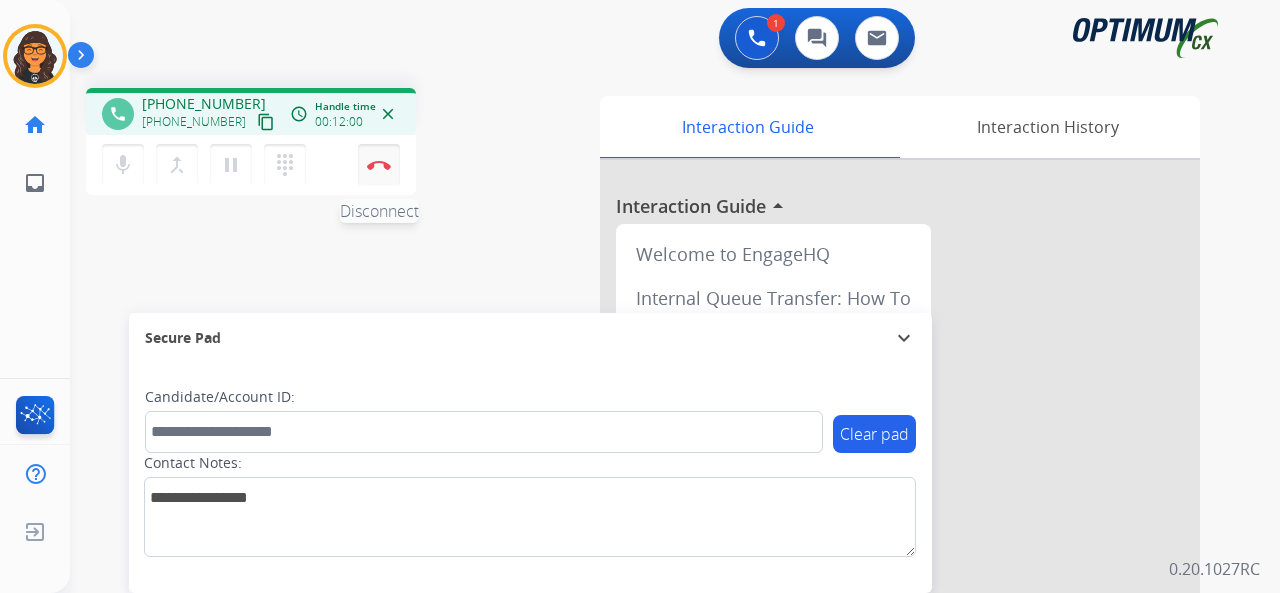 click at bounding box center (379, 165) 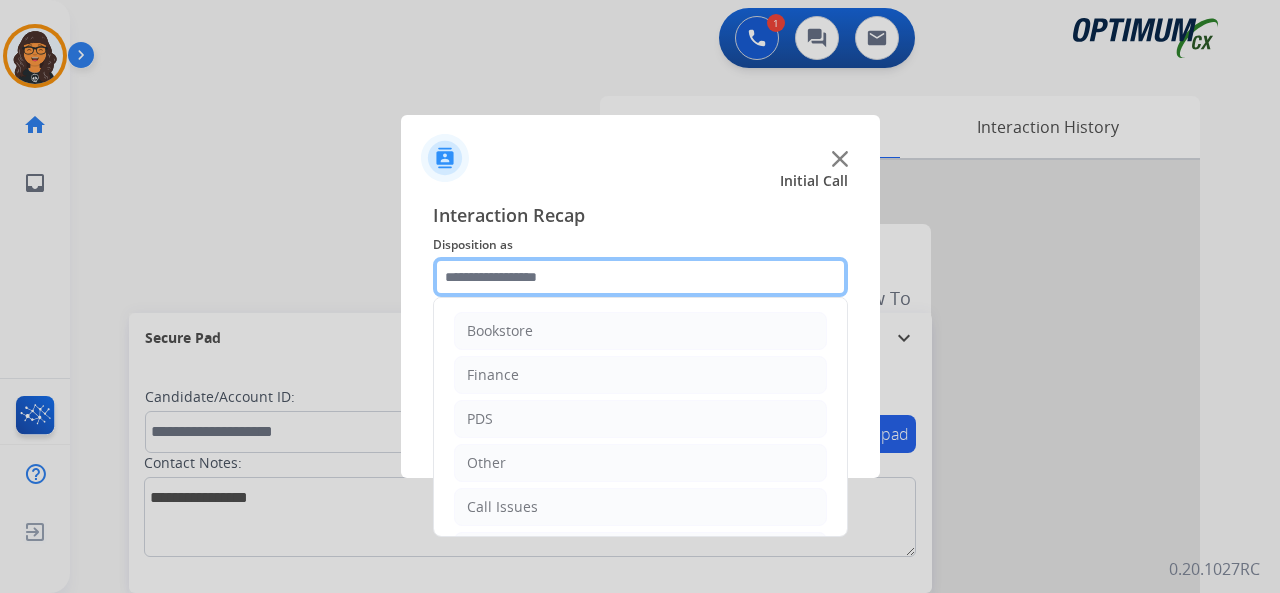 click 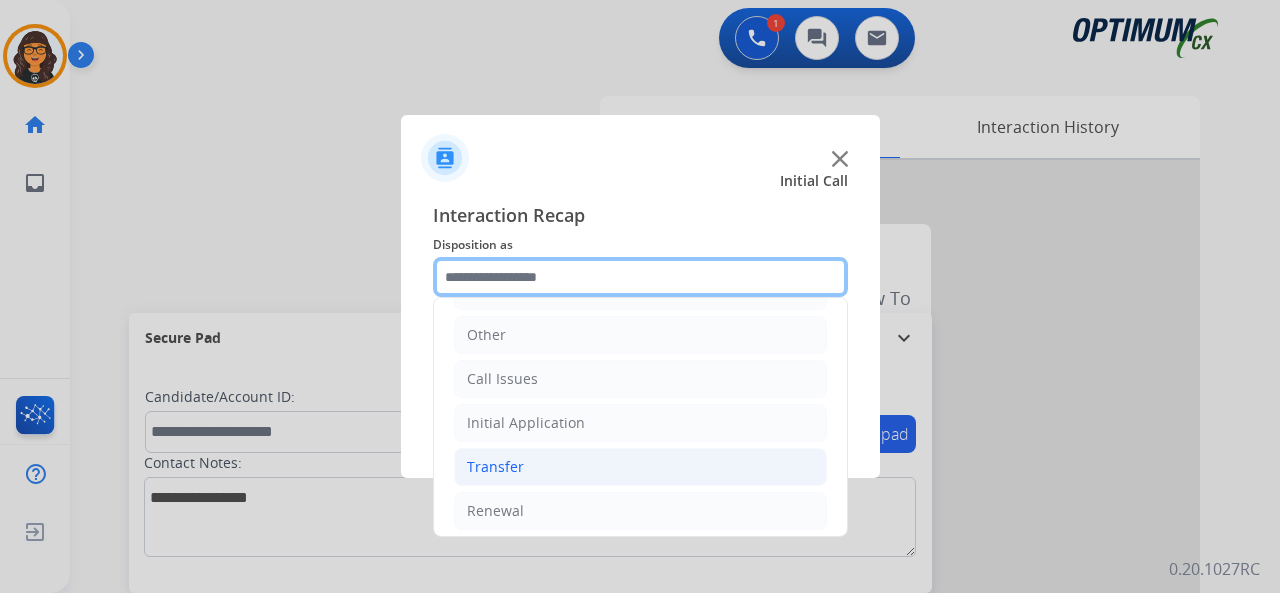 scroll, scrollTop: 130, scrollLeft: 0, axis: vertical 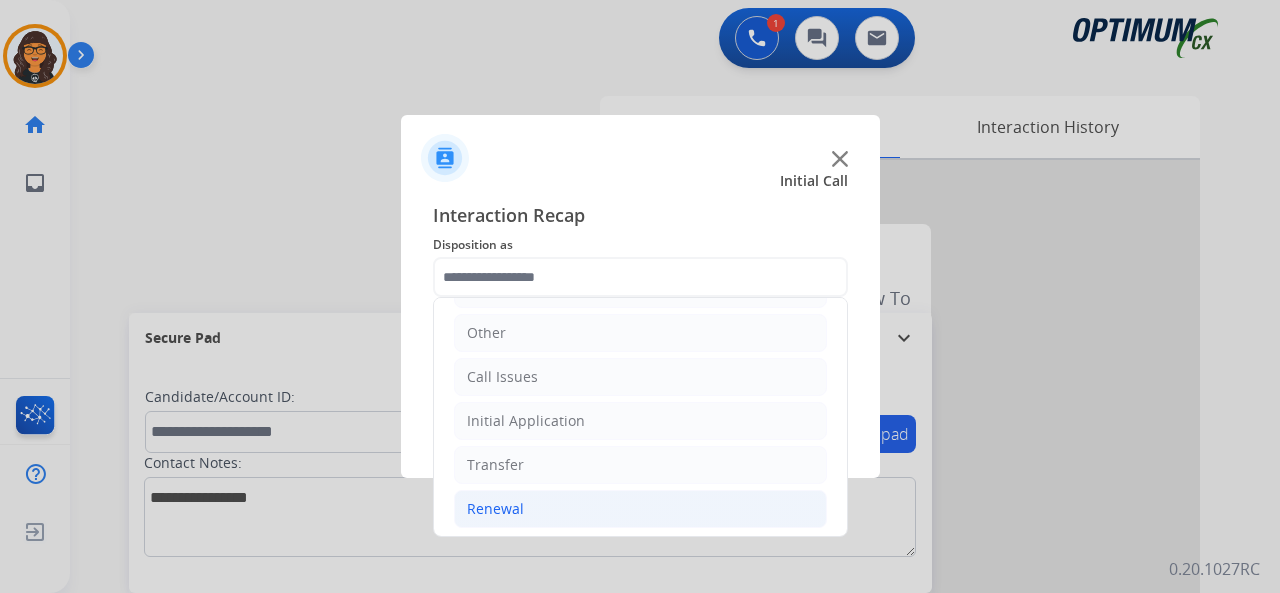 click on "Renewal" 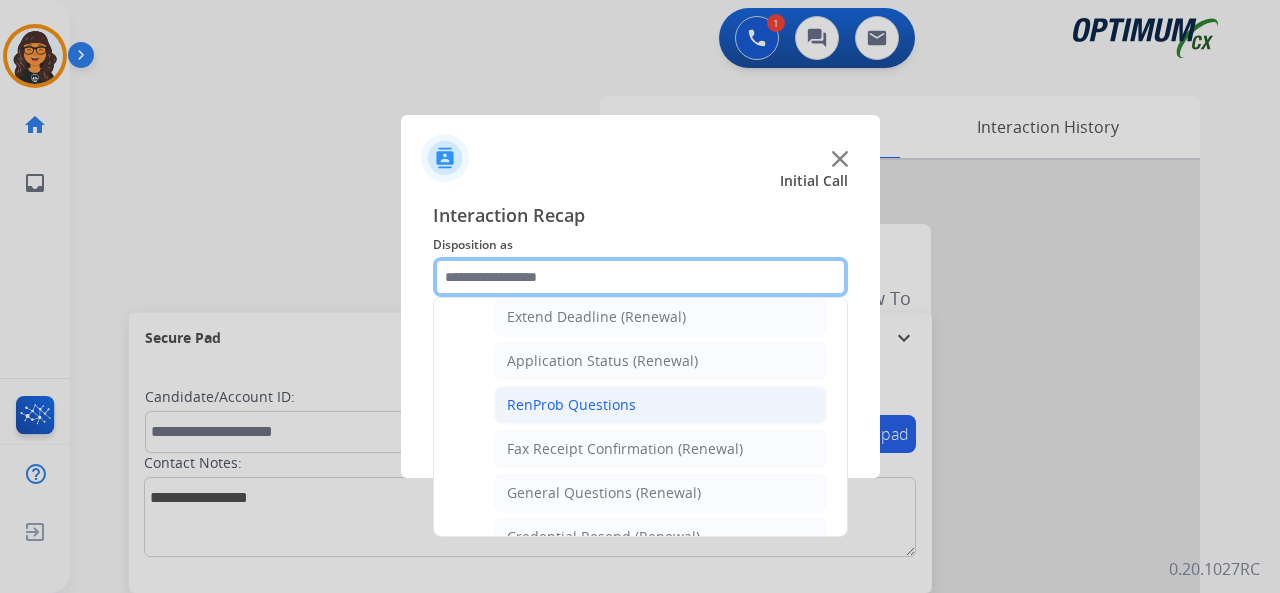scroll, scrollTop: 330, scrollLeft: 0, axis: vertical 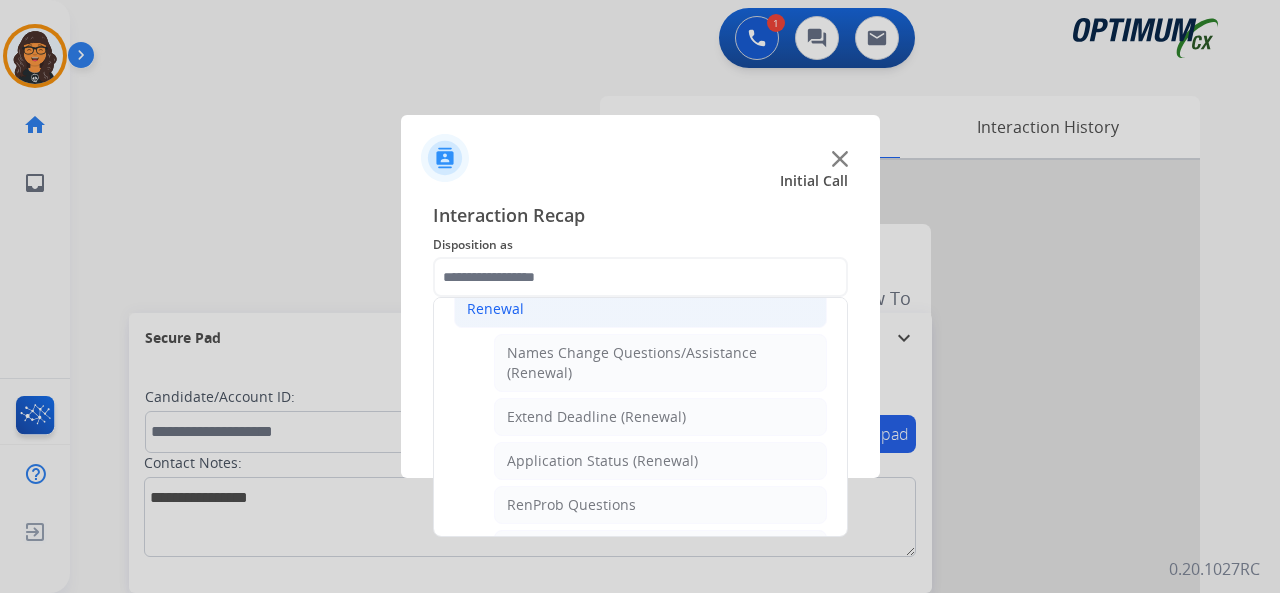 click on "Application Status (Renewal)" 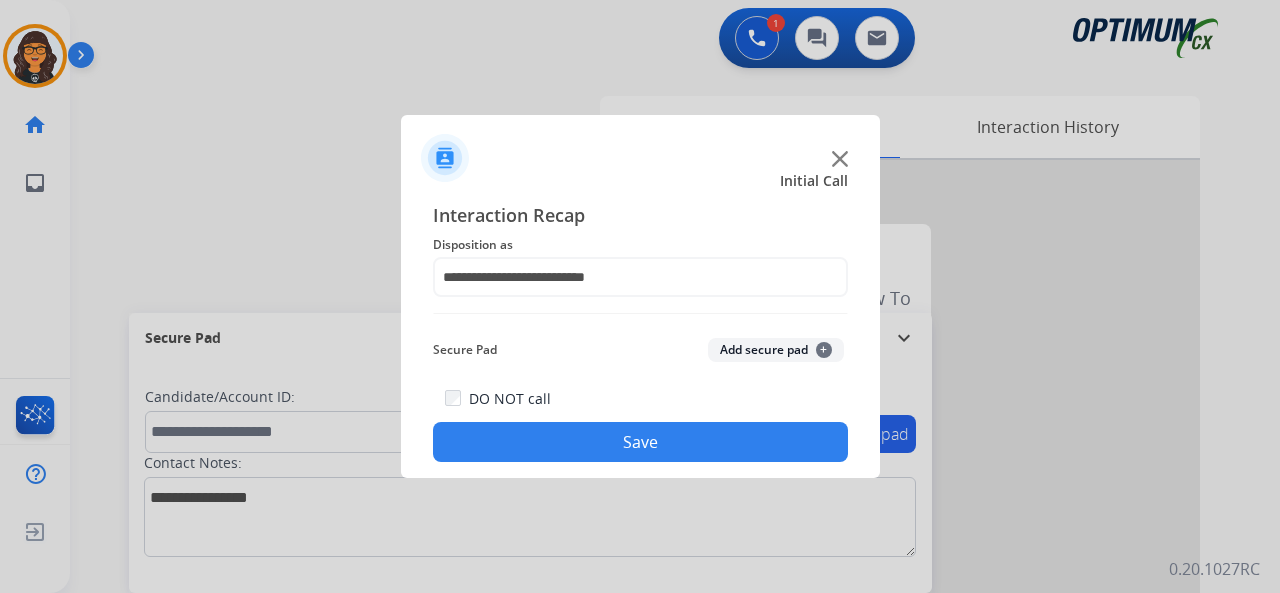 click on "Save" 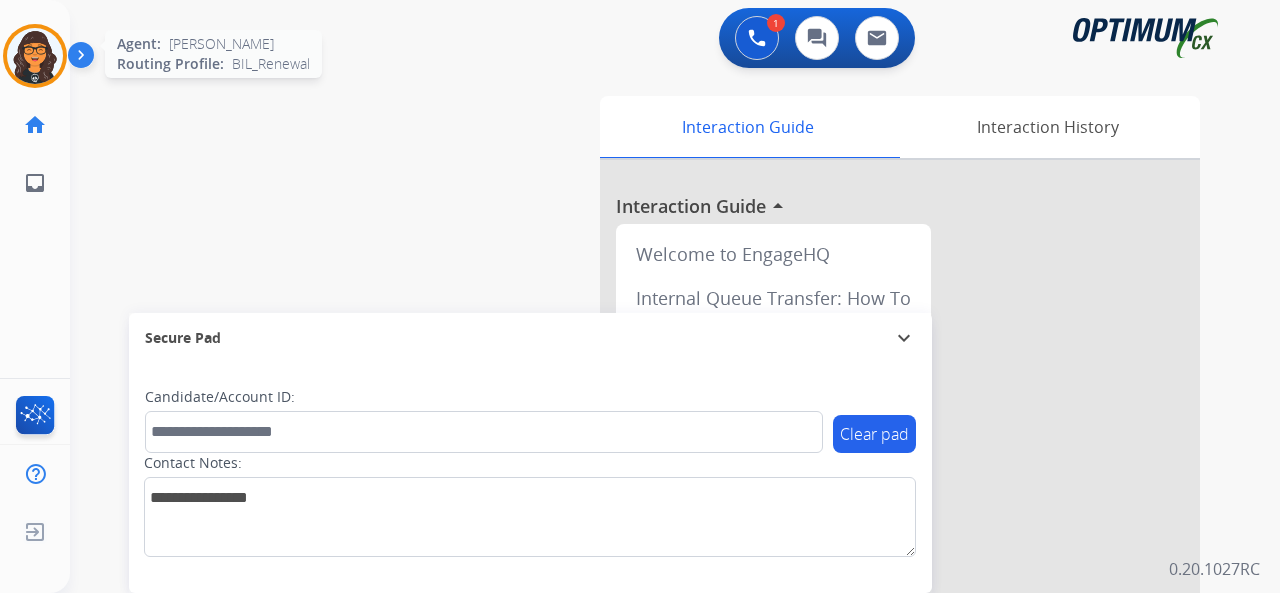click at bounding box center (35, 56) 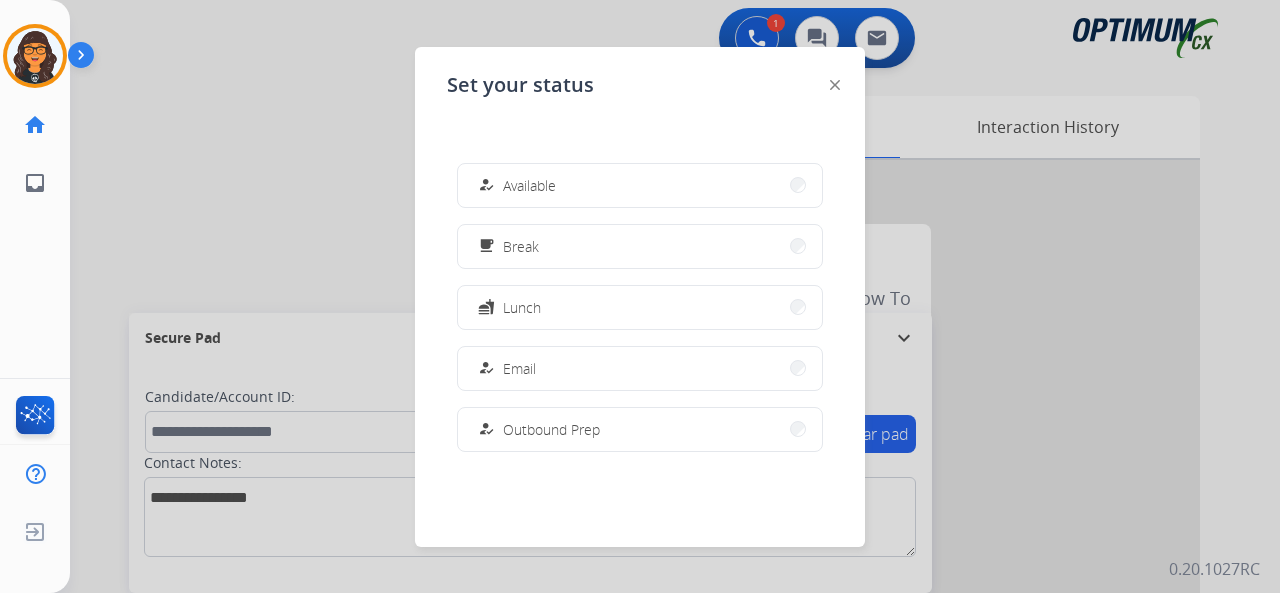 drag, startPoint x: 527, startPoint y: 312, endPoint x: 547, endPoint y: 310, distance: 20.09975 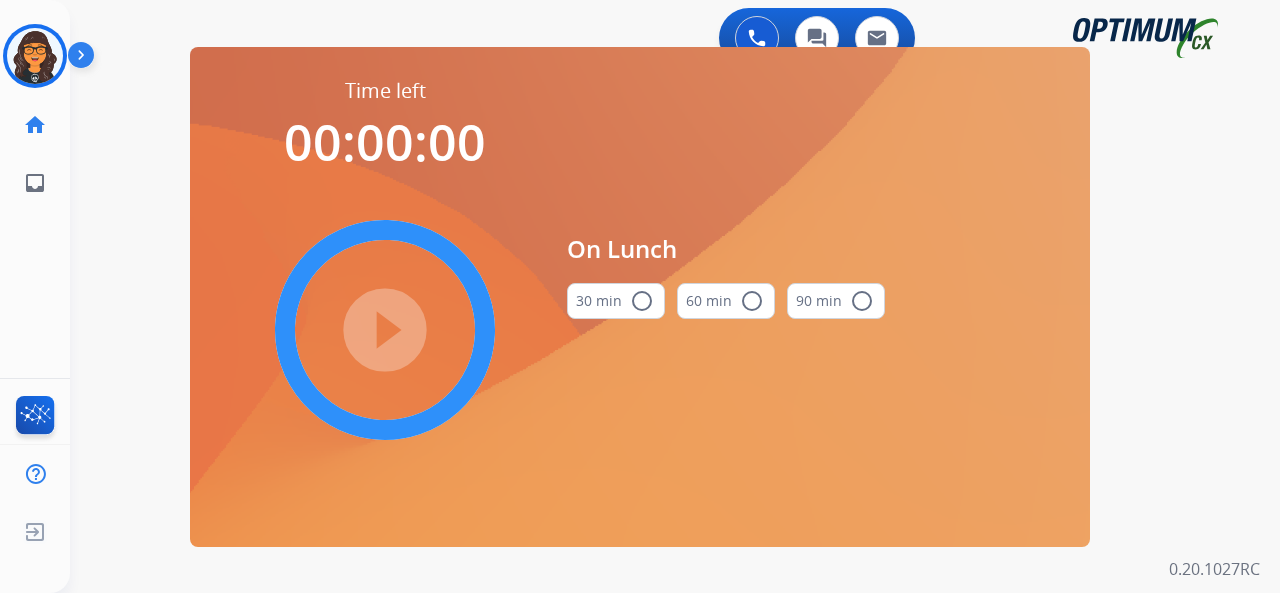 click on "radio_button_unchecked" at bounding box center [642, 301] 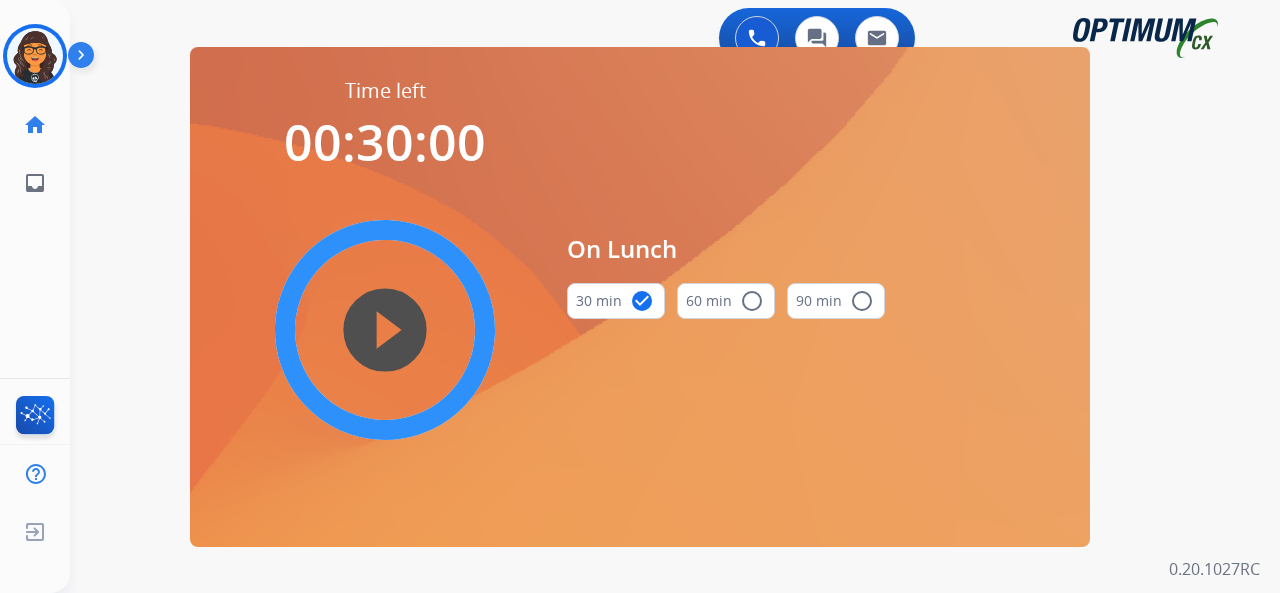 click on "play_circle_filled" at bounding box center (385, 330) 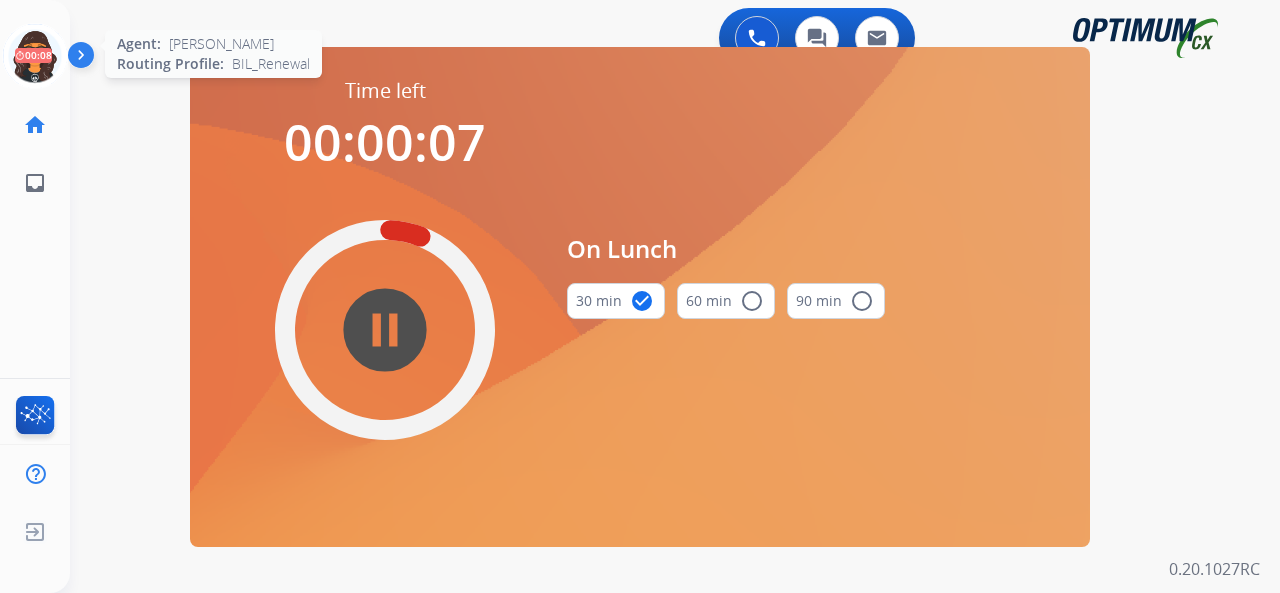 click 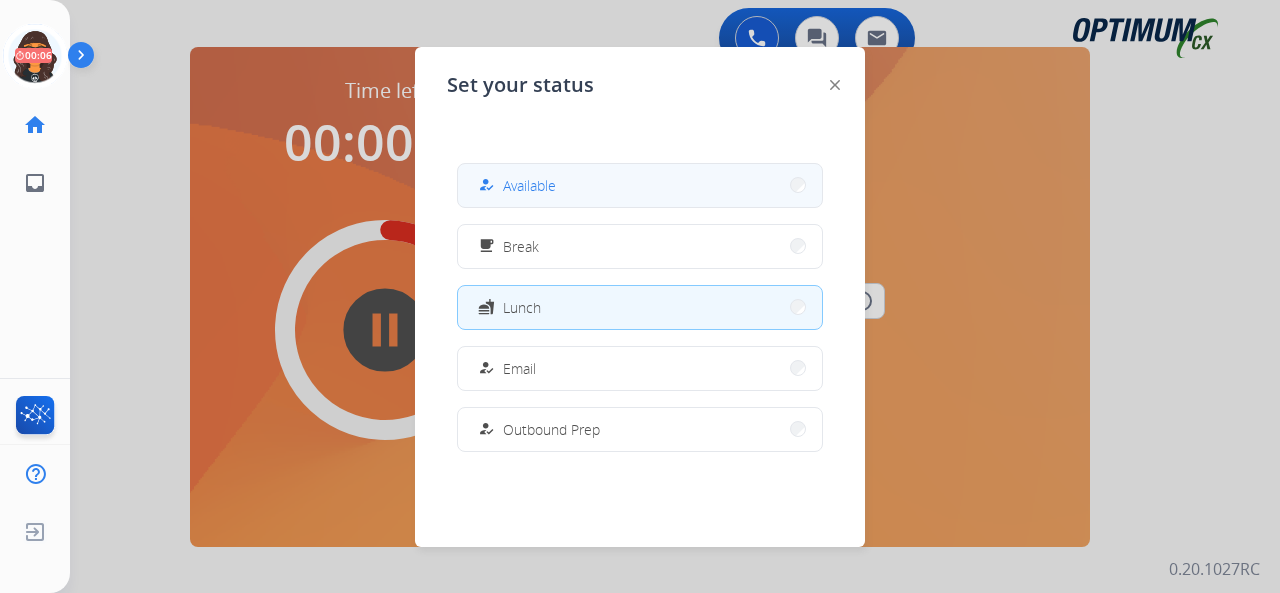 click on "Available" at bounding box center (529, 185) 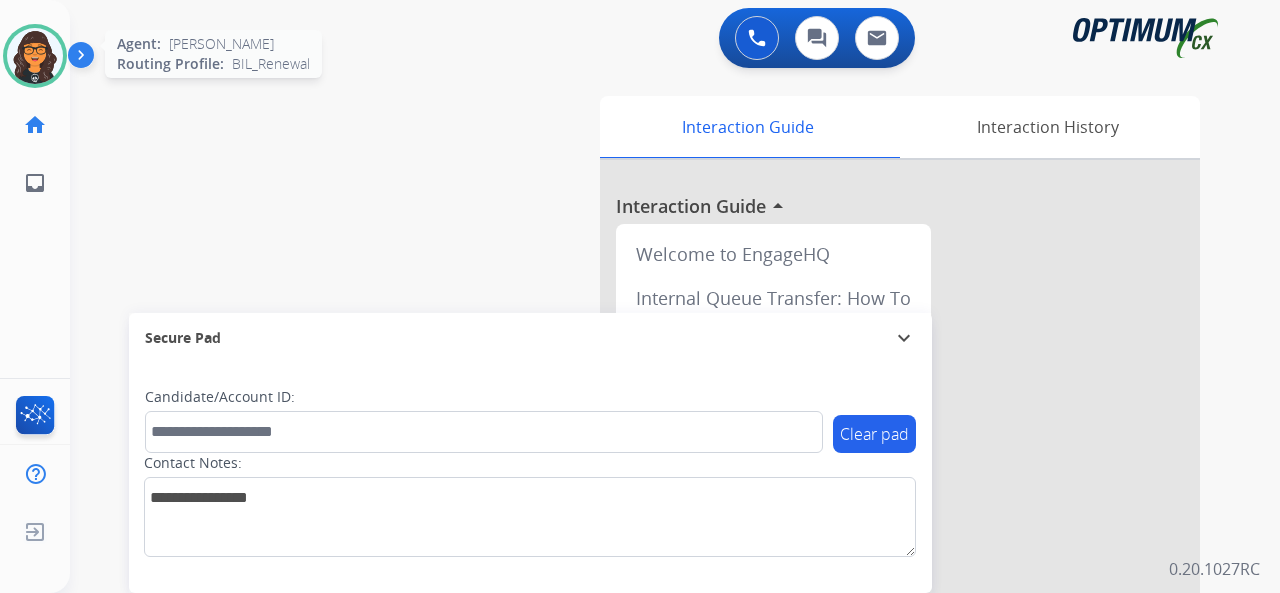 click at bounding box center [35, 56] 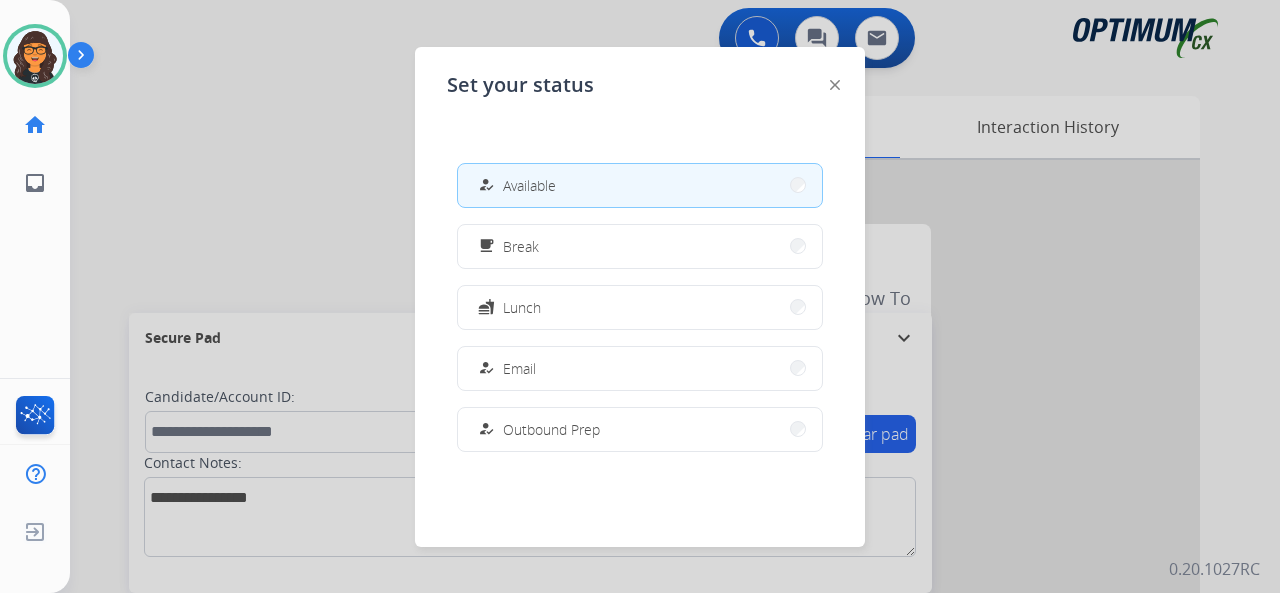 click 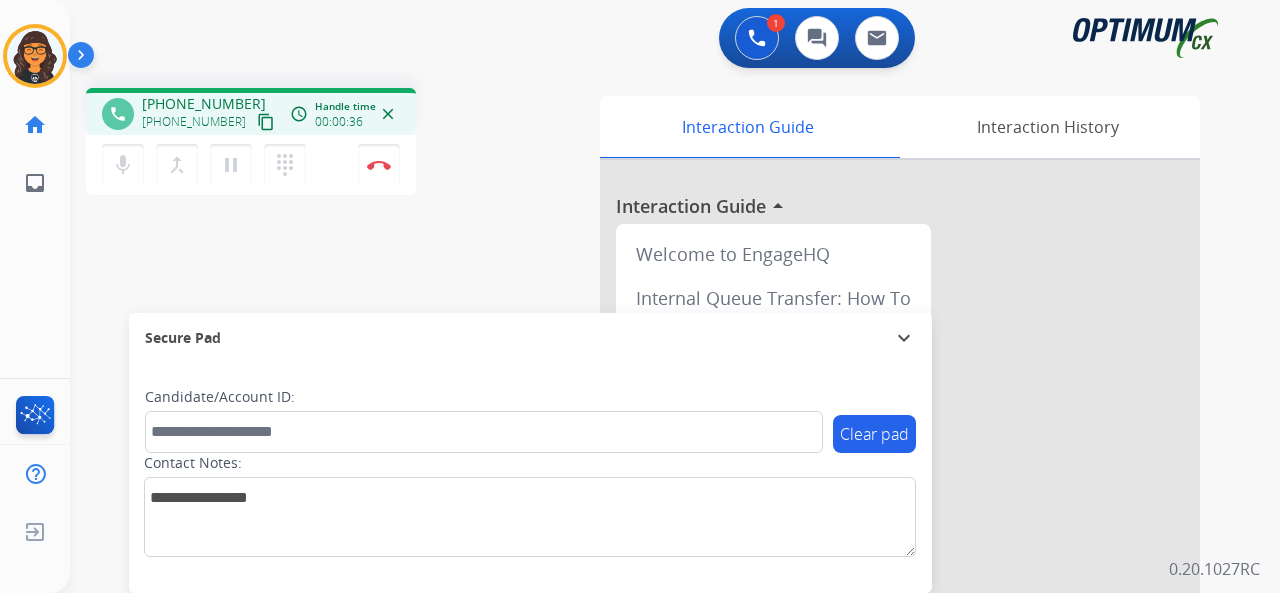 drag, startPoint x: 248, startPoint y: 119, endPoint x: 244, endPoint y: 106, distance: 13.601471 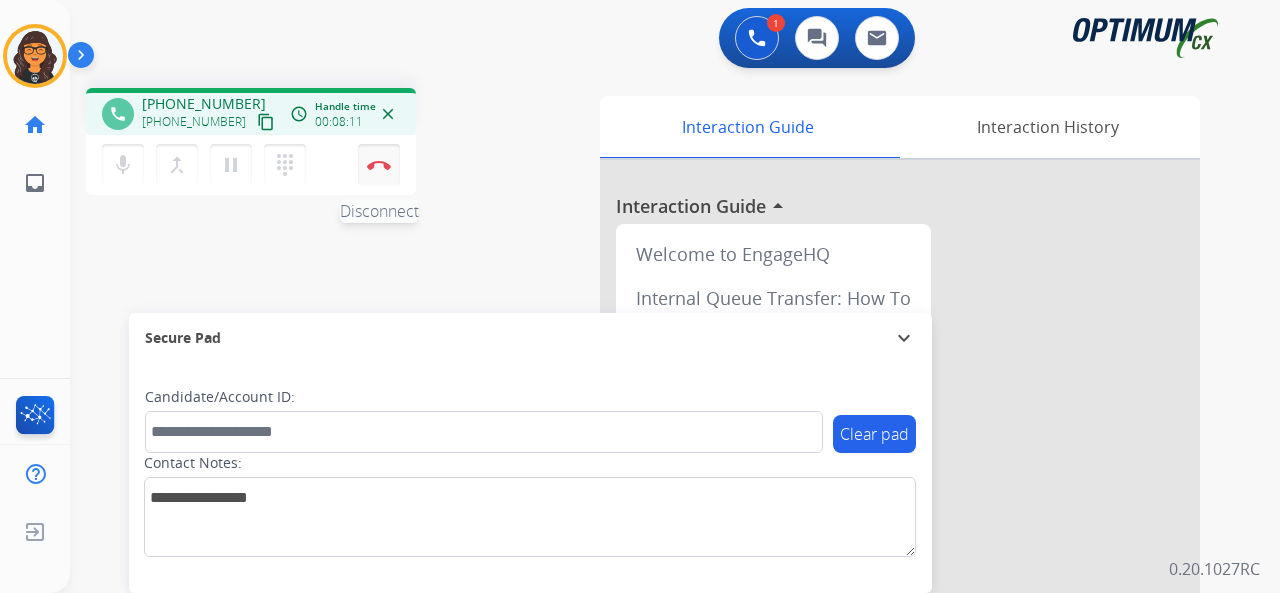 click on "Disconnect" at bounding box center (379, 165) 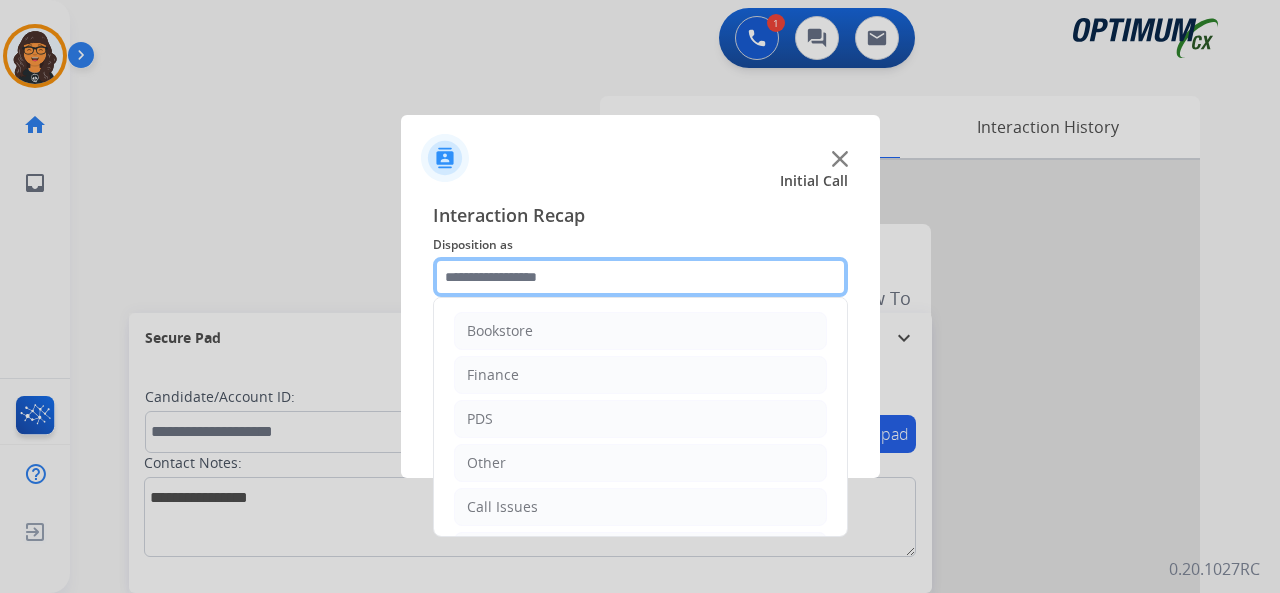 click 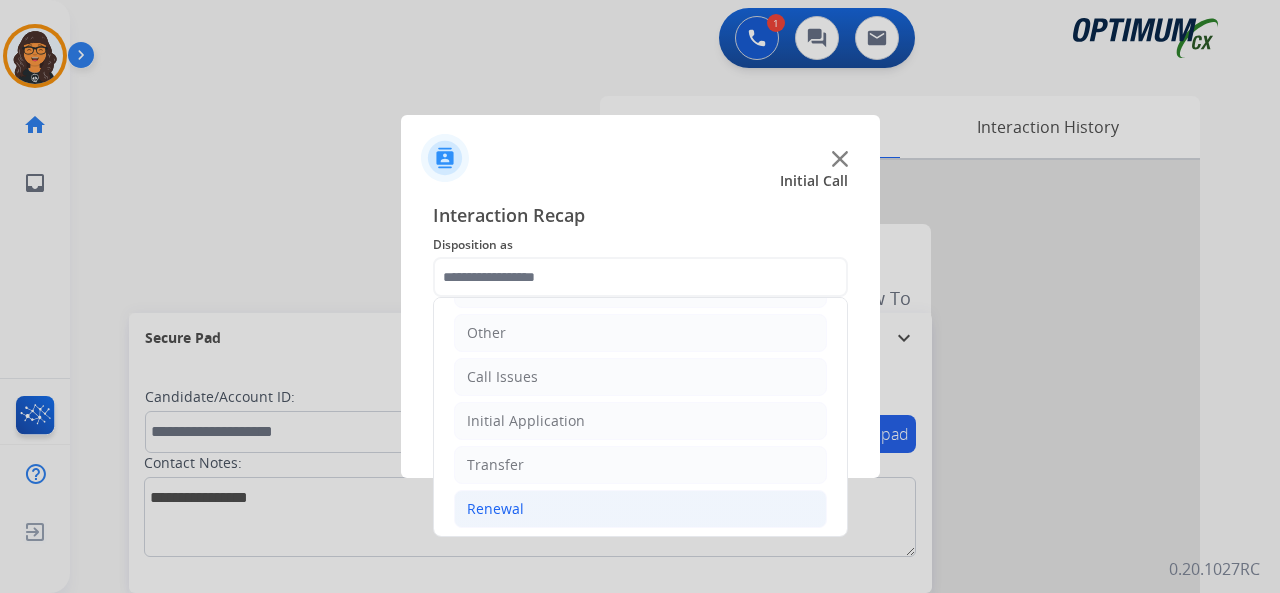 click on "Renewal" 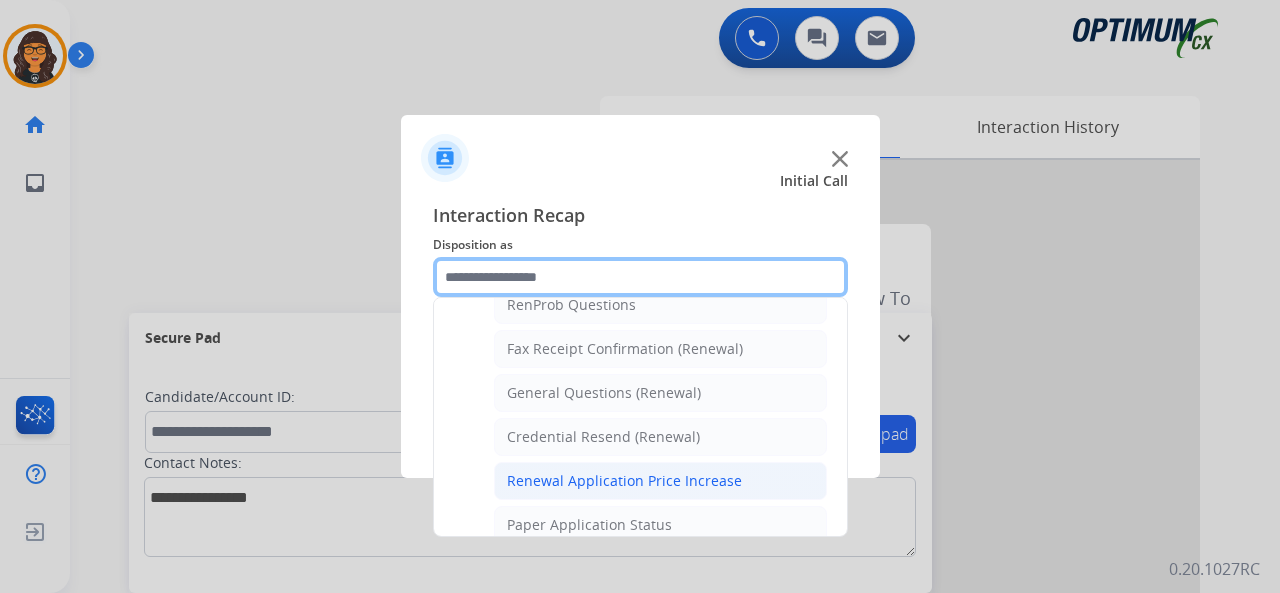 scroll, scrollTop: 630, scrollLeft: 0, axis: vertical 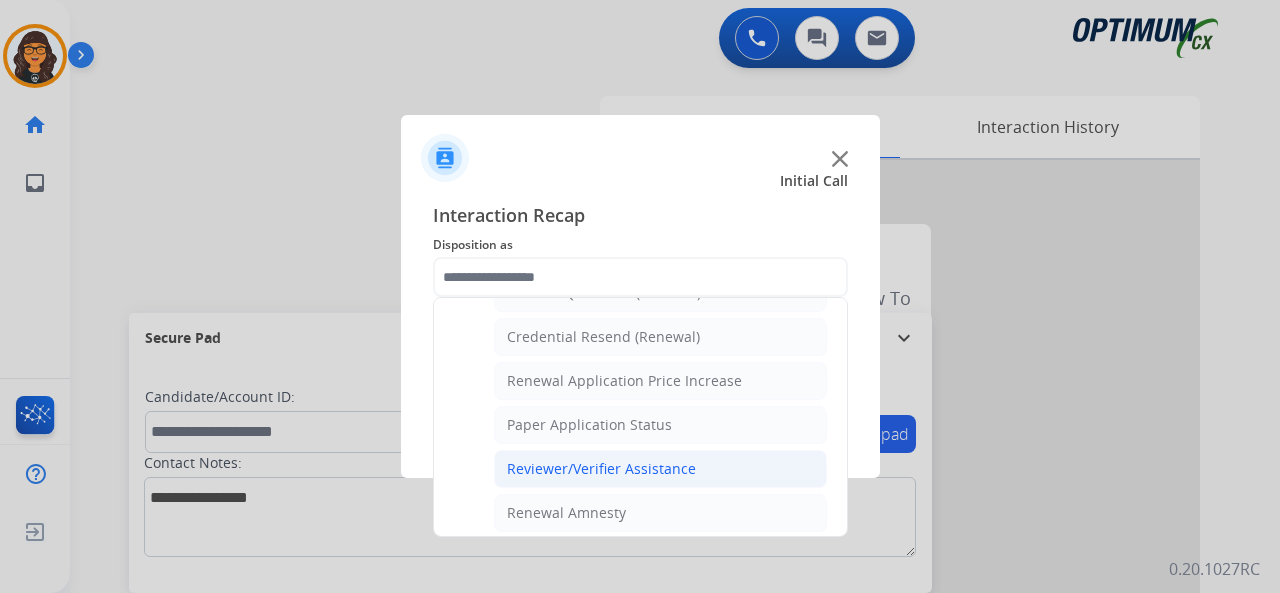 click on "Reviewer/Verifier Assistance" 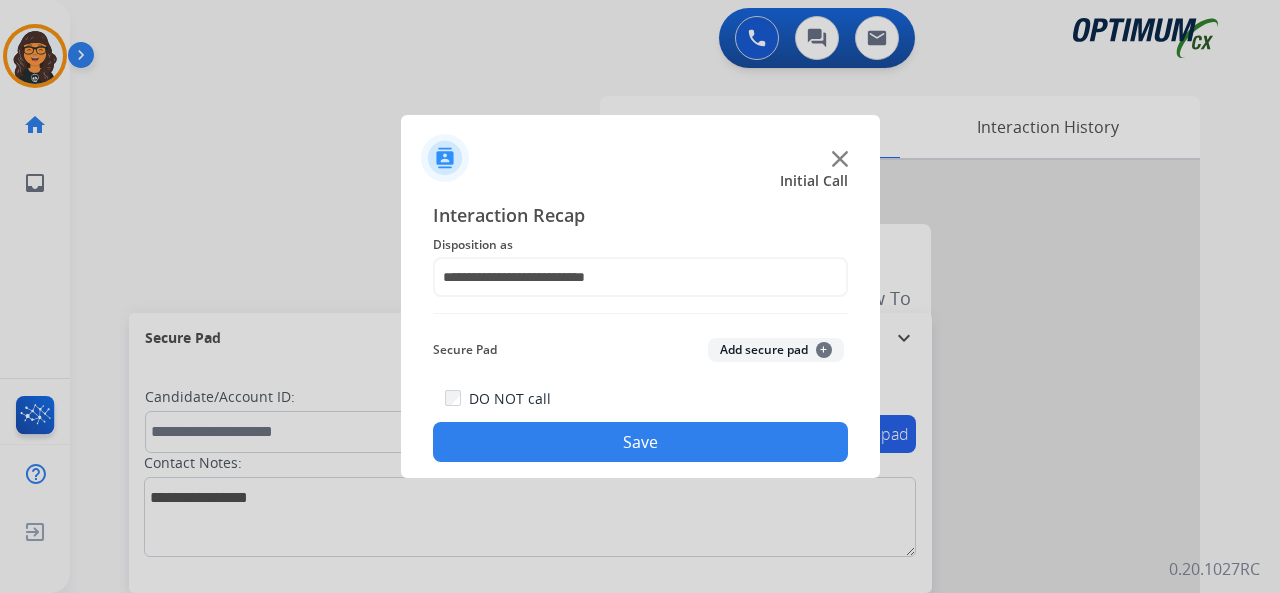 click on "Save" 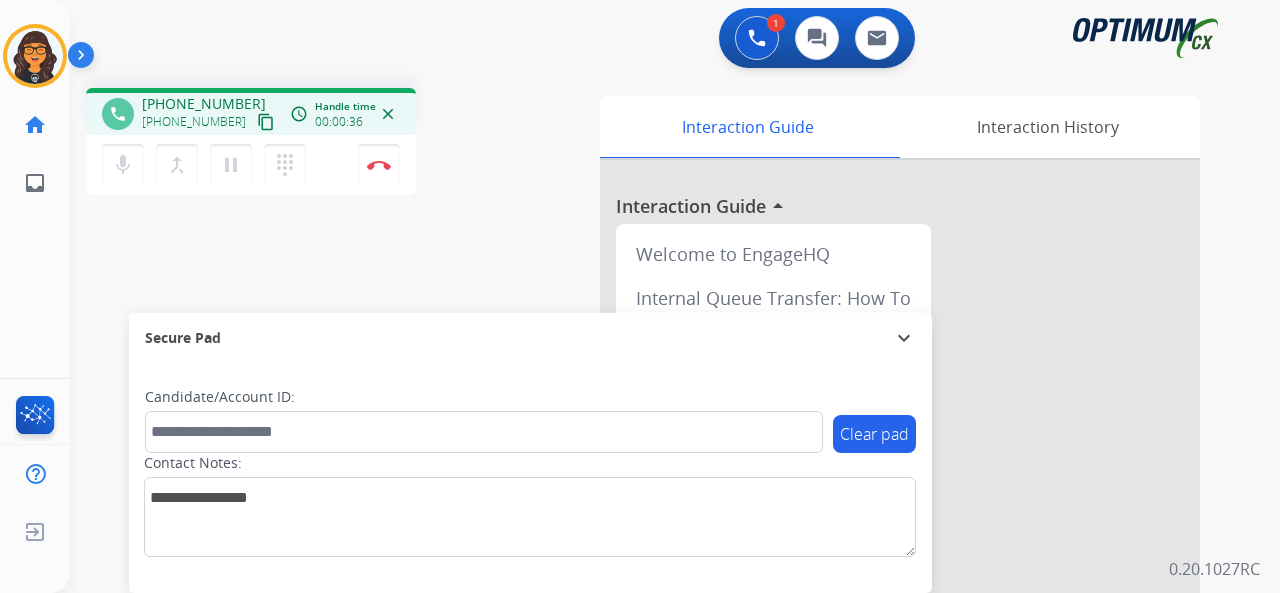 click on "content_copy" at bounding box center [266, 122] 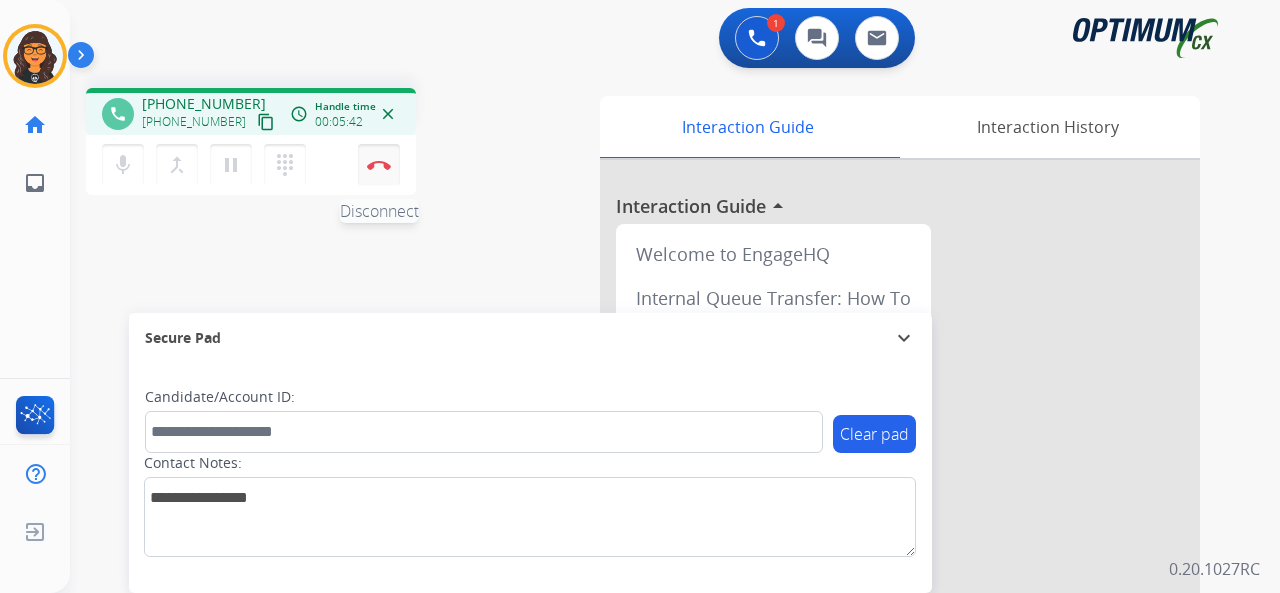 click at bounding box center (379, 165) 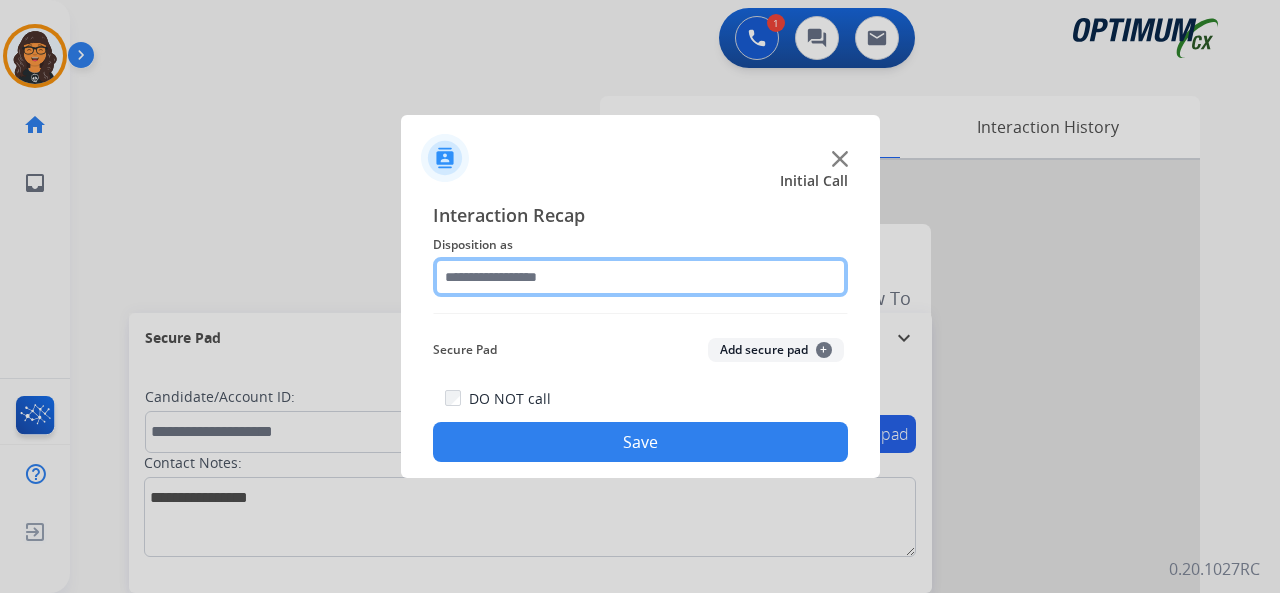 click 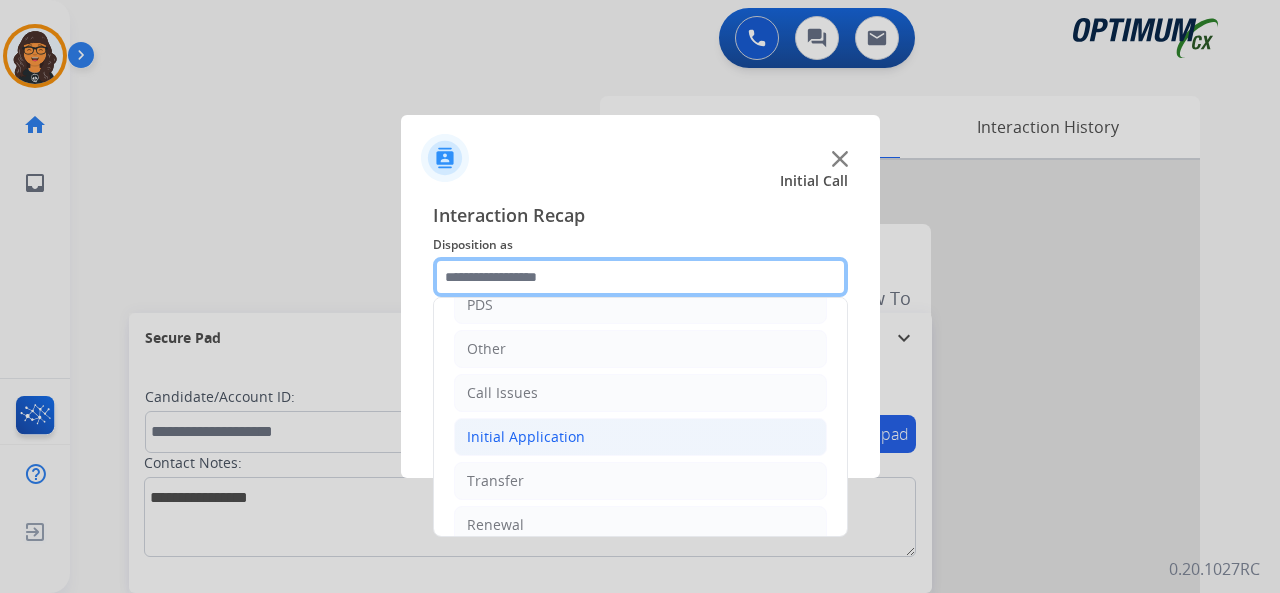 scroll, scrollTop: 130, scrollLeft: 0, axis: vertical 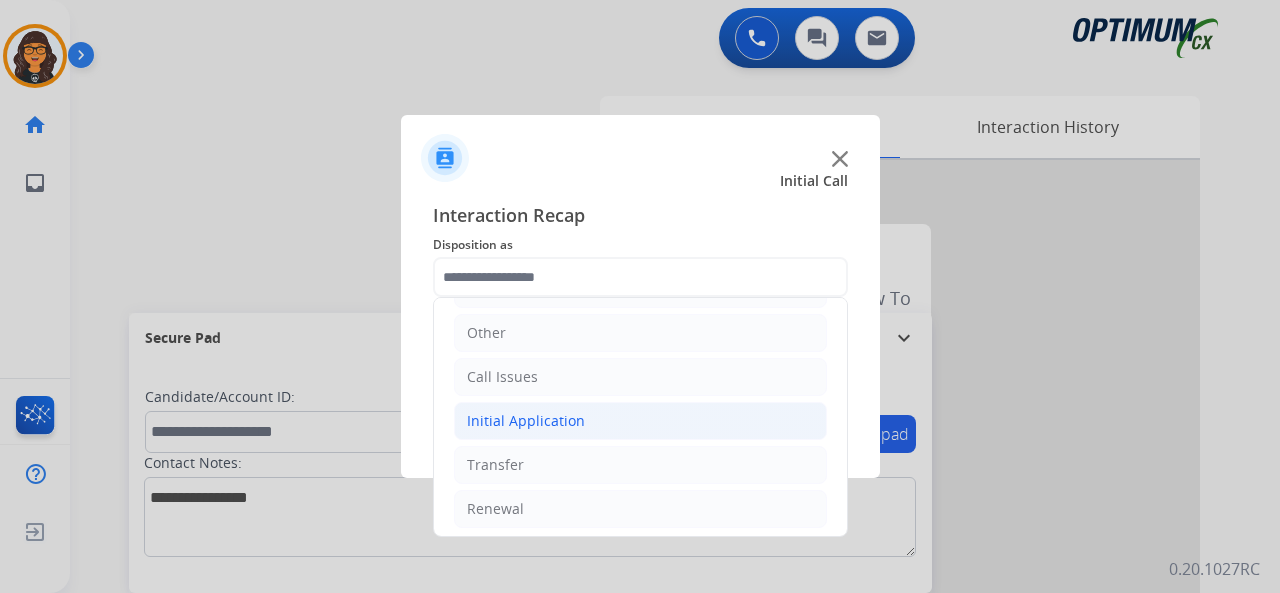 click on "Initial Application" 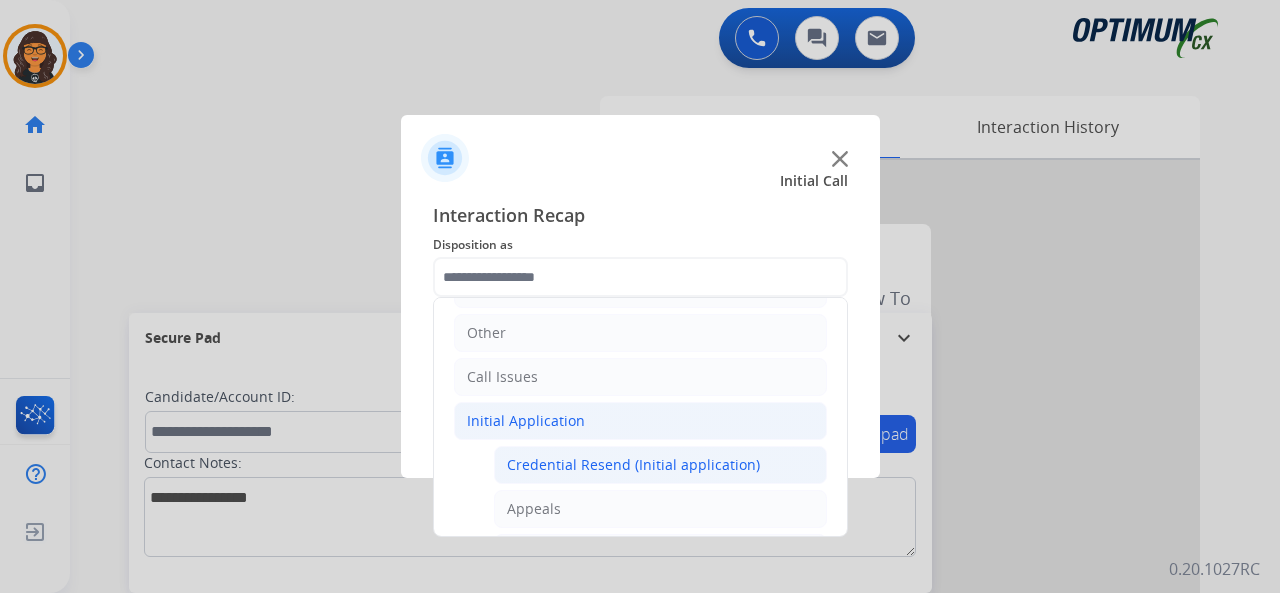 click on "Credential Resend (Initial application)" 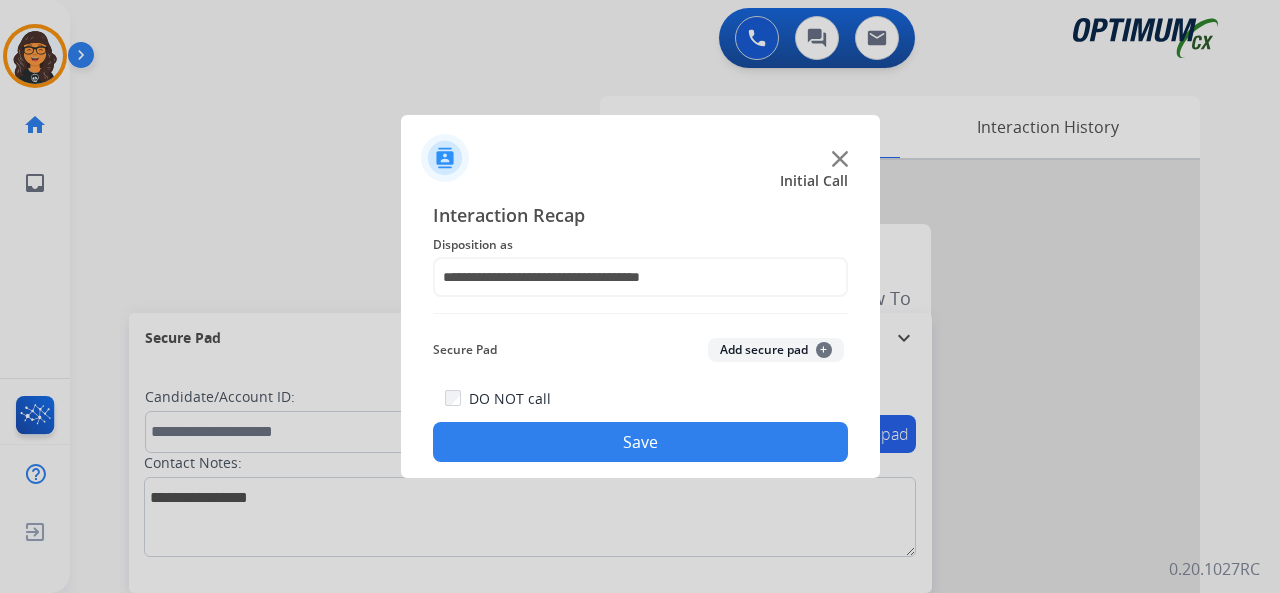 click on "Save" 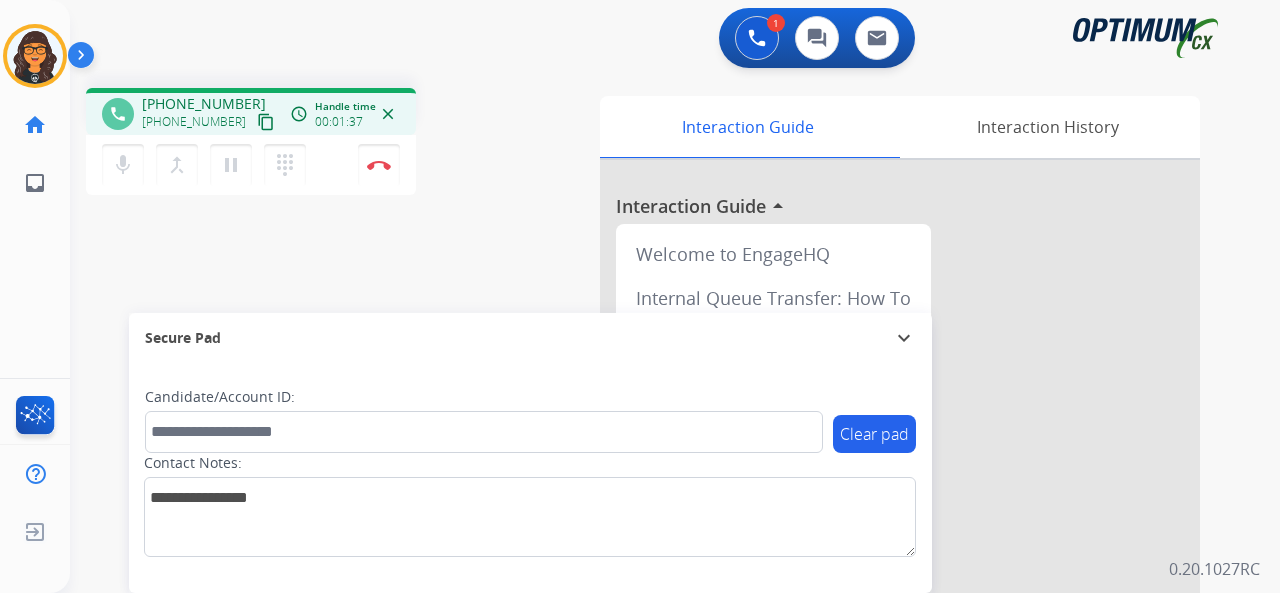 click on "content_copy" at bounding box center [266, 122] 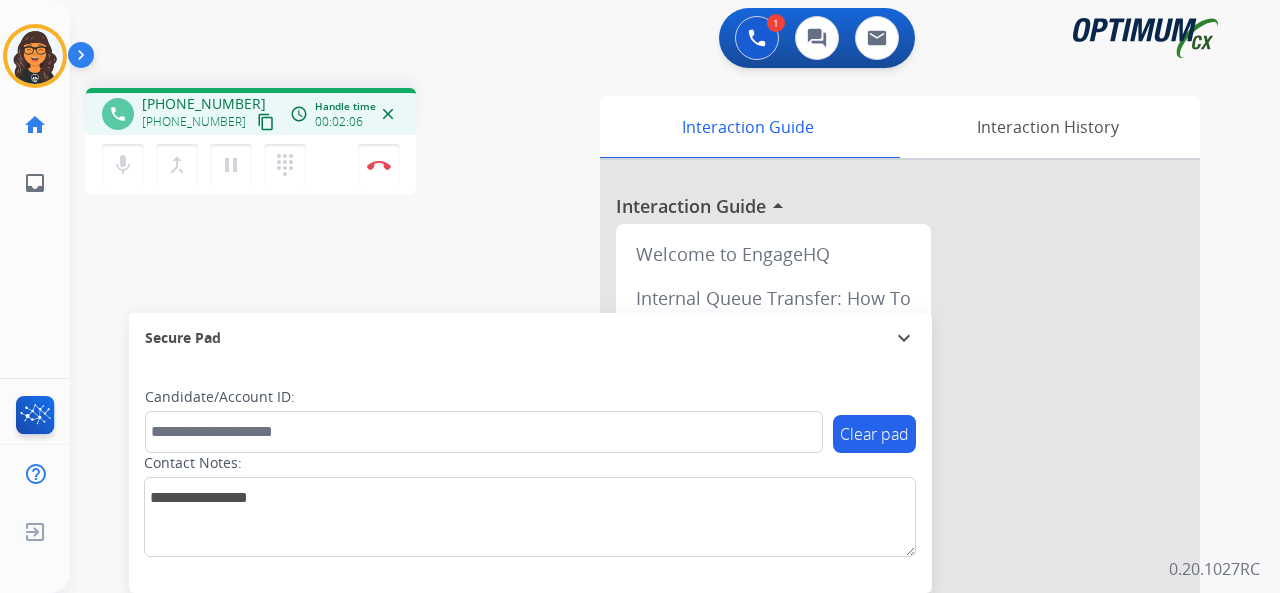 click on "content_copy" at bounding box center [266, 122] 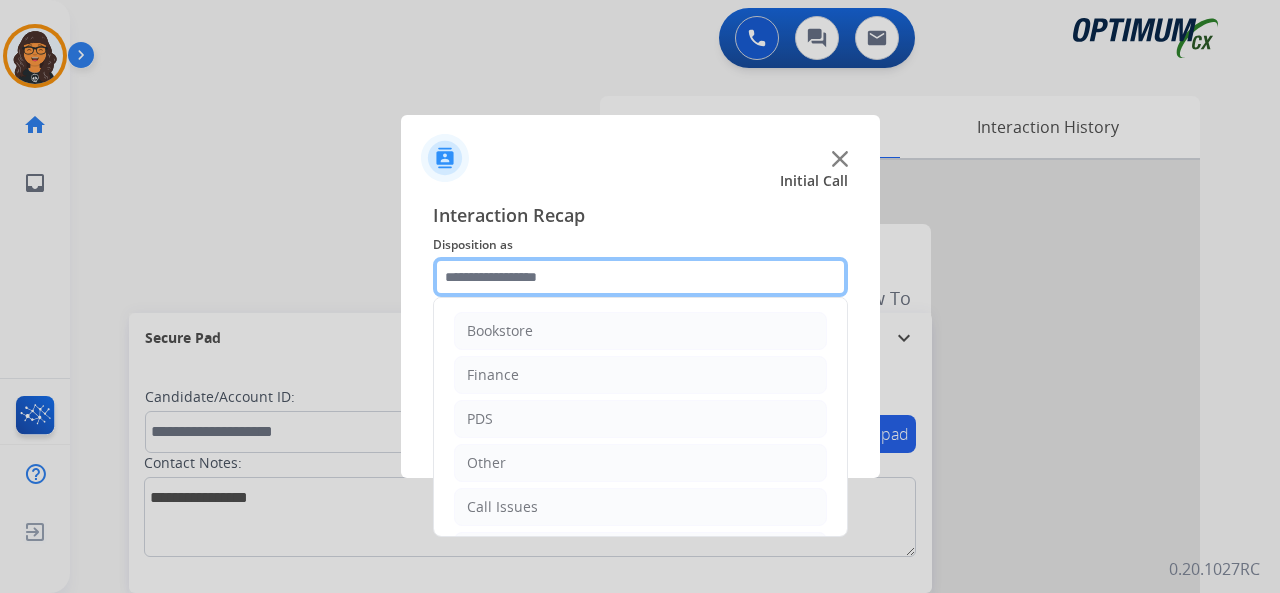 click 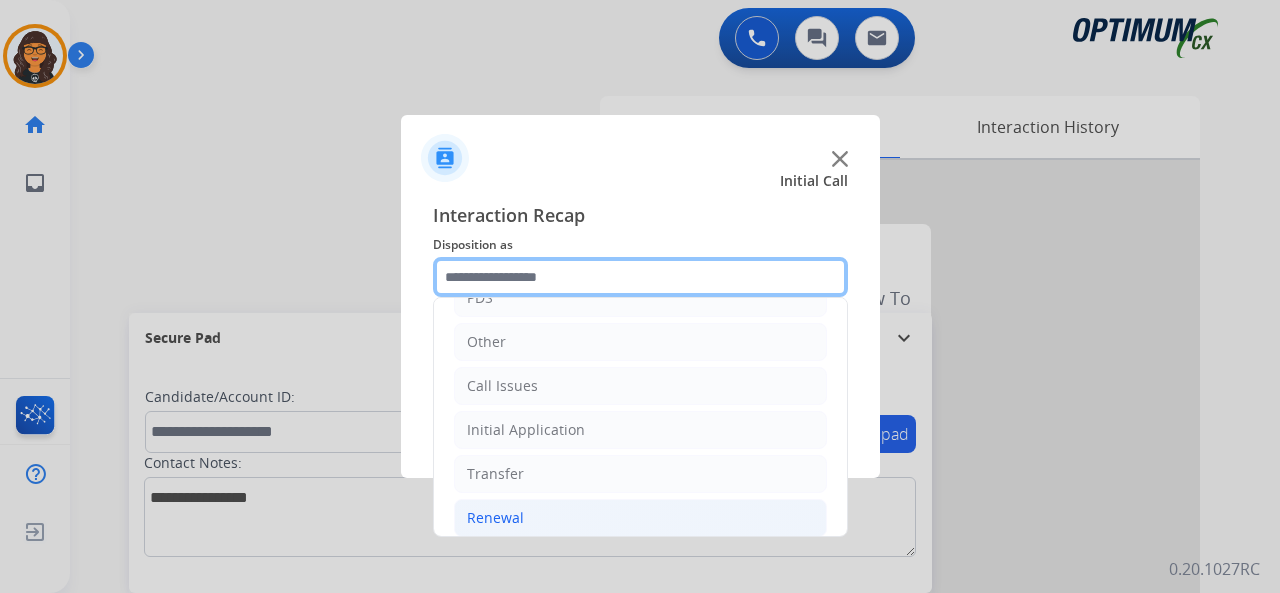 scroll, scrollTop: 130, scrollLeft: 0, axis: vertical 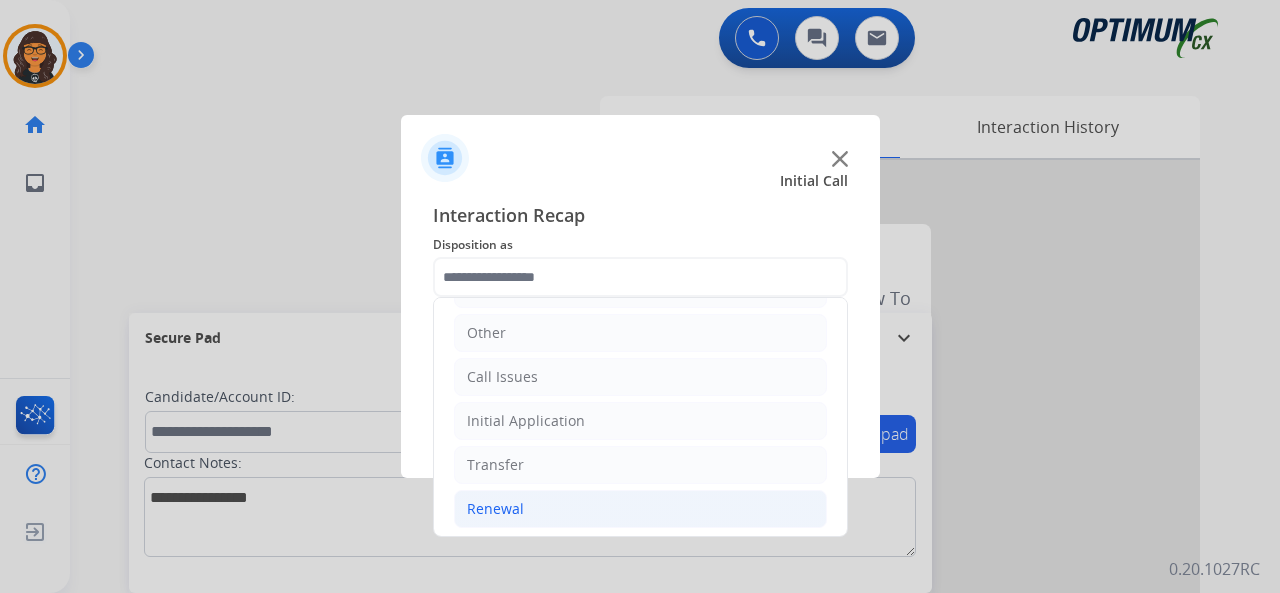 click on "Renewal" 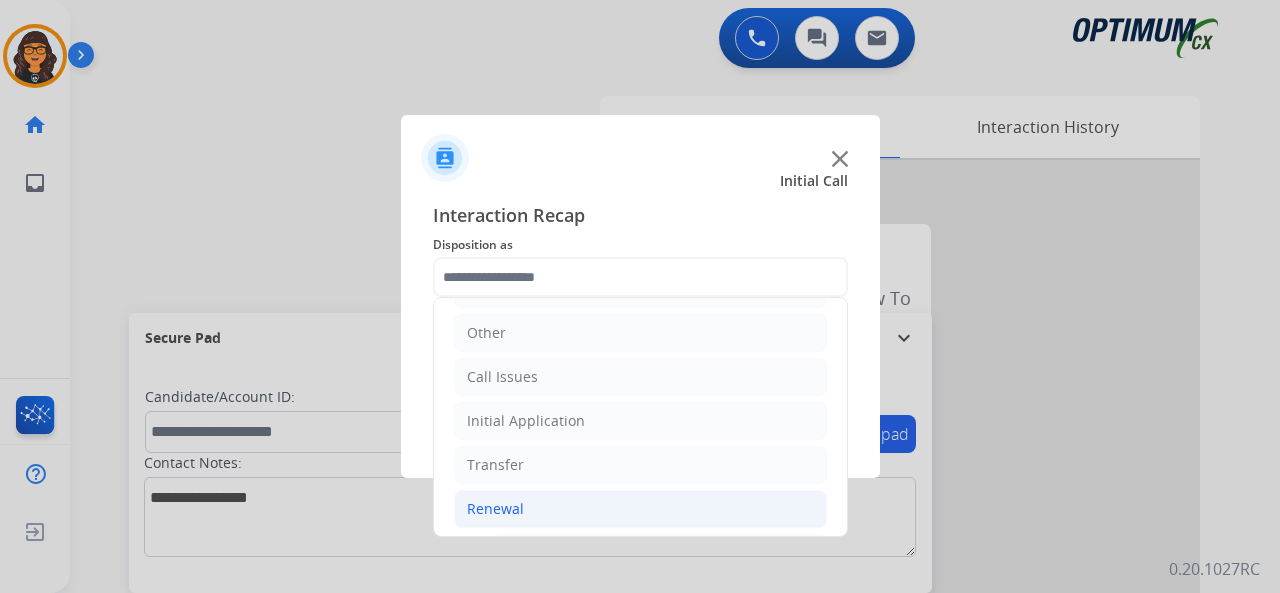 click on "Renewal" 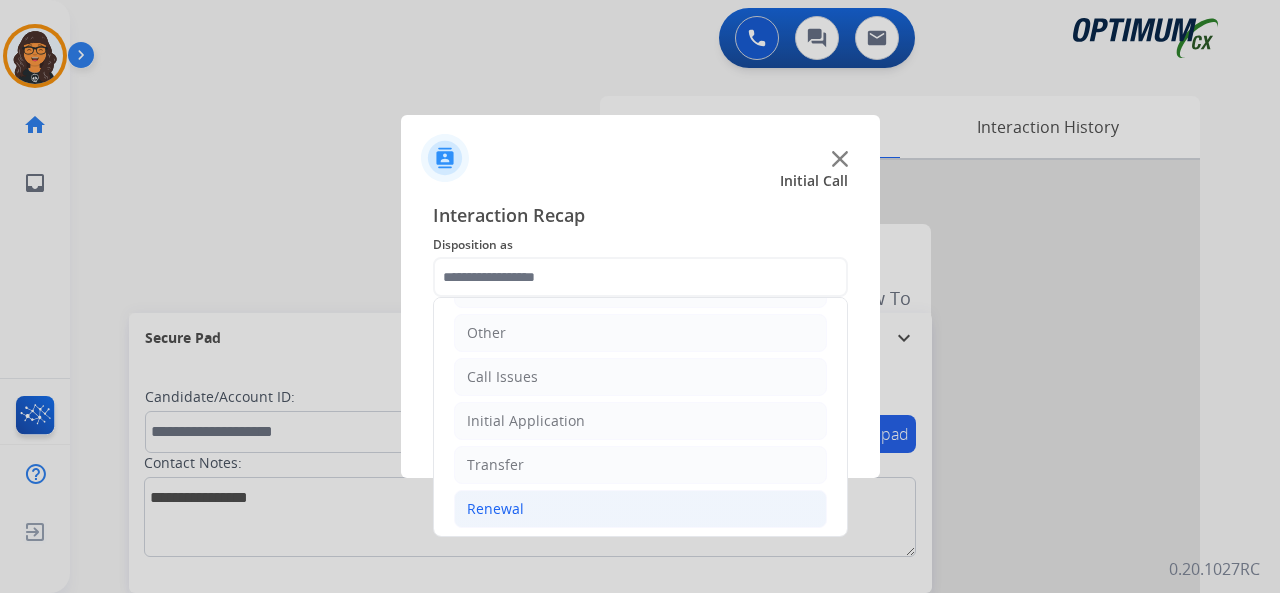 click on "Renewal" 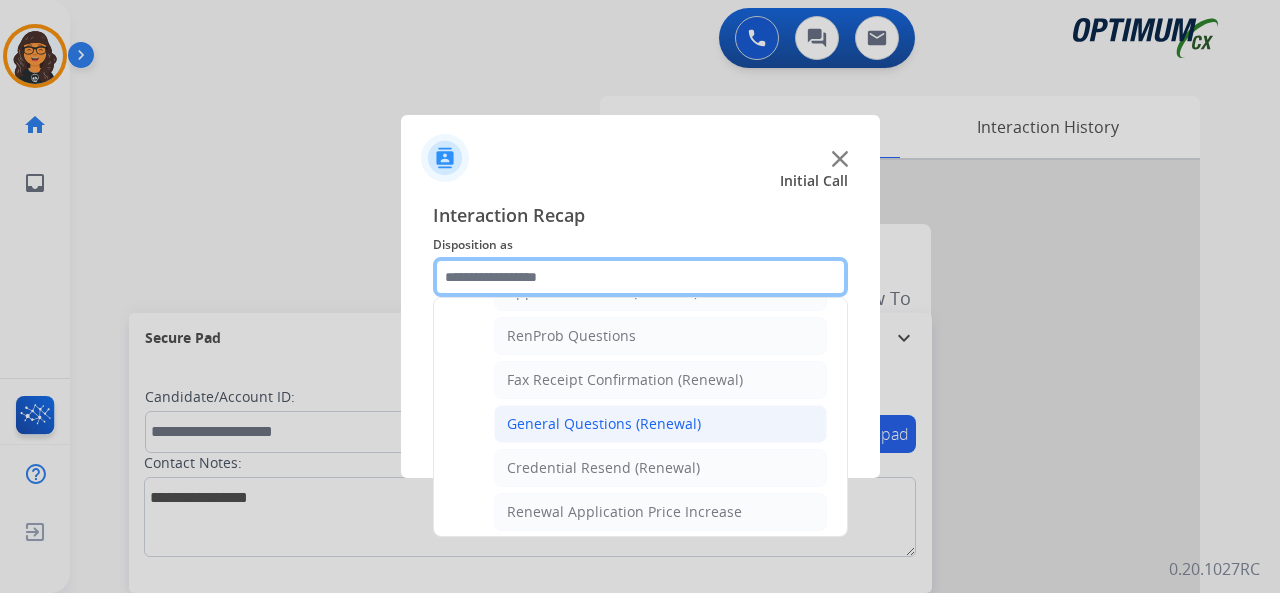 scroll, scrollTop: 530, scrollLeft: 0, axis: vertical 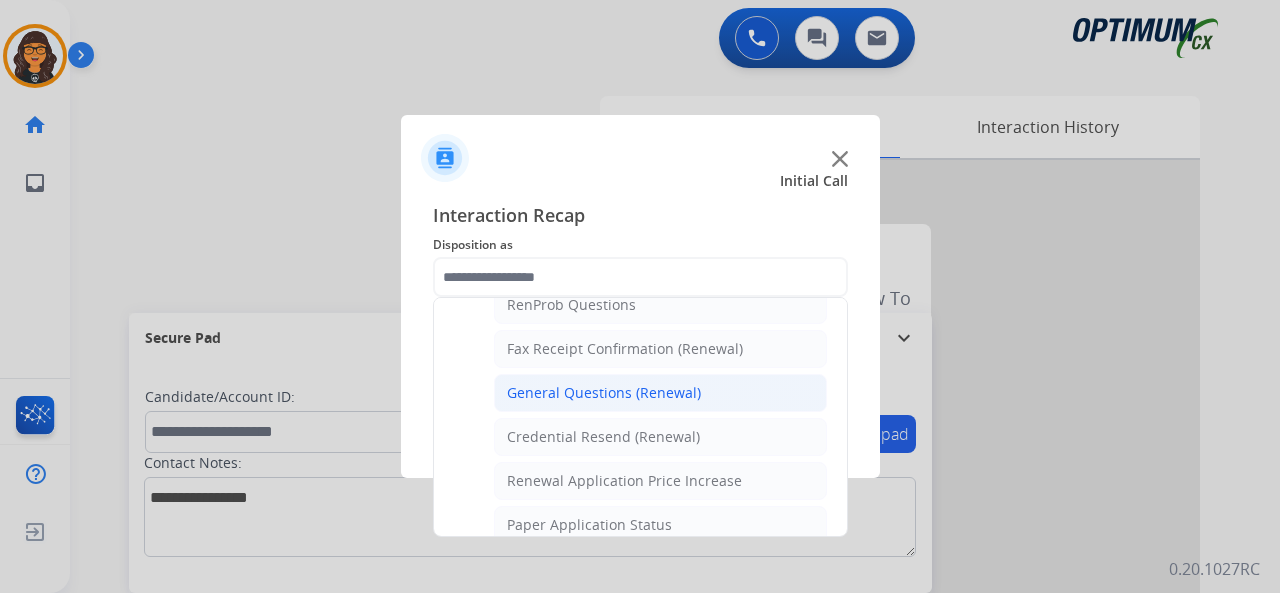 click on "General Questions (Renewal)" 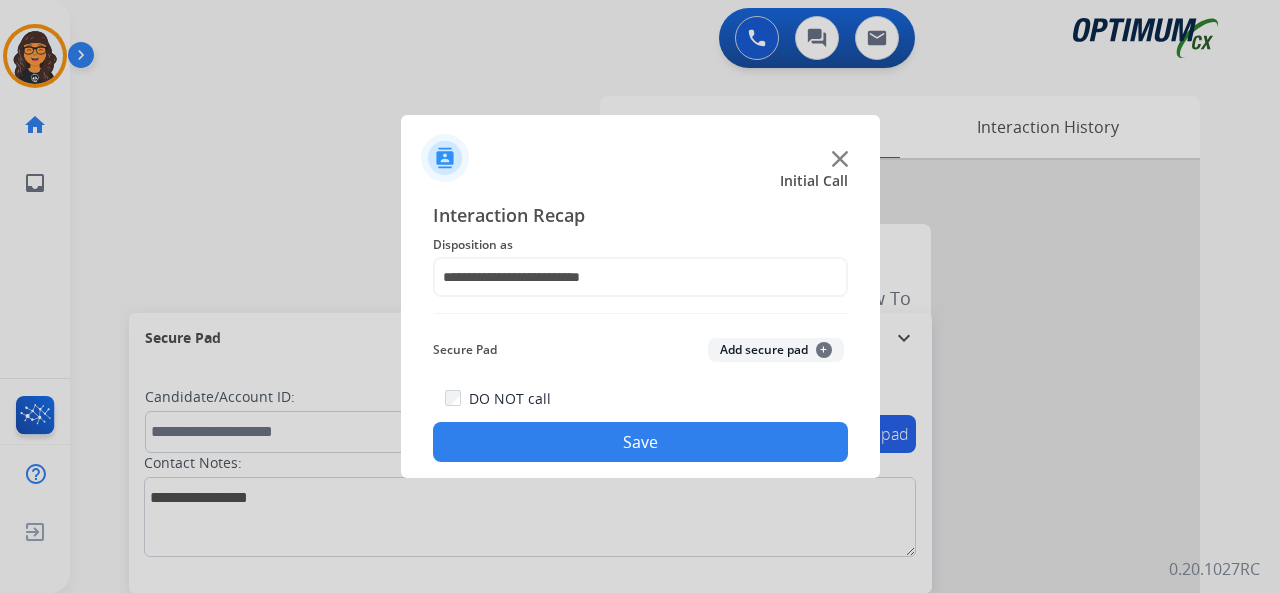 click on "Save" 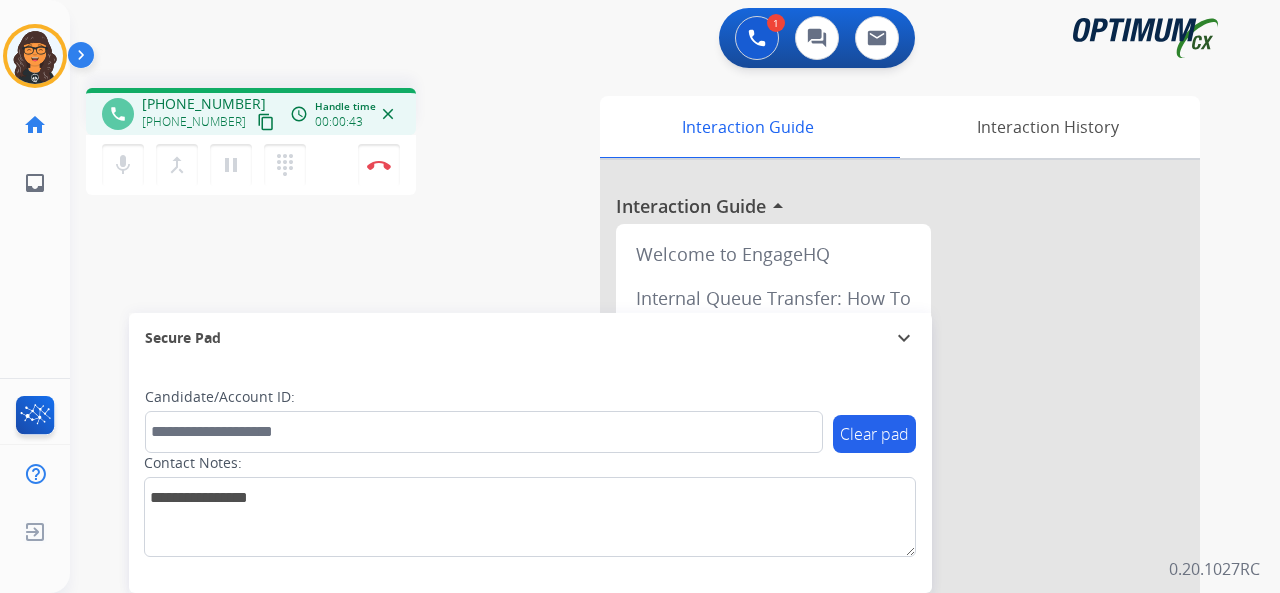 click on "content_copy" at bounding box center (266, 122) 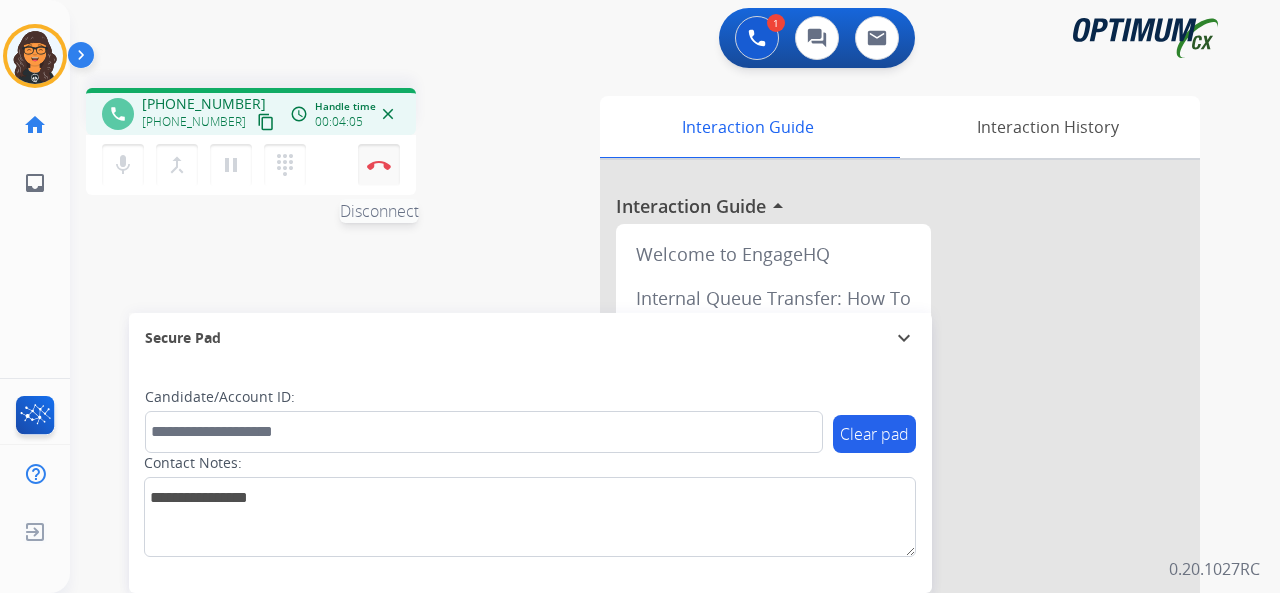 click at bounding box center (379, 165) 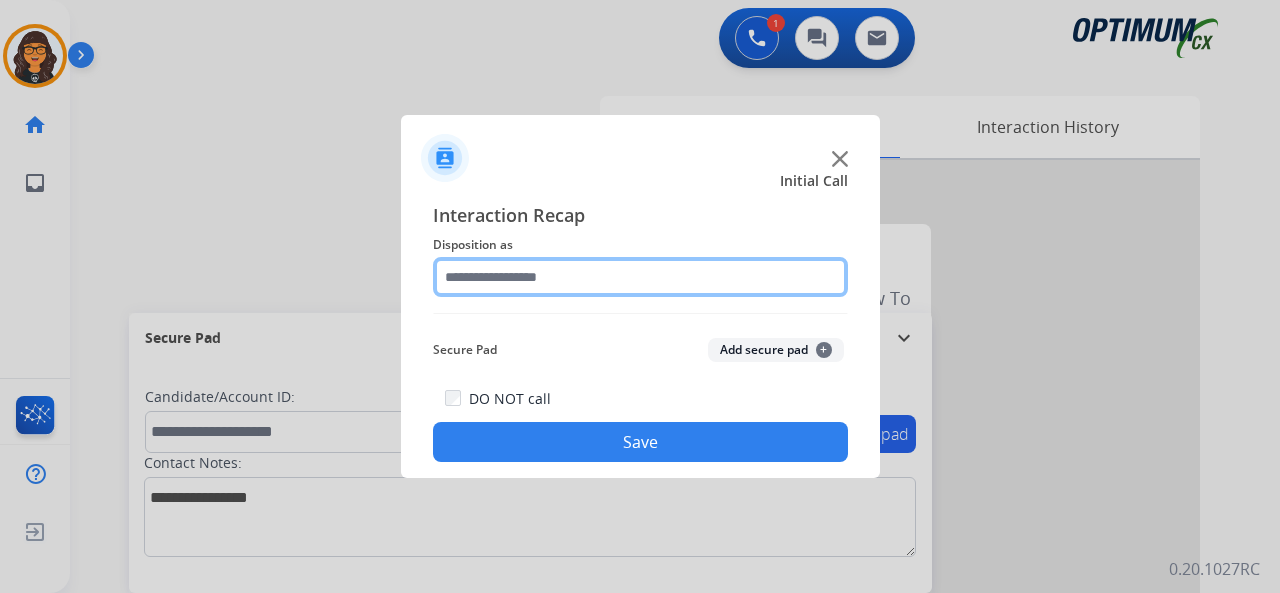 click 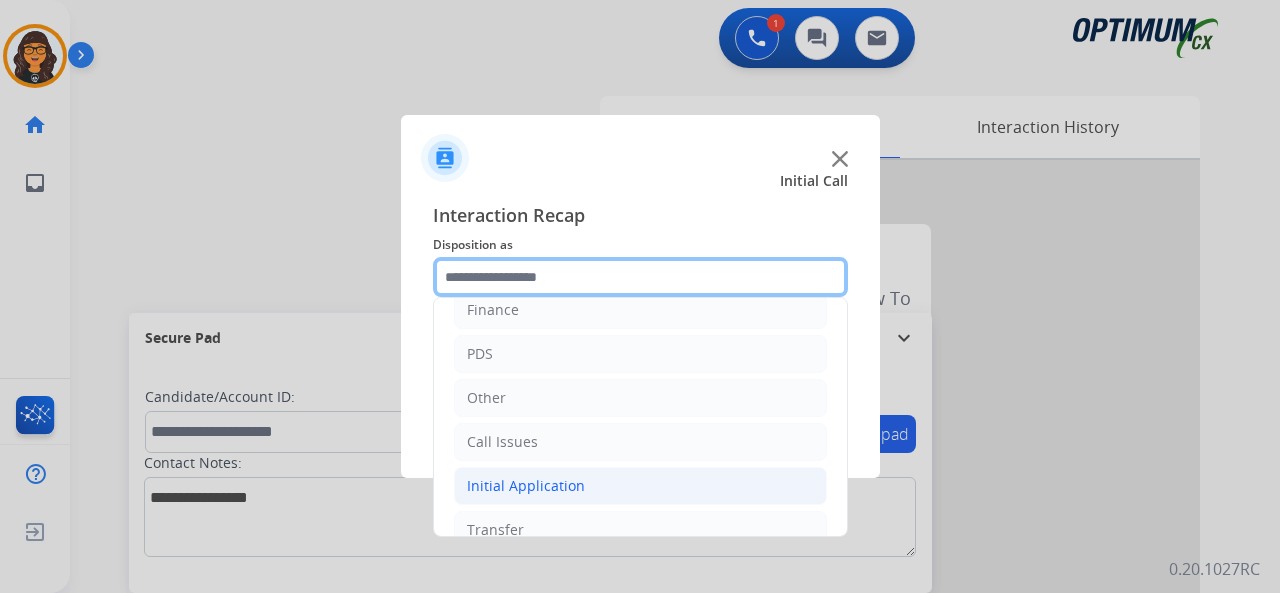 scroll, scrollTop: 130, scrollLeft: 0, axis: vertical 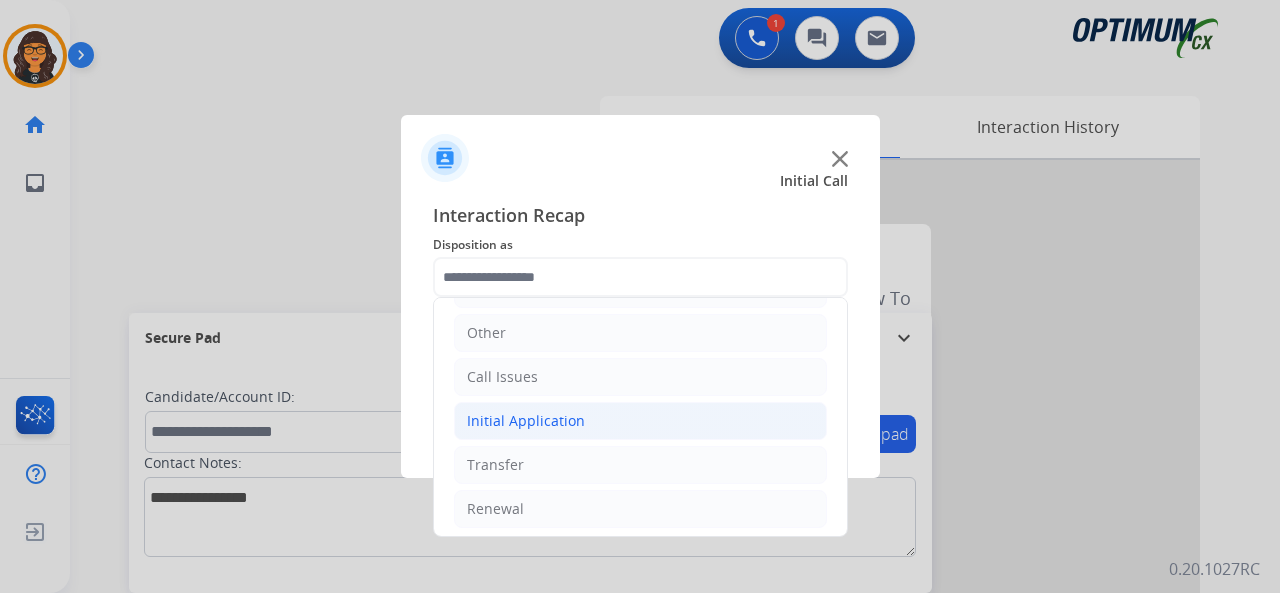 click on "Initial Application" 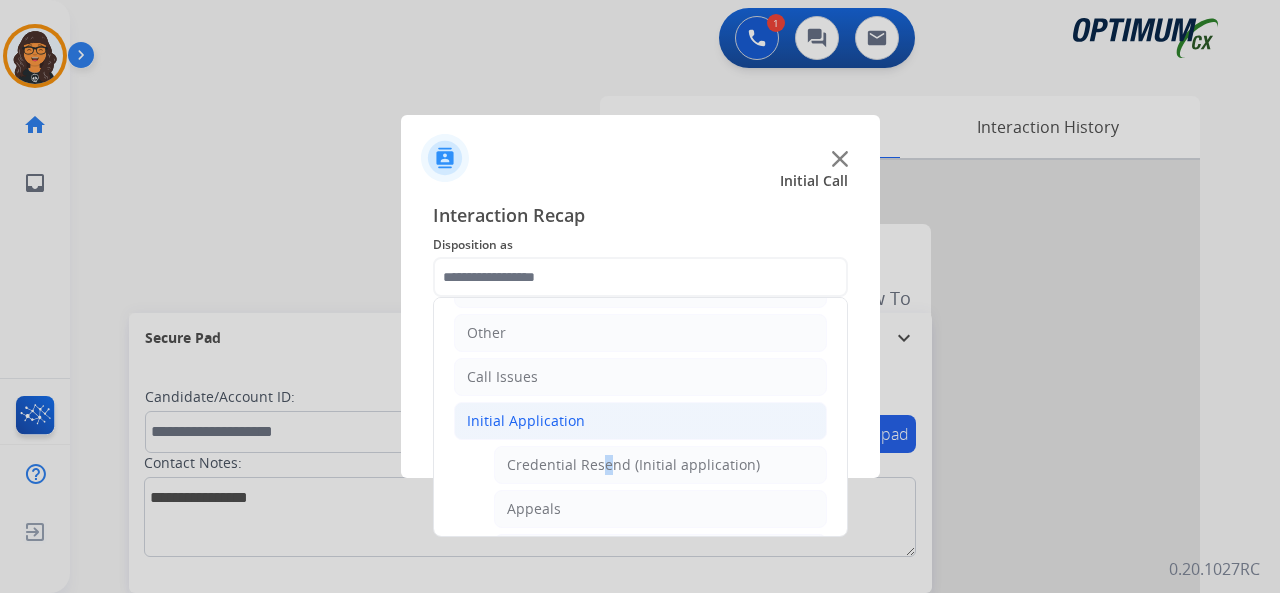 click on "Credential Resend (Initial application)" 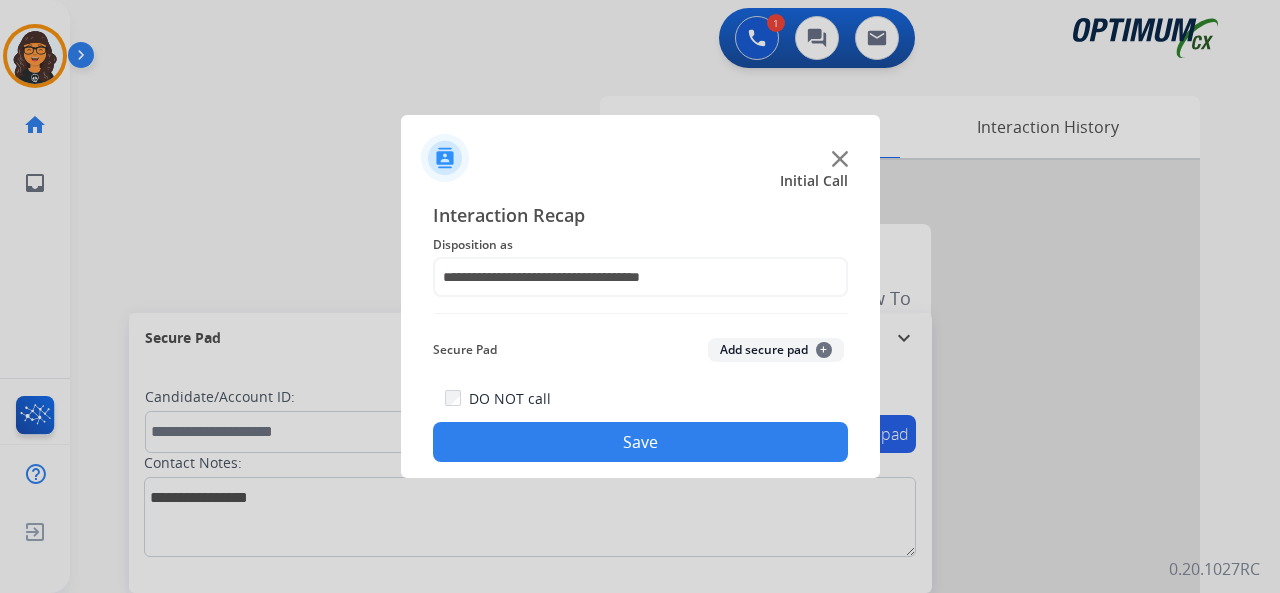 click on "Save" 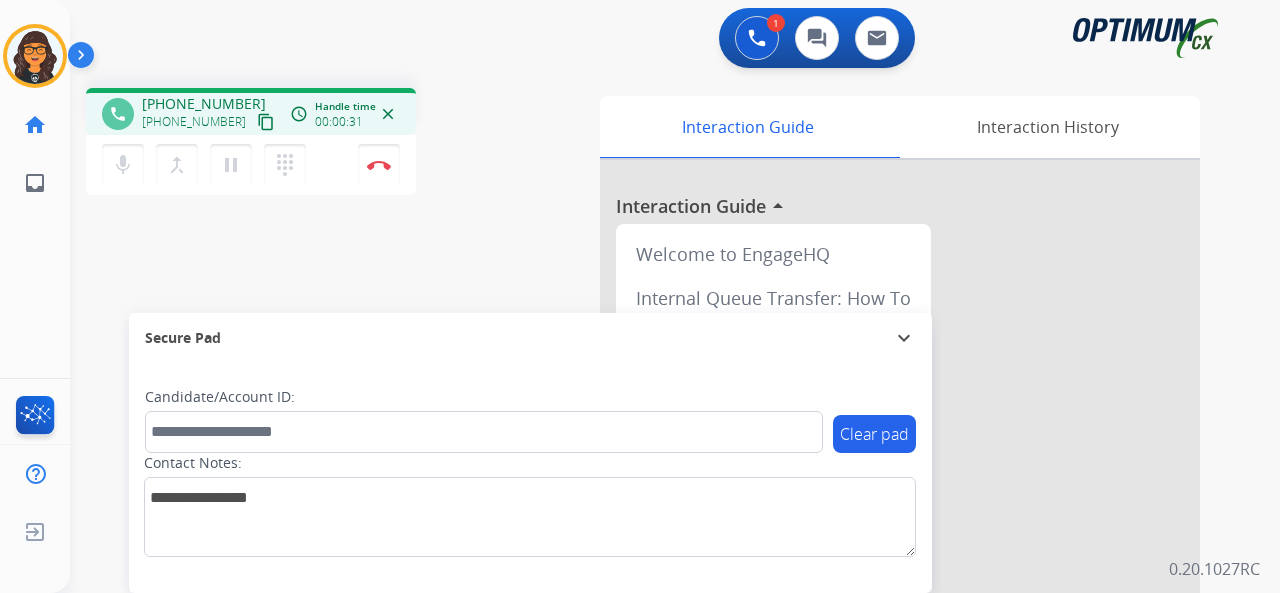 drag, startPoint x: 242, startPoint y: 113, endPoint x: 242, endPoint y: 59, distance: 54 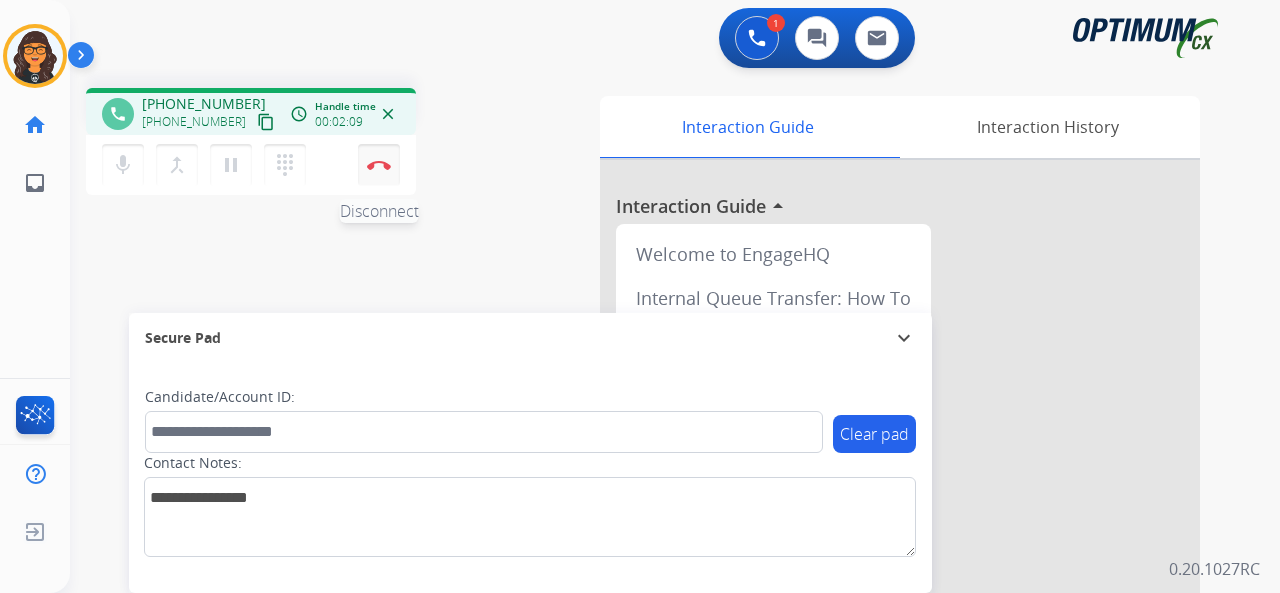 click at bounding box center (379, 165) 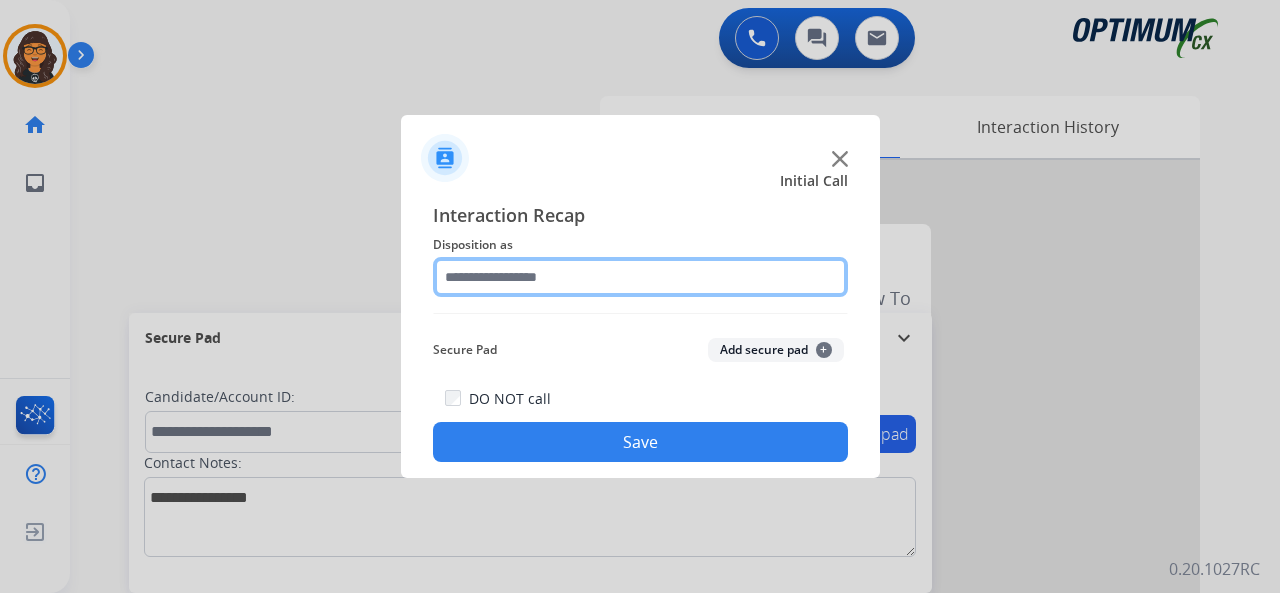 click 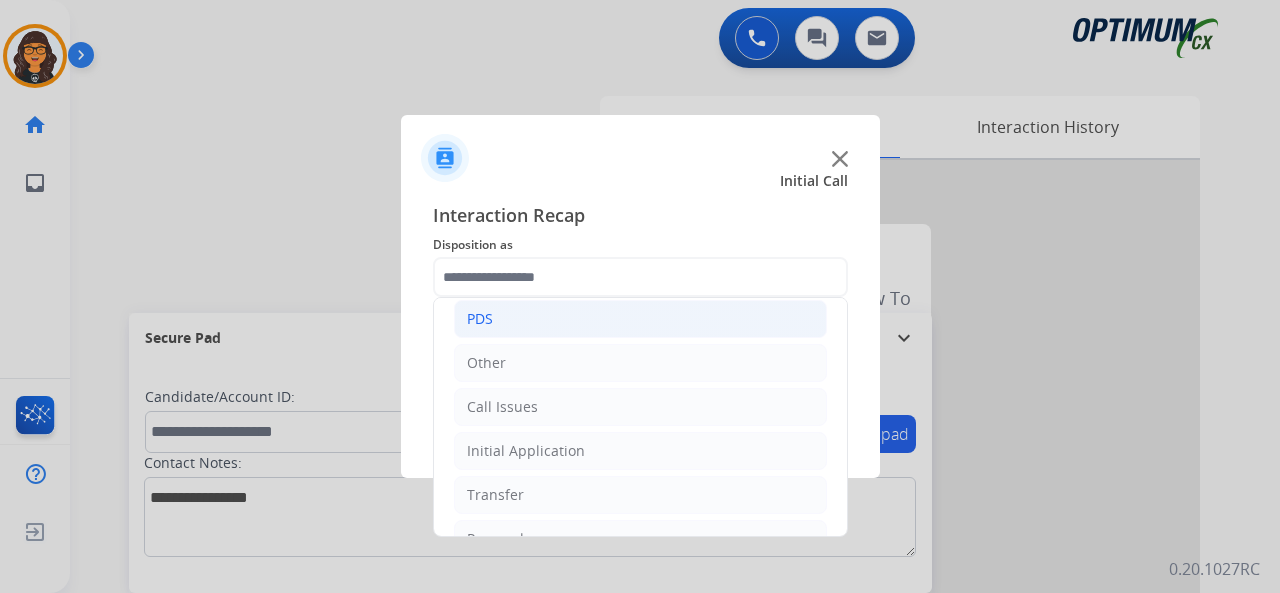 click on "PDS" 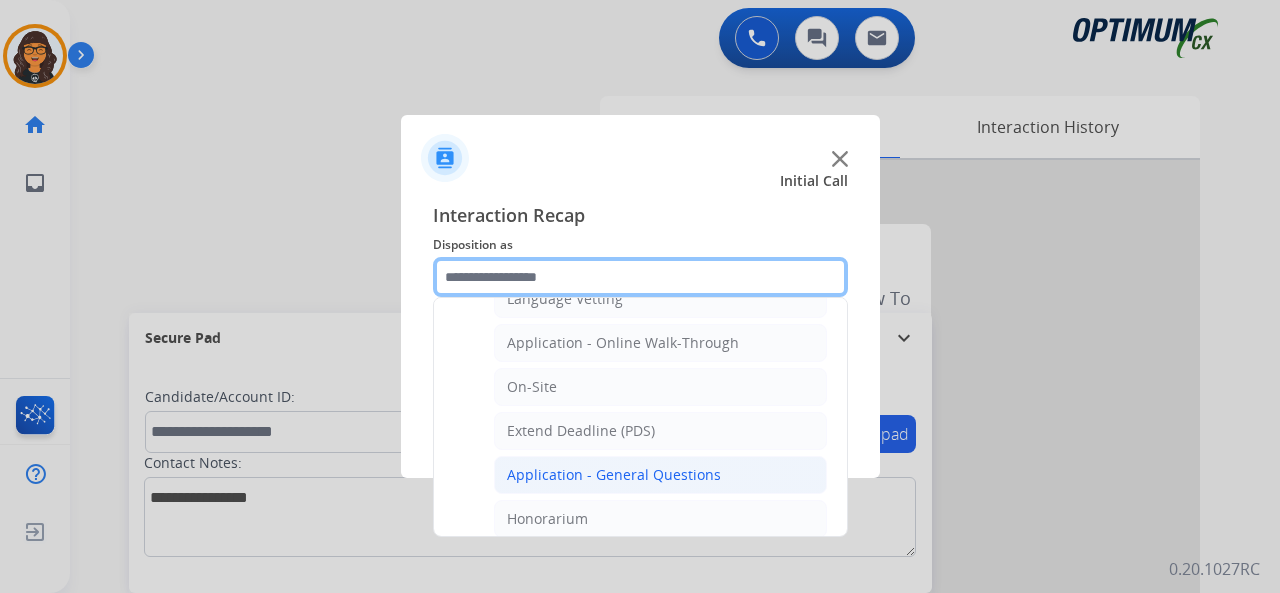 scroll, scrollTop: 500, scrollLeft: 0, axis: vertical 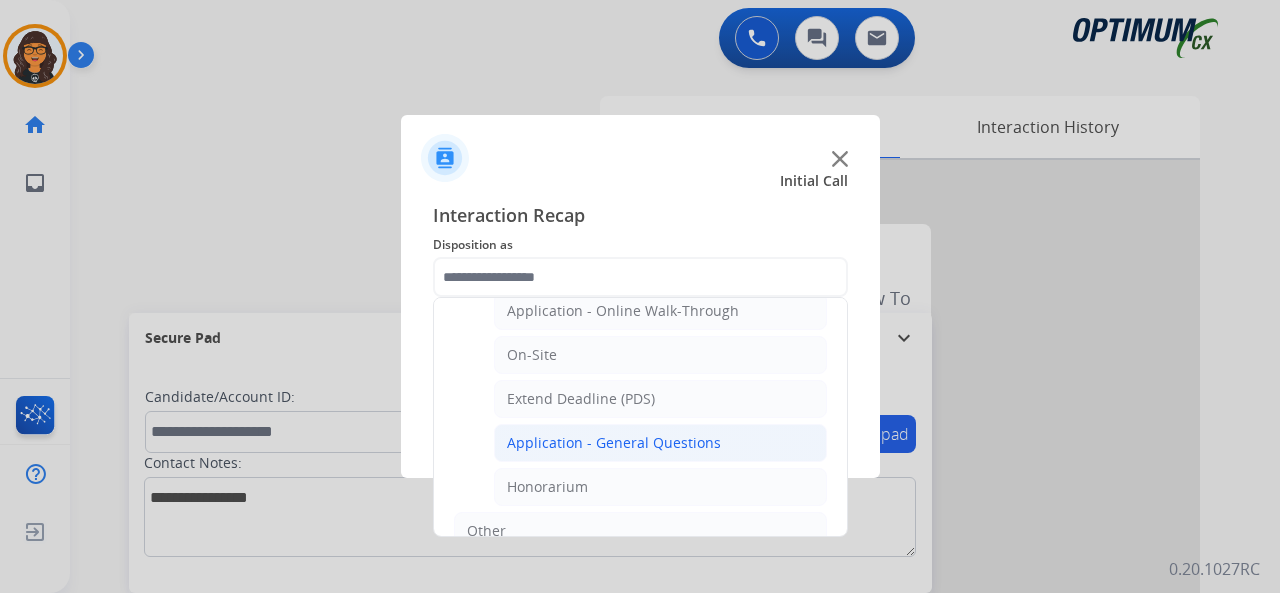 click on "Application - General Questions" 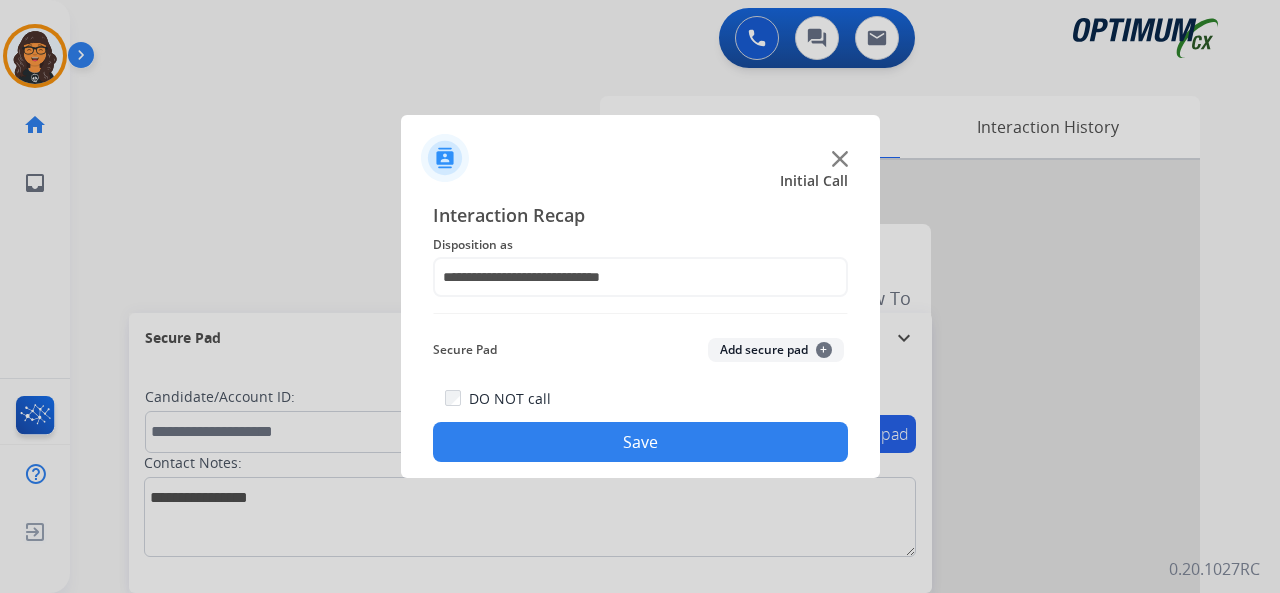 click on "Save" 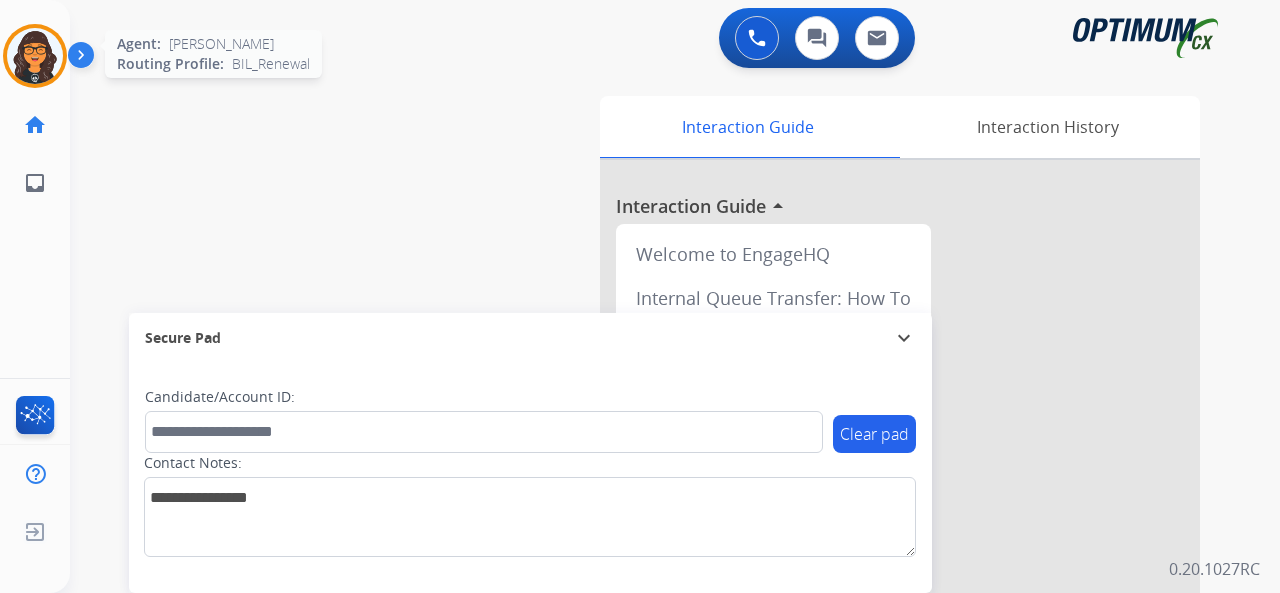 click at bounding box center (35, 56) 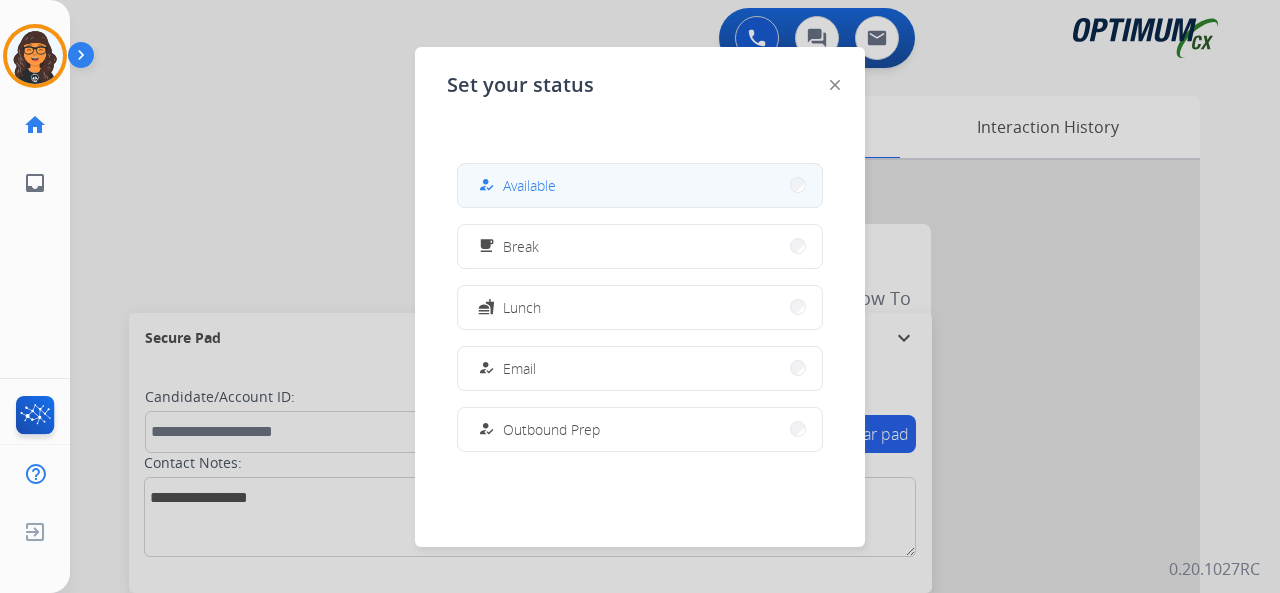 click on "Available" at bounding box center (529, 185) 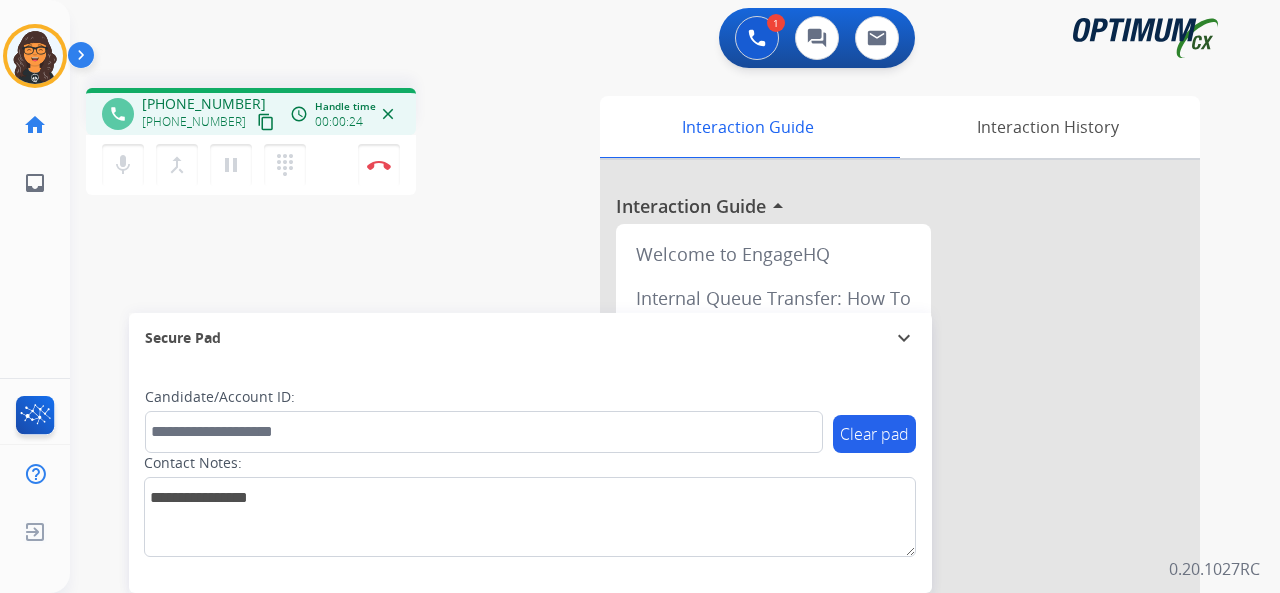 click on "content_copy" at bounding box center (266, 122) 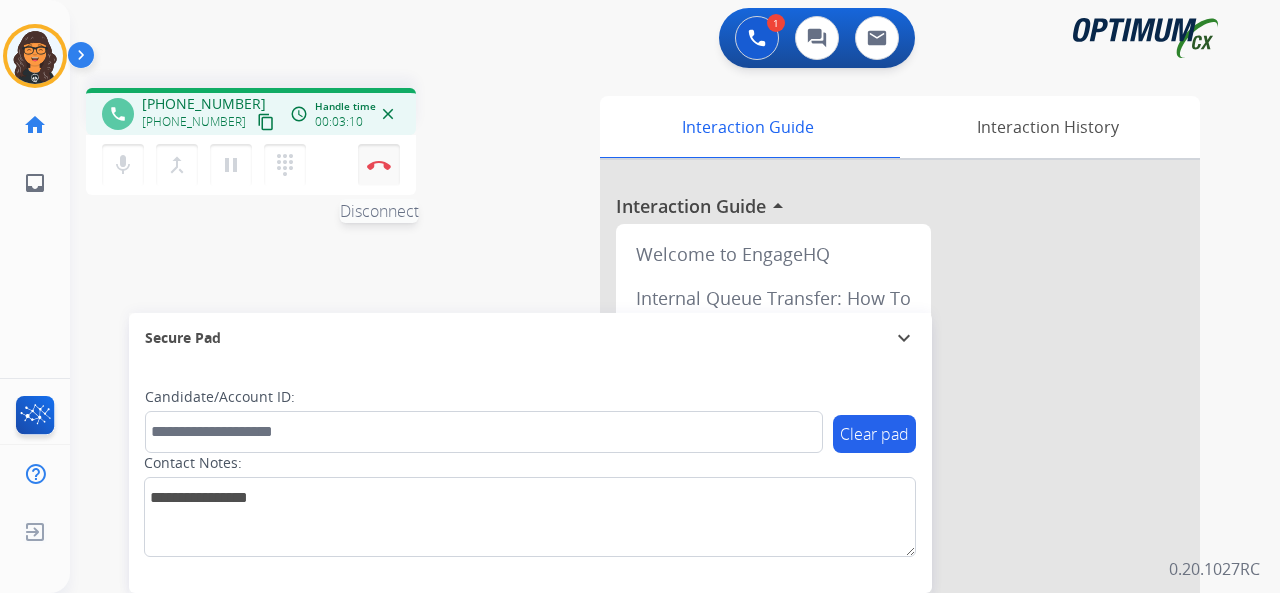 click at bounding box center (379, 165) 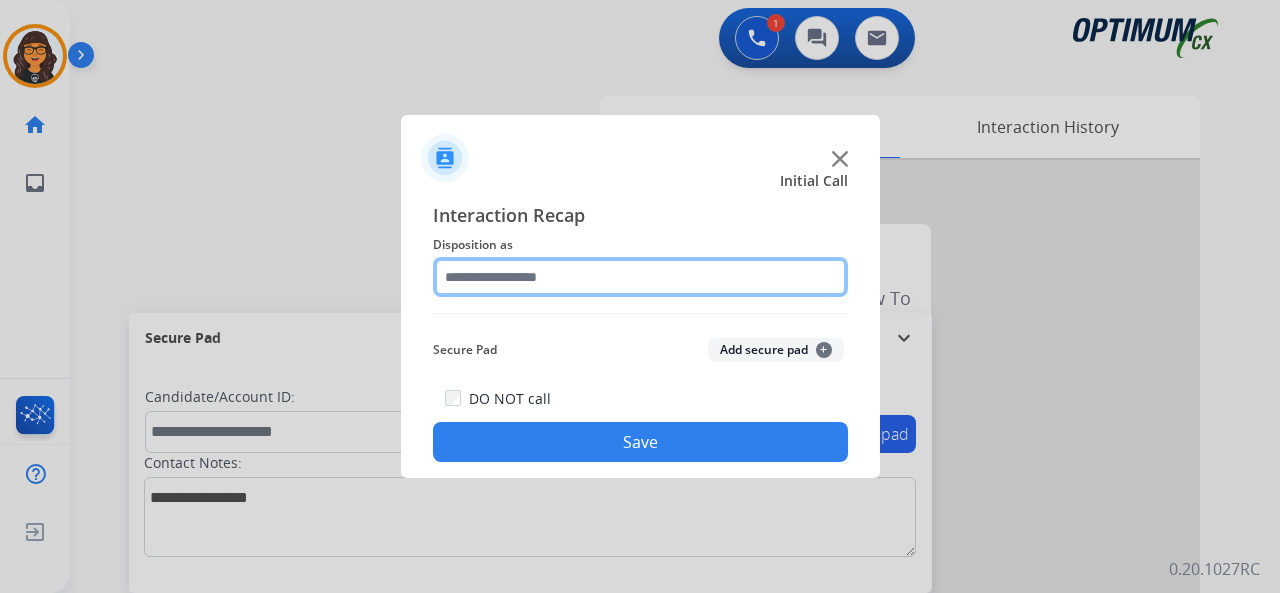 click 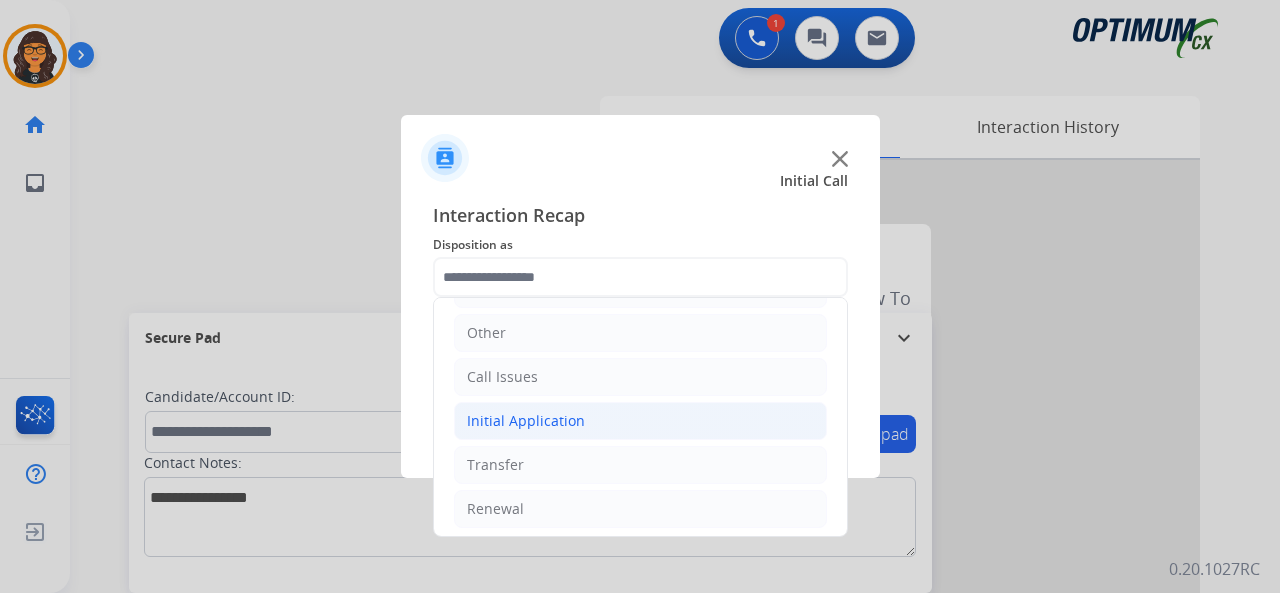 click on "Initial Application" 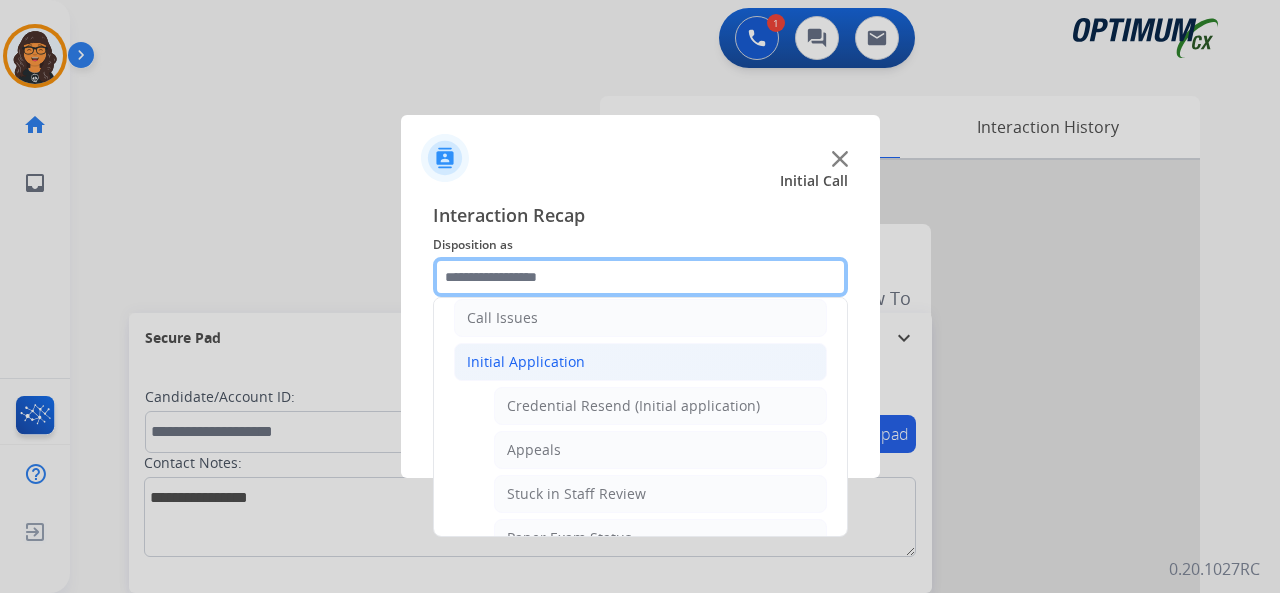 scroll, scrollTop: 230, scrollLeft: 0, axis: vertical 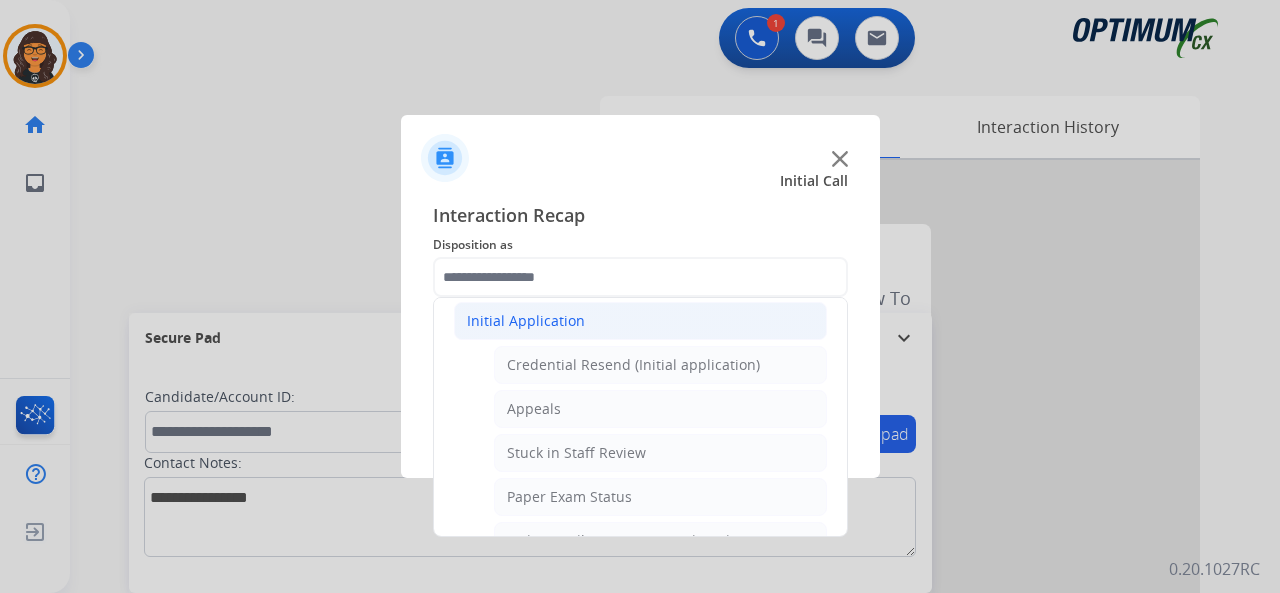 click on "Credential Resend (Initial application)" 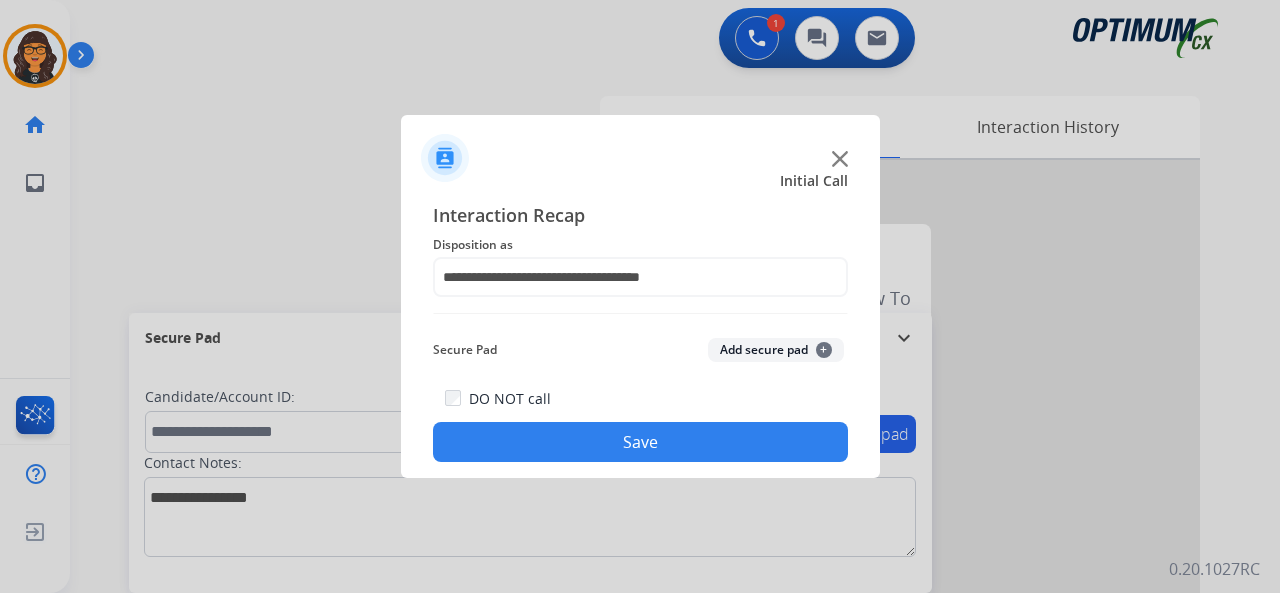 click on "Save" 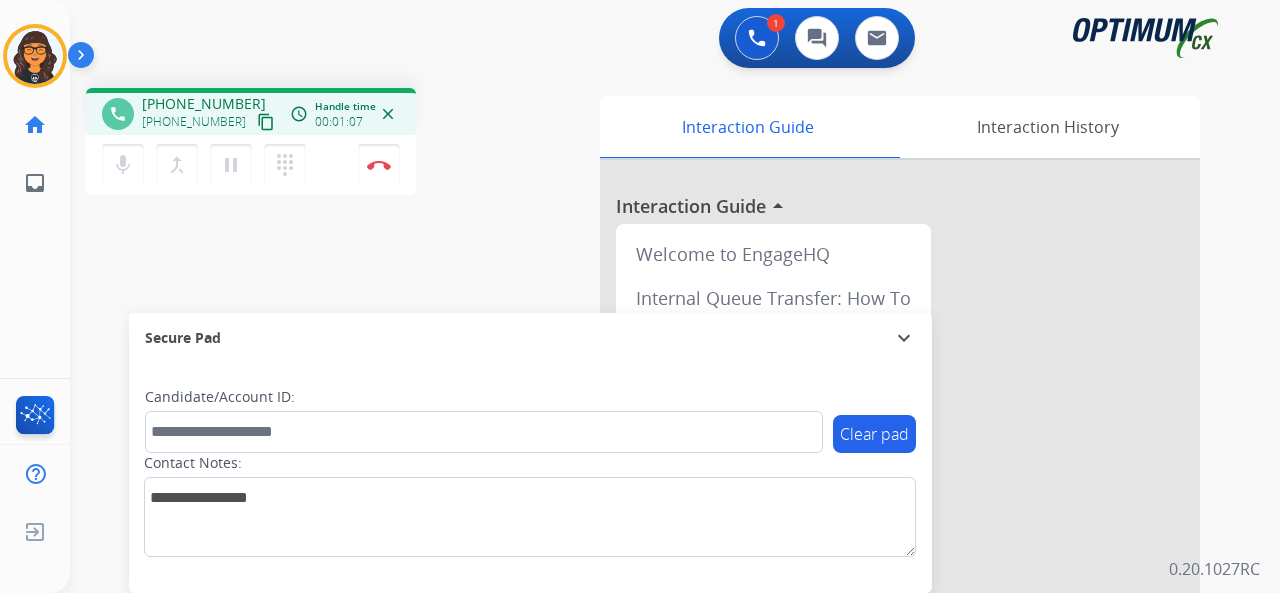 click on "content_copy" at bounding box center (266, 122) 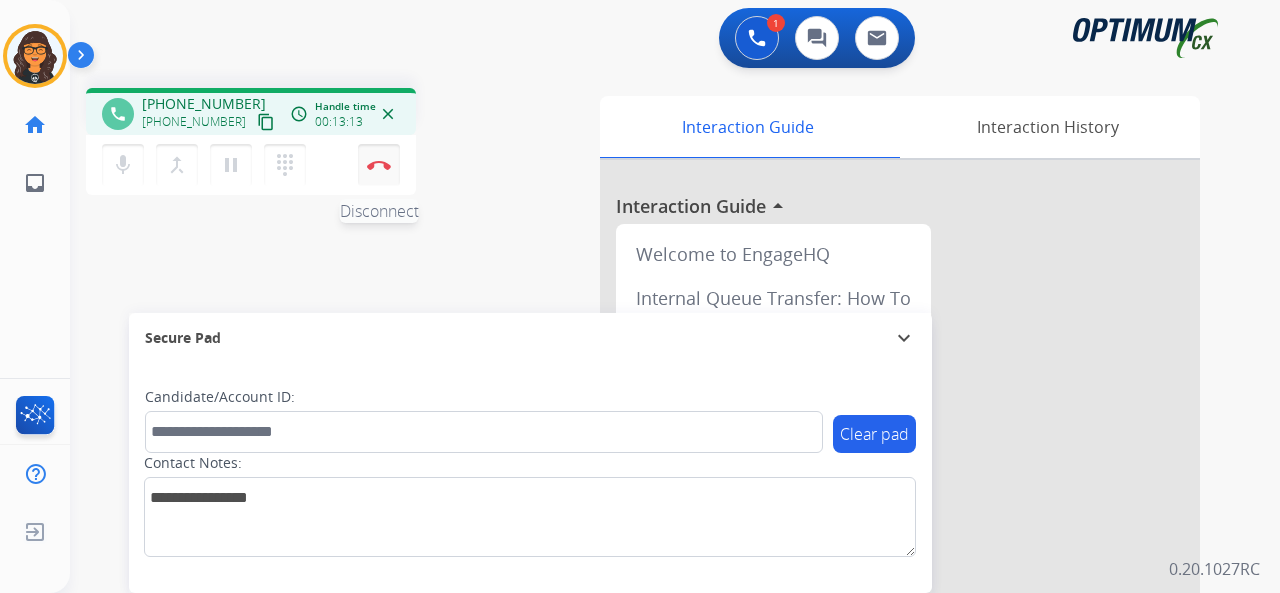 click at bounding box center [379, 165] 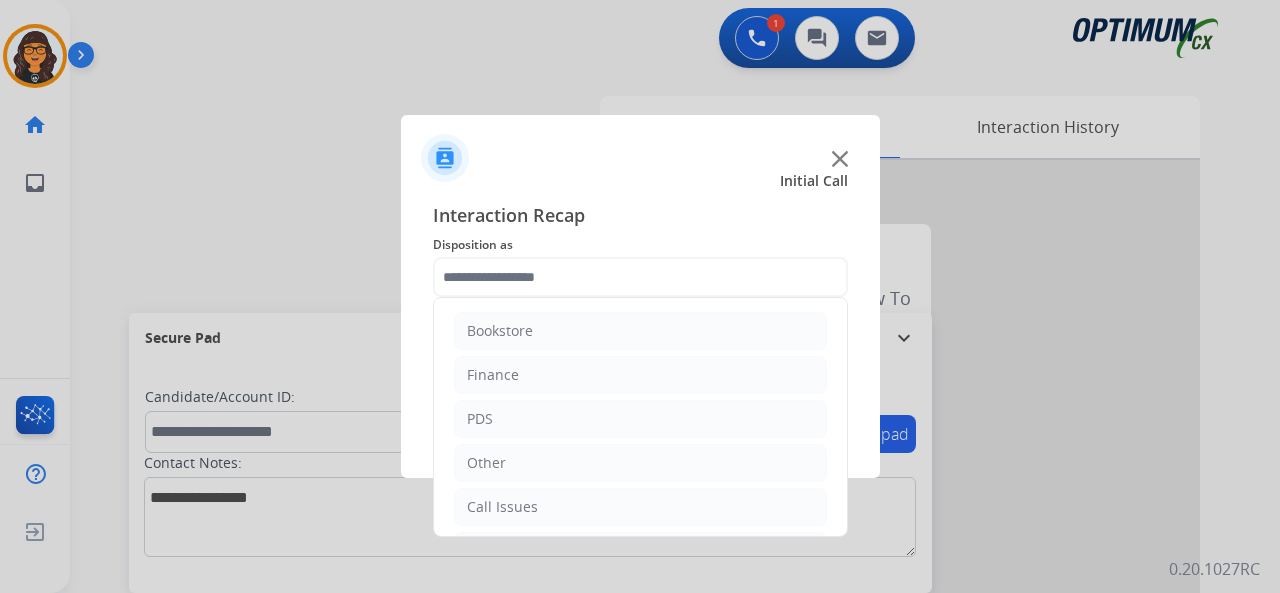 click 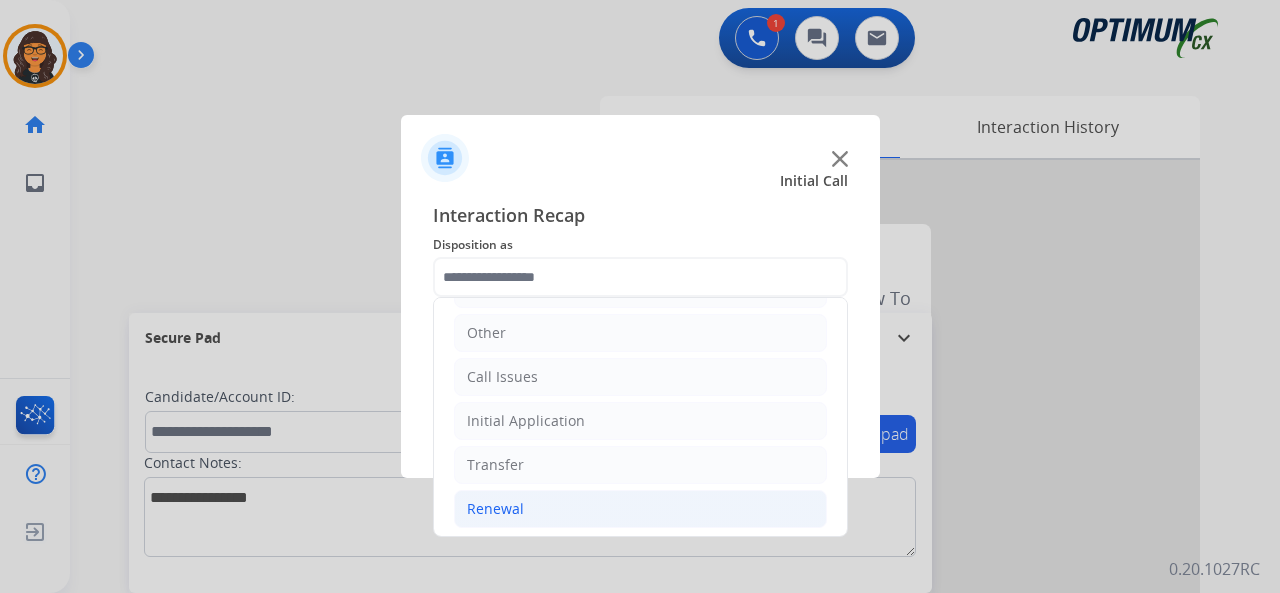 drag, startPoint x: 512, startPoint y: 505, endPoint x: 522, endPoint y: 503, distance: 10.198039 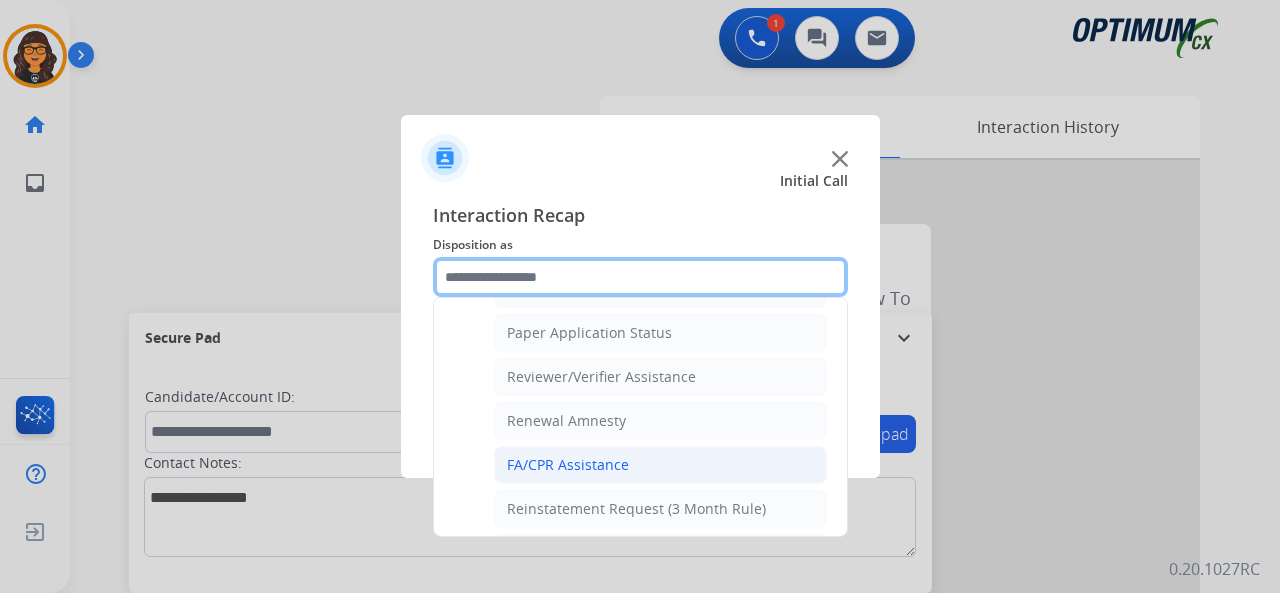 scroll, scrollTop: 730, scrollLeft: 0, axis: vertical 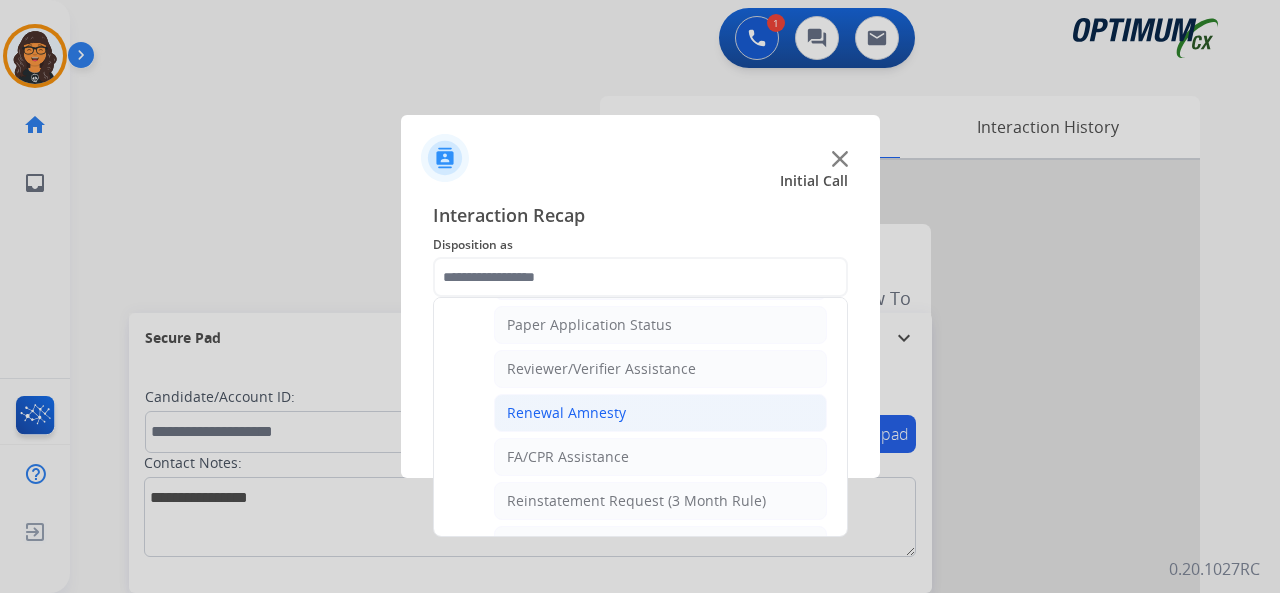 click on "Renewal Amnesty" 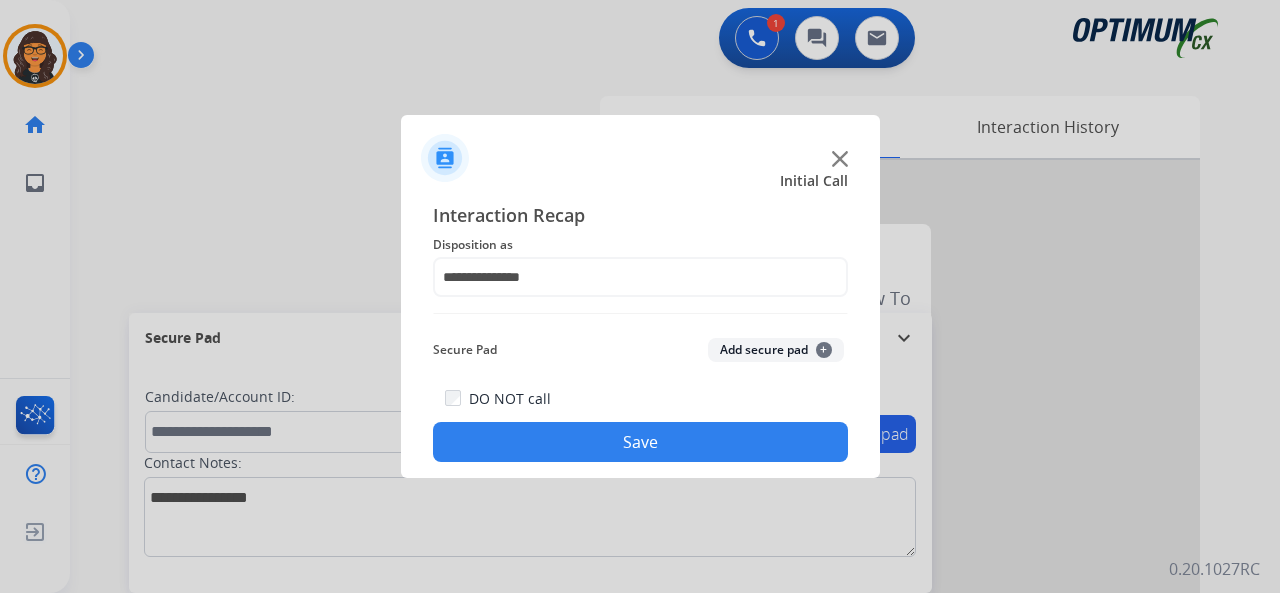 click on "Save" 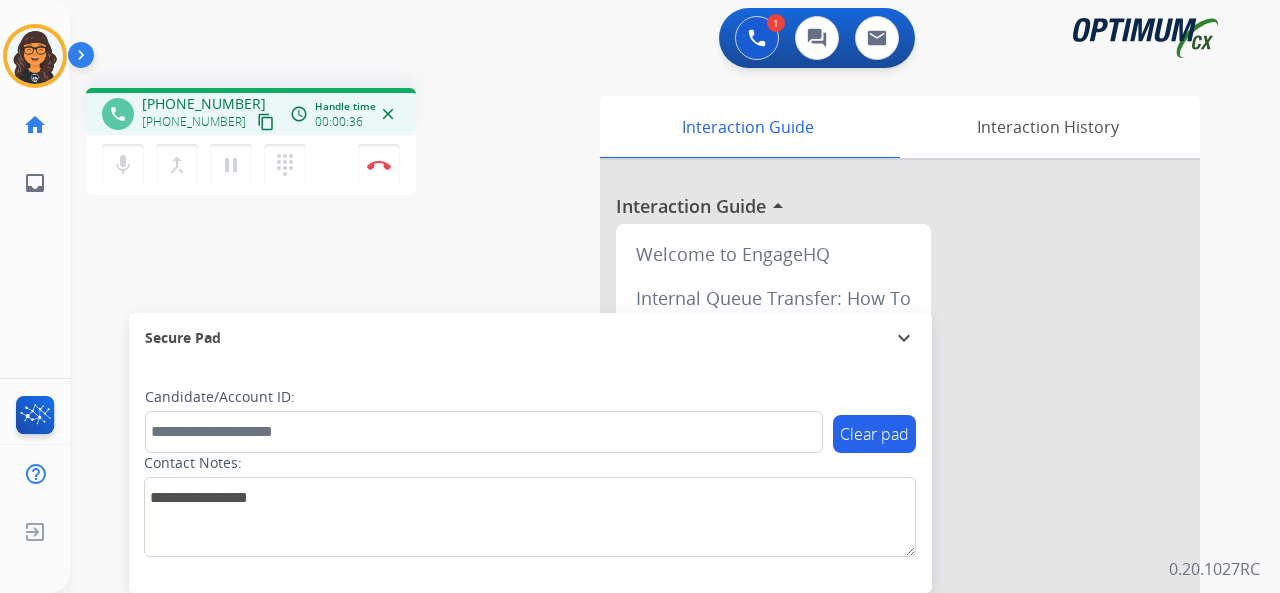 click on "content_copy" at bounding box center [266, 122] 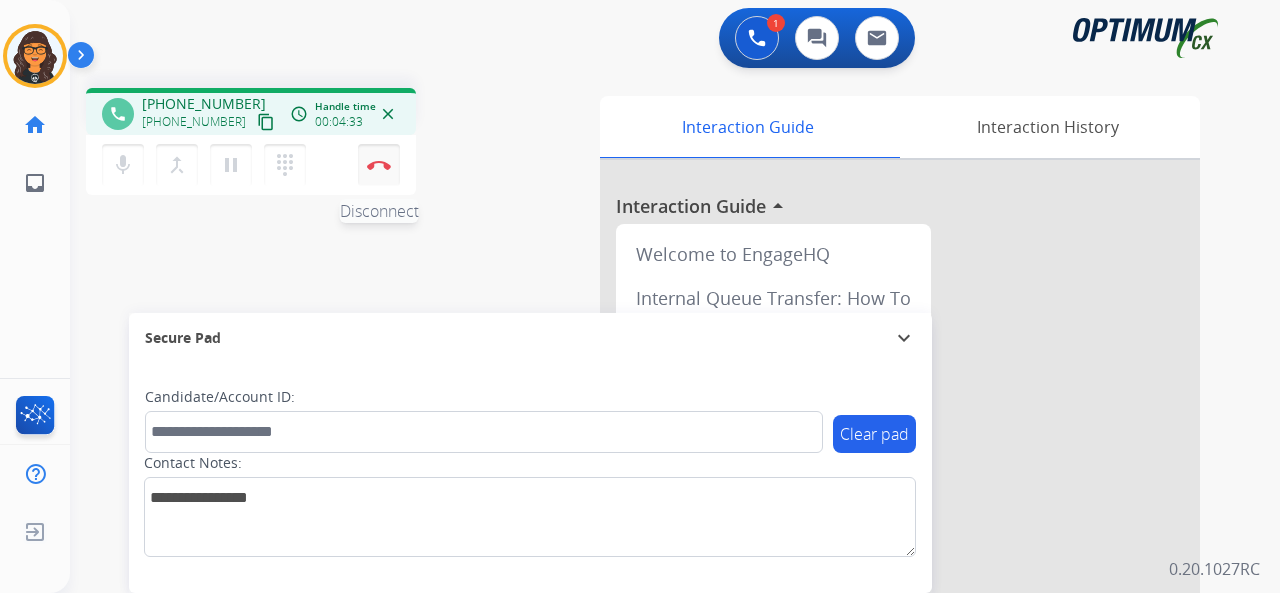 click at bounding box center (379, 165) 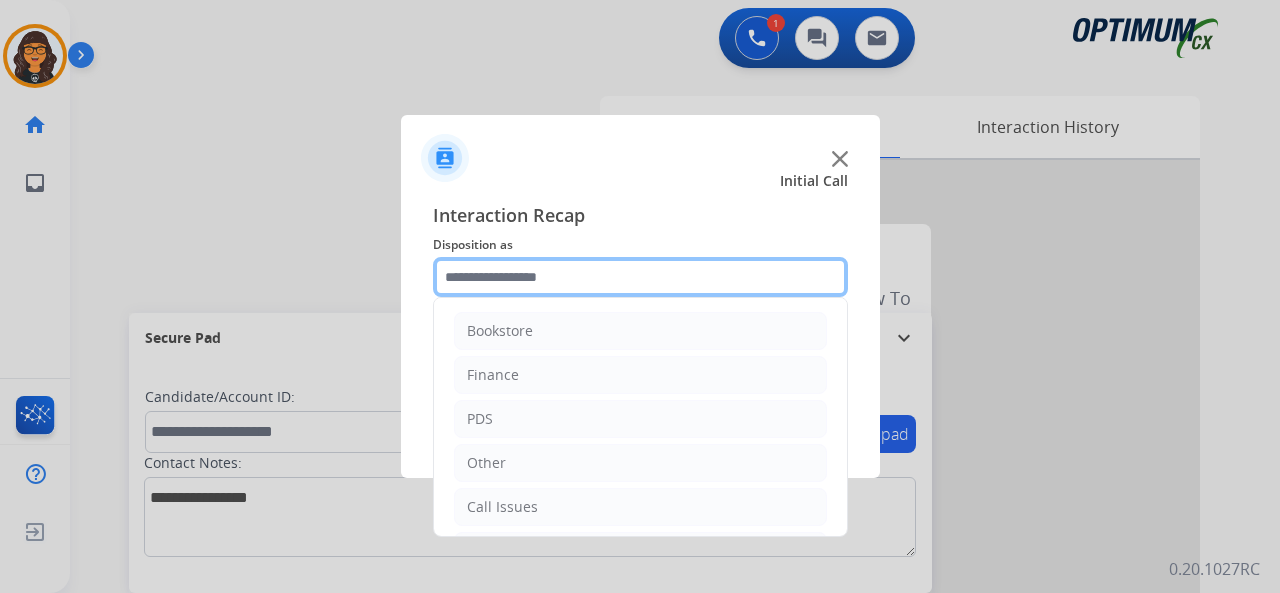 click 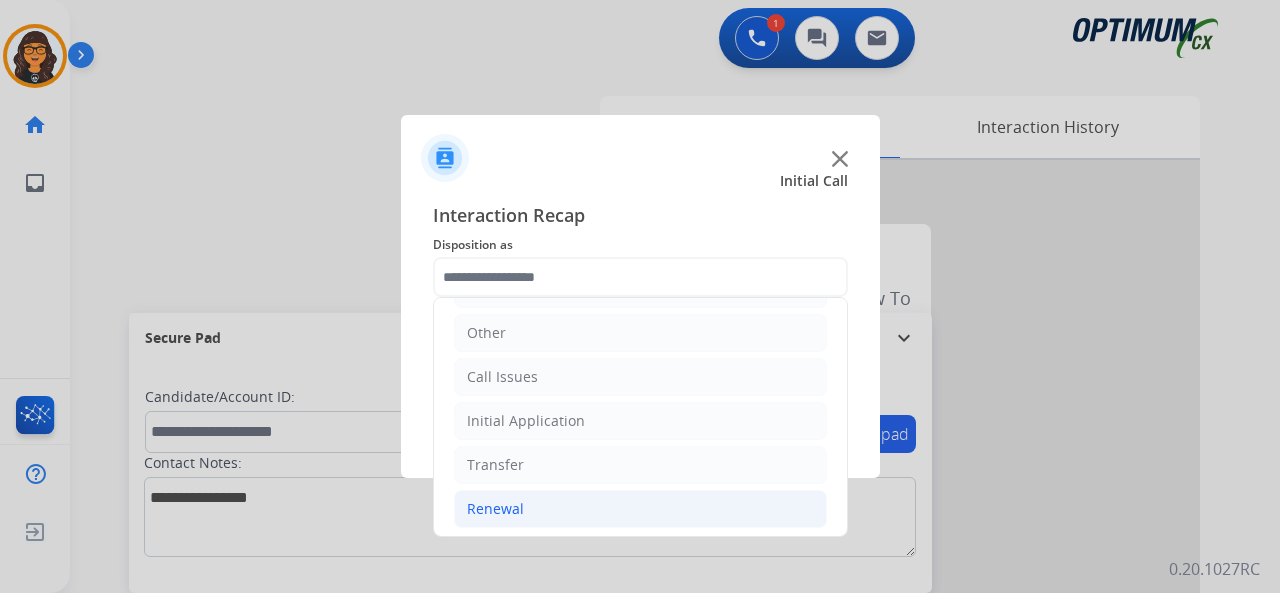 click on "Renewal" 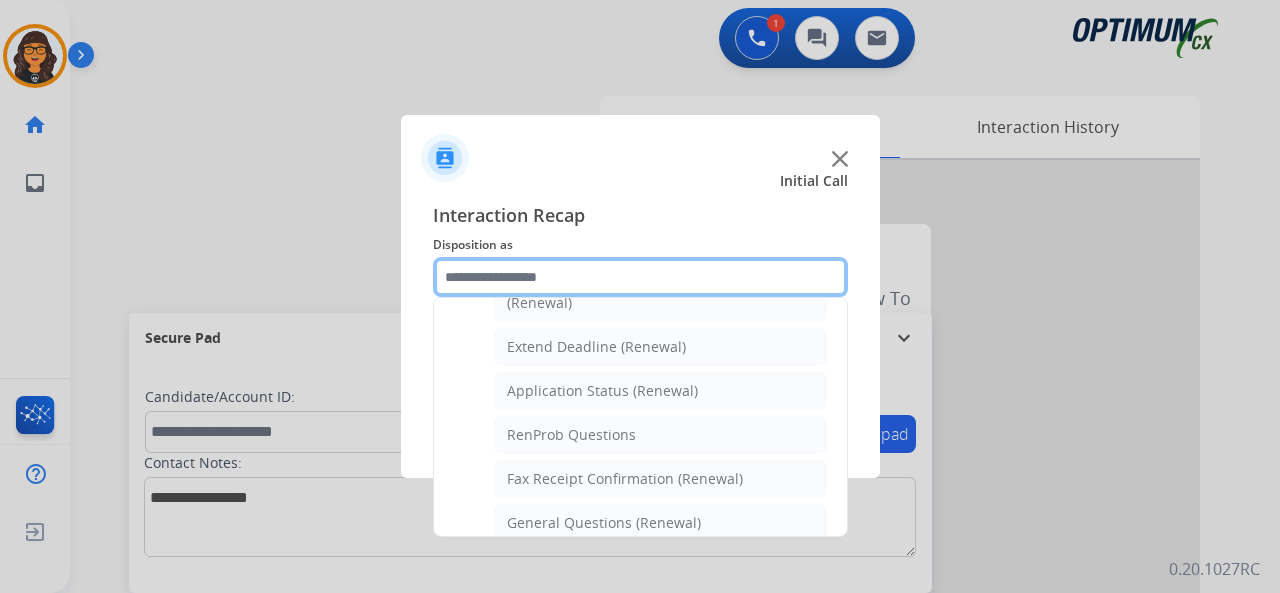 scroll, scrollTop: 430, scrollLeft: 0, axis: vertical 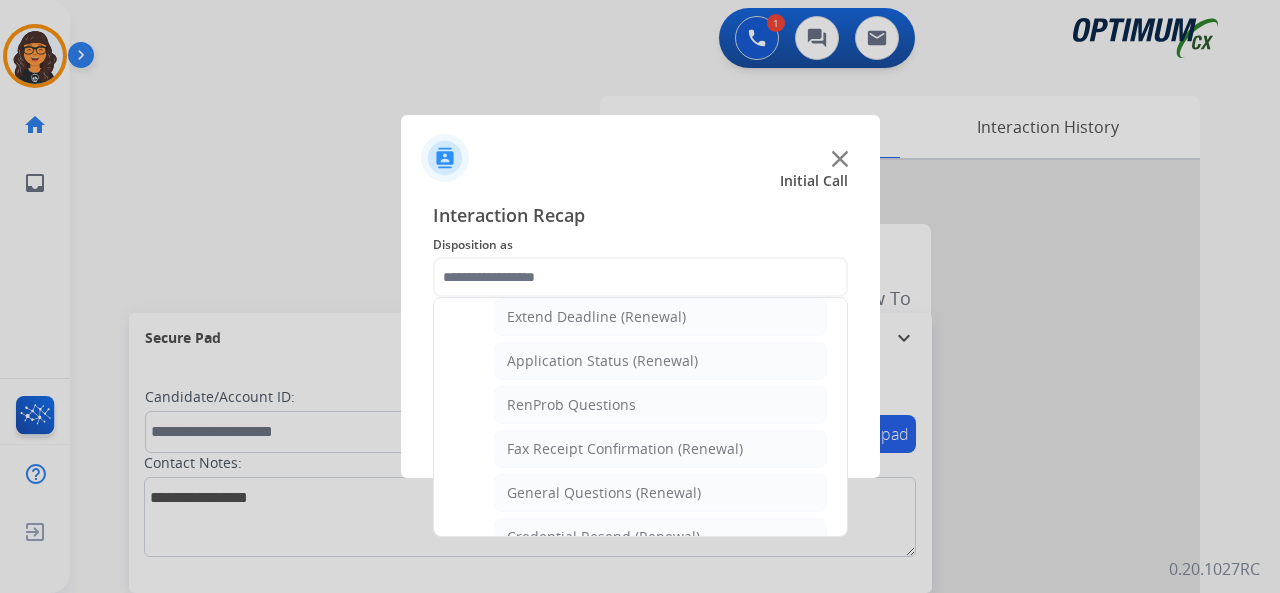 click on "Credential Resend (Renewal)" 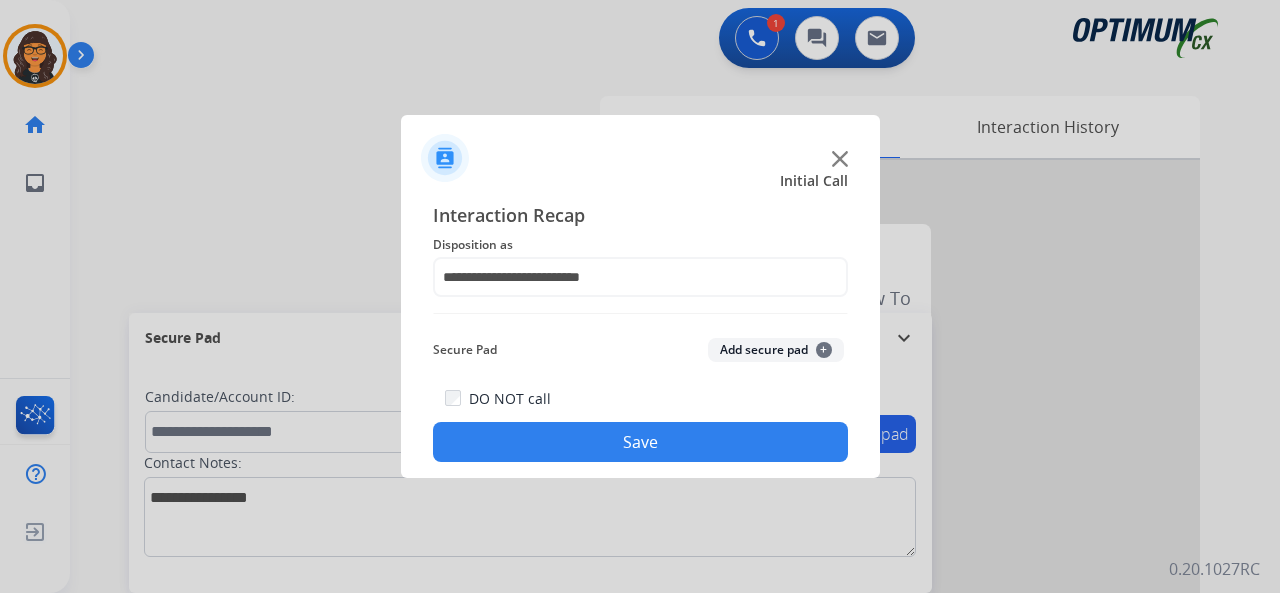 click on "Save" 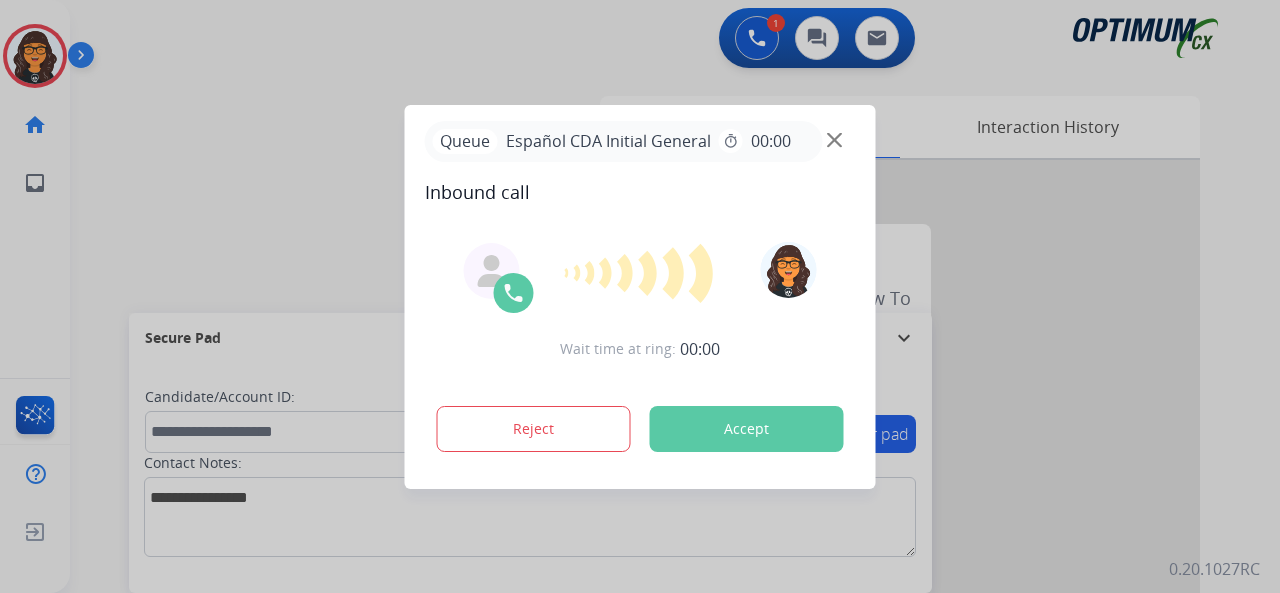 click on "Accept" at bounding box center [747, 429] 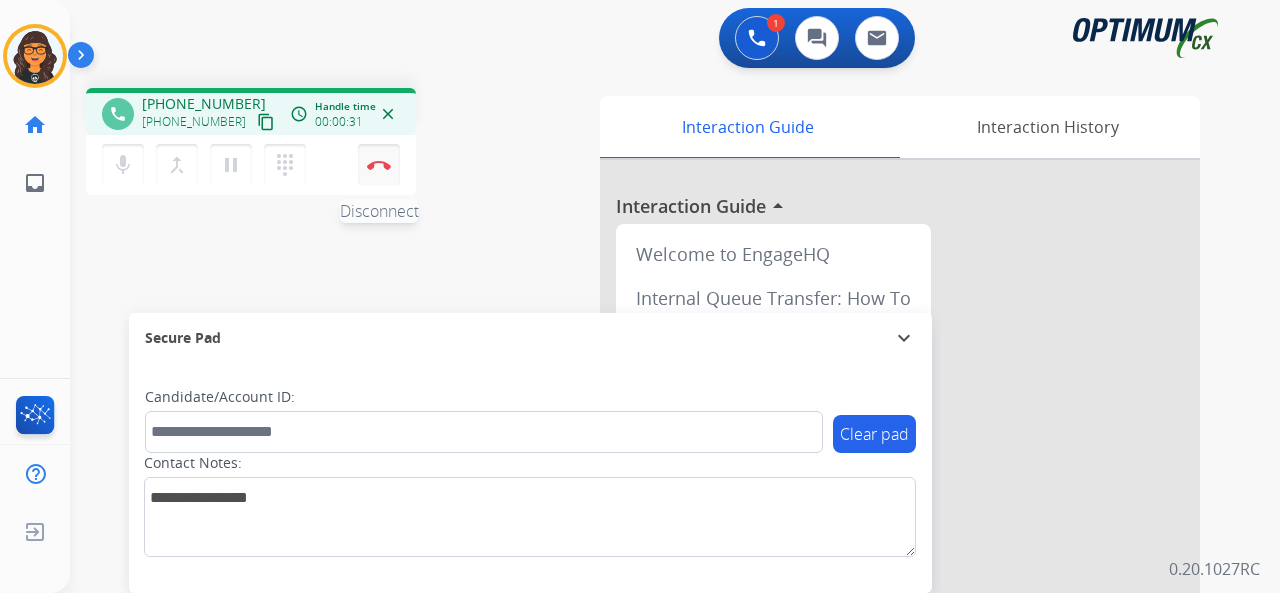 click on "Disconnect" at bounding box center [379, 165] 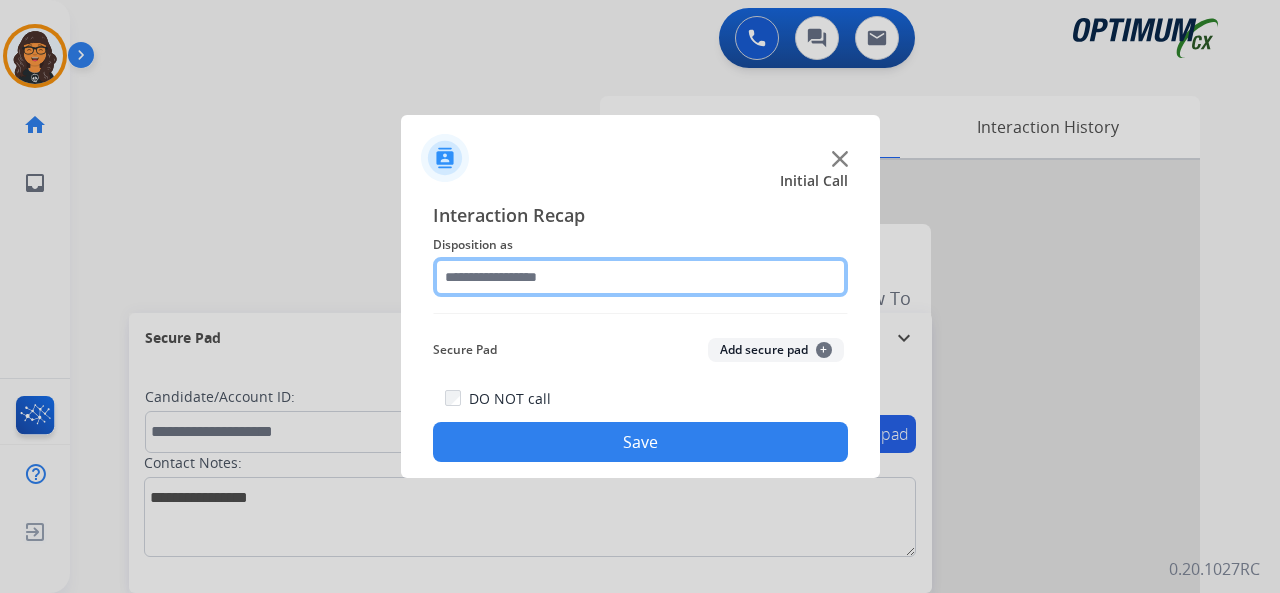 click 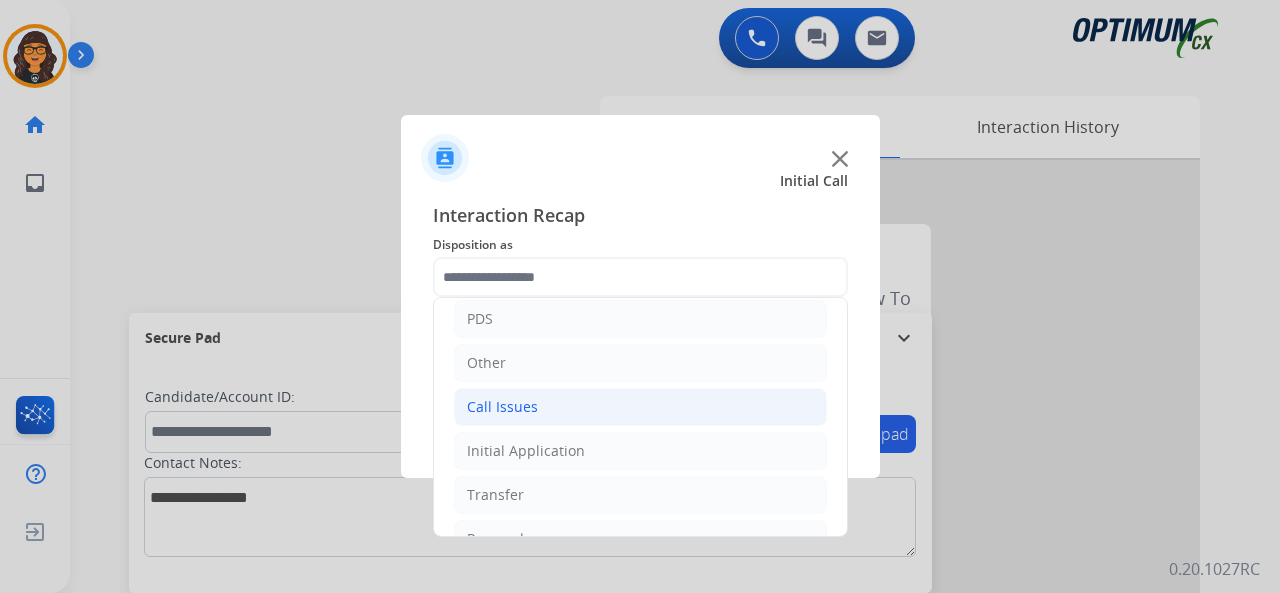 click on "Call Issues" 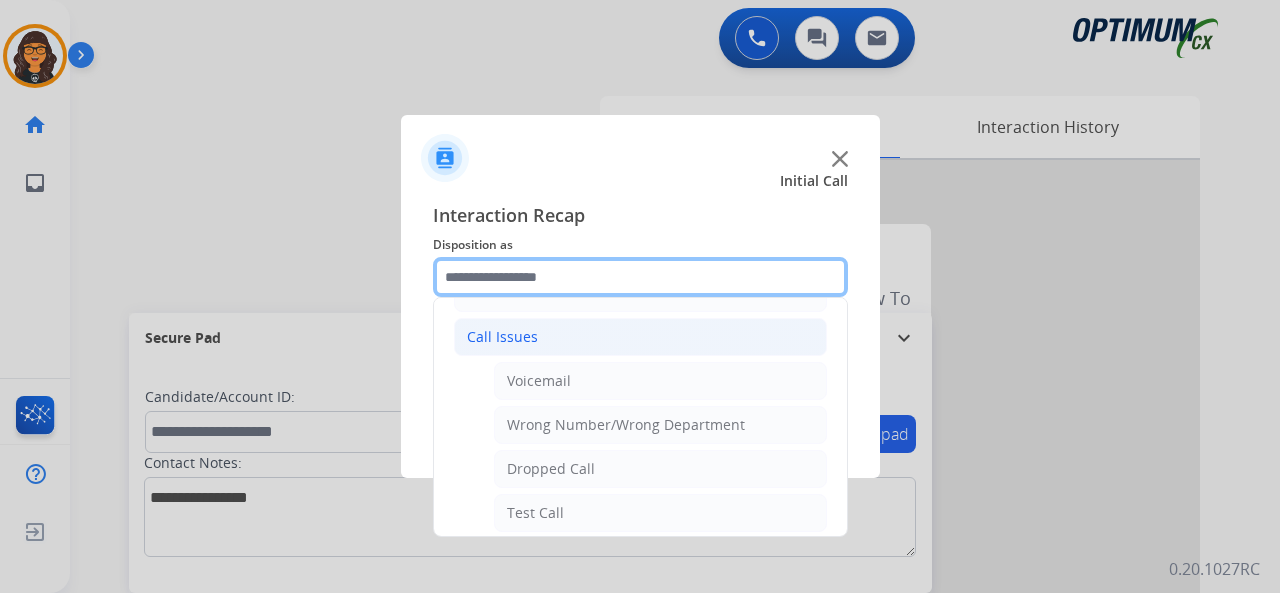 scroll, scrollTop: 200, scrollLeft: 0, axis: vertical 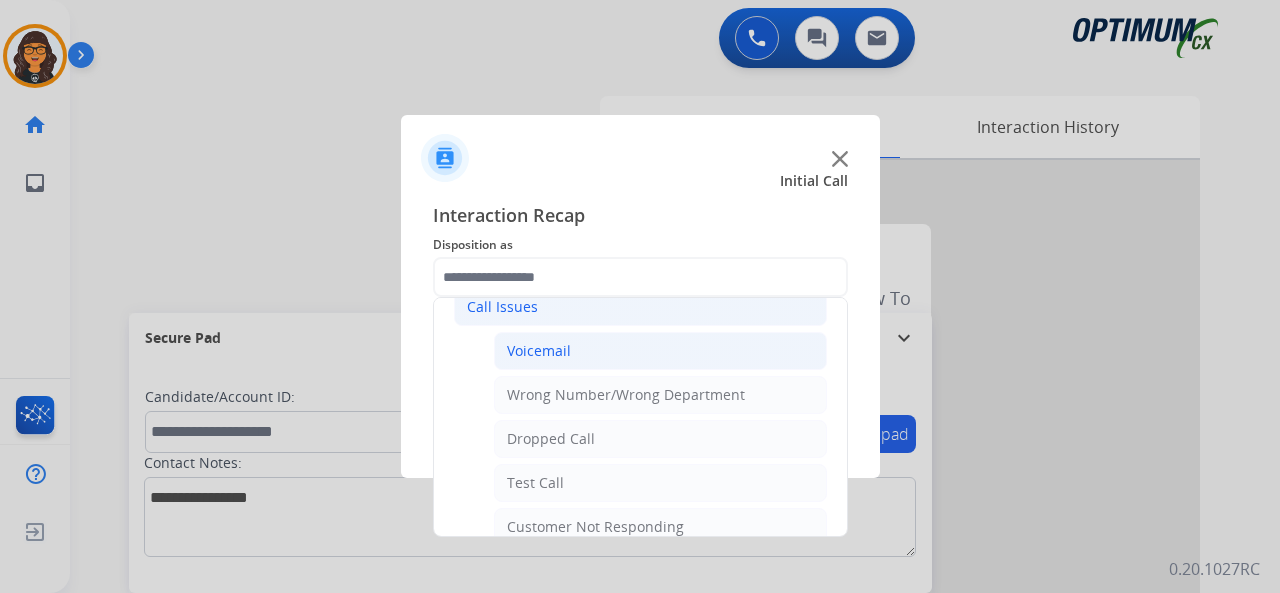 click on "Voicemail" 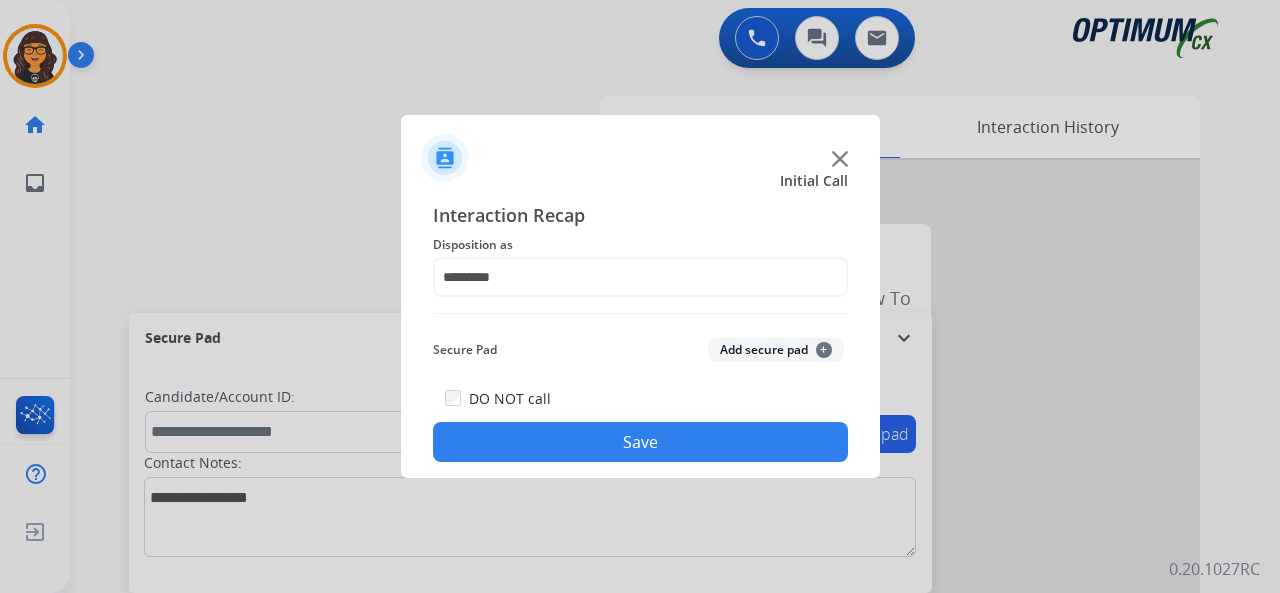 click on "Save" 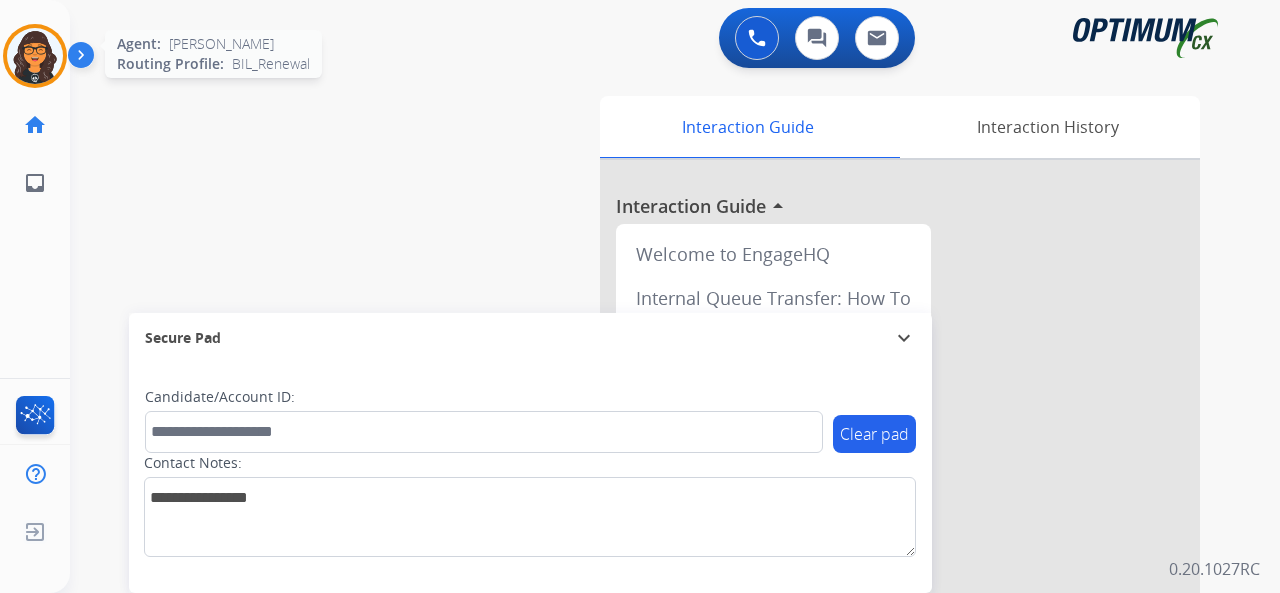 click at bounding box center [35, 56] 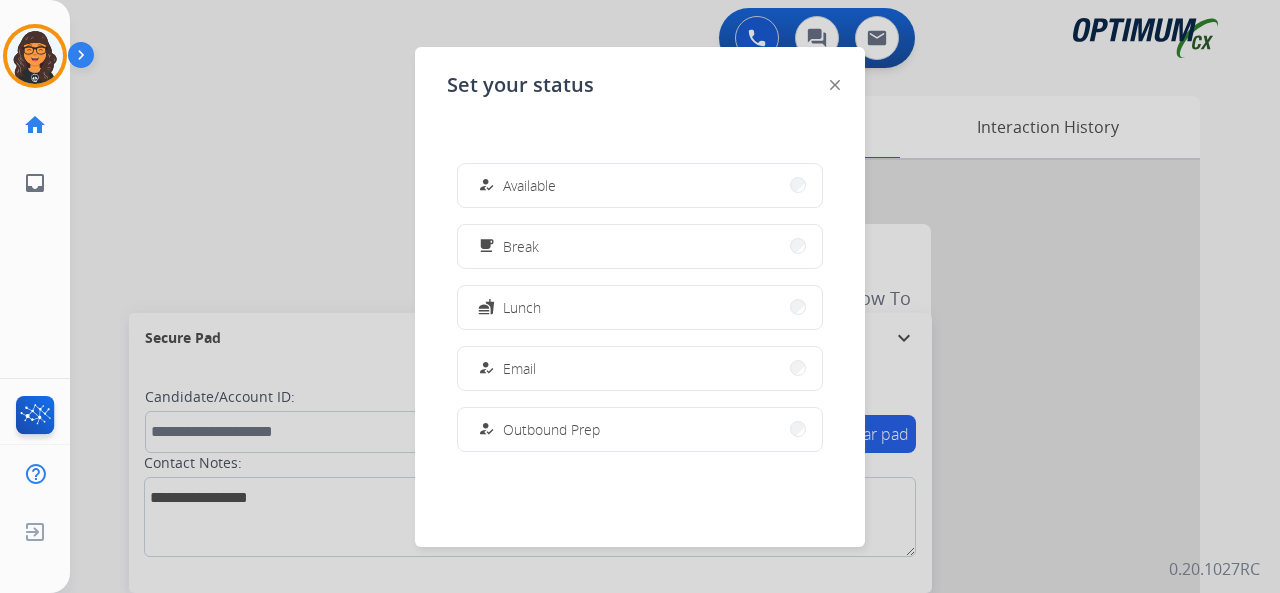 click on "how_to_reg Available" at bounding box center (640, 185) 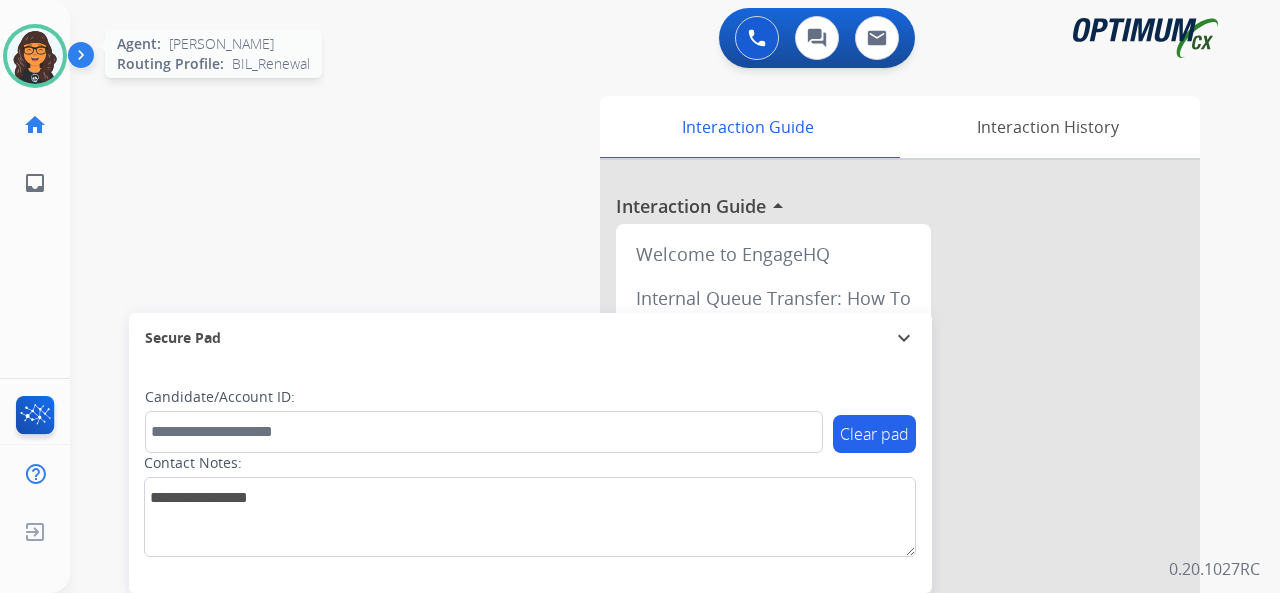 click on "Agent:   [PERSON_NAME] Profile:  BIL_Renewal" 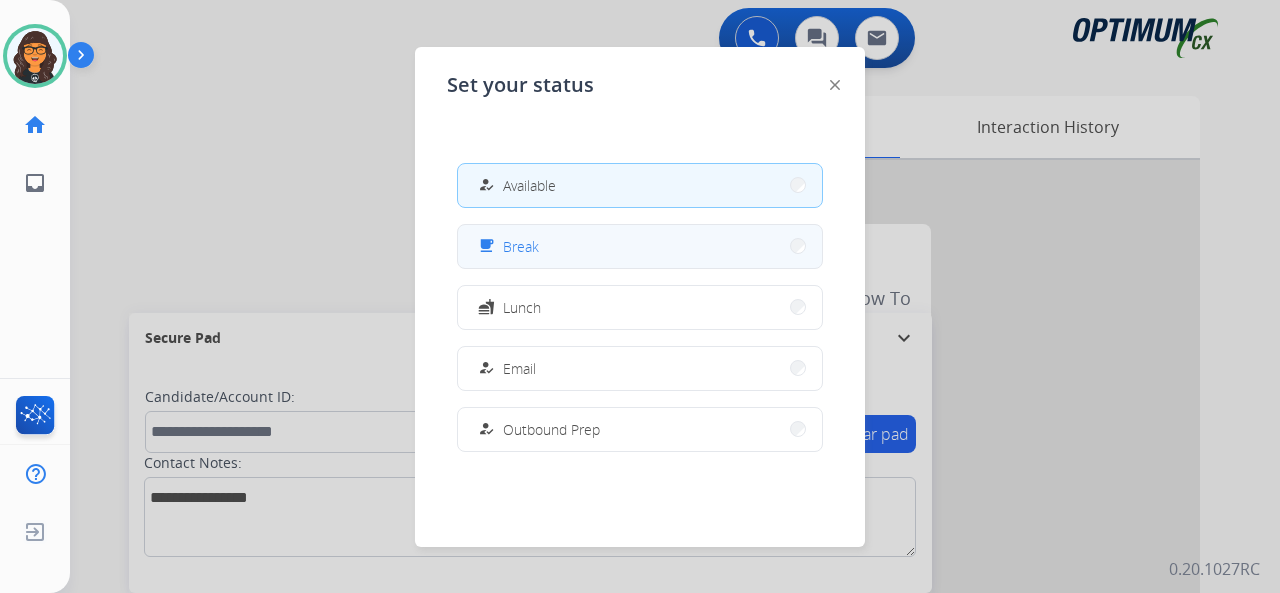 click on "free_breakfast Break" at bounding box center [640, 246] 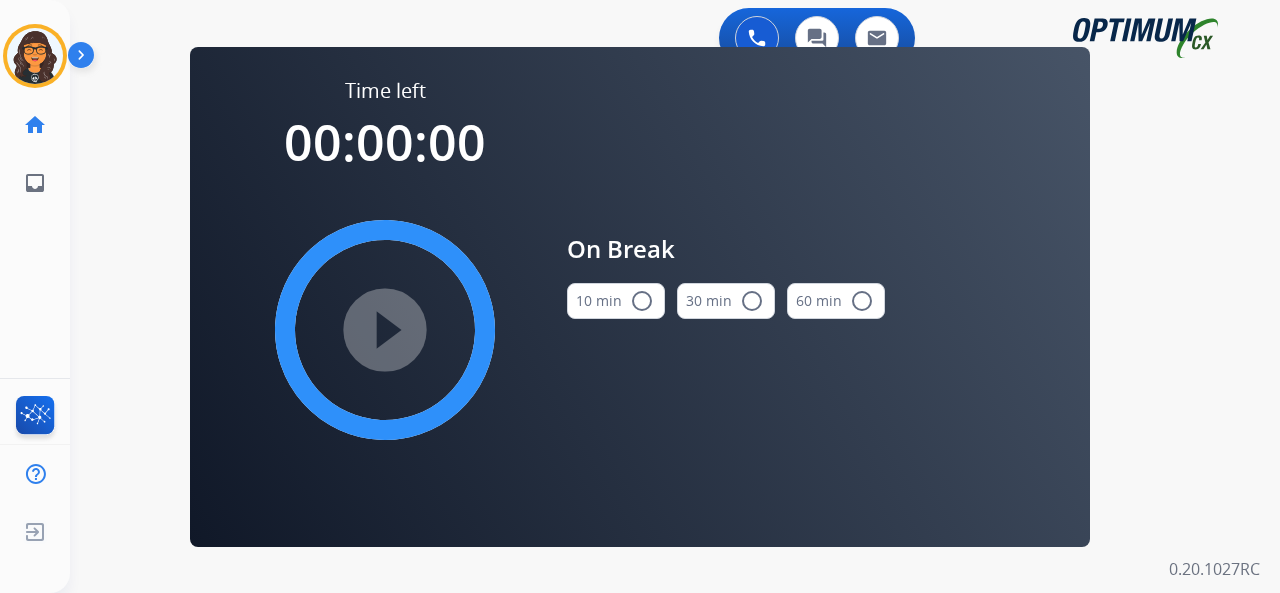 click on "10 min  radio_button_unchecked" at bounding box center [616, 301] 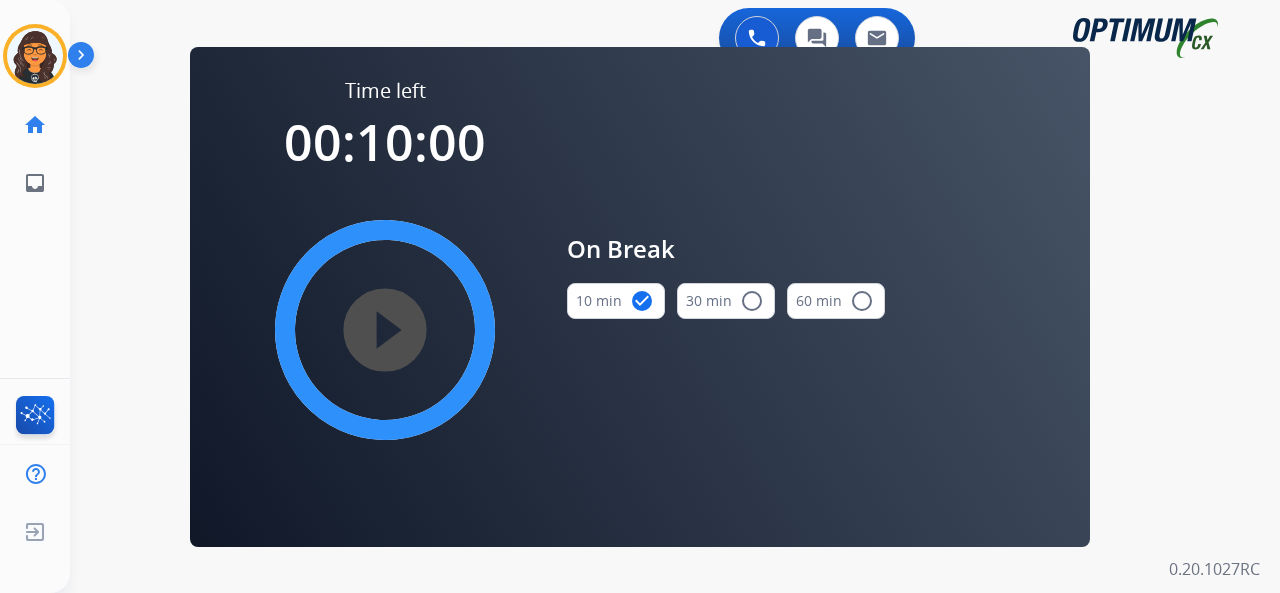 click on "play_circle_filled" at bounding box center [385, 330] 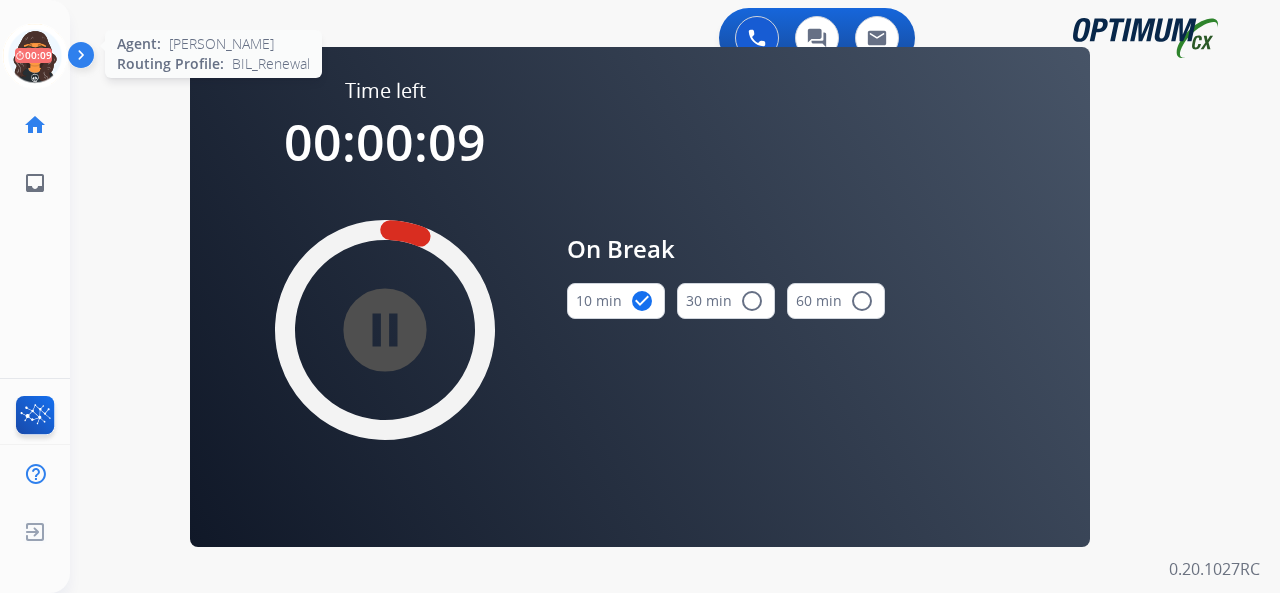 click 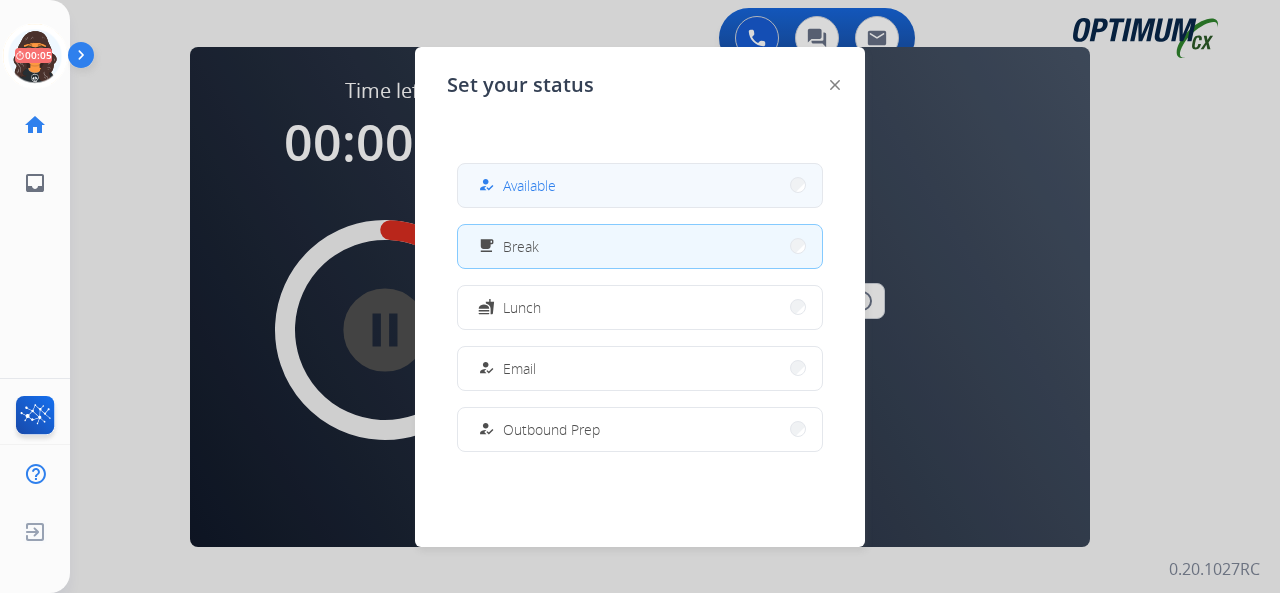 click on "Available" at bounding box center (529, 185) 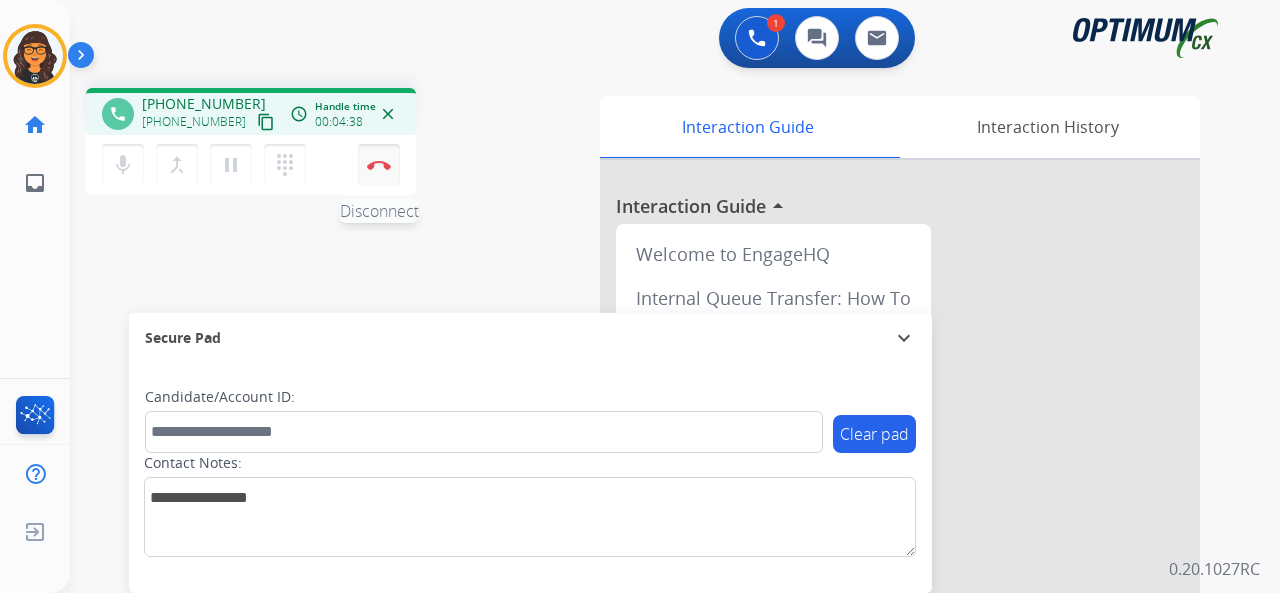 click at bounding box center [379, 165] 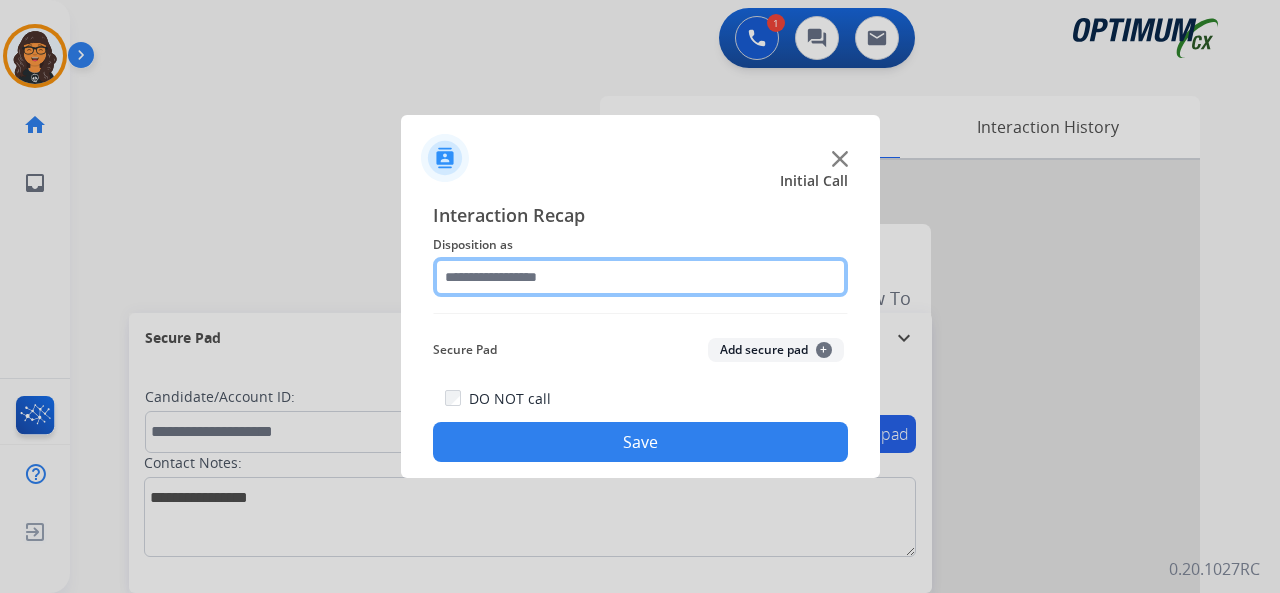 click 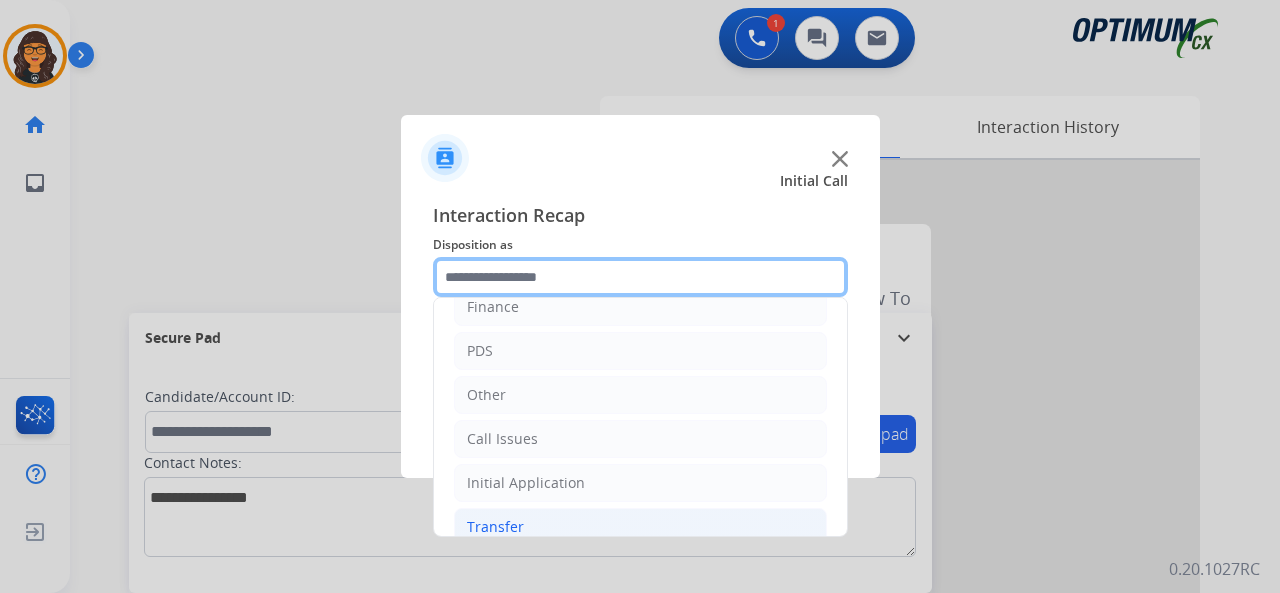 scroll, scrollTop: 130, scrollLeft: 0, axis: vertical 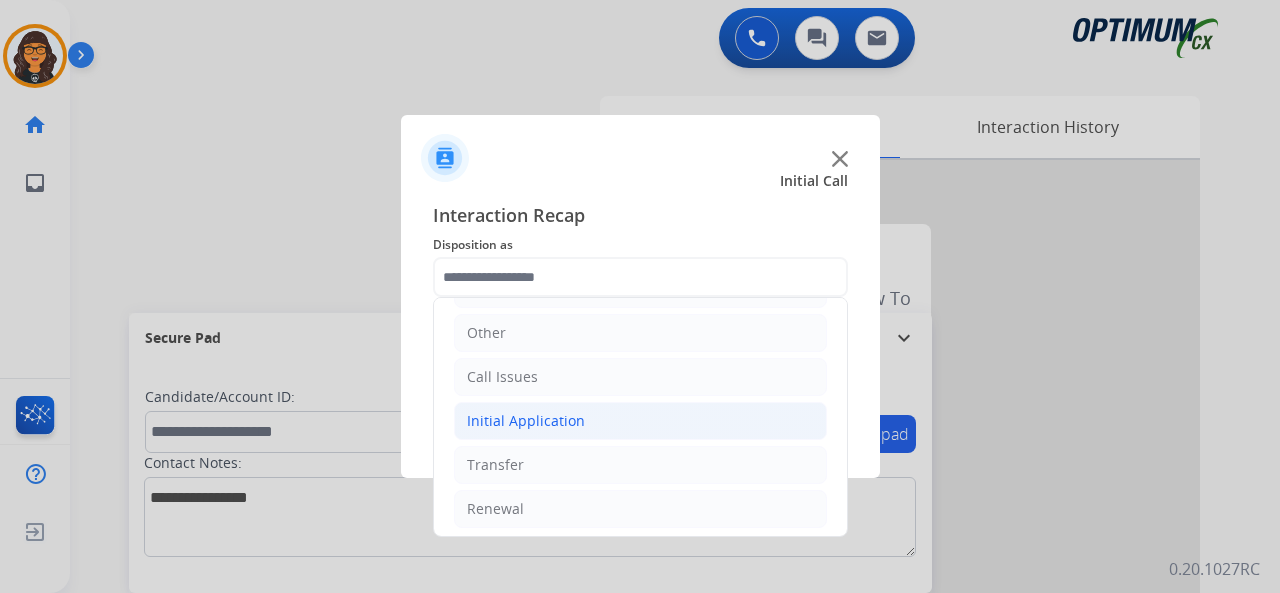 click on "Initial Application" 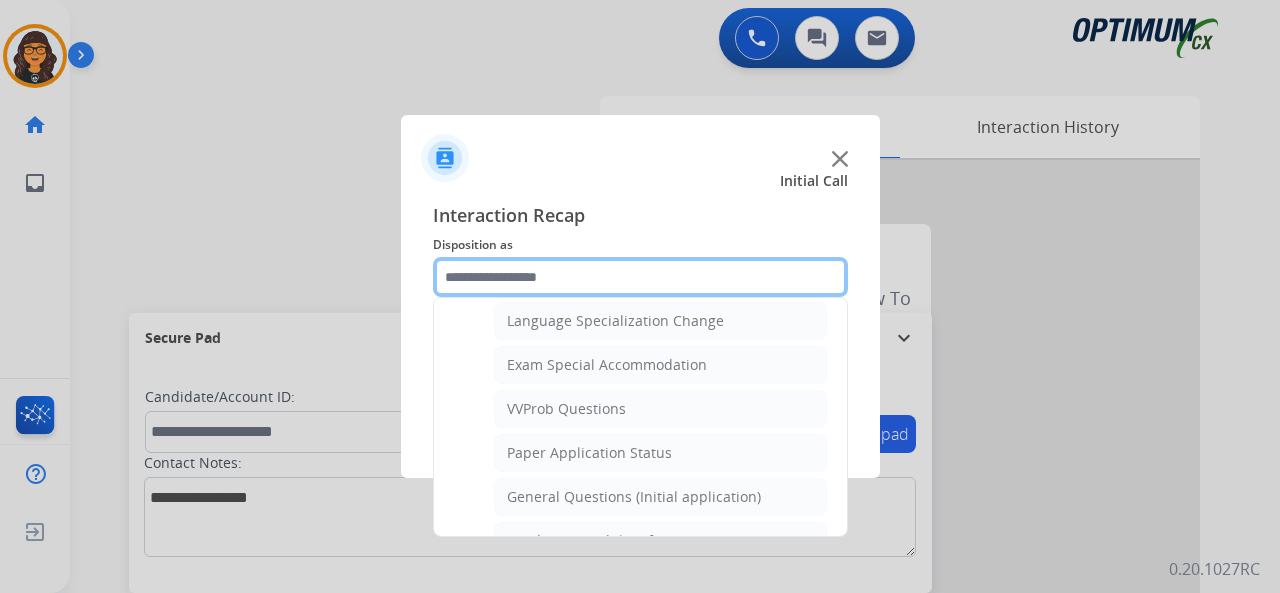 scroll, scrollTop: 1030, scrollLeft: 0, axis: vertical 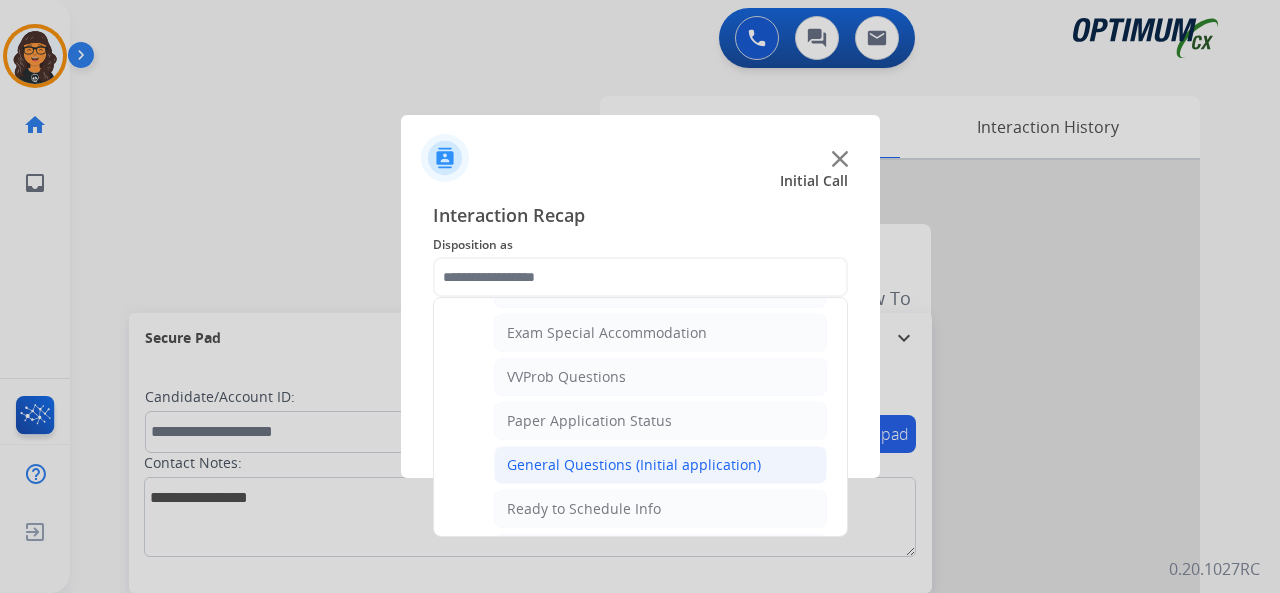 click on "General Questions (Initial application)" 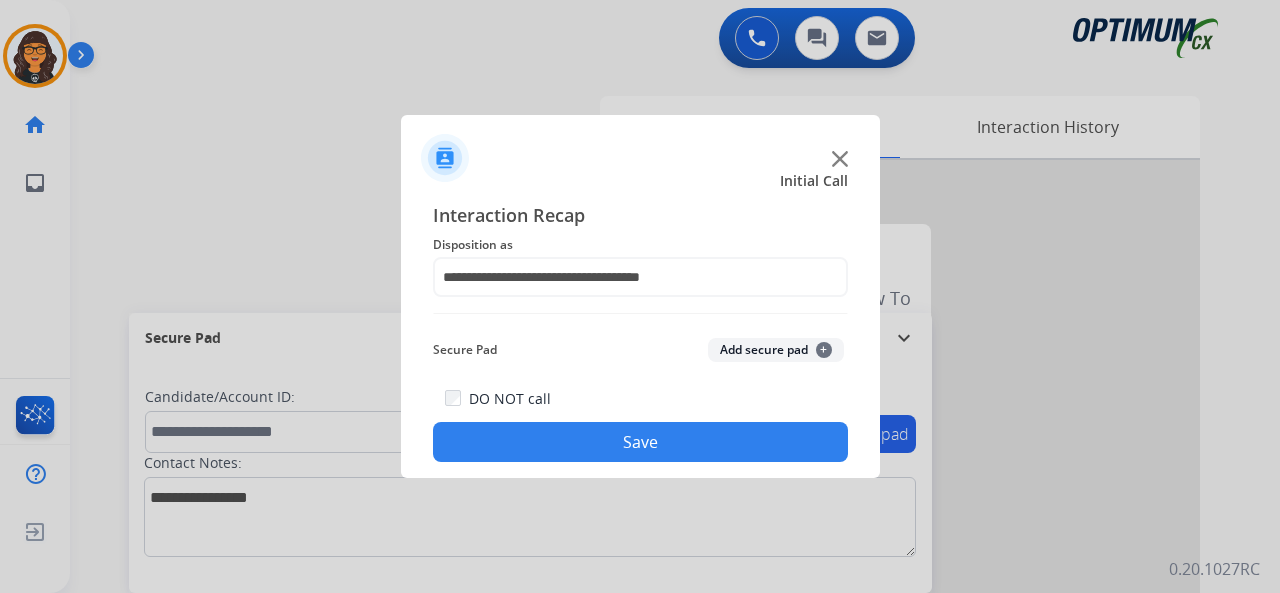 click on "Save" 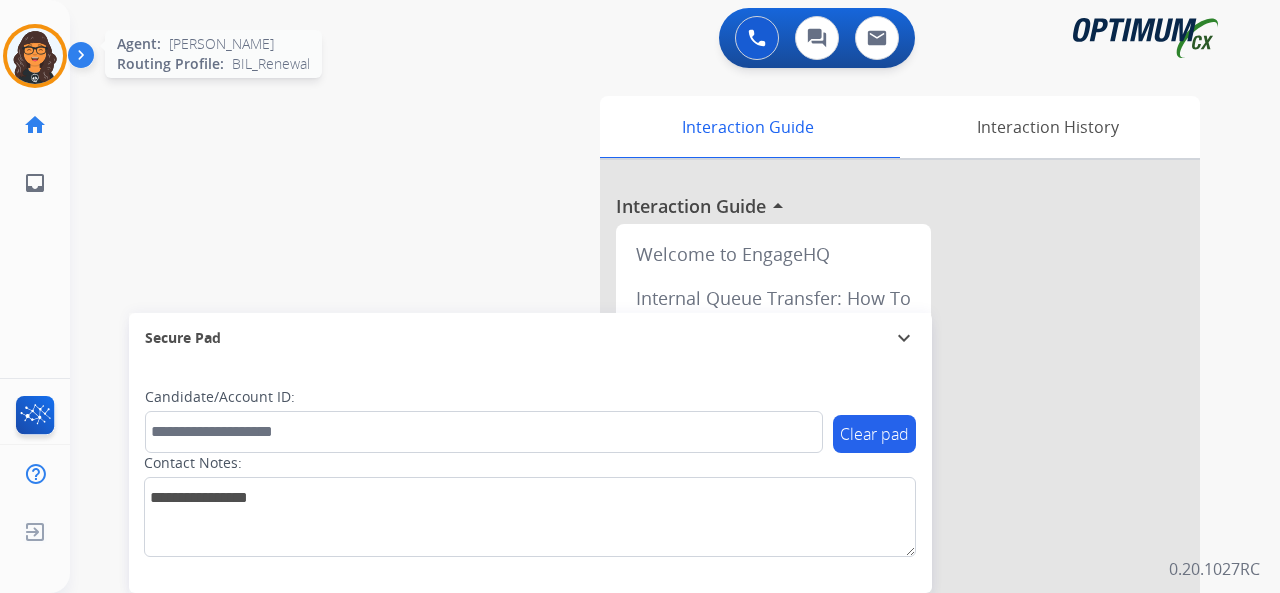 click at bounding box center [35, 56] 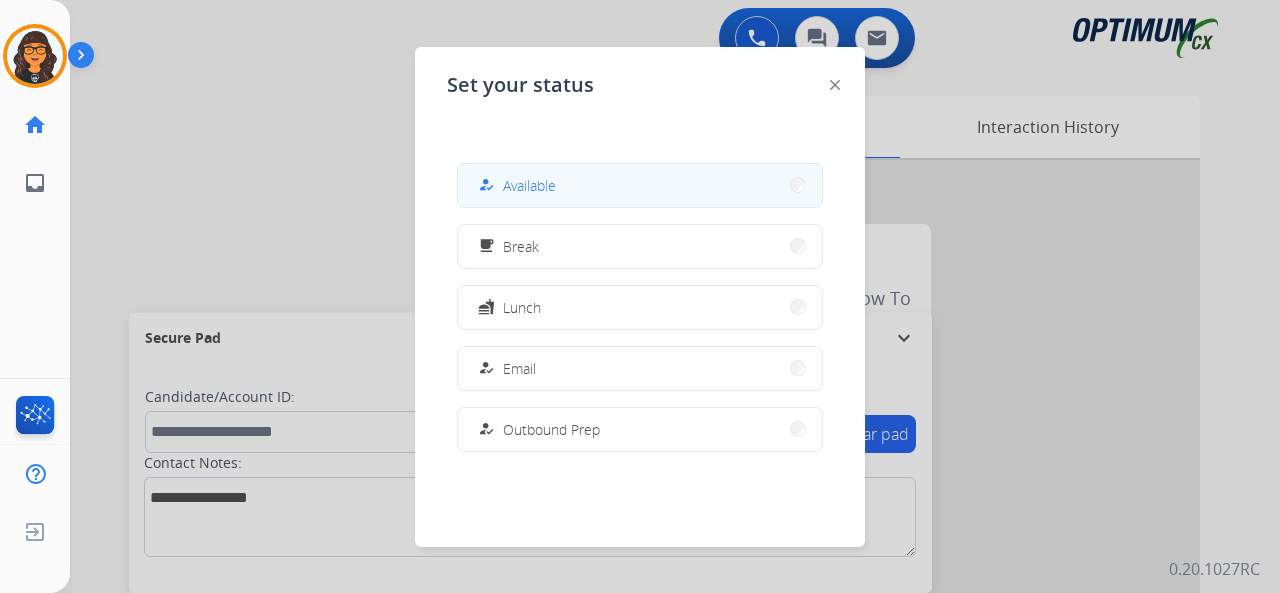 click on "Available" at bounding box center [529, 185] 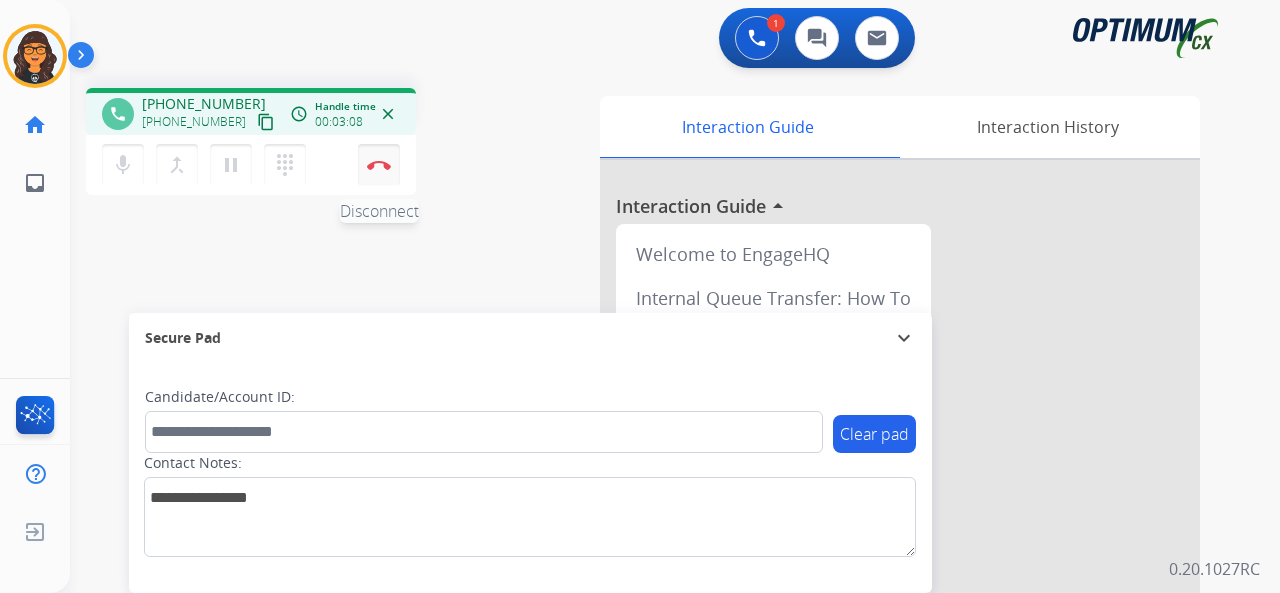 click at bounding box center [379, 165] 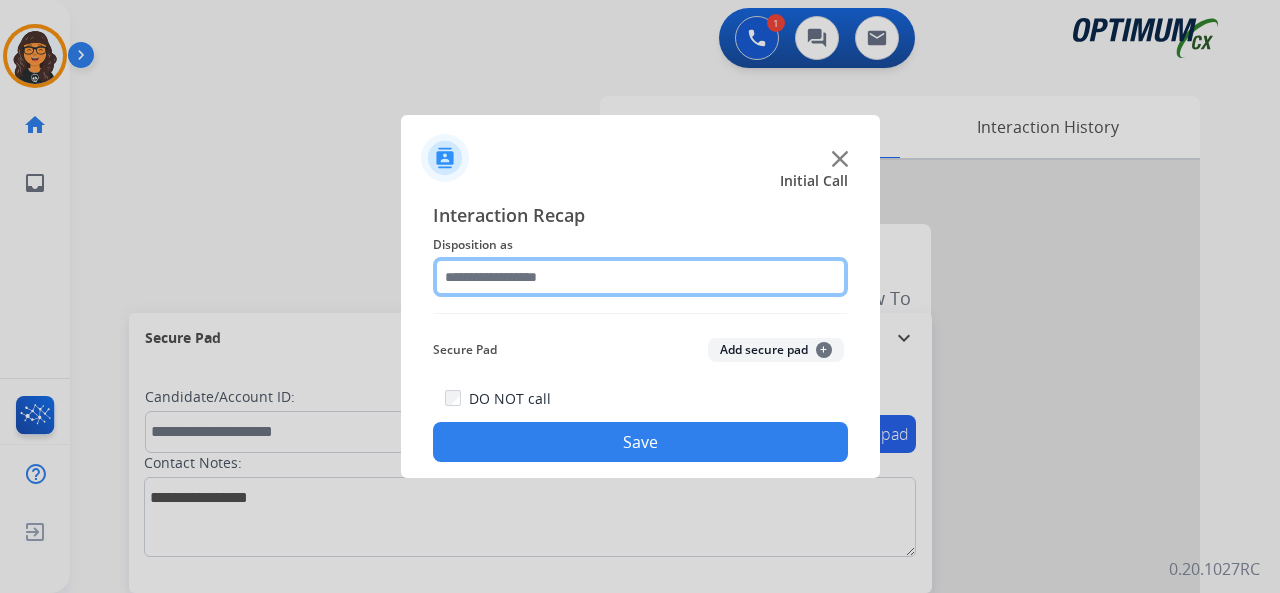 click 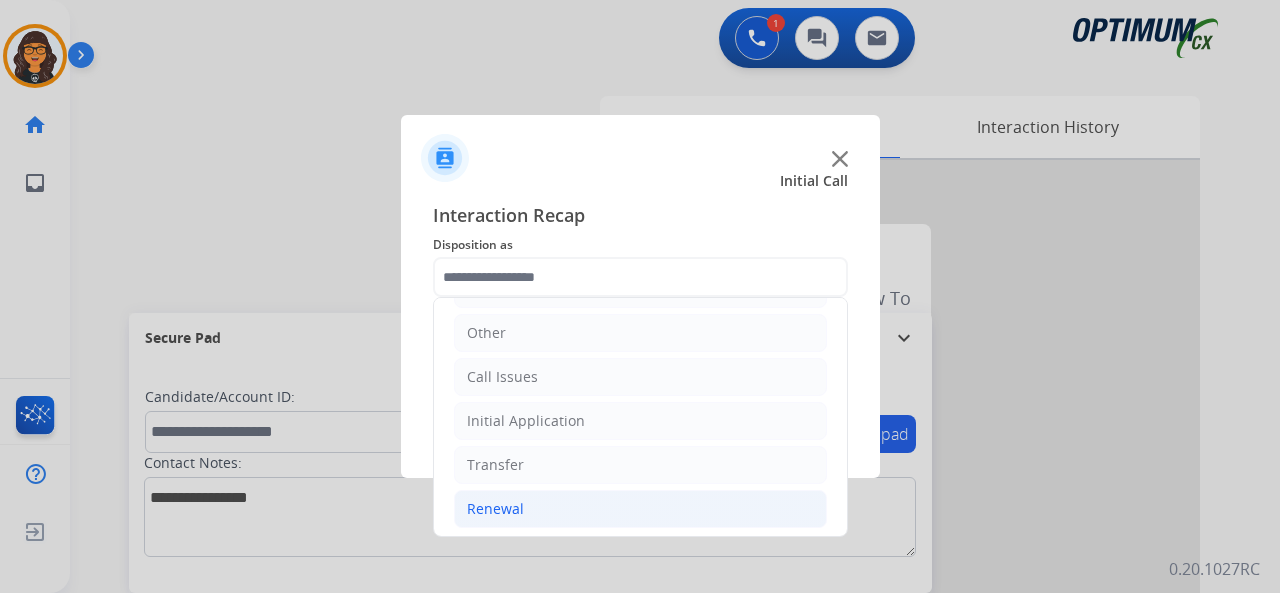 click on "Renewal" 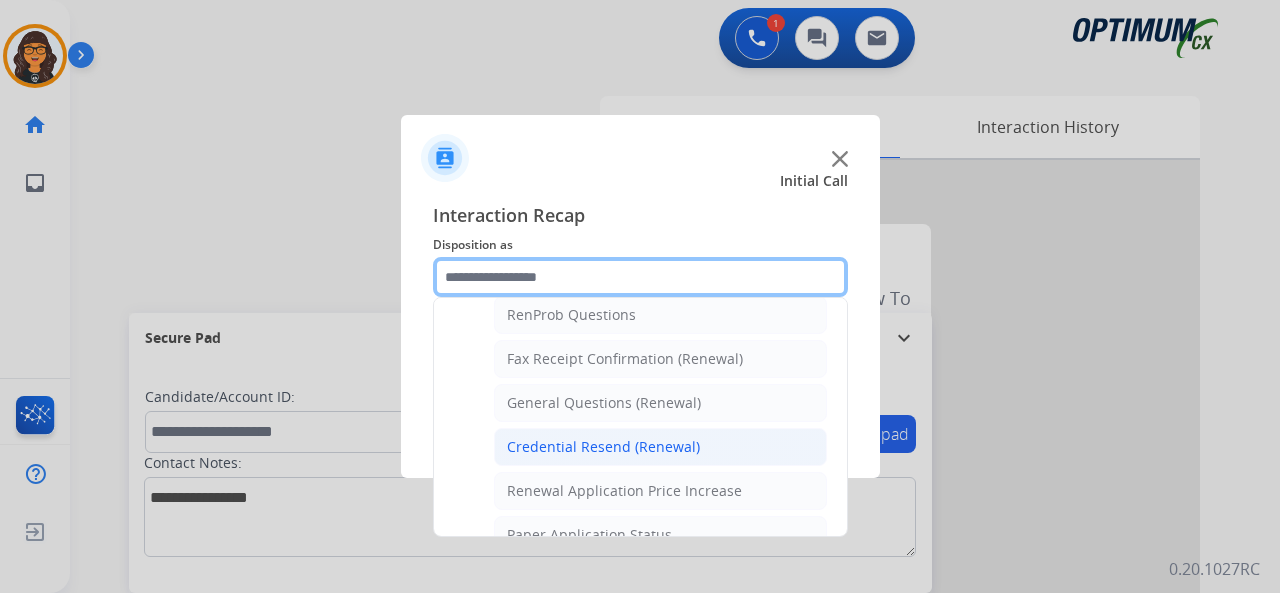scroll, scrollTop: 530, scrollLeft: 0, axis: vertical 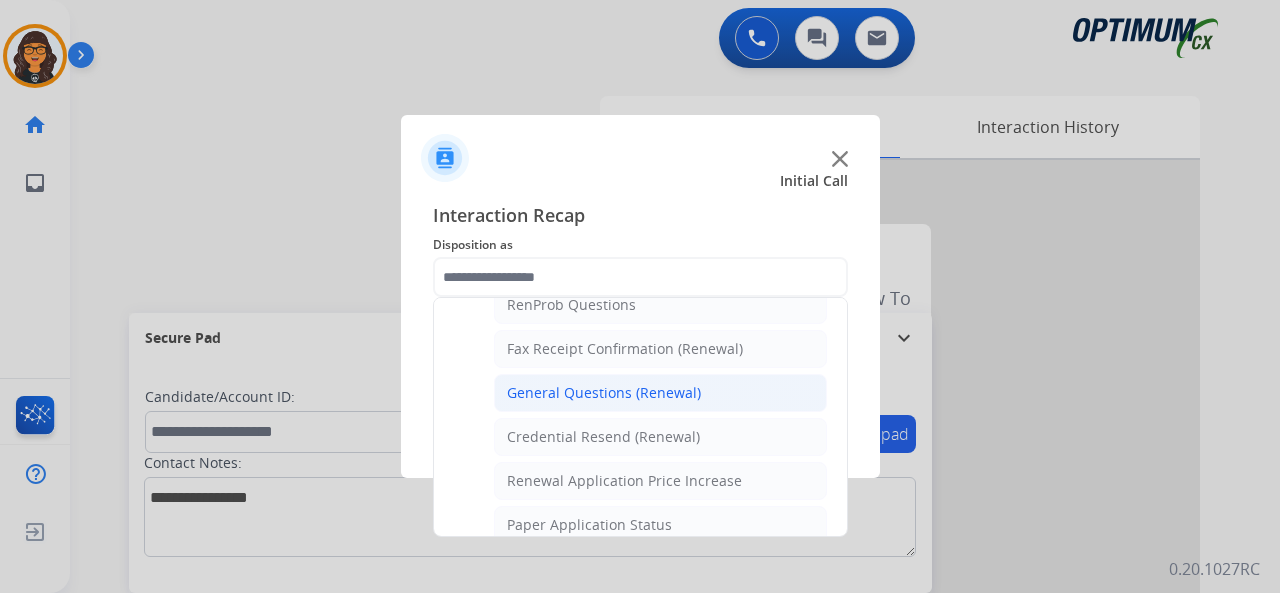 click on "General Questions (Renewal)" 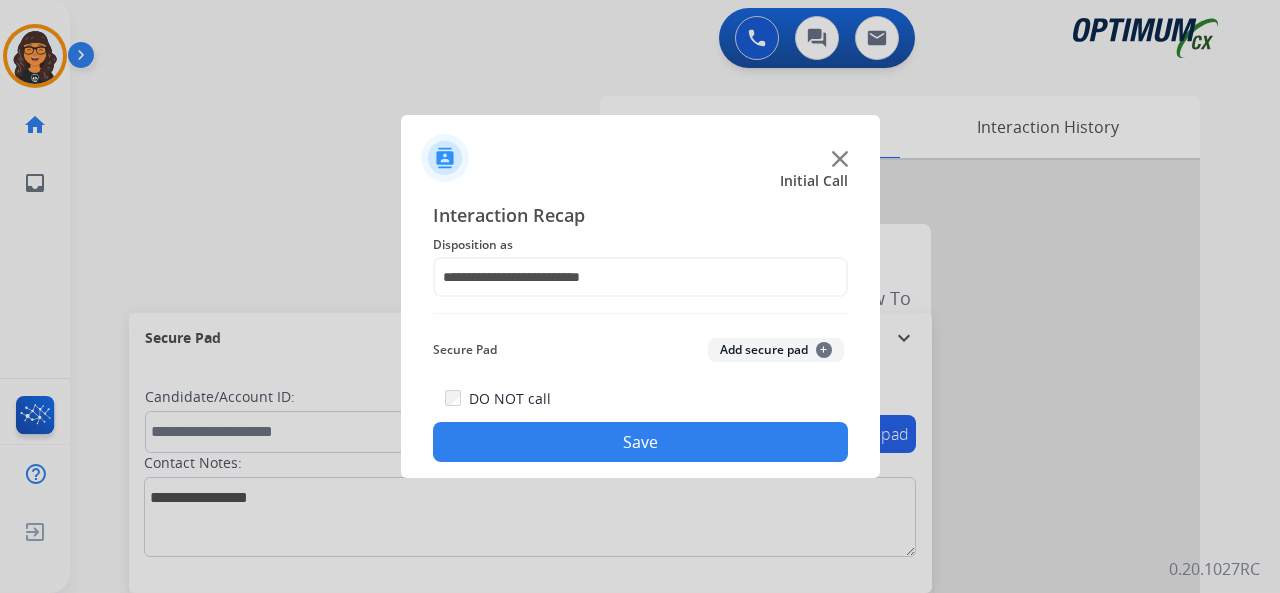 click on "Save" 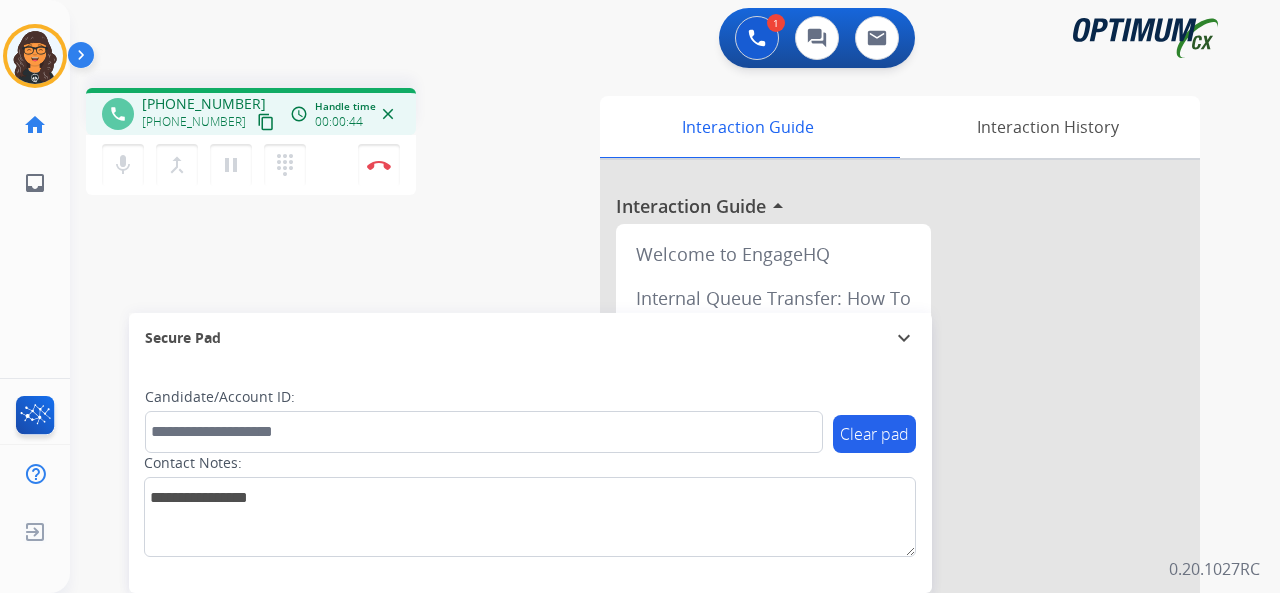 click on "content_copy" at bounding box center (266, 122) 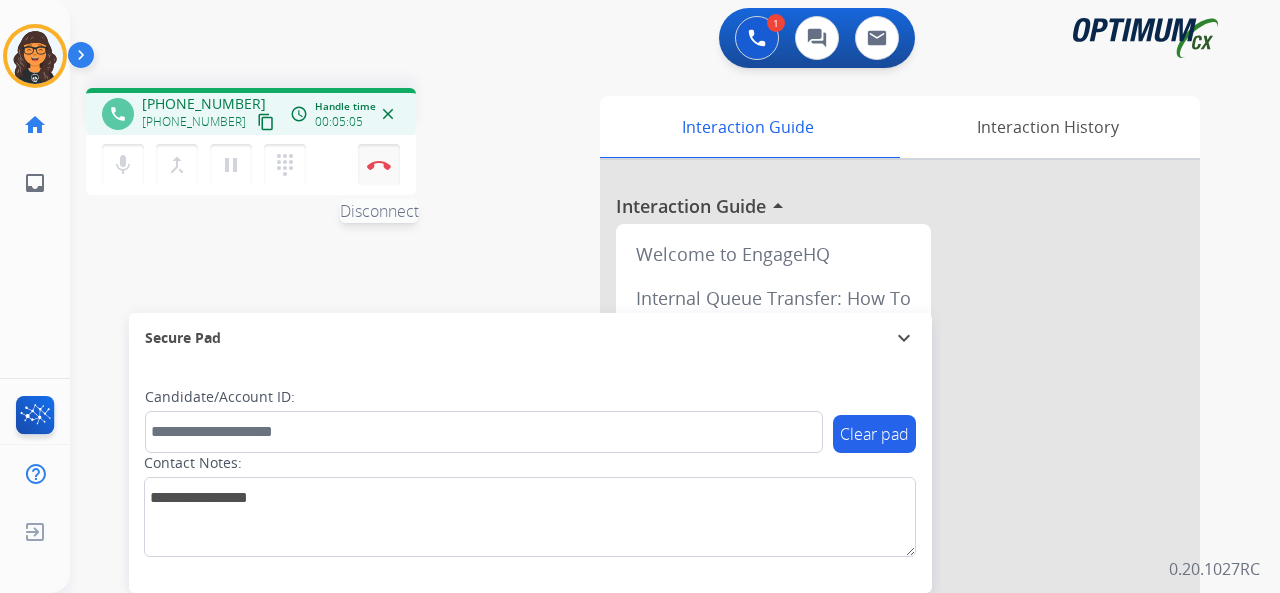 click at bounding box center [379, 165] 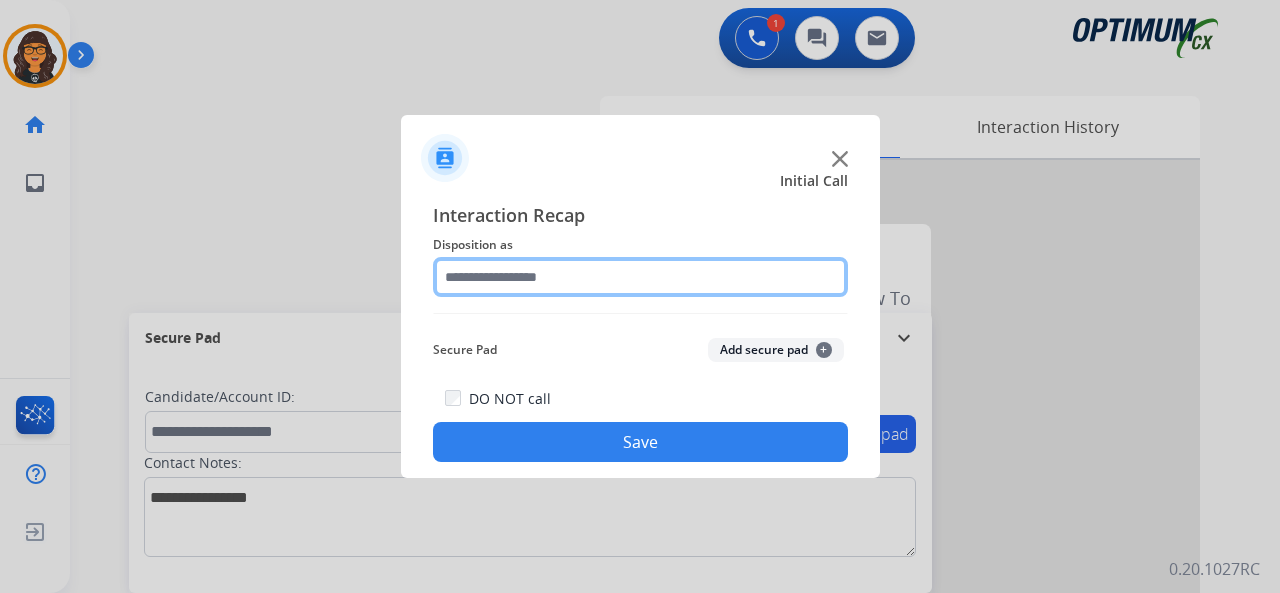click 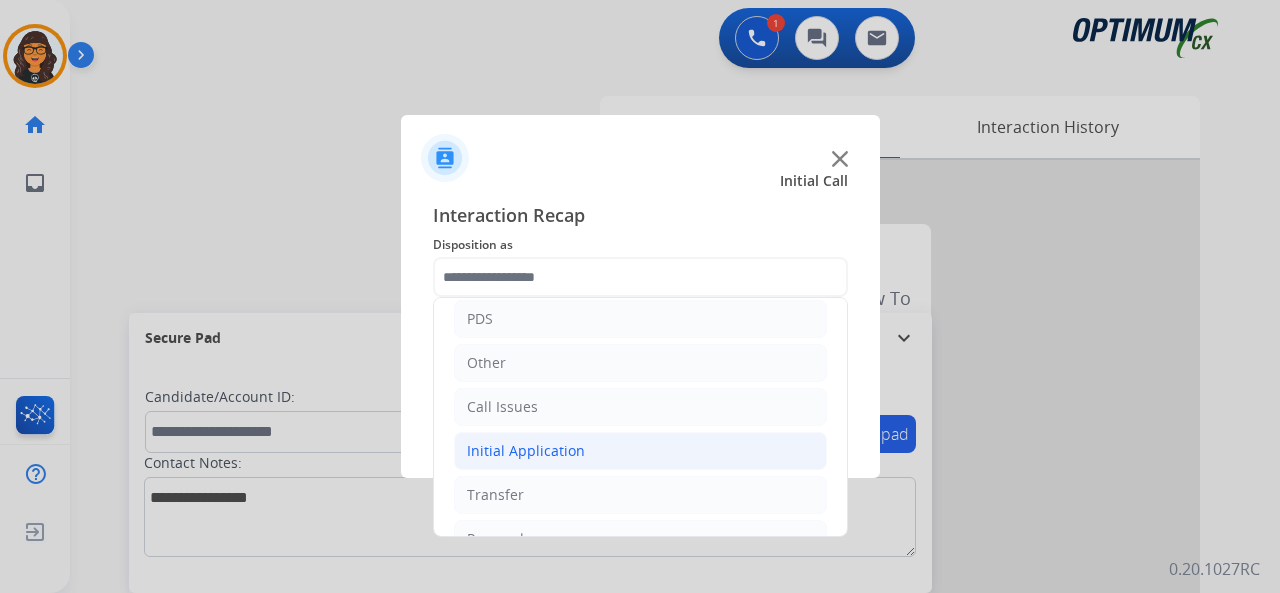 click on "Initial Application" 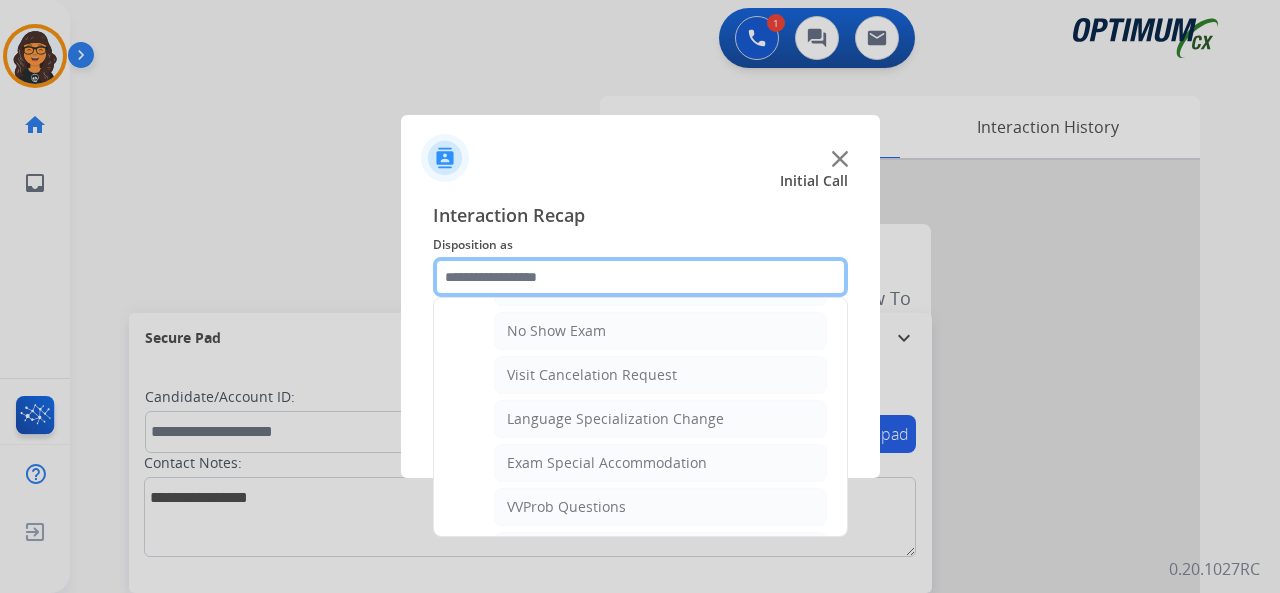 scroll, scrollTop: 1000, scrollLeft: 0, axis: vertical 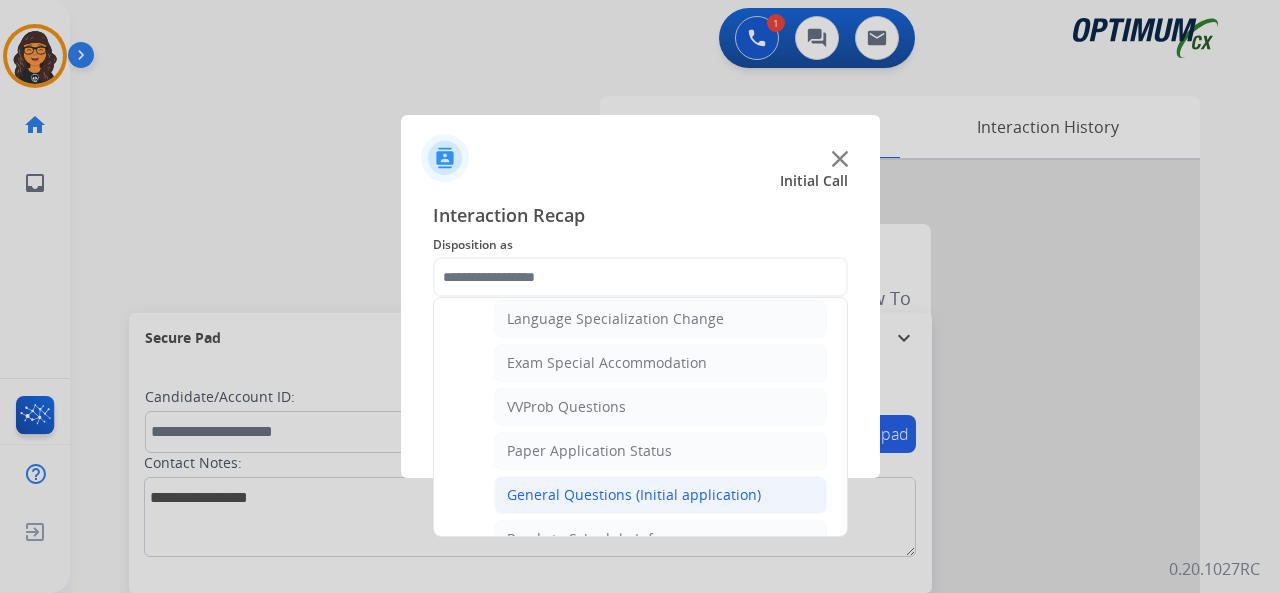 click on "General Questions (Initial application)" 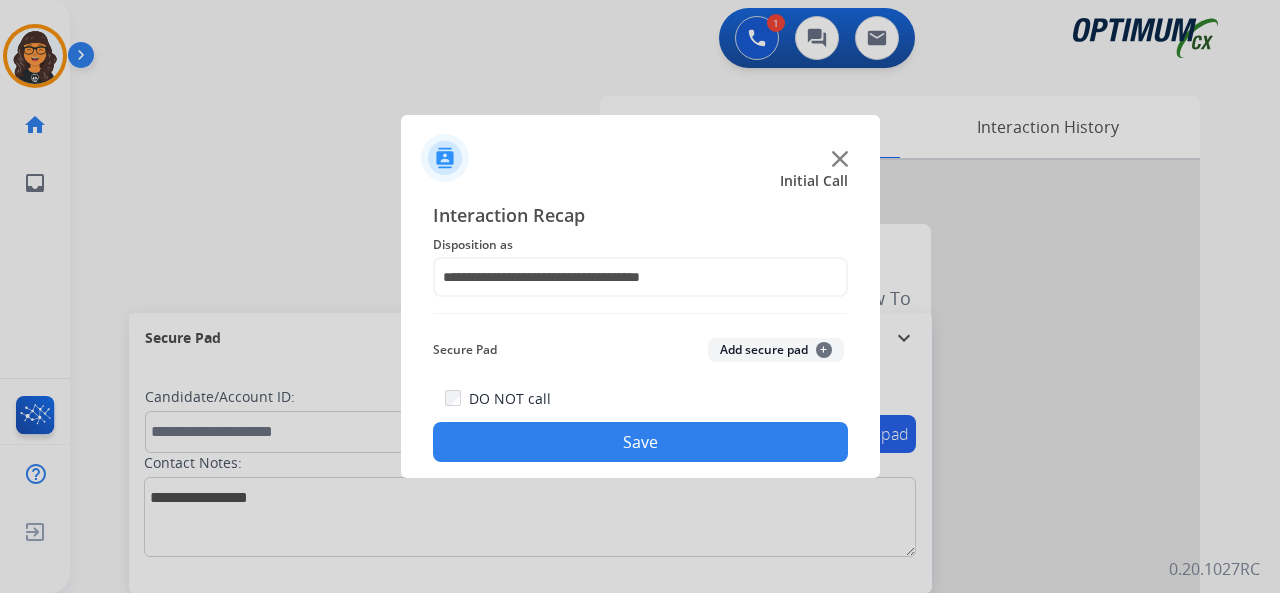 click on "Save" 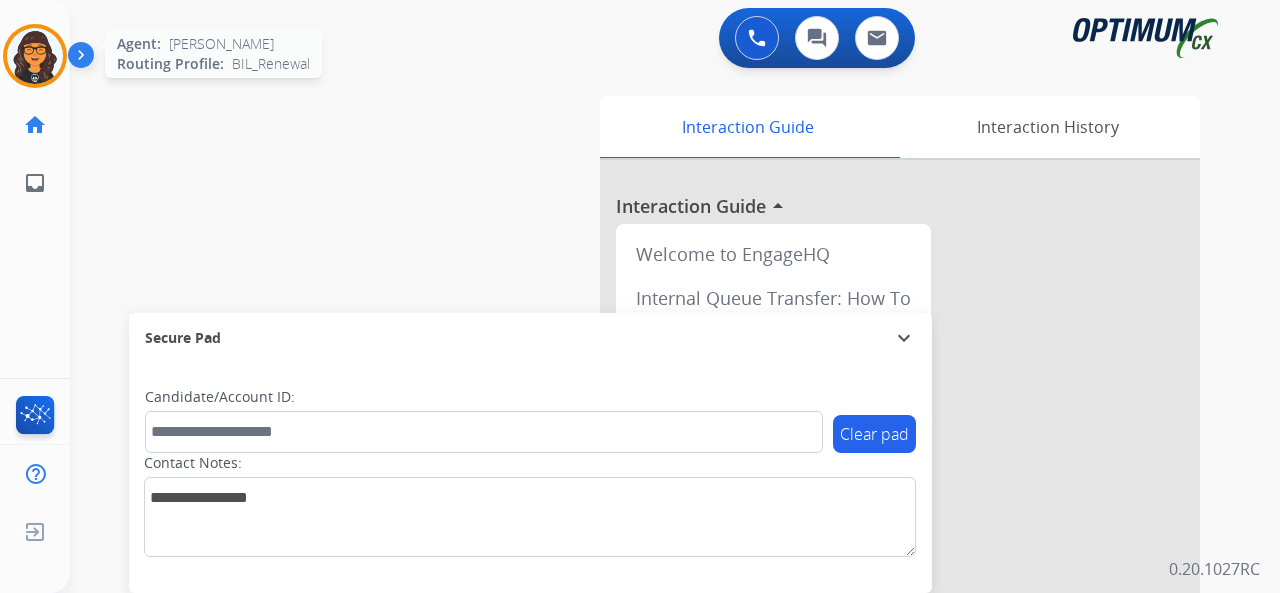 click at bounding box center (35, 56) 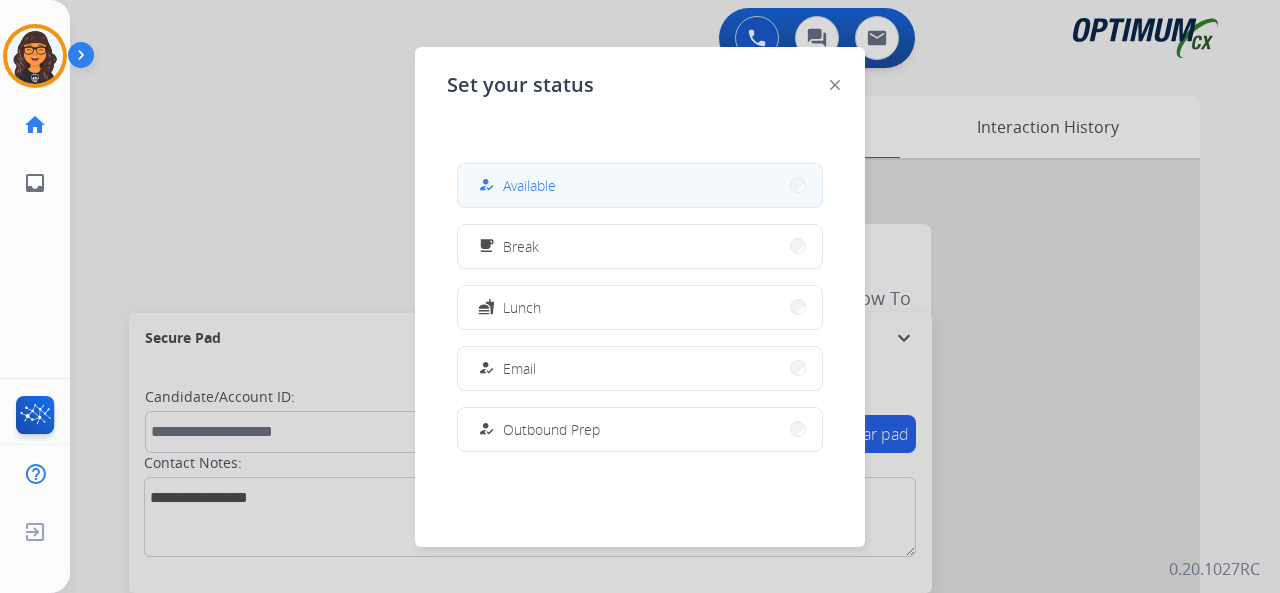 click on "how_to_reg Available" at bounding box center (640, 185) 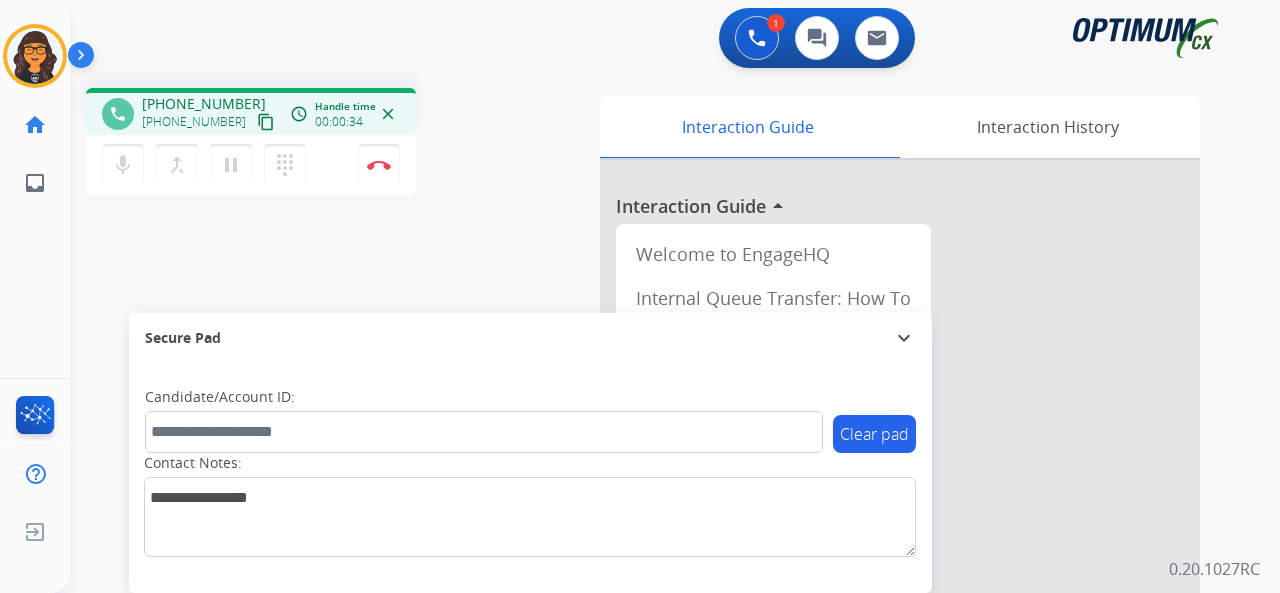 click on "content_copy" at bounding box center [266, 122] 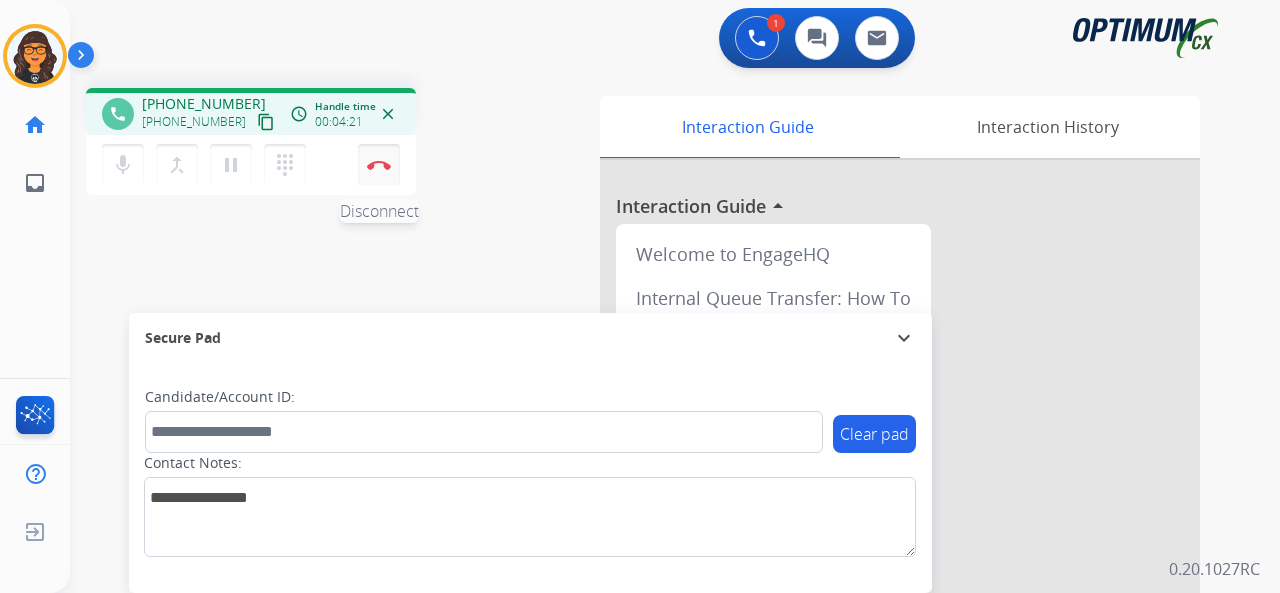 click at bounding box center (379, 165) 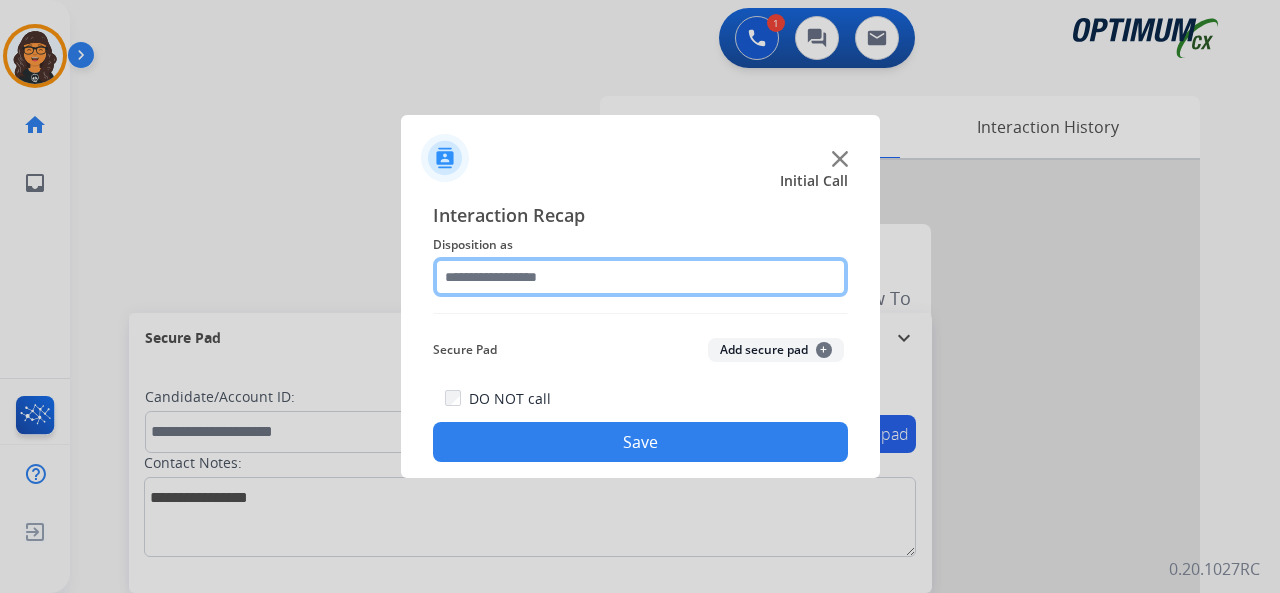 click 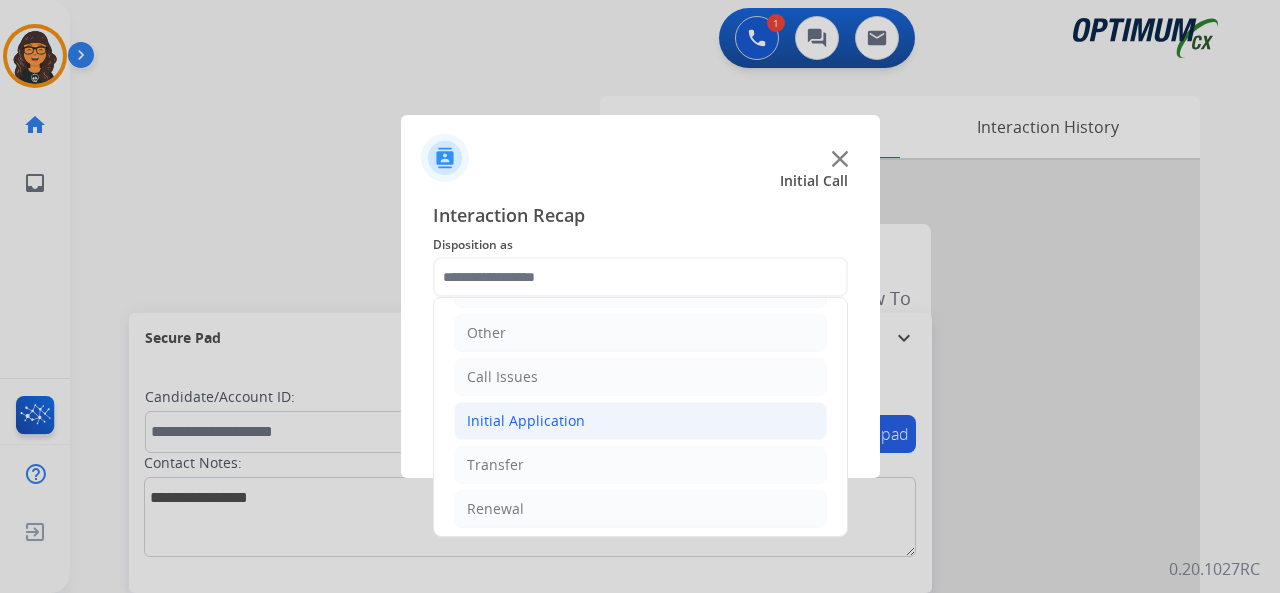 click on "Initial Application" 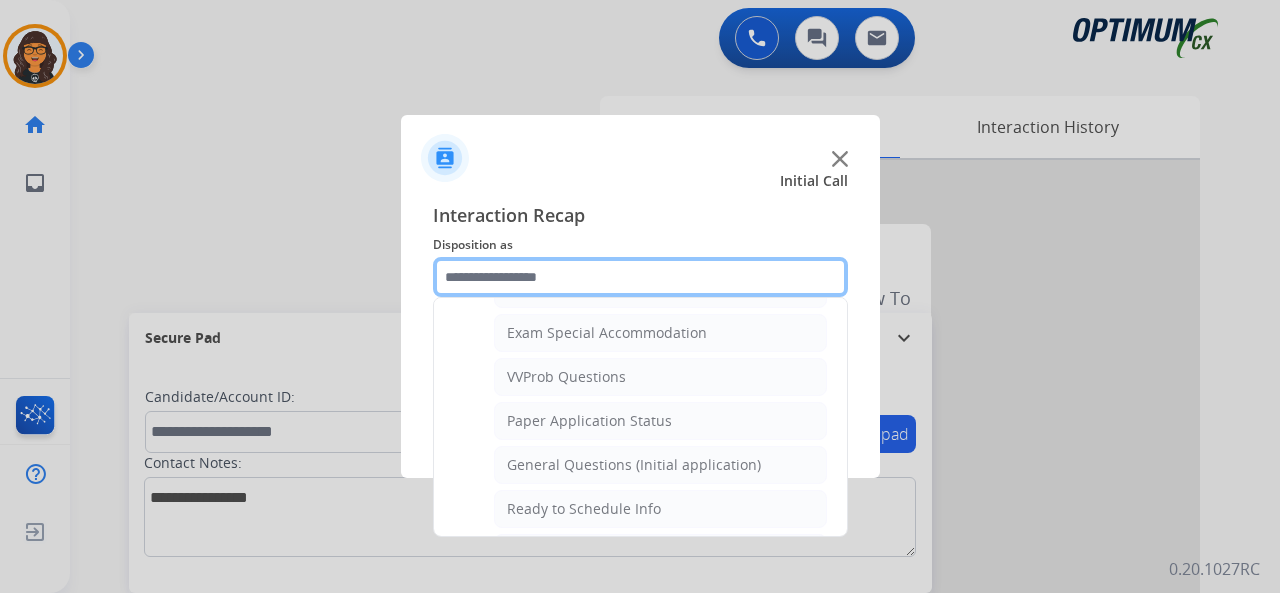 scroll, scrollTop: 1130, scrollLeft: 0, axis: vertical 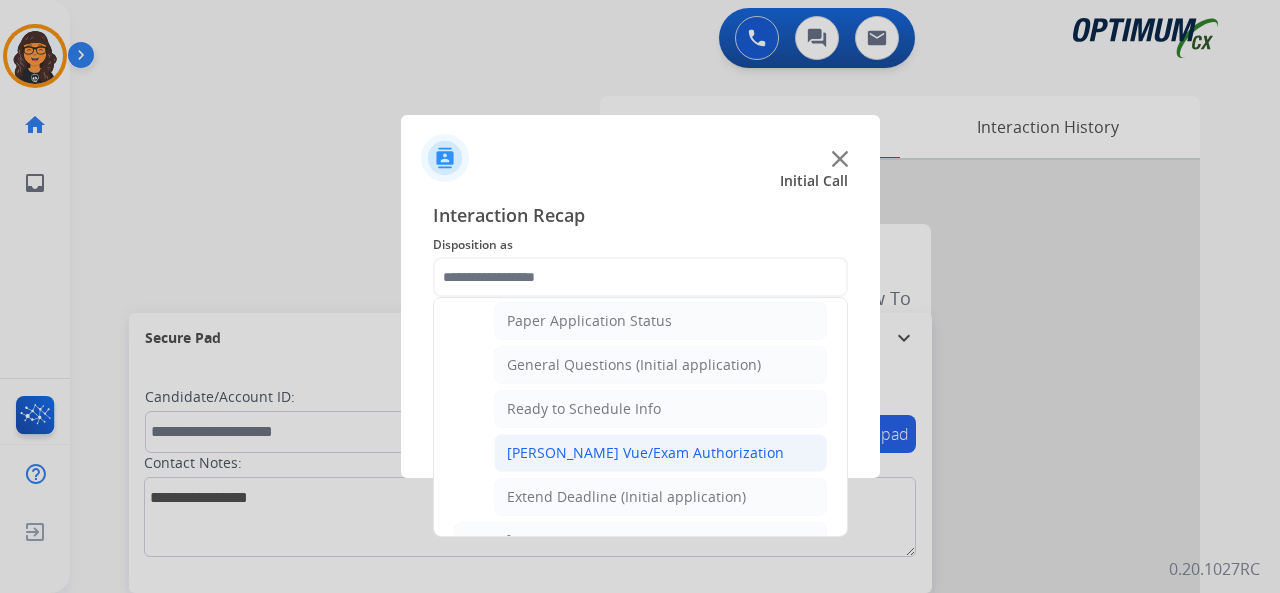 click on "[PERSON_NAME] Vue/Exam Authorization" 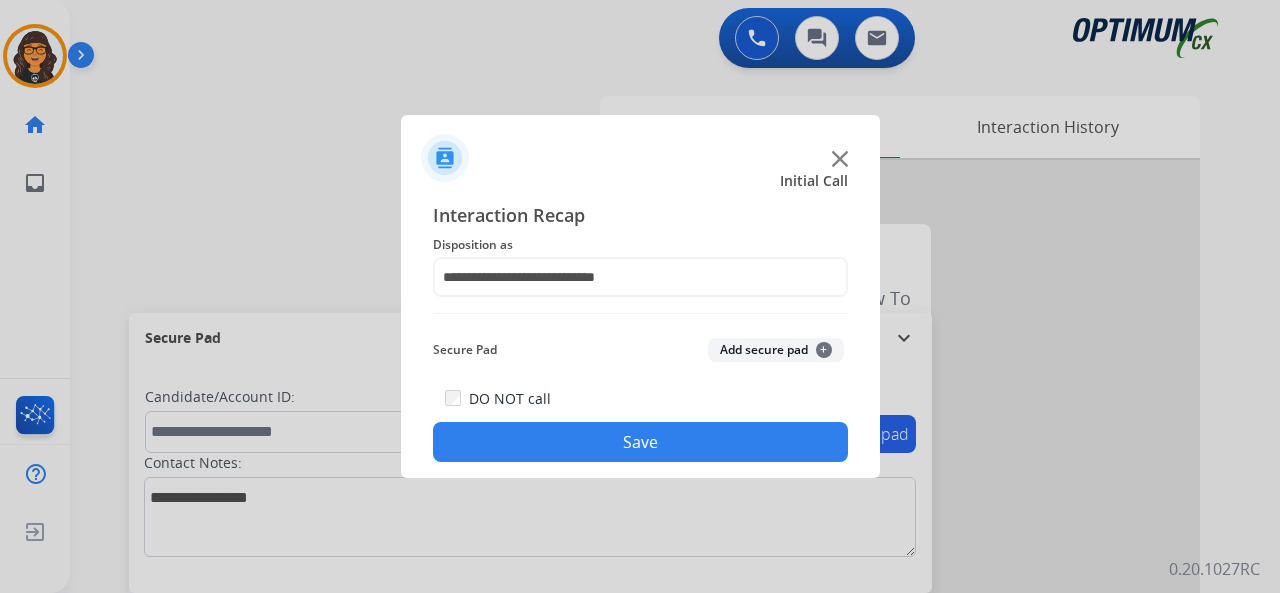click on "Save" 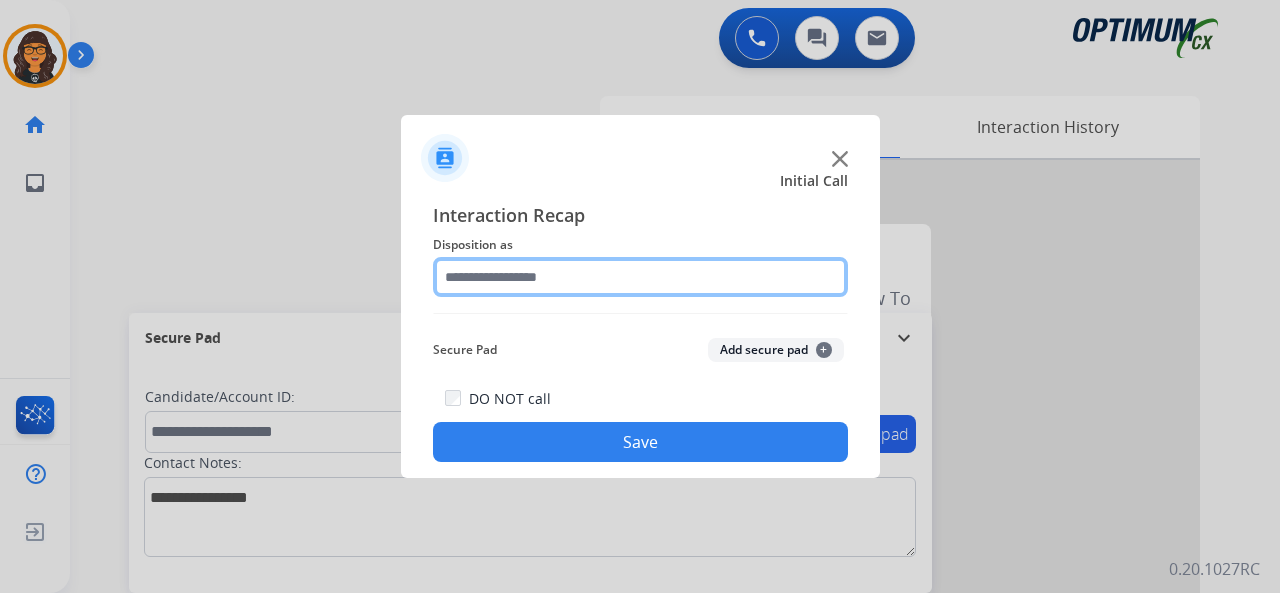 click 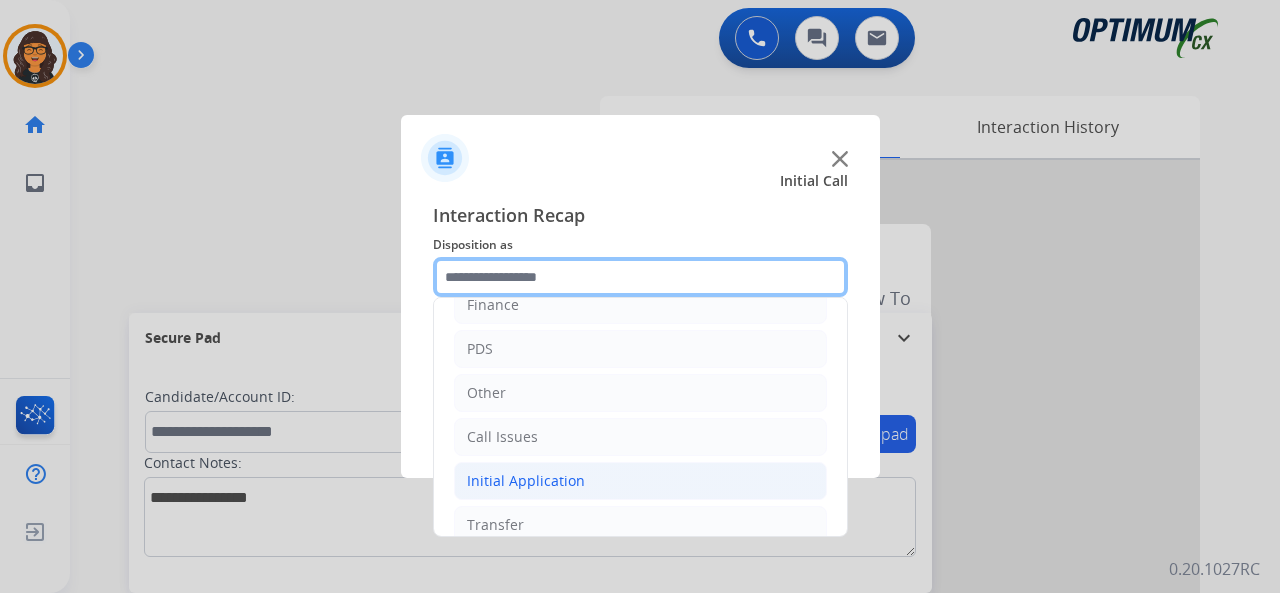 scroll, scrollTop: 100, scrollLeft: 0, axis: vertical 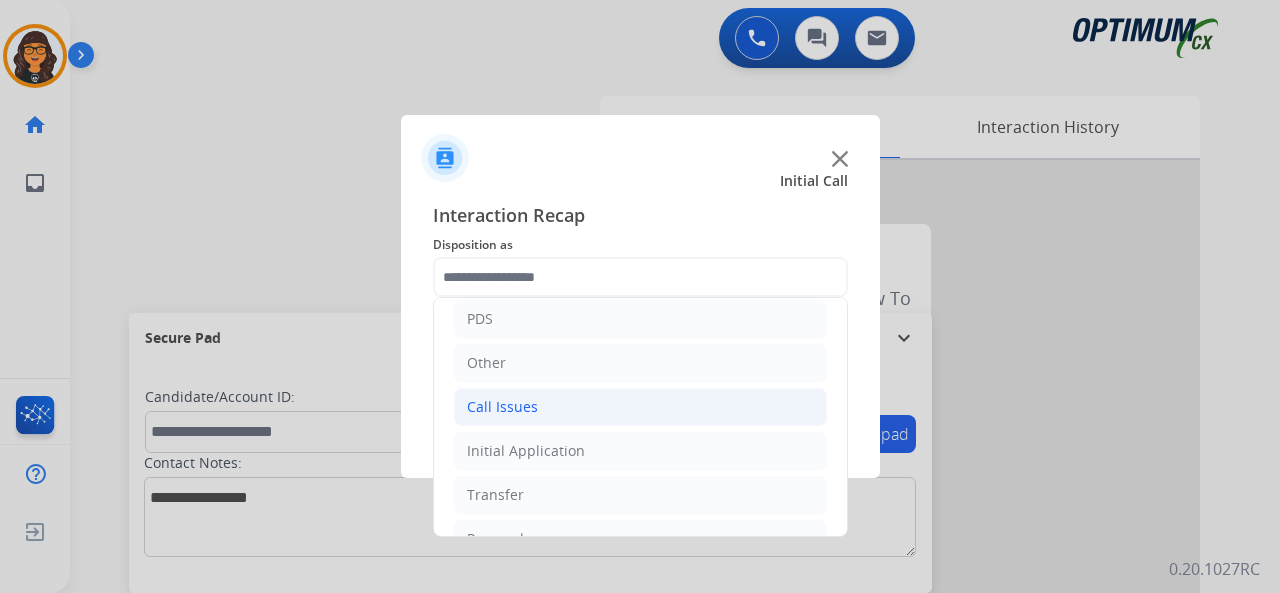 click on "Call Issues" 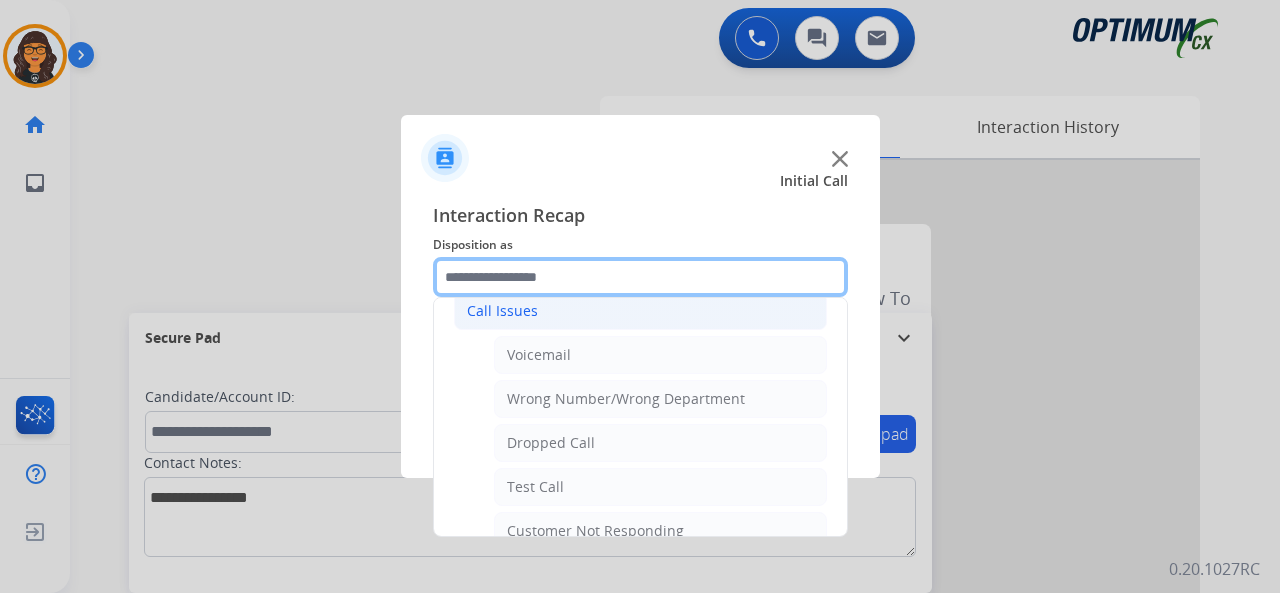 scroll, scrollTop: 300, scrollLeft: 0, axis: vertical 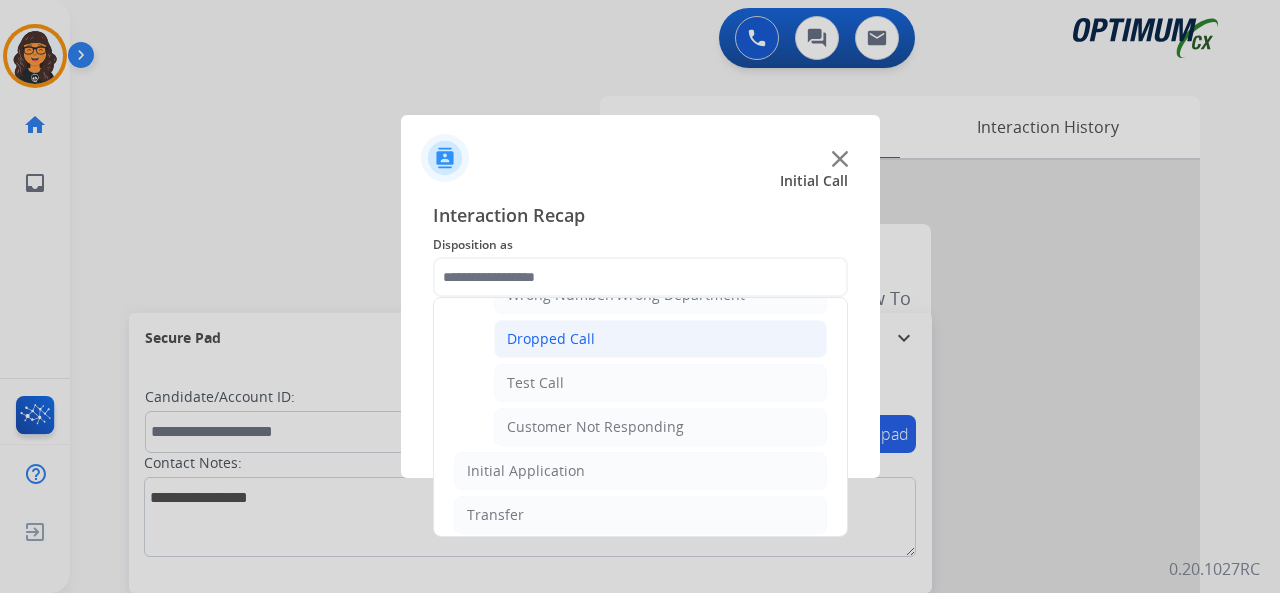 click on "Dropped Call" 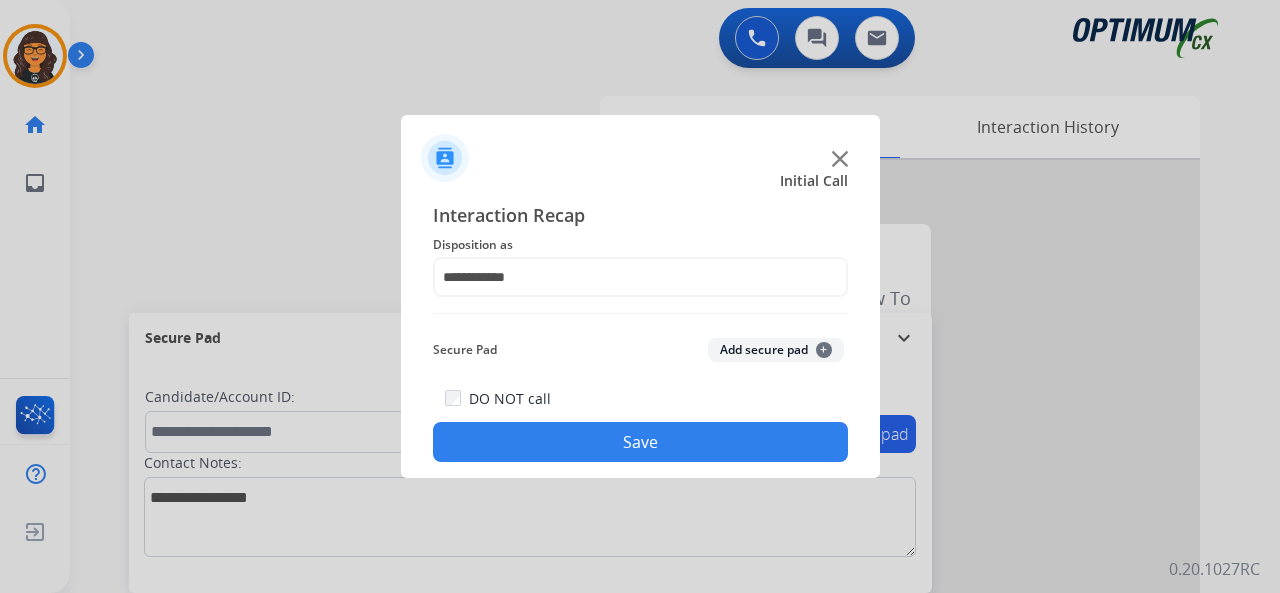 click on "Save" 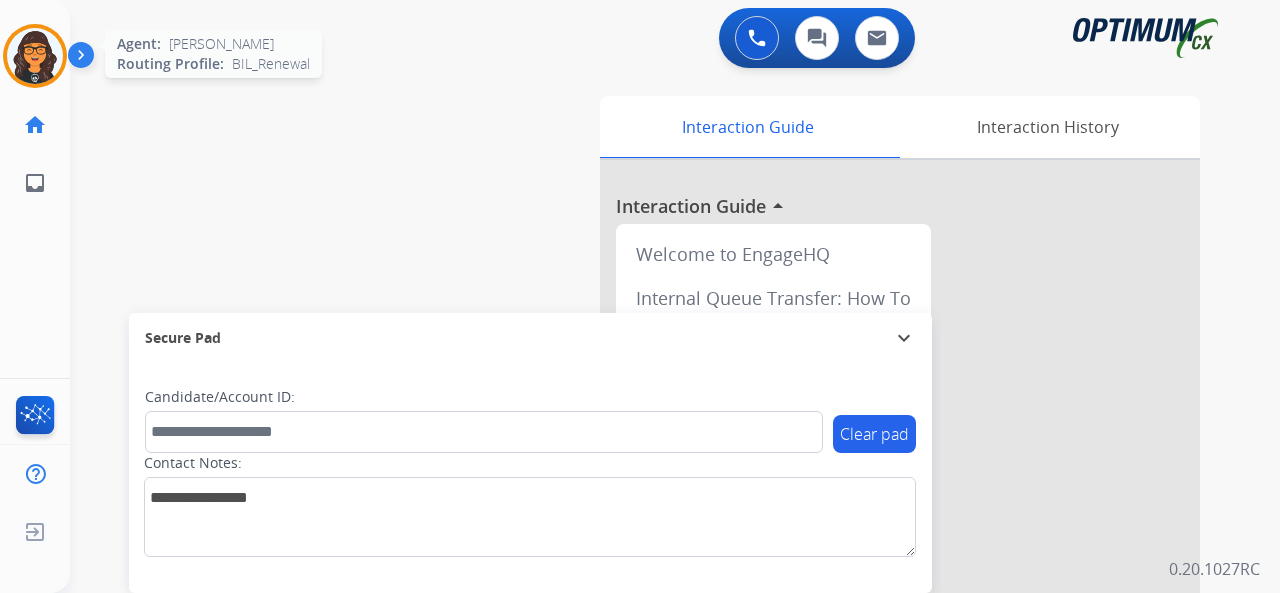 click at bounding box center [35, 56] 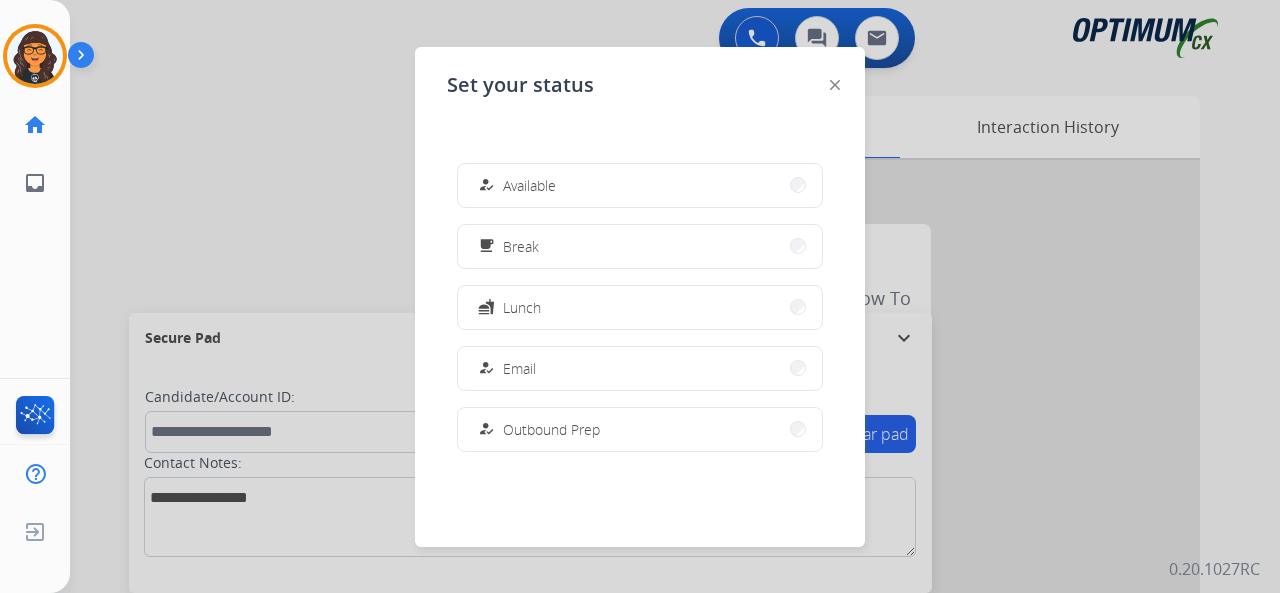click on "how_to_reg Available" at bounding box center (515, 185) 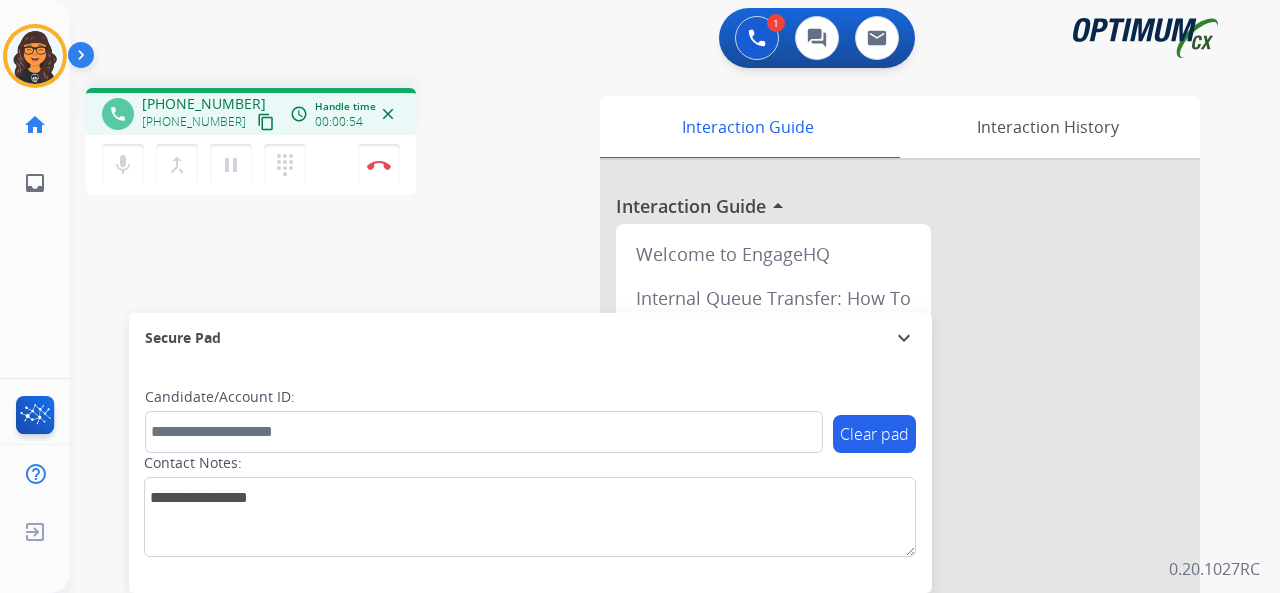 click on "content_copy" at bounding box center [266, 122] 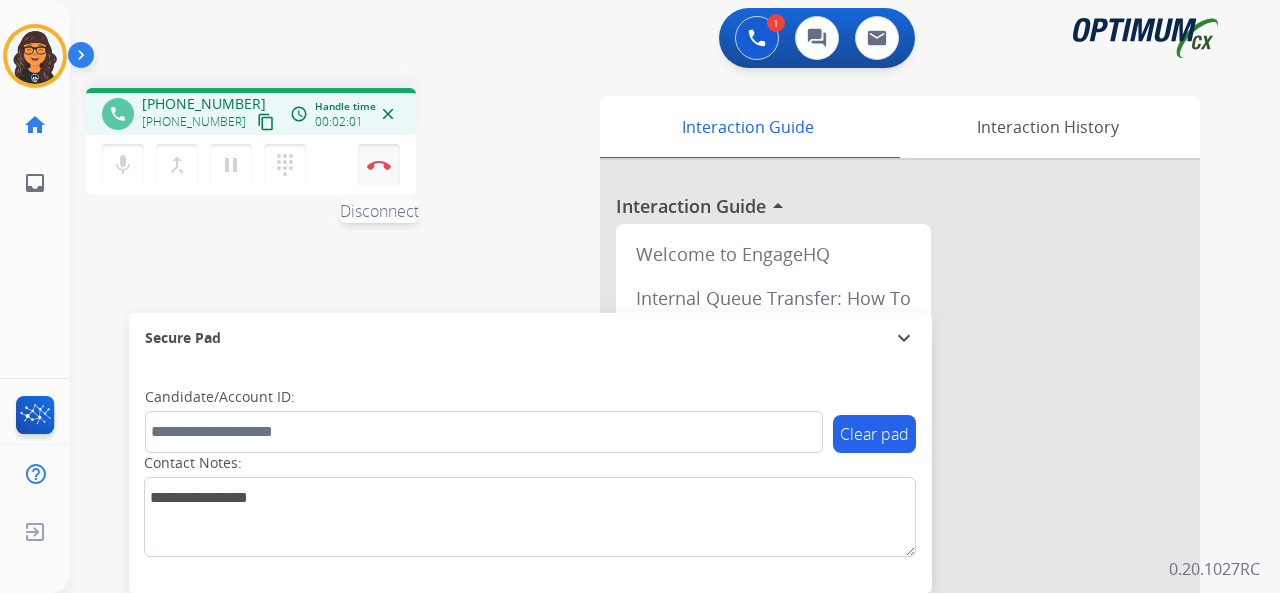 click at bounding box center [379, 165] 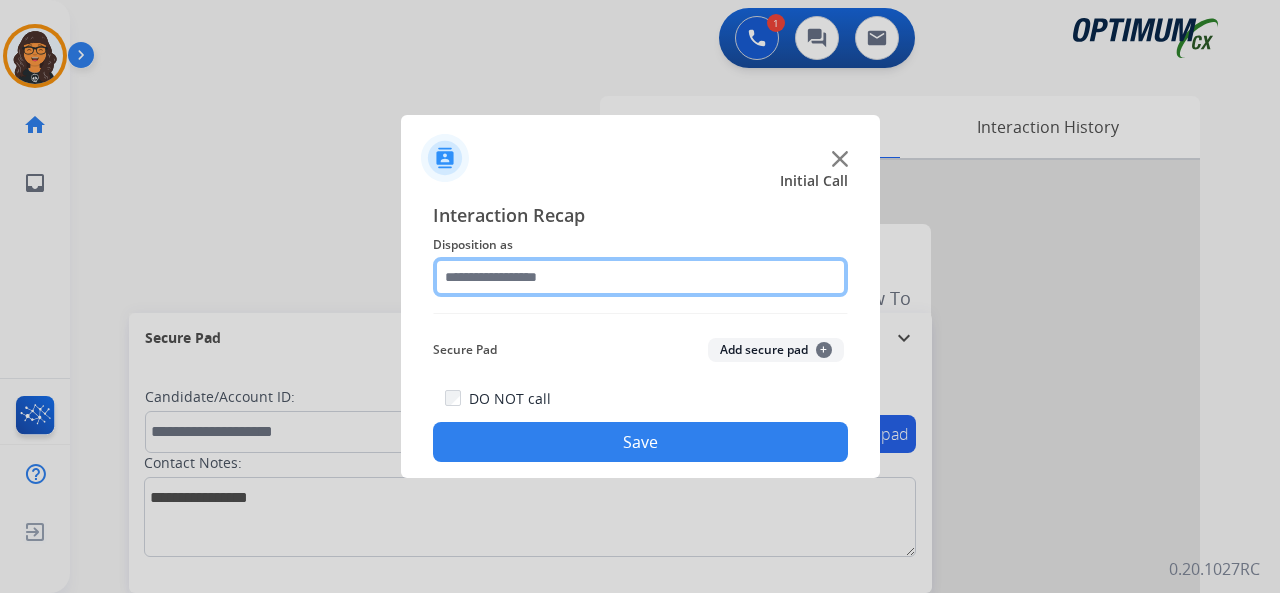 click 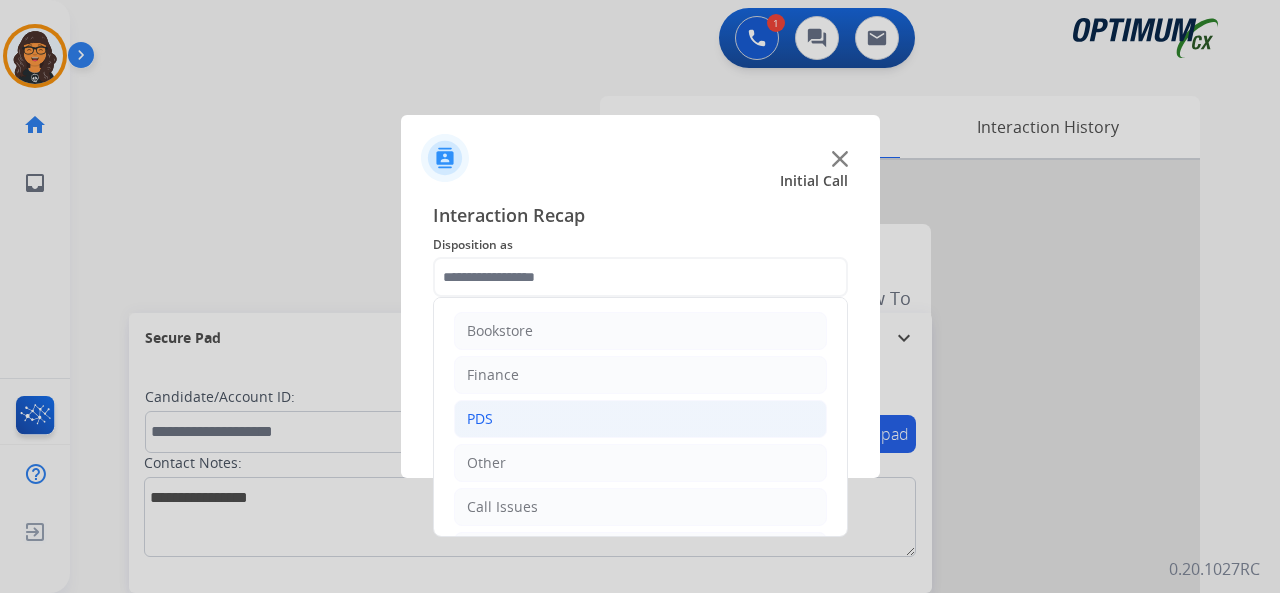 click on "PDS" 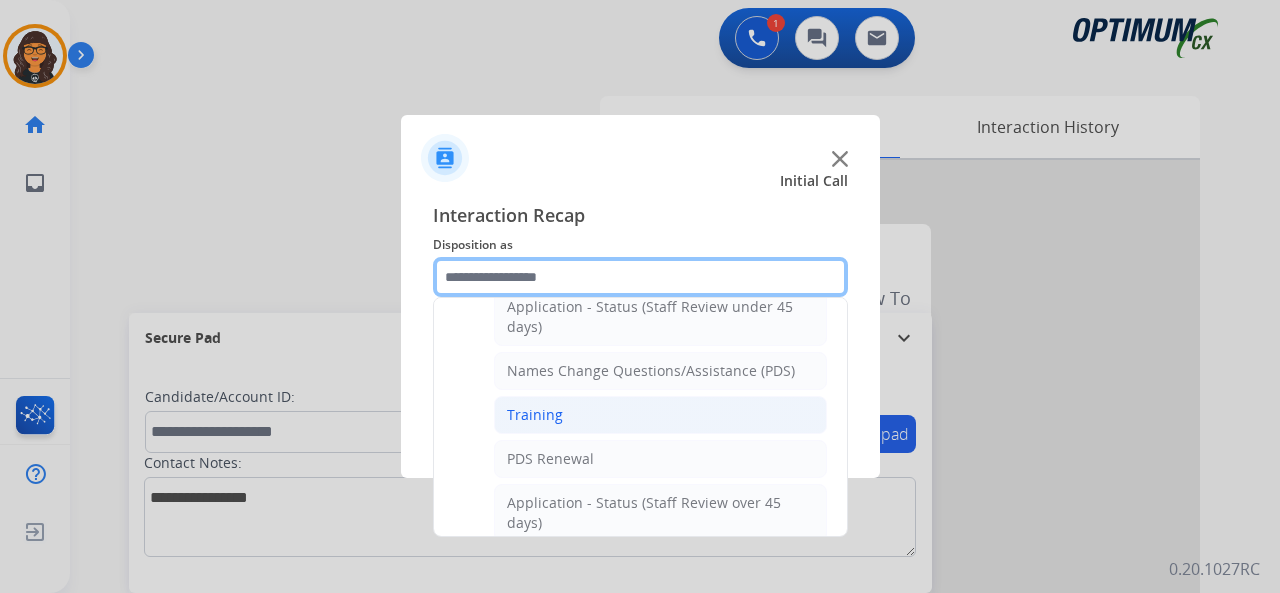 scroll, scrollTop: 200, scrollLeft: 0, axis: vertical 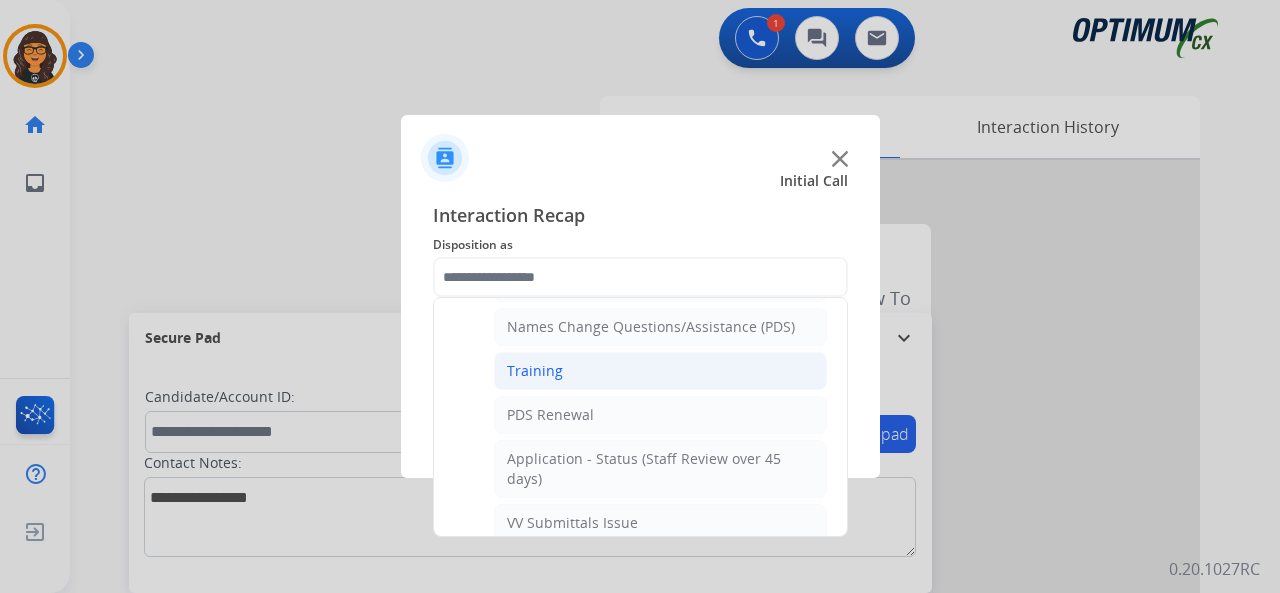 click on "Training" 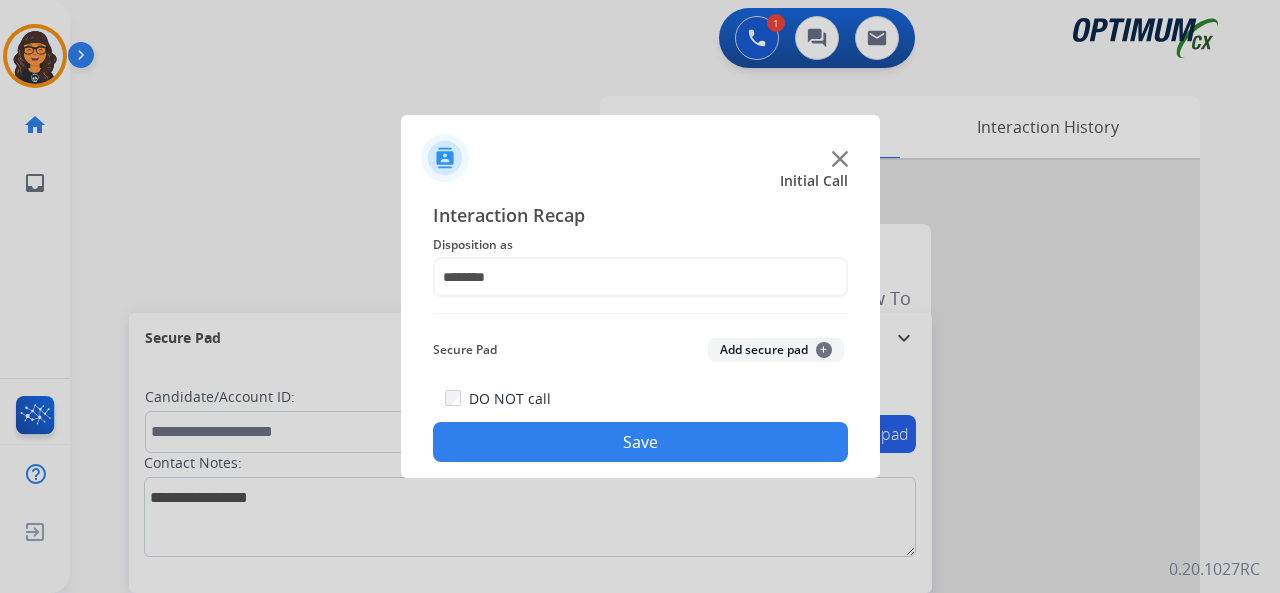click on "Save" 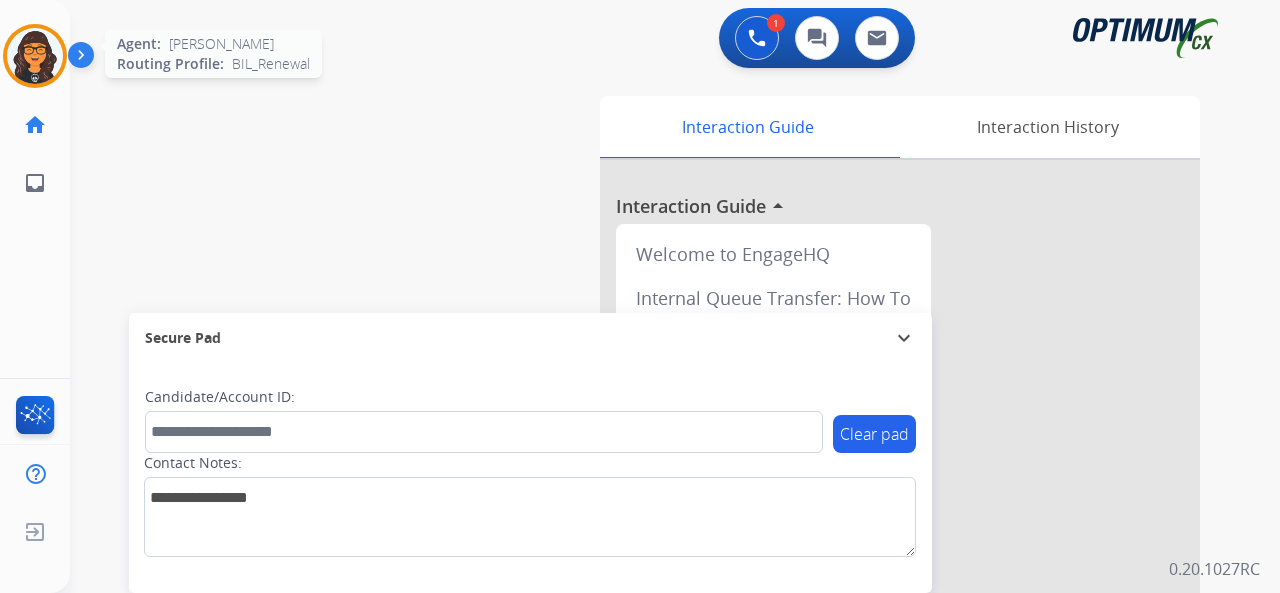 click at bounding box center [35, 56] 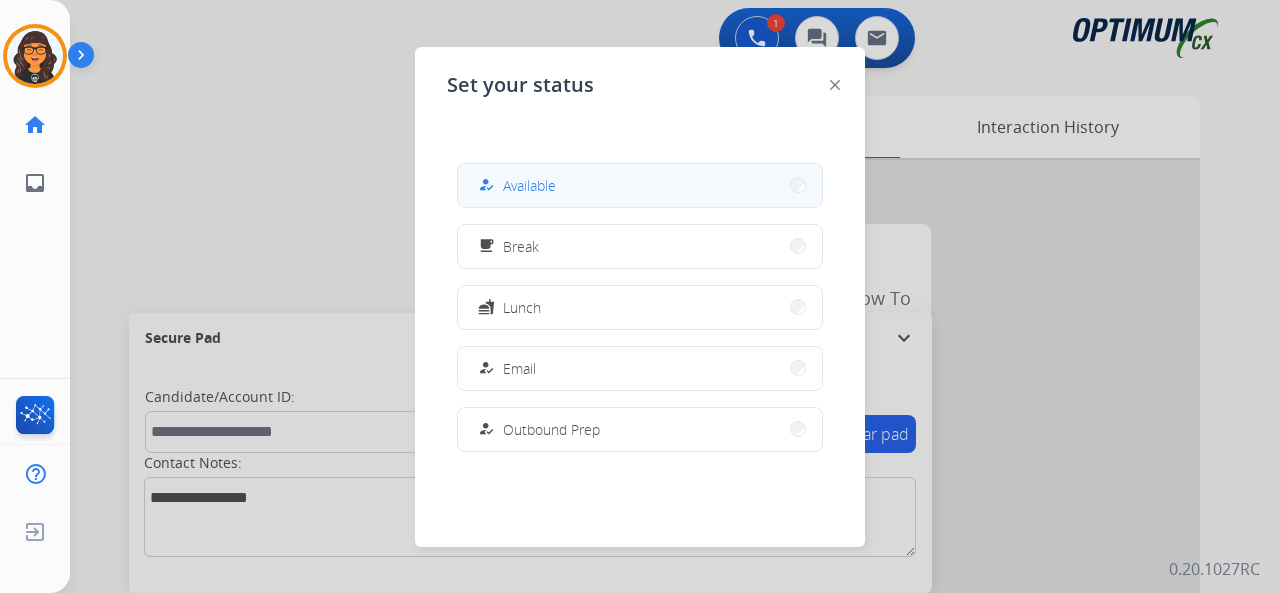 click on "Available" at bounding box center [529, 185] 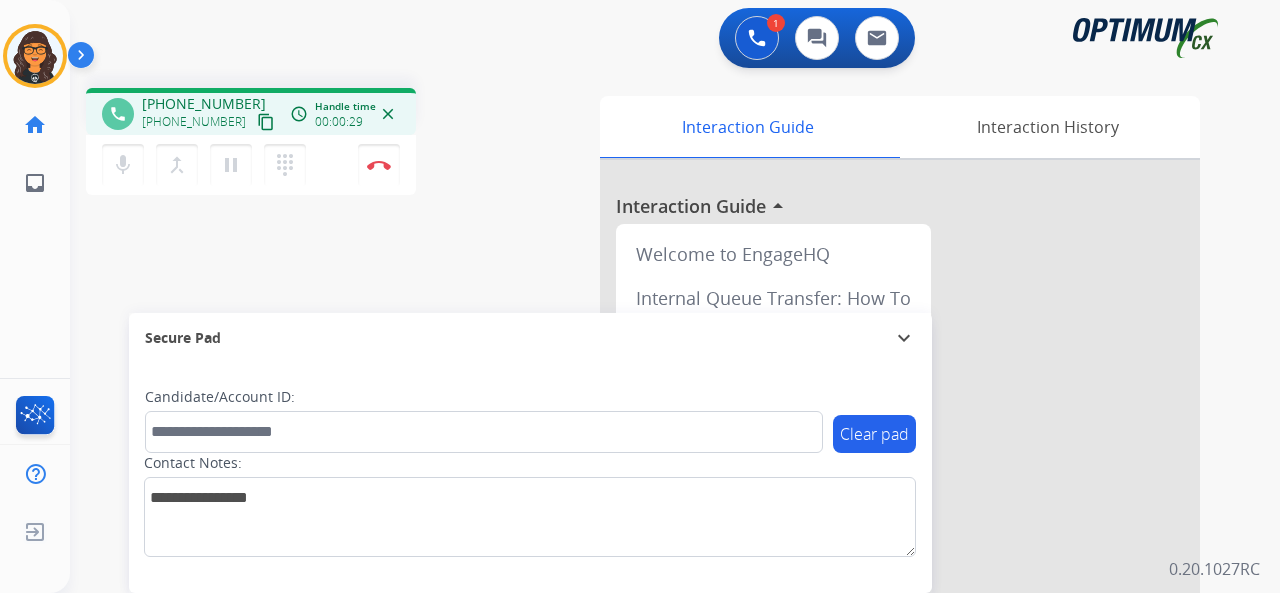 click on "content_copy" at bounding box center (266, 122) 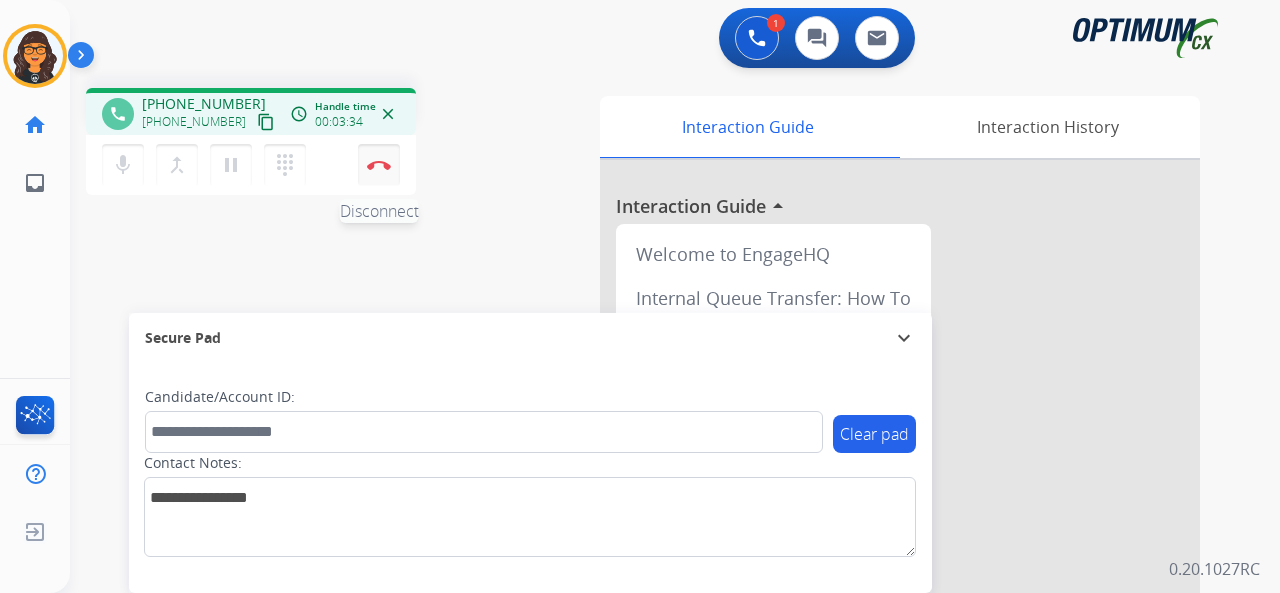 click at bounding box center (379, 165) 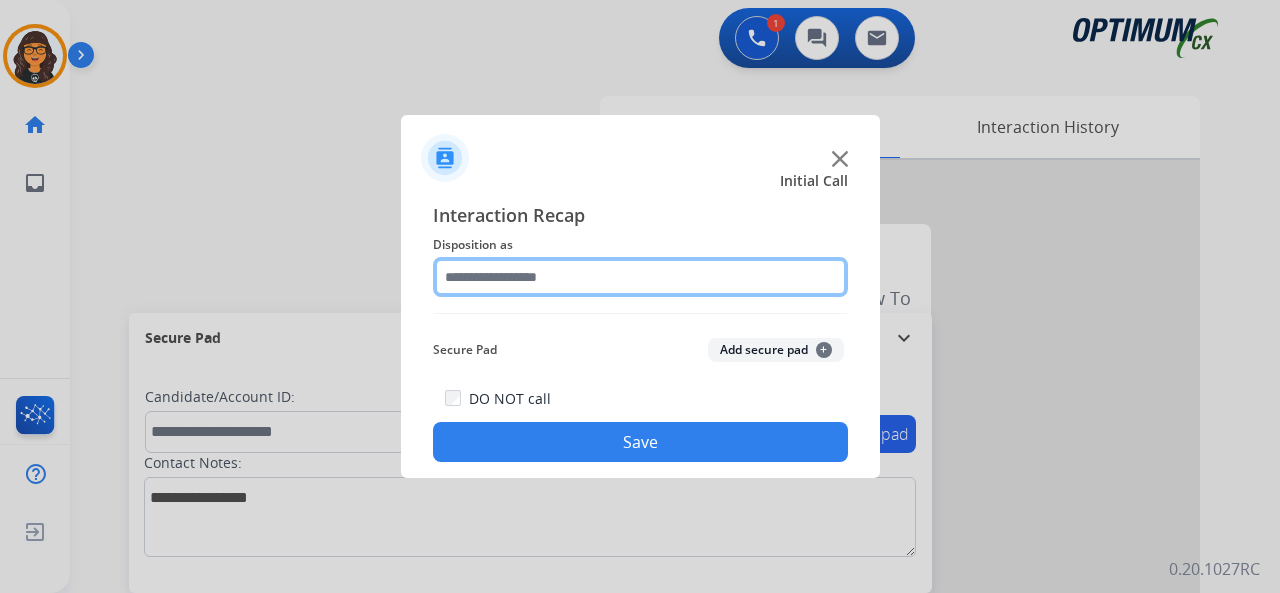 click 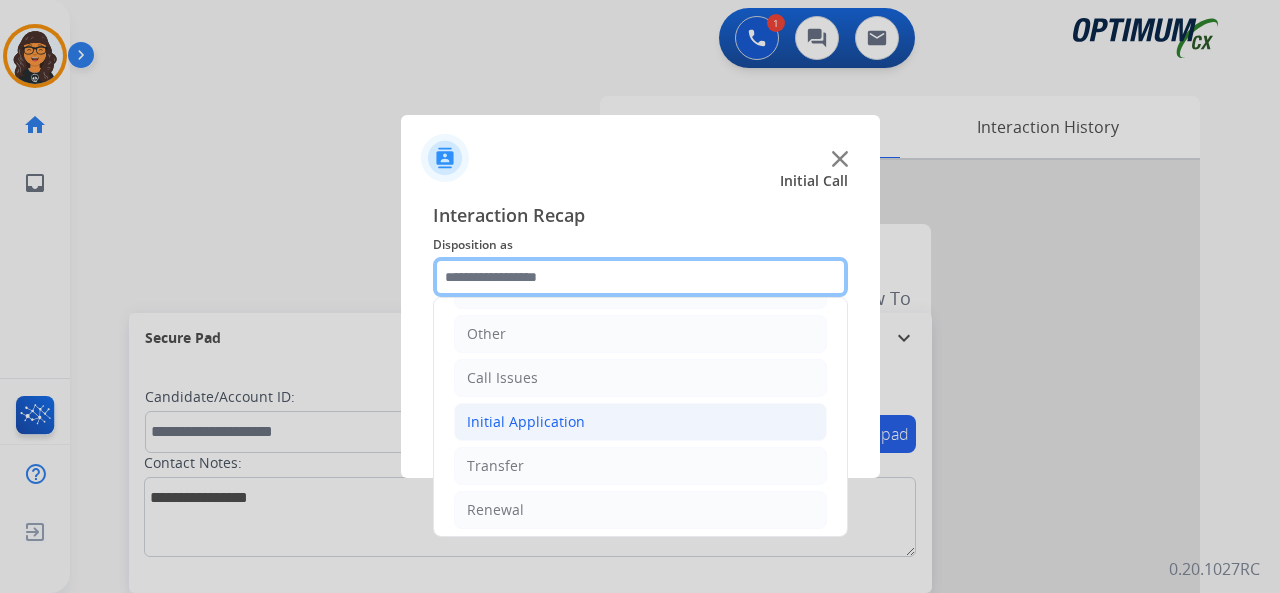 scroll, scrollTop: 130, scrollLeft: 0, axis: vertical 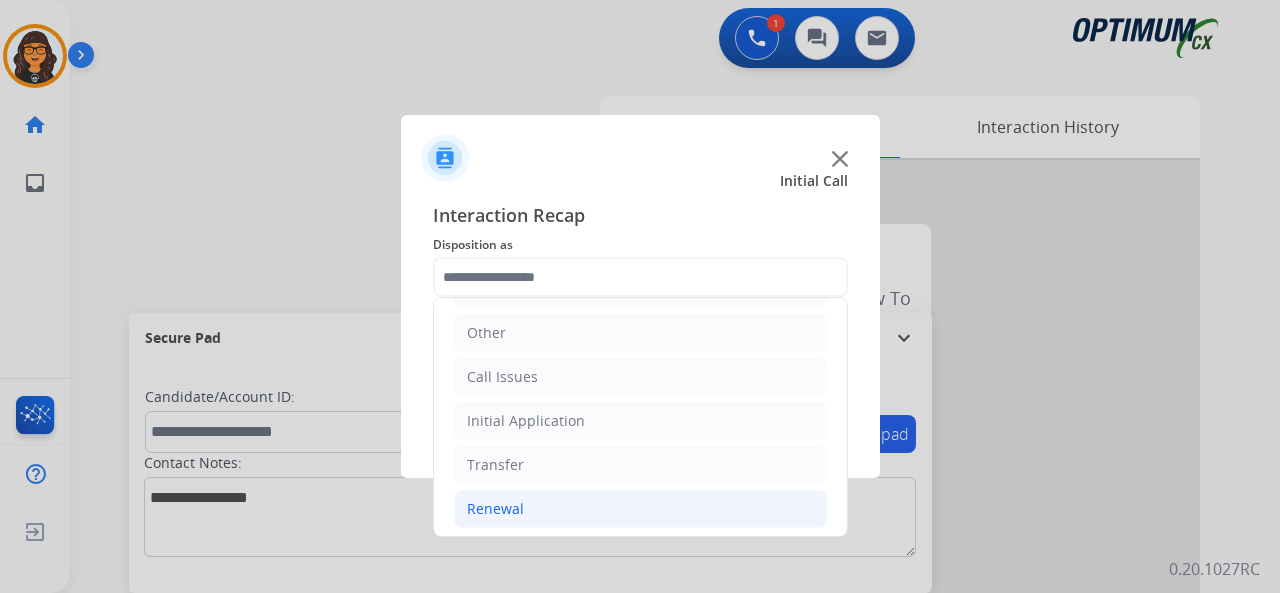 click on "Renewal" 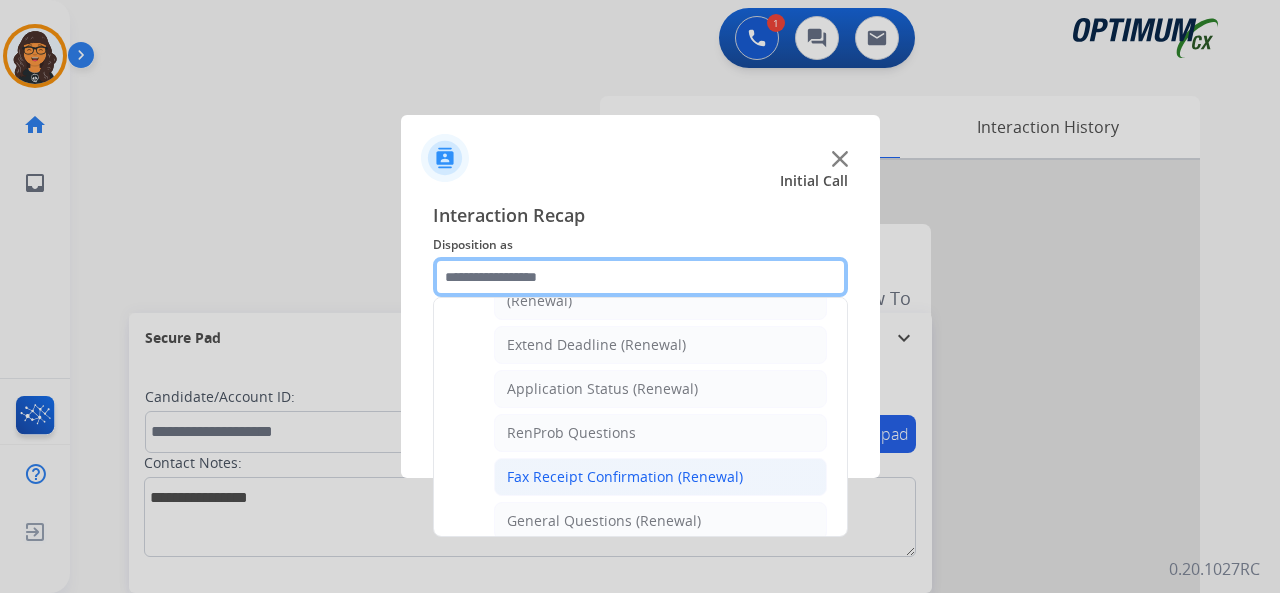 scroll, scrollTop: 430, scrollLeft: 0, axis: vertical 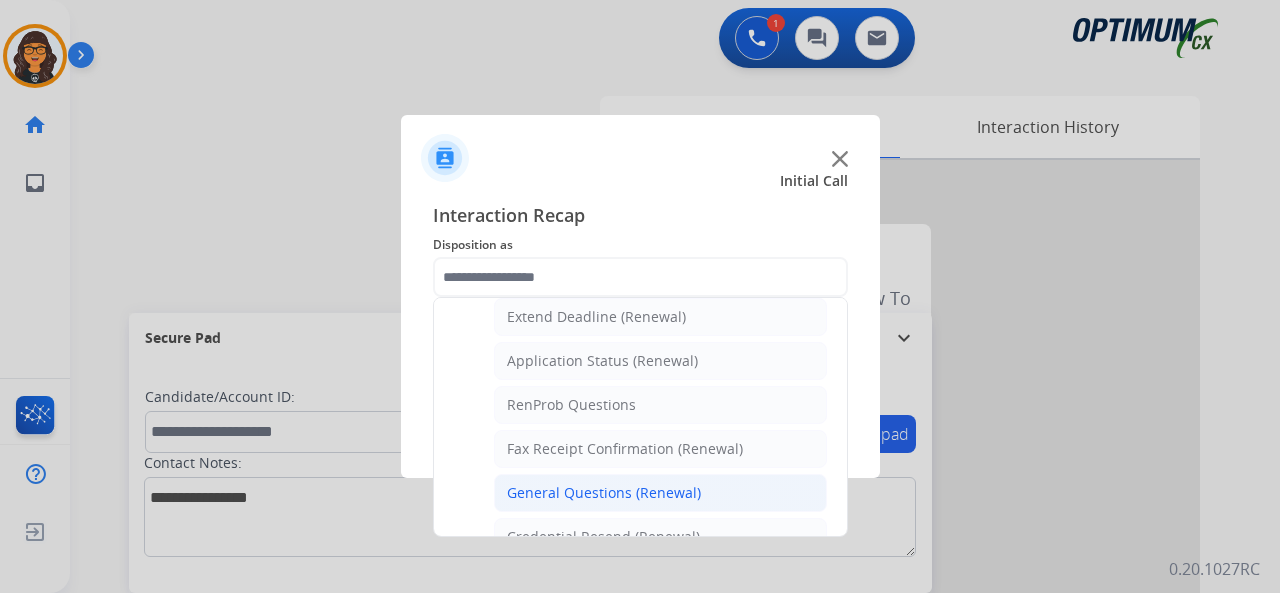 click on "General Questions (Renewal)" 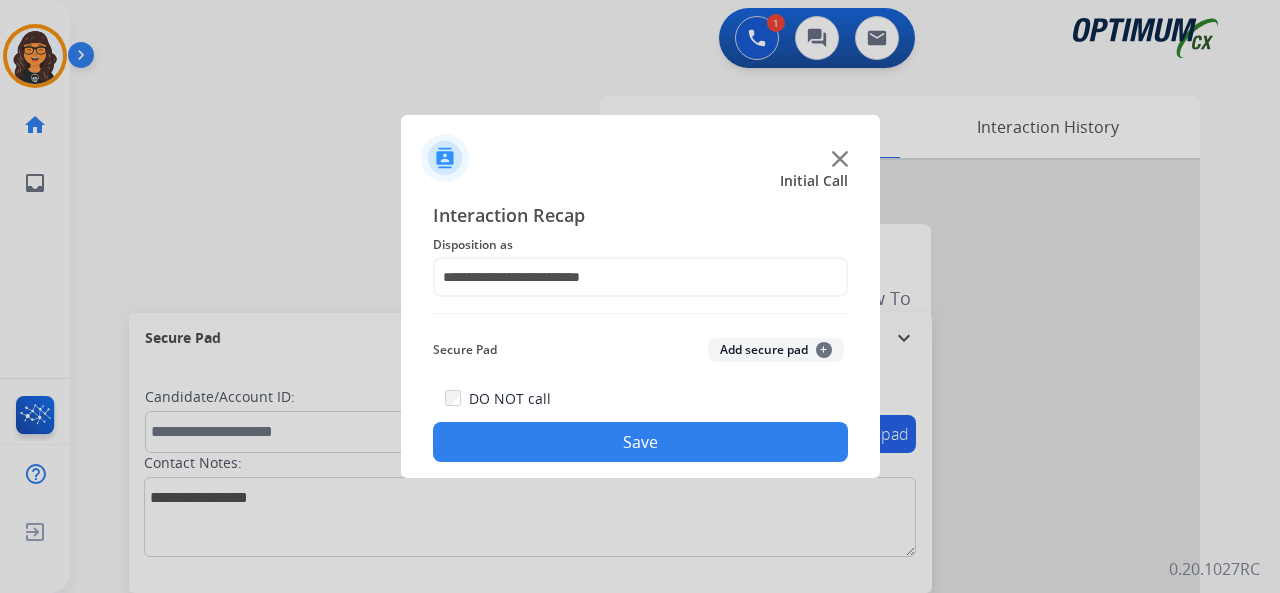click on "Save" 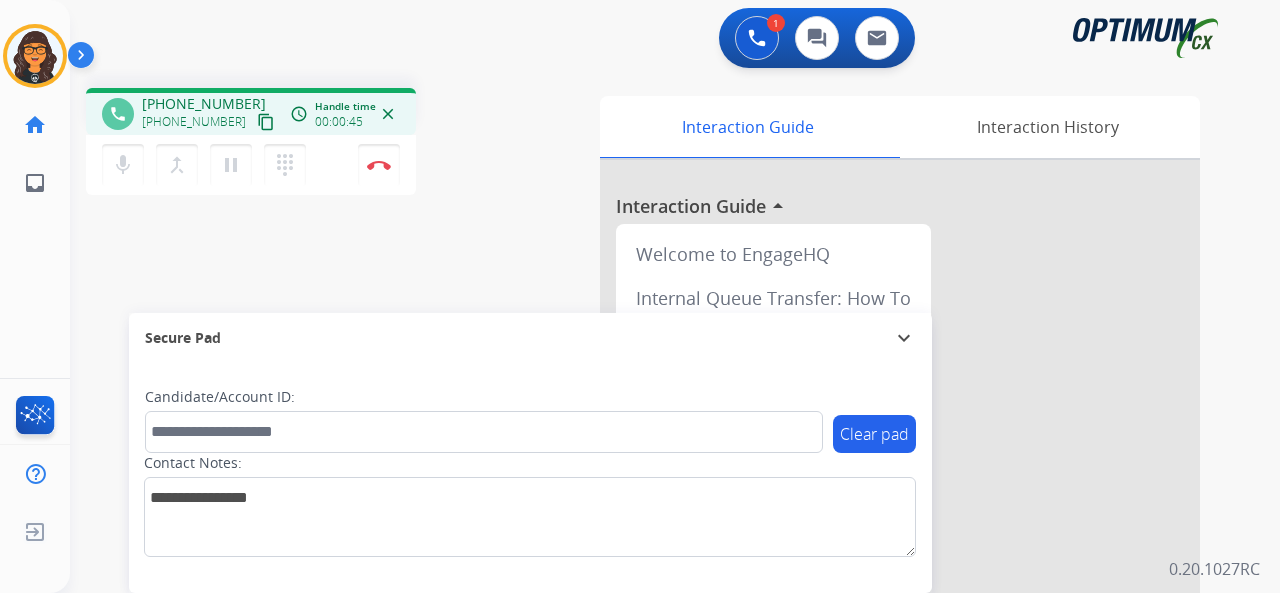 click on "content_copy" at bounding box center (266, 122) 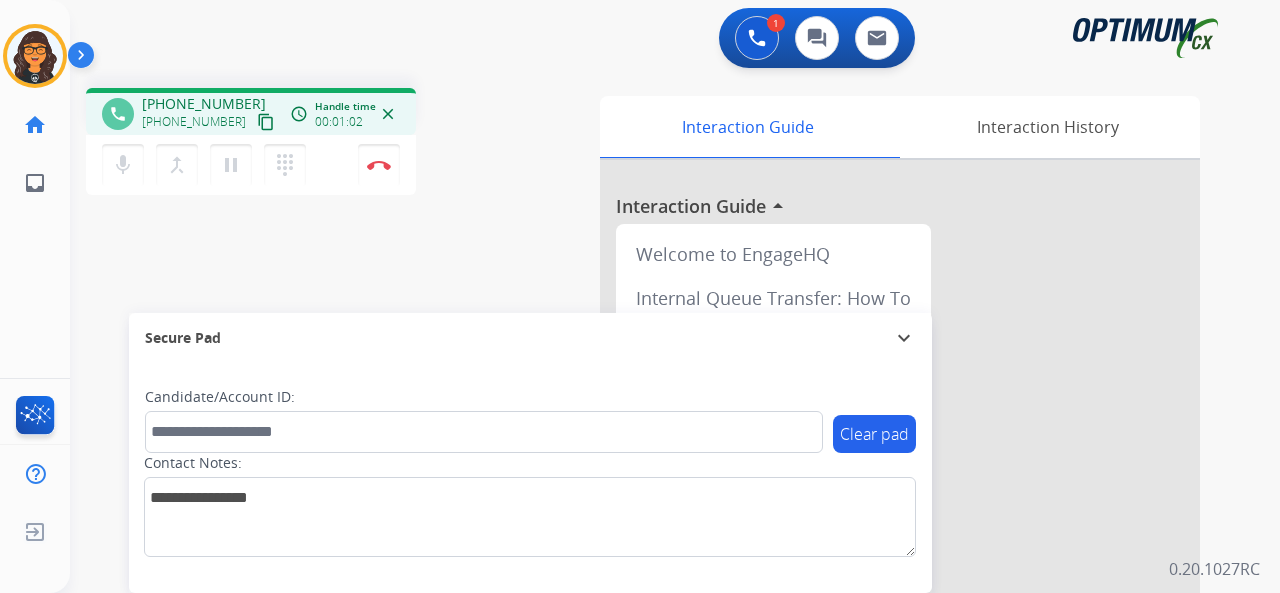 click on "content_copy" at bounding box center (266, 122) 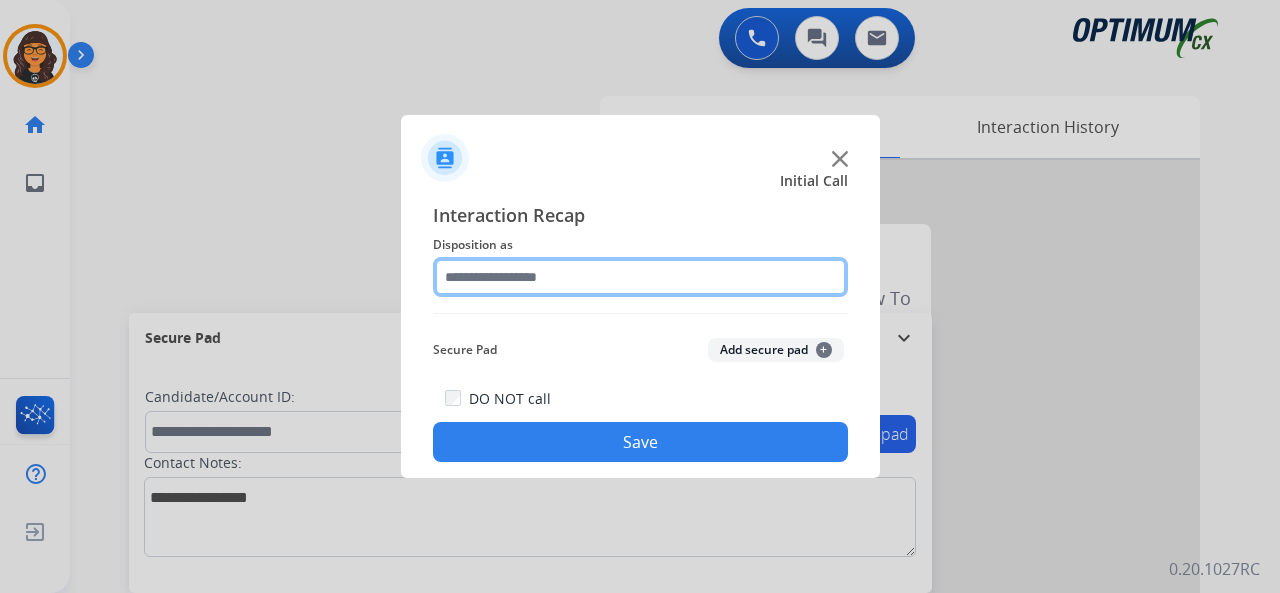 click 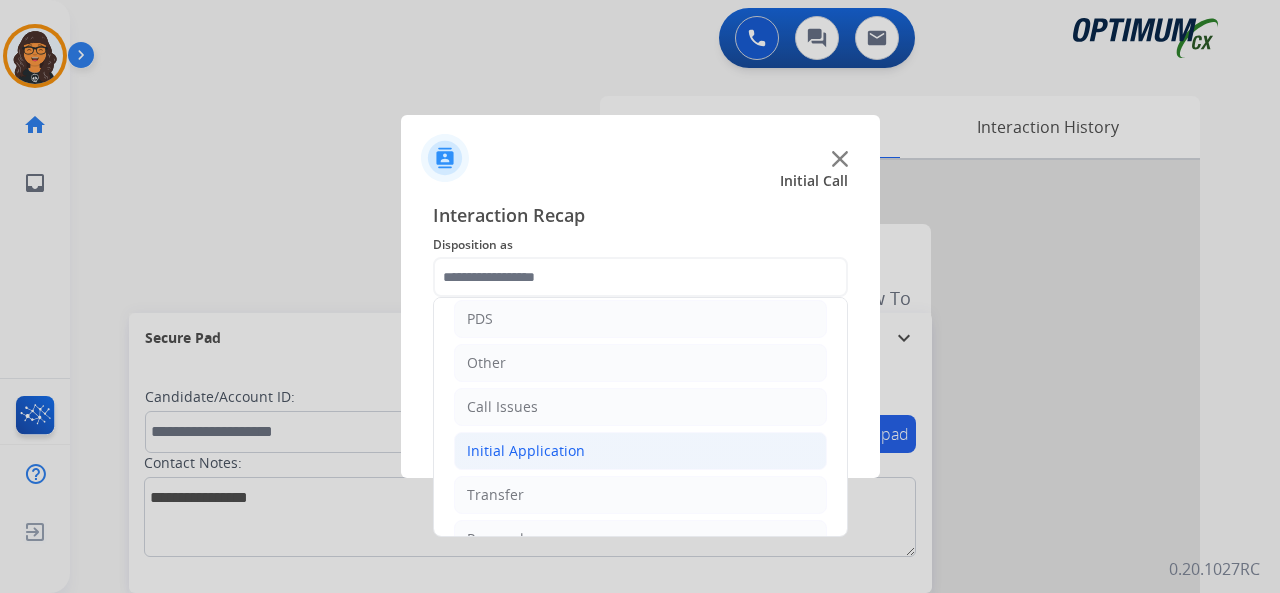 click on "Initial Application" 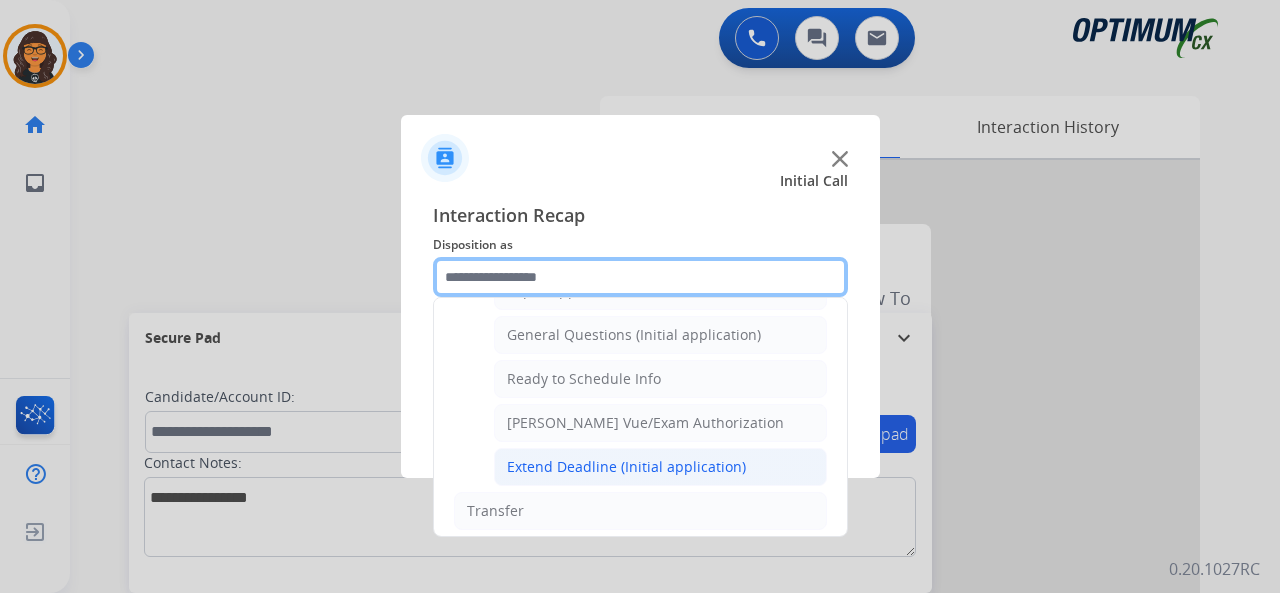 scroll, scrollTop: 1190, scrollLeft: 0, axis: vertical 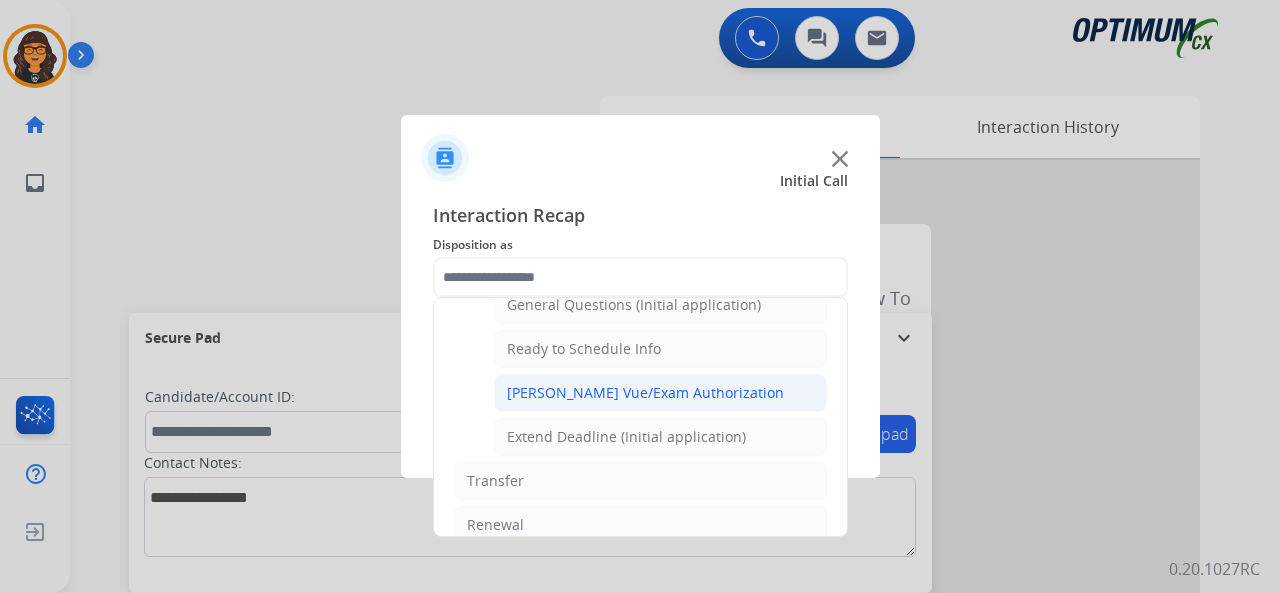 click on "[PERSON_NAME] Vue/Exam Authorization" 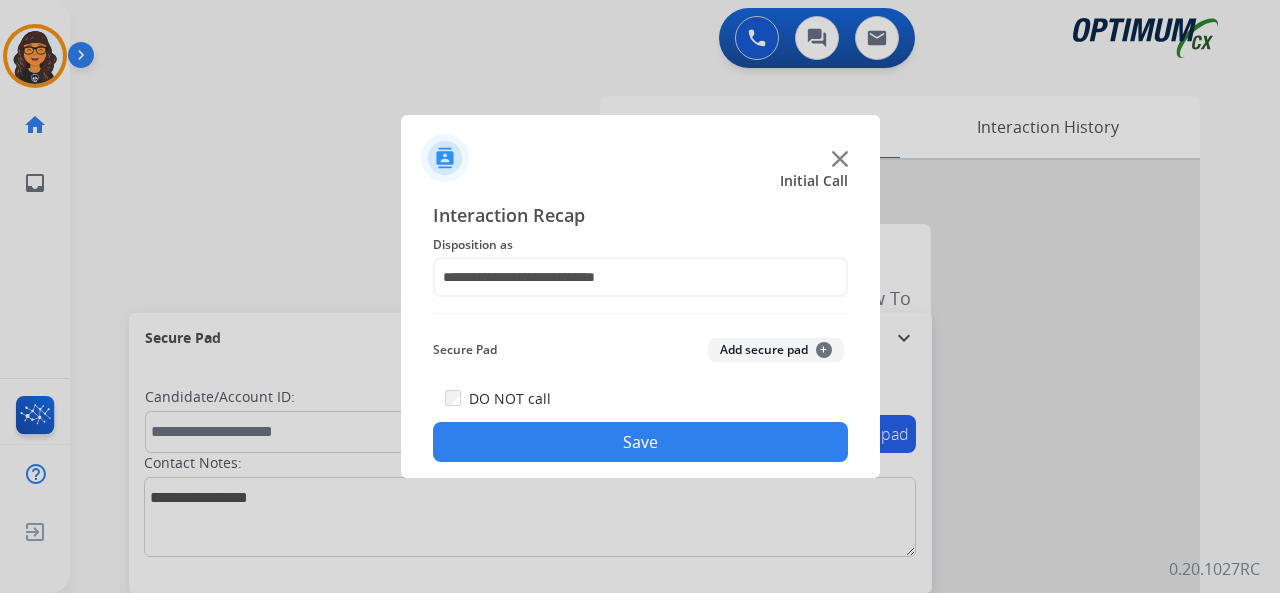 click on "Save" 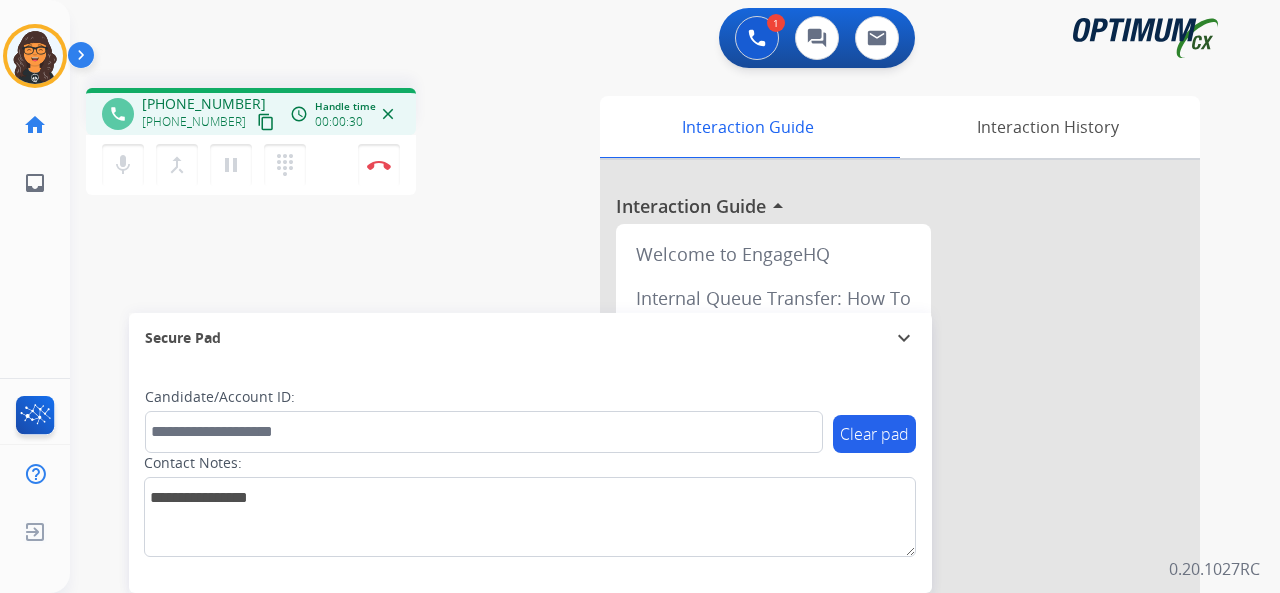 click on "content_copy" at bounding box center (266, 122) 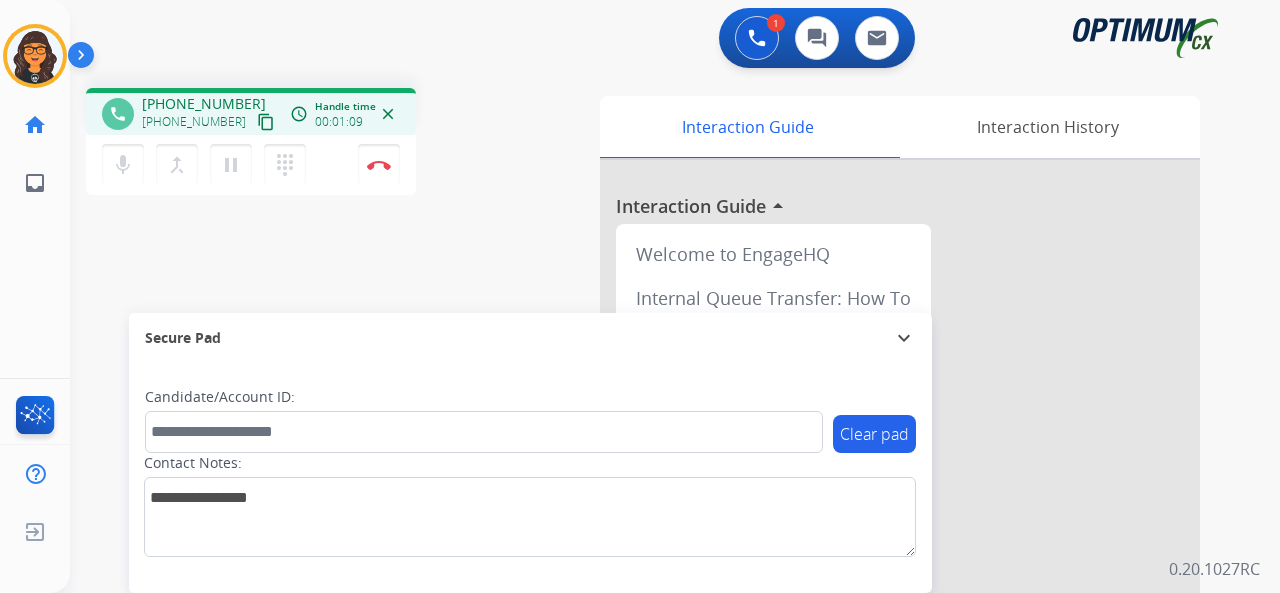 click on "content_copy" at bounding box center [266, 122] 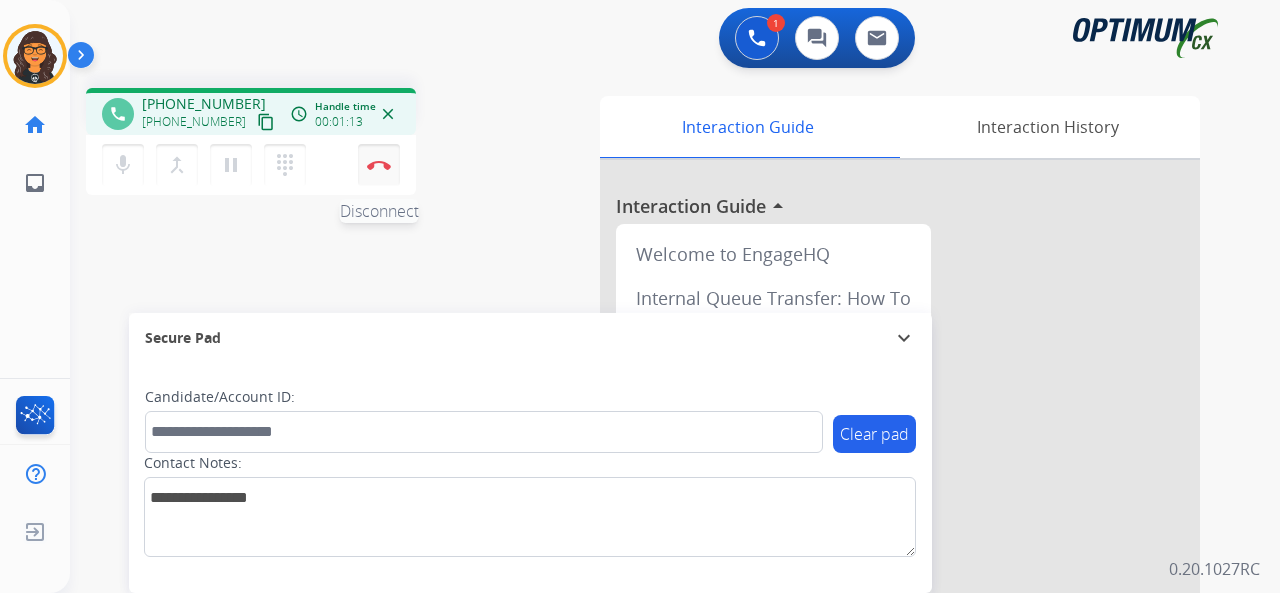 click at bounding box center [379, 165] 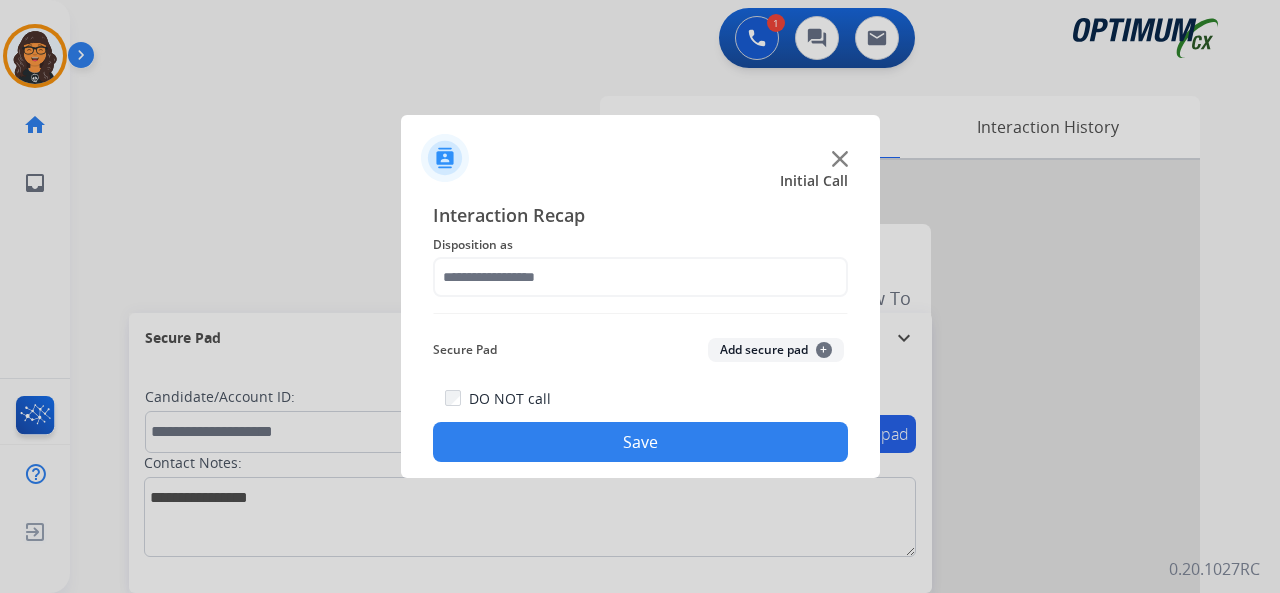 click on "Disposition as" 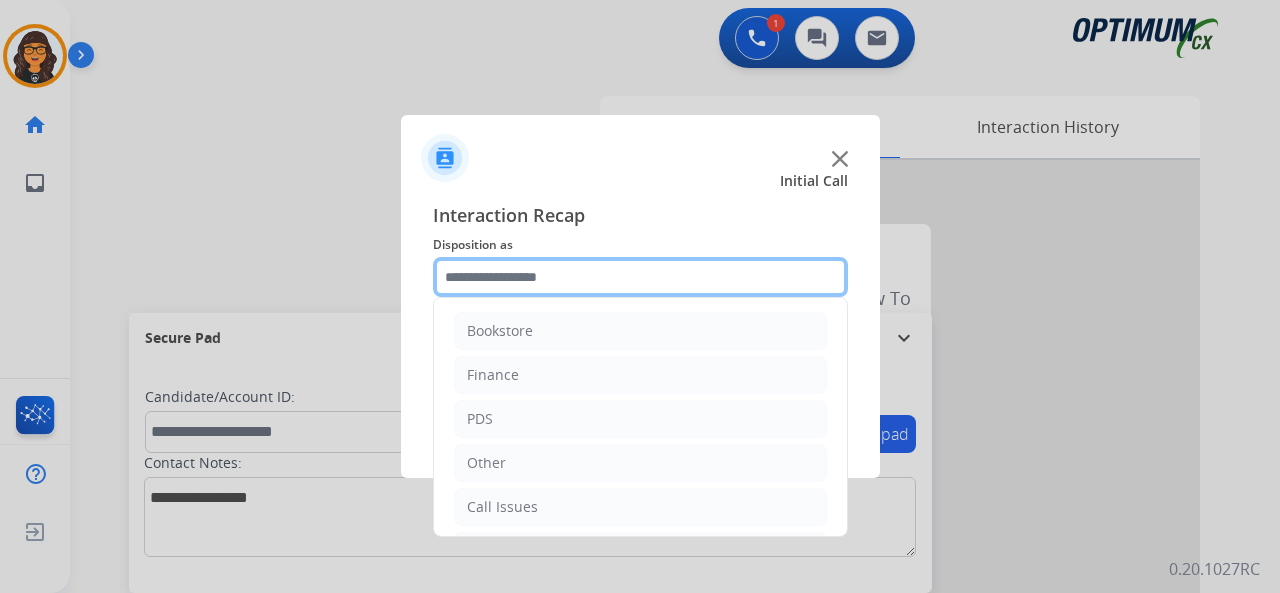 click 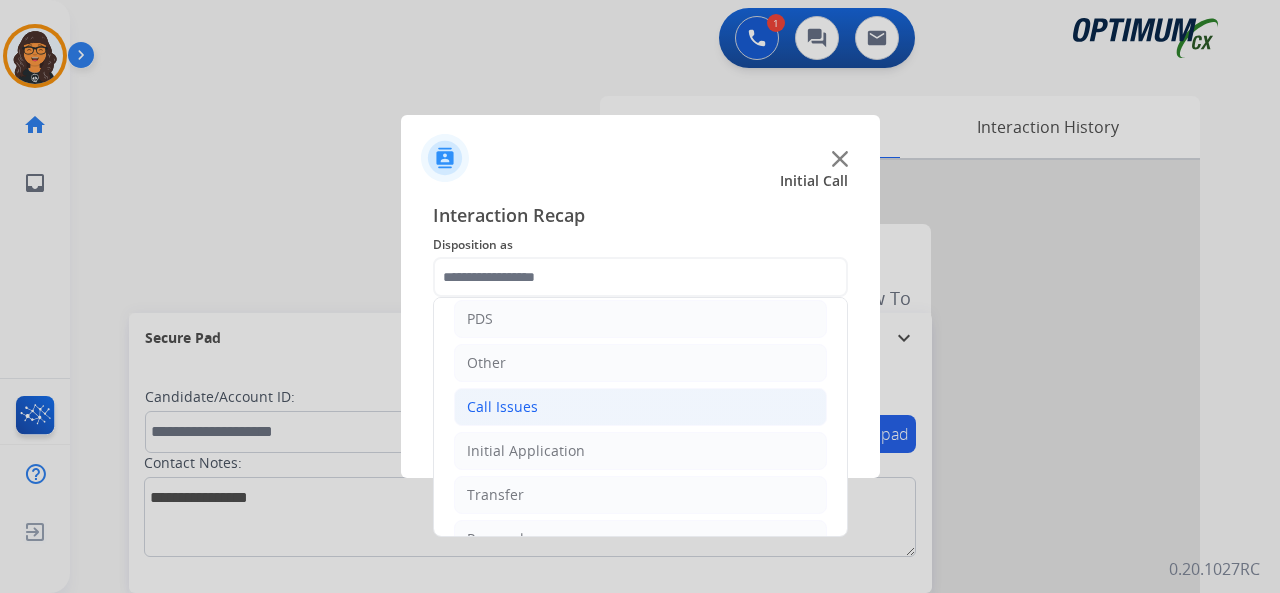 click on "Call Issues" 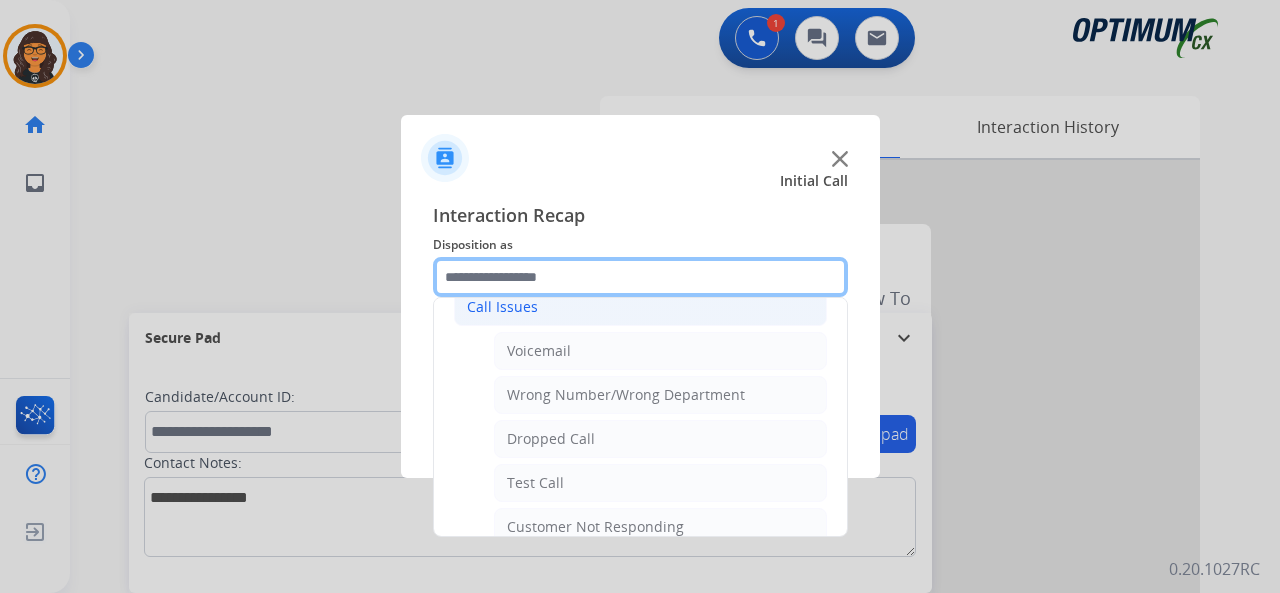 scroll, scrollTop: 300, scrollLeft: 0, axis: vertical 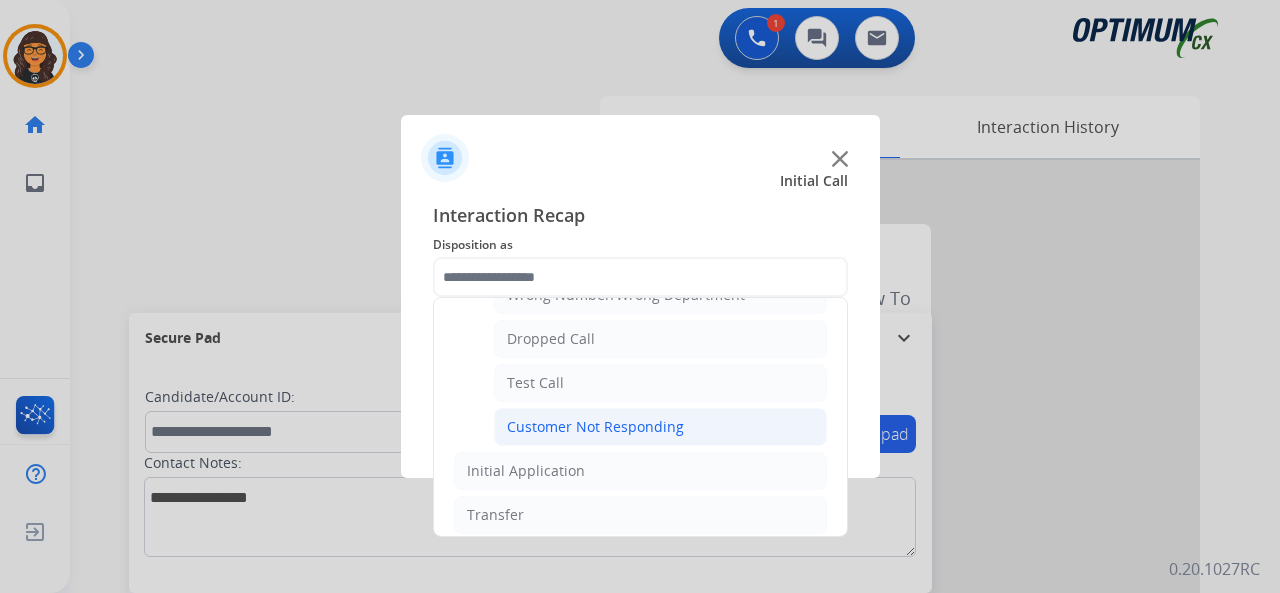 click on "Customer Not Responding" 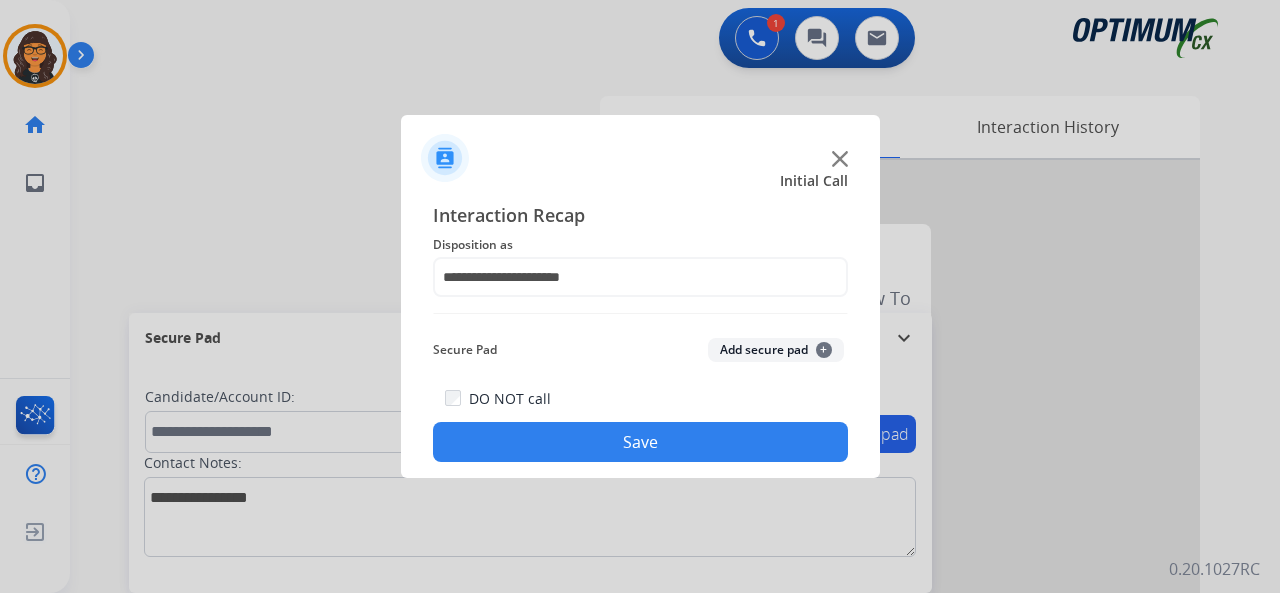 click on "Save" 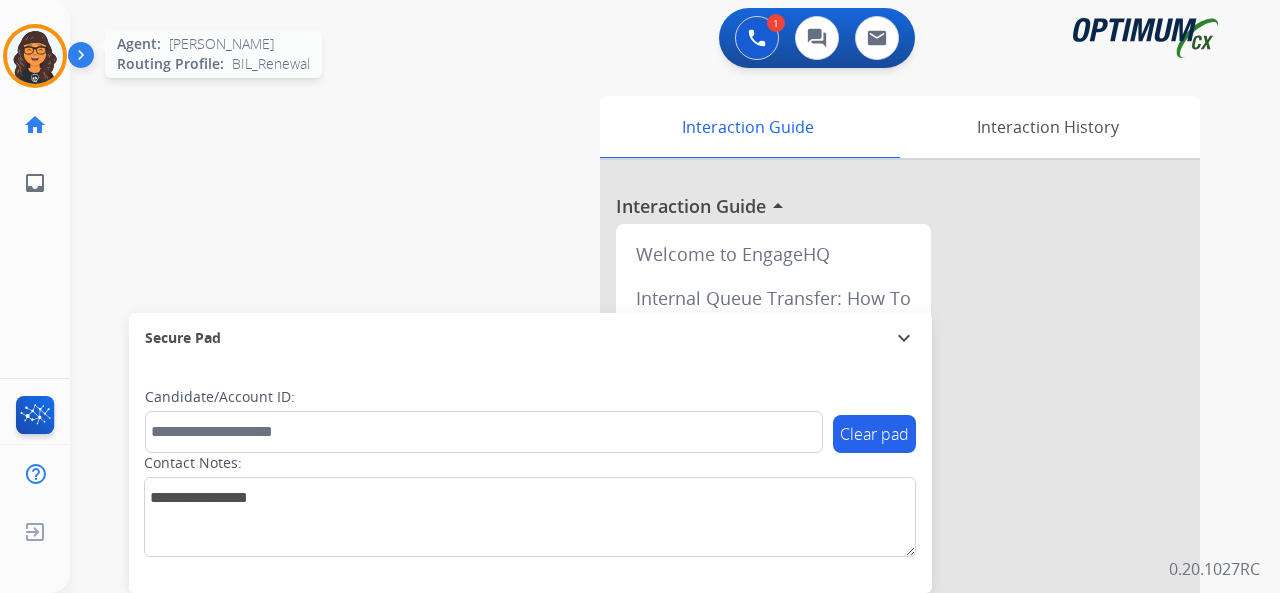 click at bounding box center (35, 56) 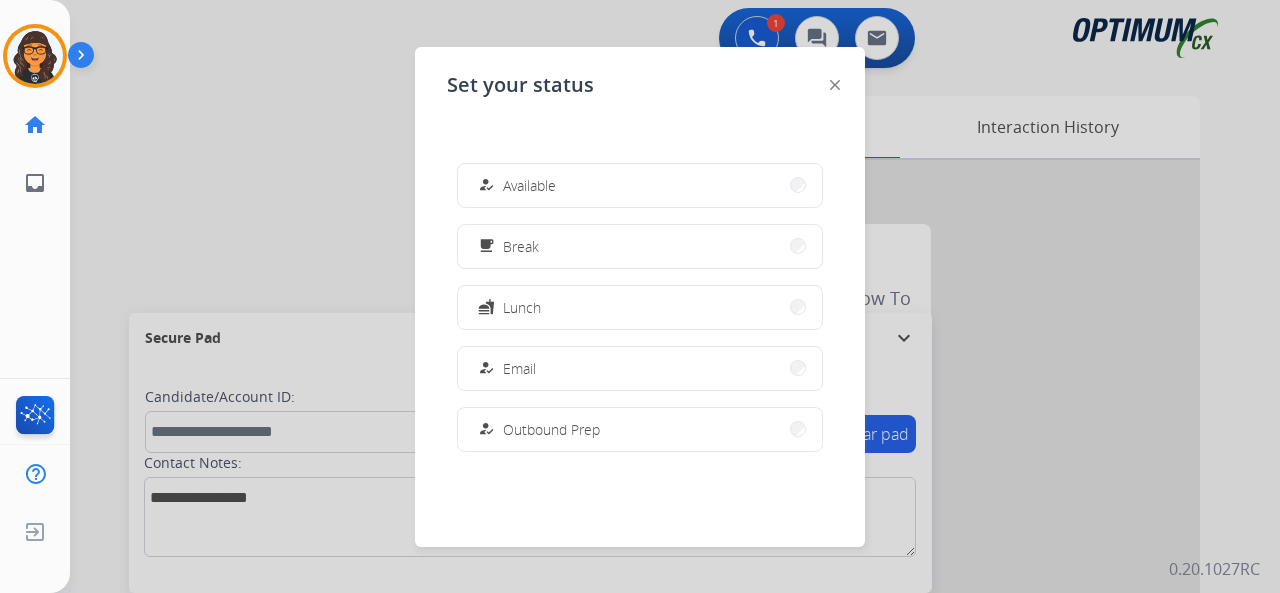 click at bounding box center (640, 296) 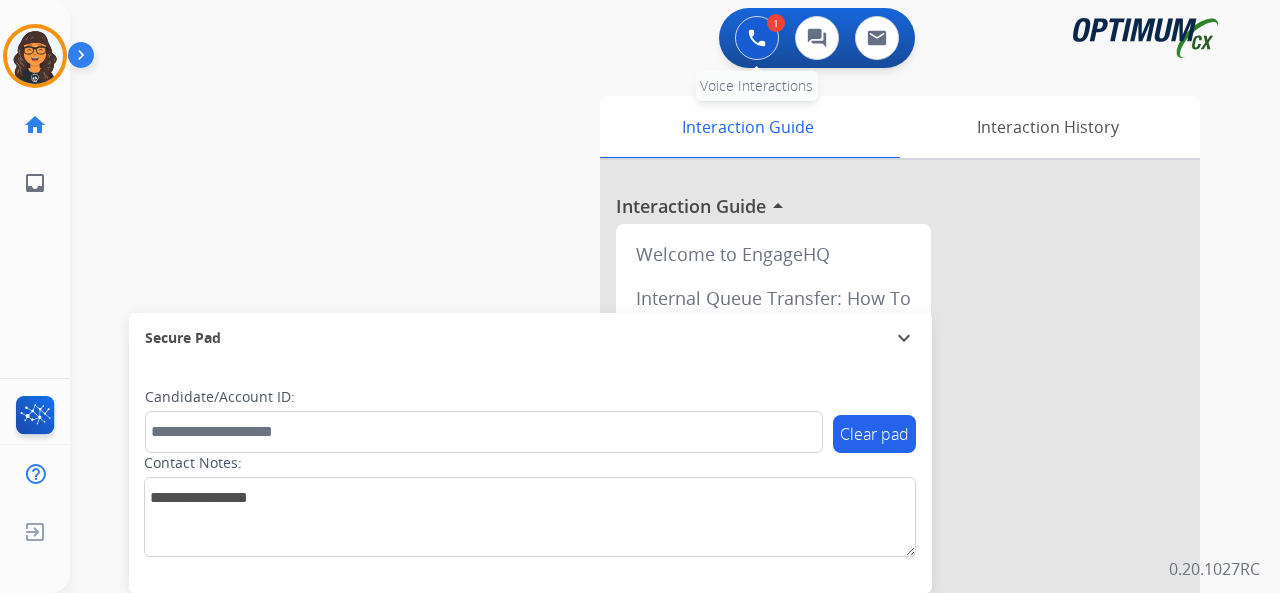 click at bounding box center [757, 38] 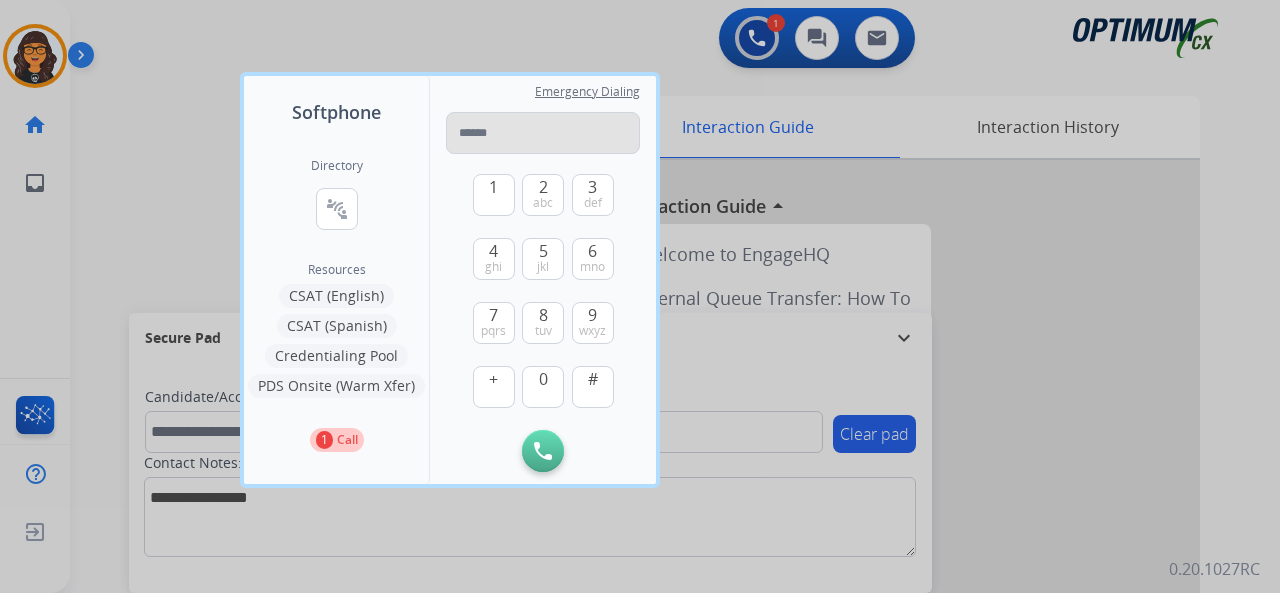 click at bounding box center (543, 133) 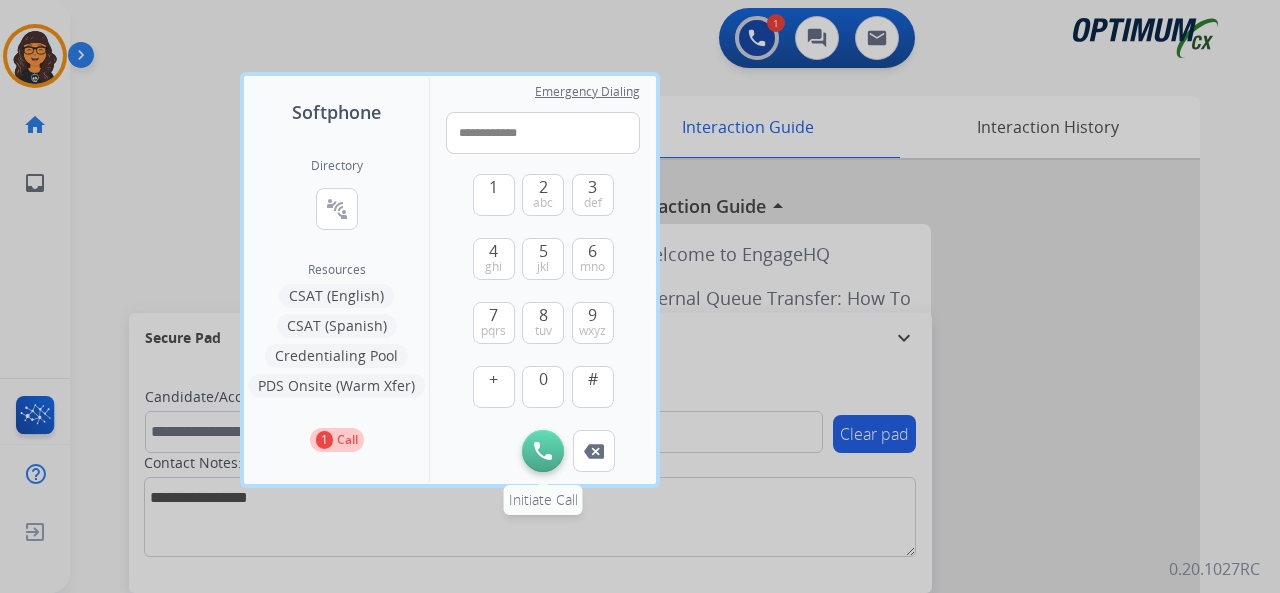 type on "**********" 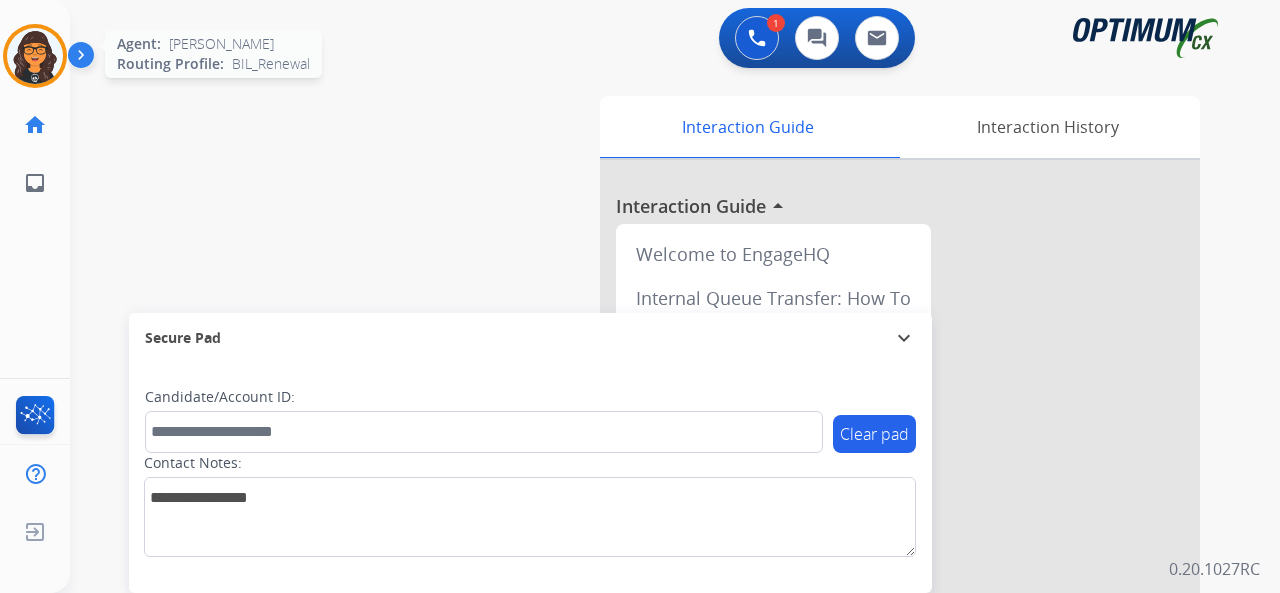 click at bounding box center [35, 56] 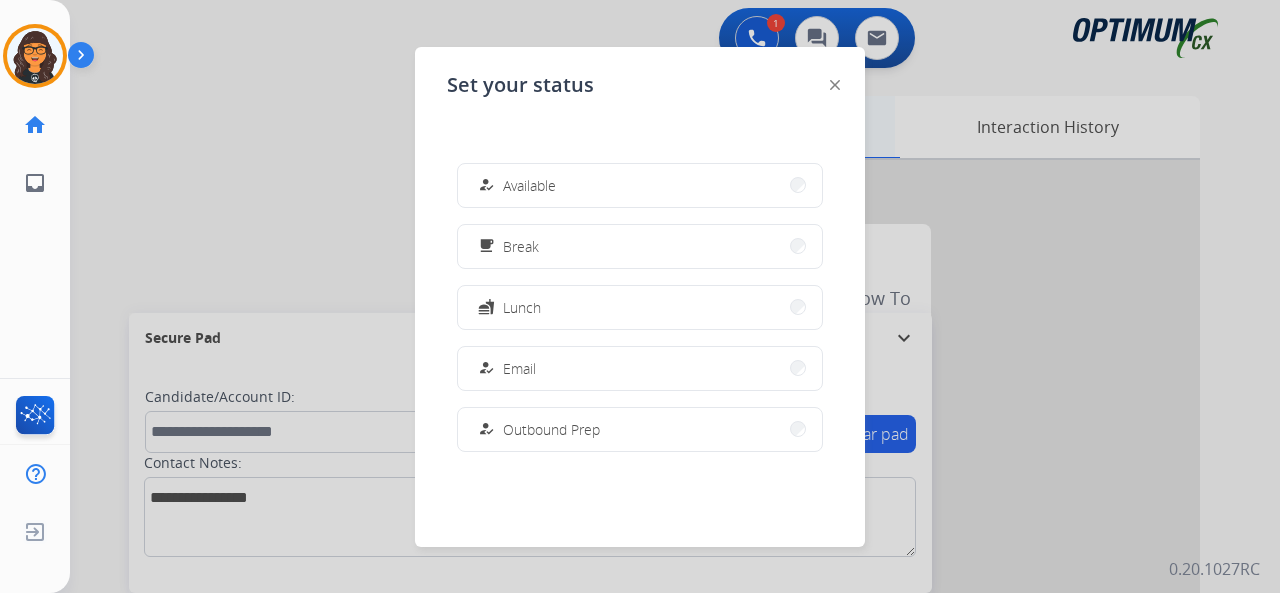 drag, startPoint x: 544, startPoint y: 179, endPoint x: 704, endPoint y: 109, distance: 174.64249 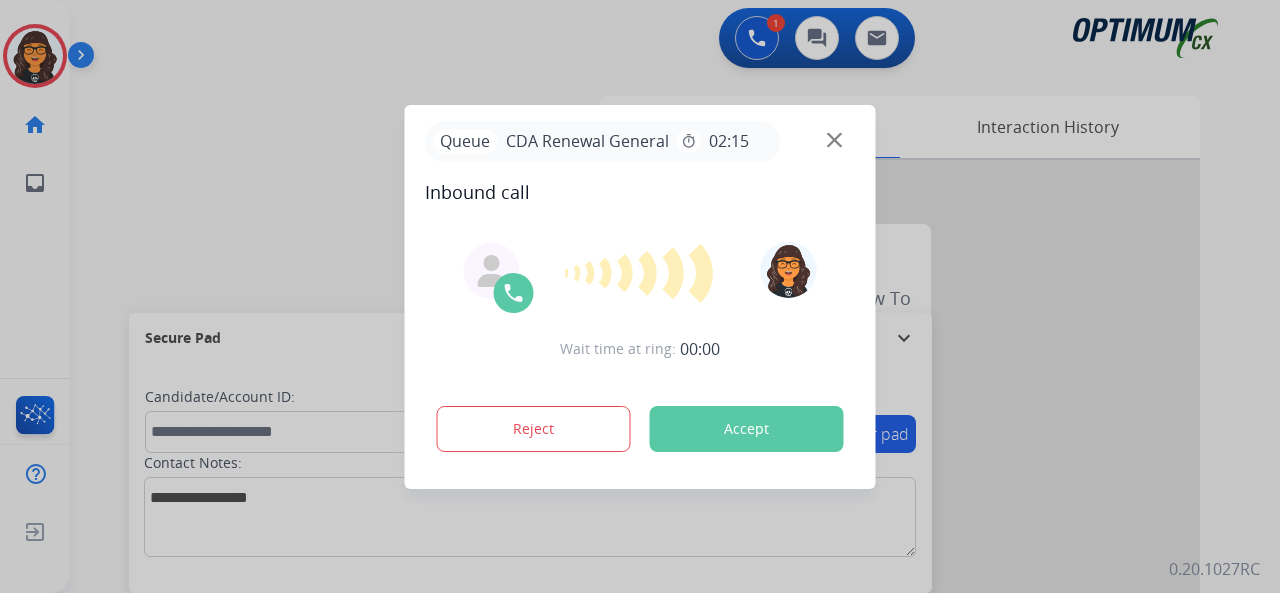 click at bounding box center [640, 296] 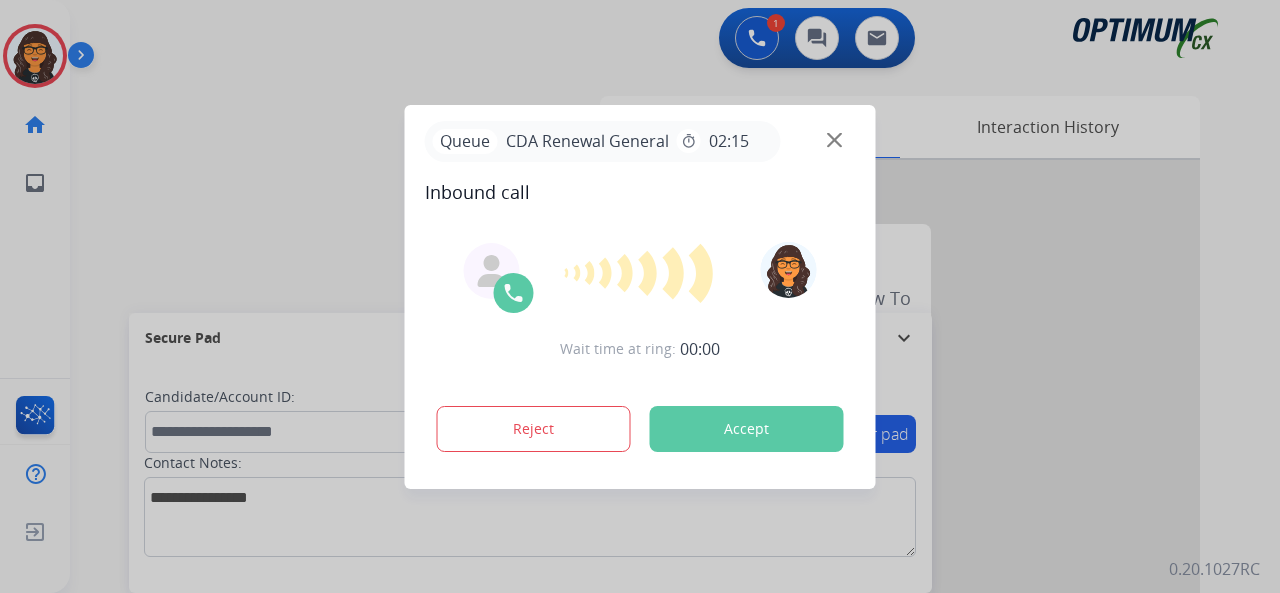 click at bounding box center (834, 139) 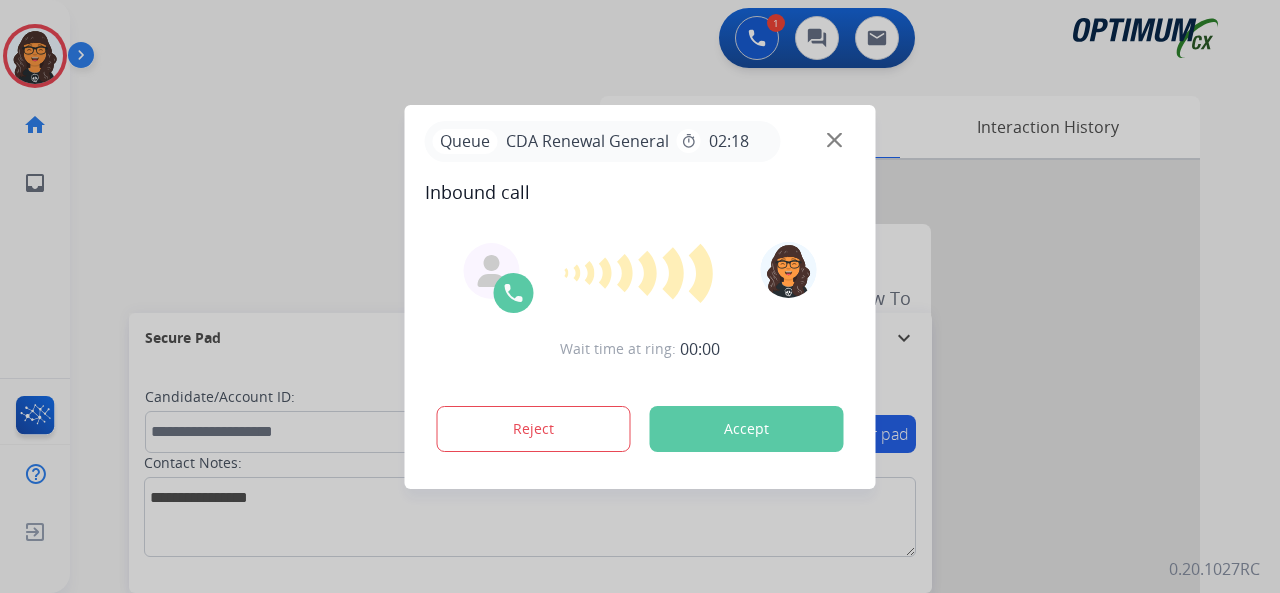 click at bounding box center [640, 296] 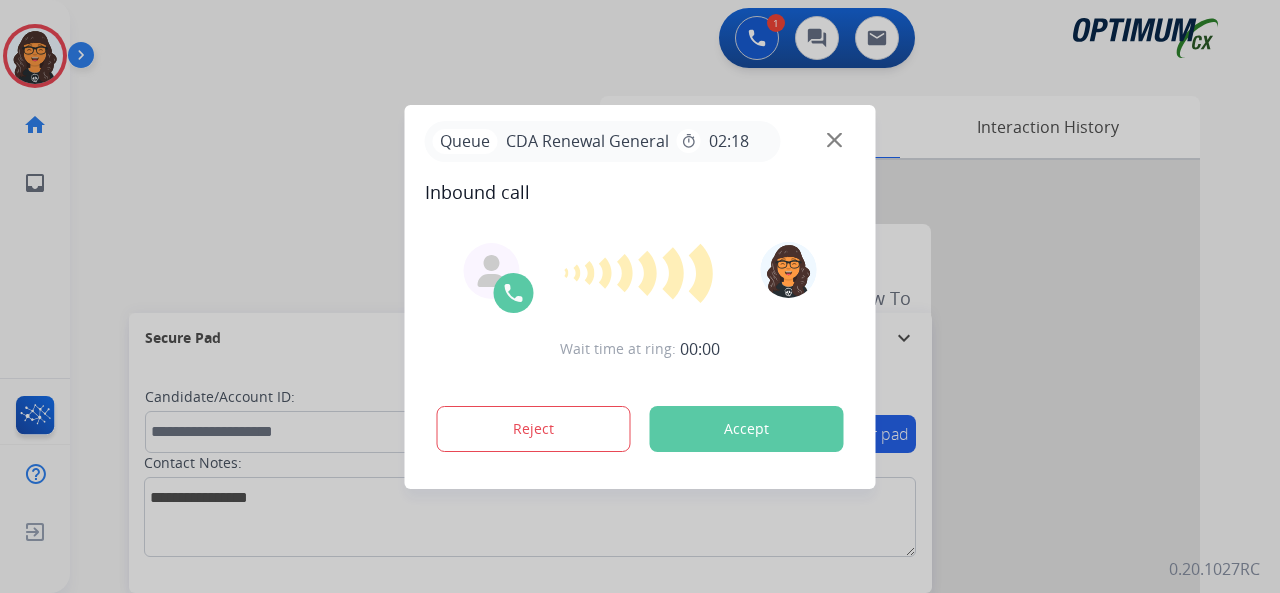 click at bounding box center [834, 139] 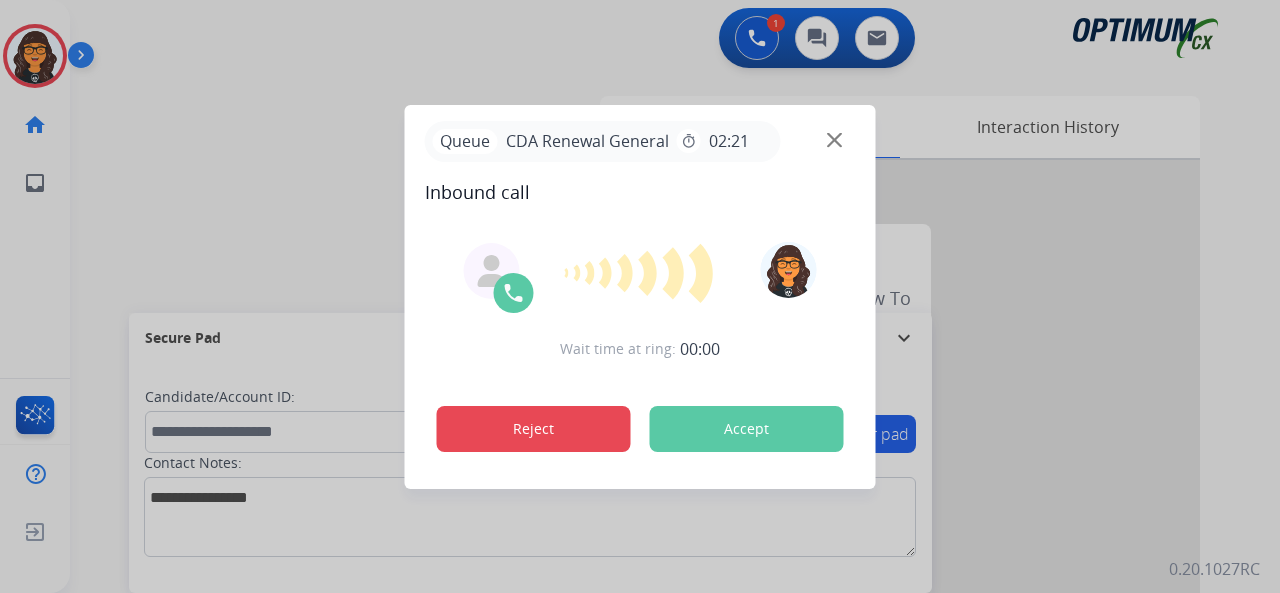 click on "Reject" at bounding box center (534, 429) 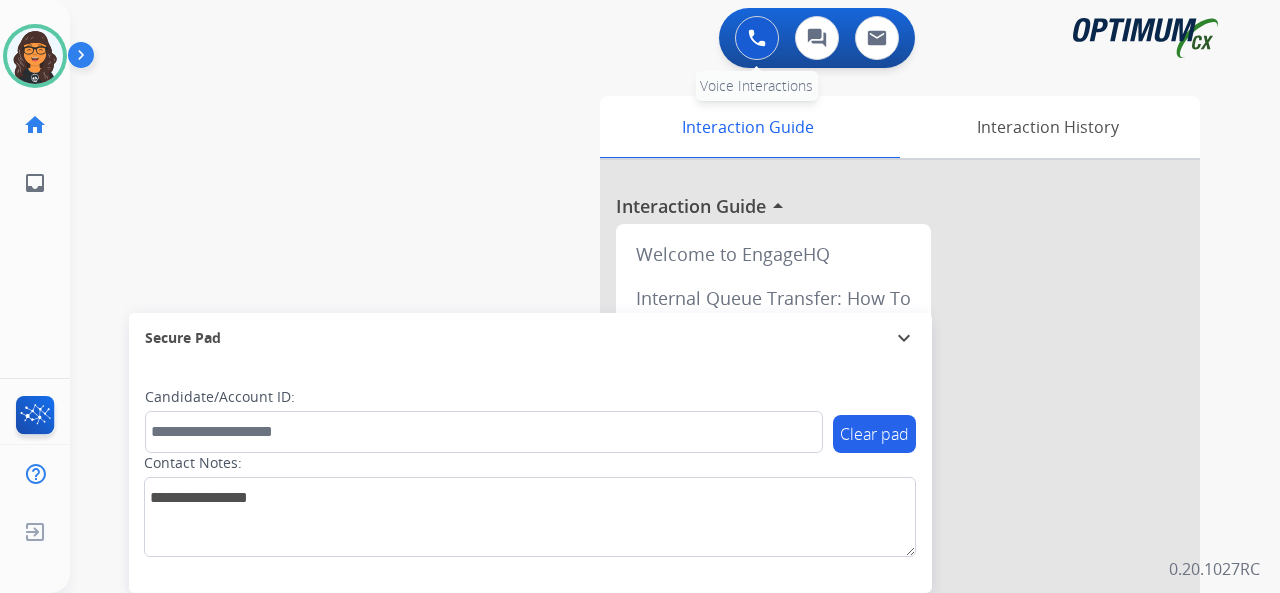 click on "Outbound call Quit Outbound call Quit Schedule interaction + Add to my list  Customer   Date   Duration  ****** ****** ****** ****** ****** ****** Availability  Morning Mid Day Afternoon Customer information Default Phone Default Email Add new + Cancel Schedule  [PERSON_NAME]   Available  Edit Avatar  Agent:   [PERSON_NAME]  Routing Profile:  BIL_Renewal home  Home  Home inbox  Emails  Emails  FocalPoints  Help Center  Help Center  Log out  Log out  0 Voice Interactions  0  Chat Interactions   0  Email Interactions swap_horiz Break voice bridge close_fullscreen Connect 3-Way Call merge_type Separate 3-Way Call  Interaction Guide   Interaction History  Interaction Guide arrow_drop_up  Welcome to EngageHQ   Internal Queue Transfer: How To  Secure Pad expand_more Clear pad Candidate/Account ID: Contact Notes:                  0.20.1027RC" at bounding box center [640, 296] 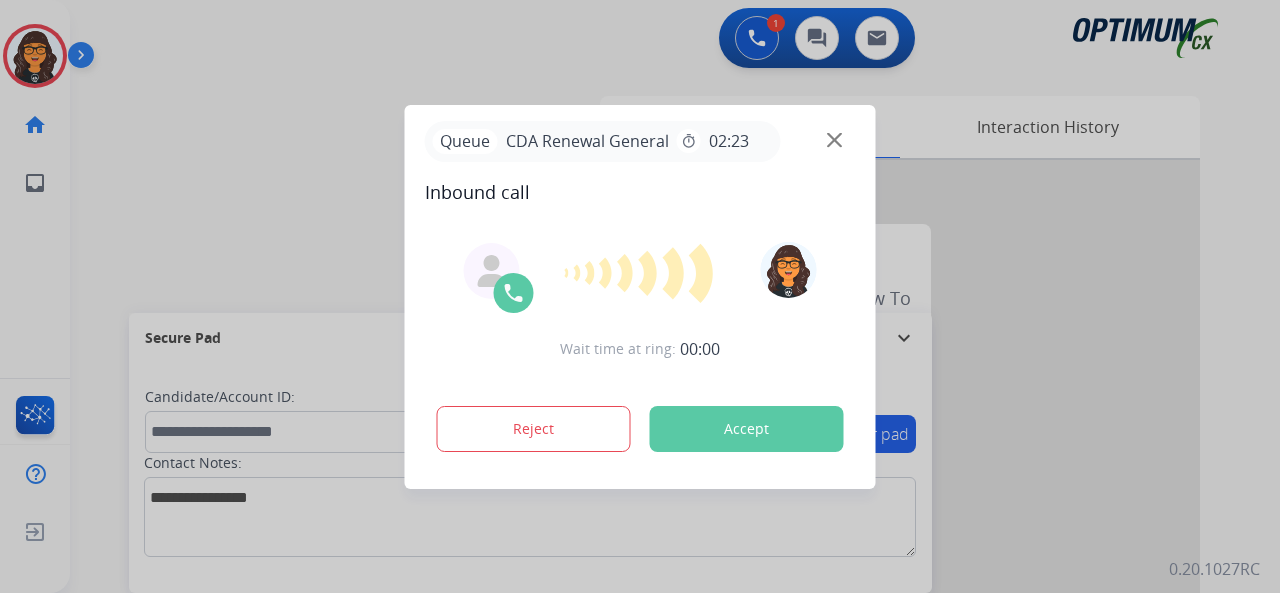 drag, startPoint x: 832, startPoint y: 140, endPoint x: 813, endPoint y: 134, distance: 19.924858 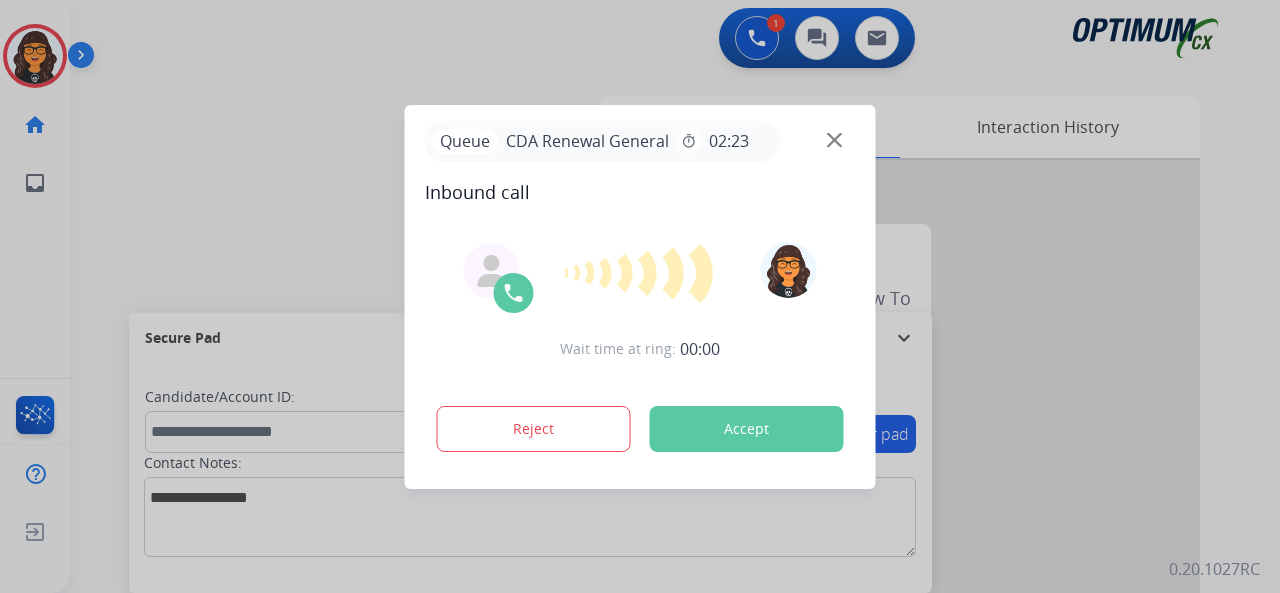 click at bounding box center (834, 139) 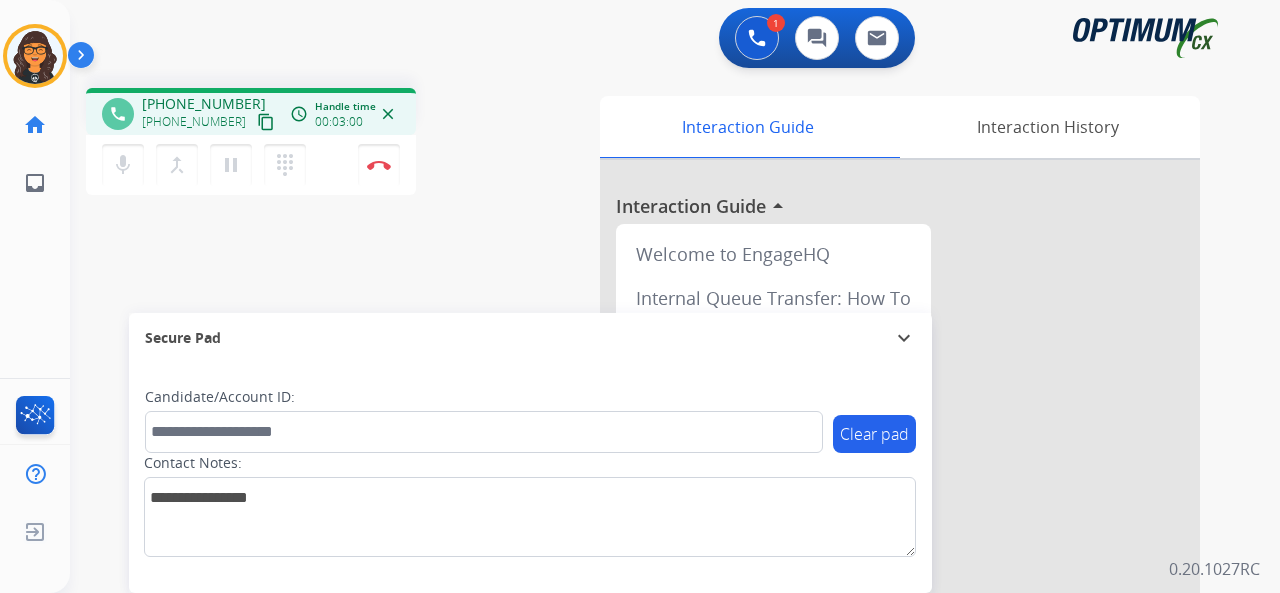 click on "content_copy" at bounding box center [266, 122] 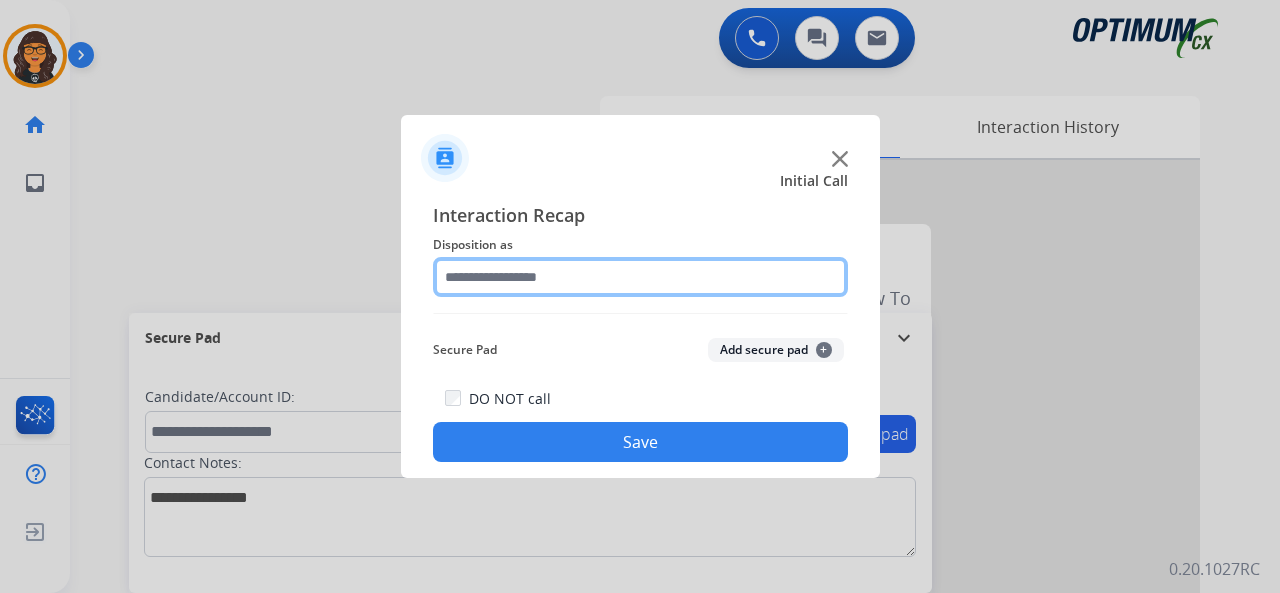drag, startPoint x: 462, startPoint y: 279, endPoint x: 475, endPoint y: 279, distance: 13 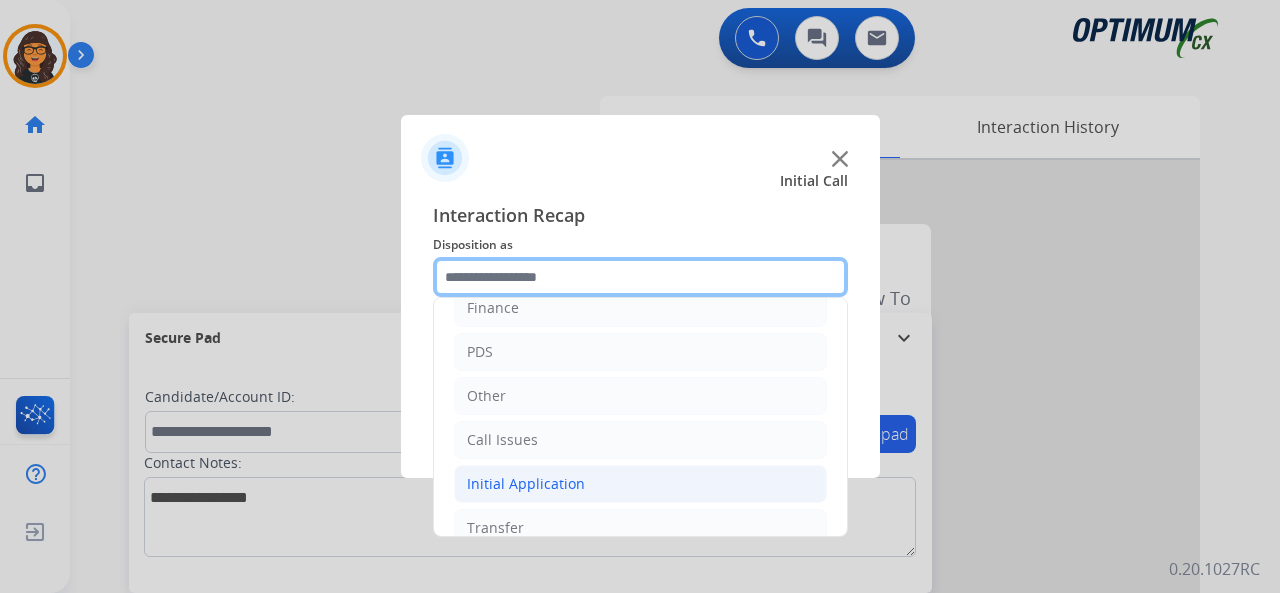 scroll, scrollTop: 130, scrollLeft: 0, axis: vertical 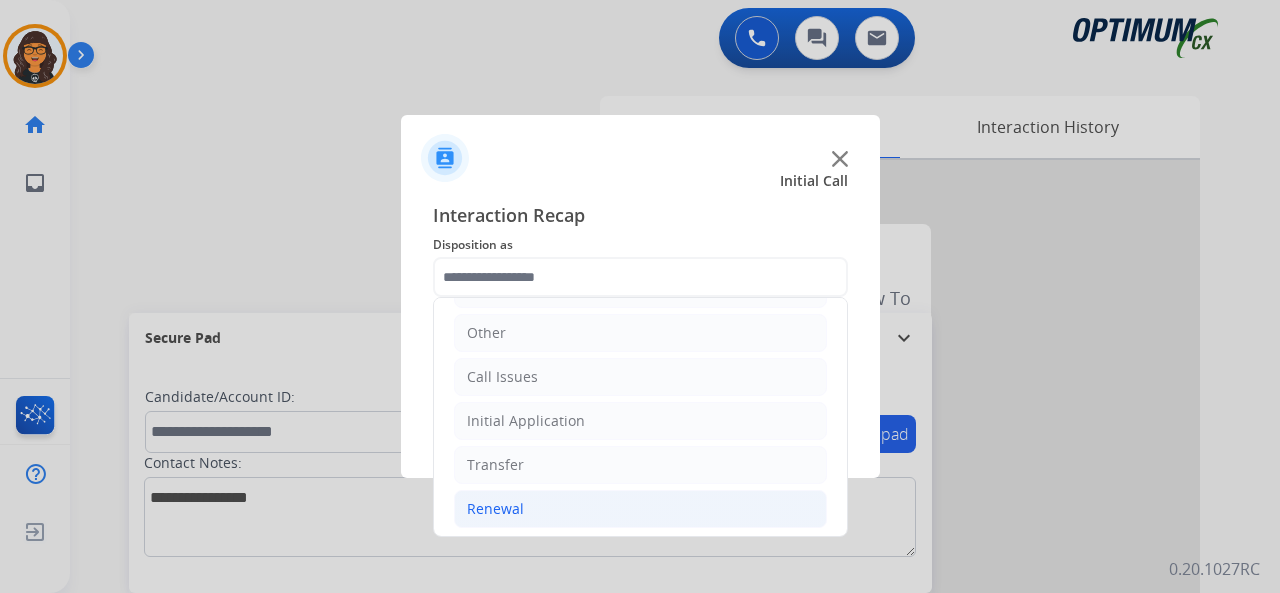click on "Renewal" 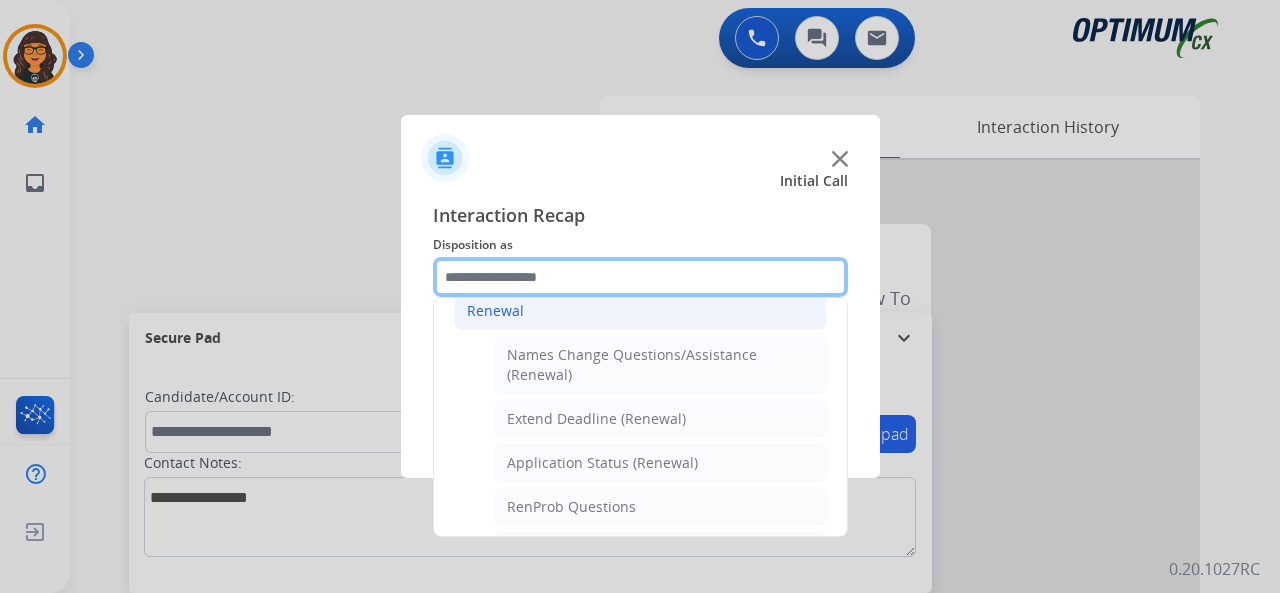 scroll, scrollTop: 330, scrollLeft: 0, axis: vertical 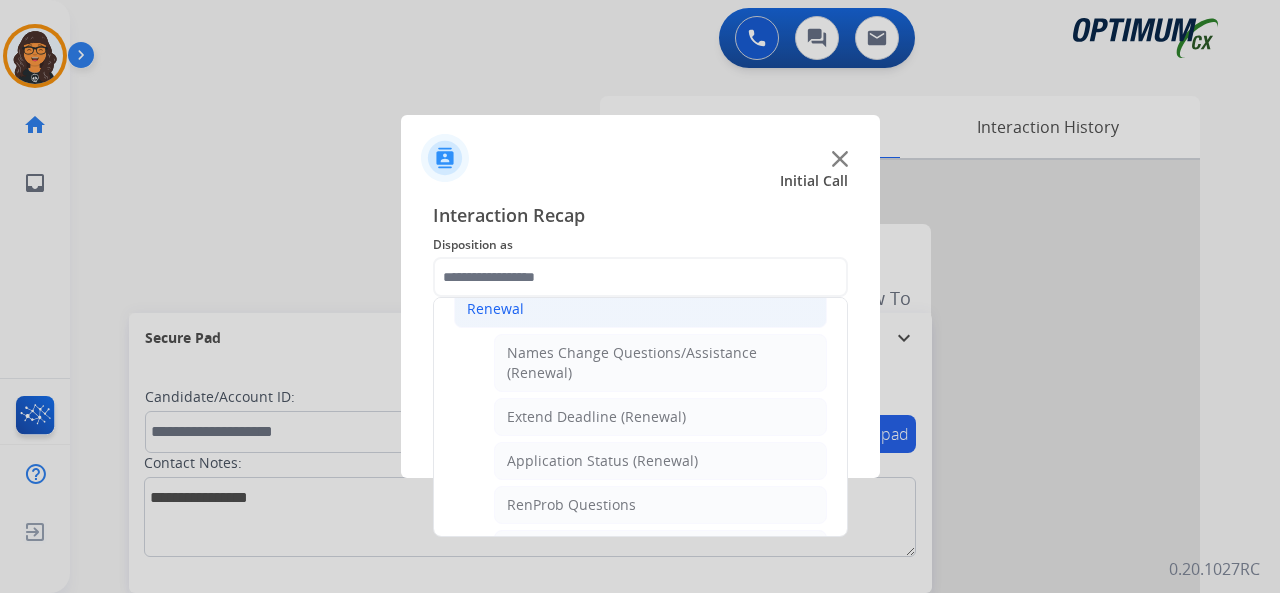 click on "Application Status (Renewal)" 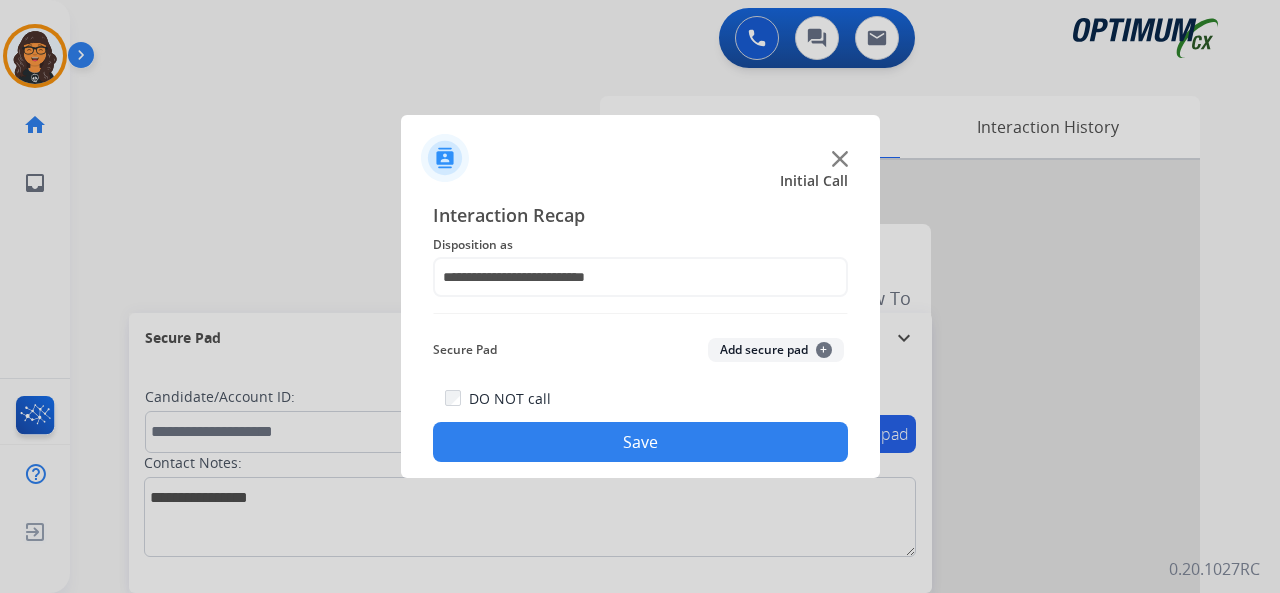click on "Save" 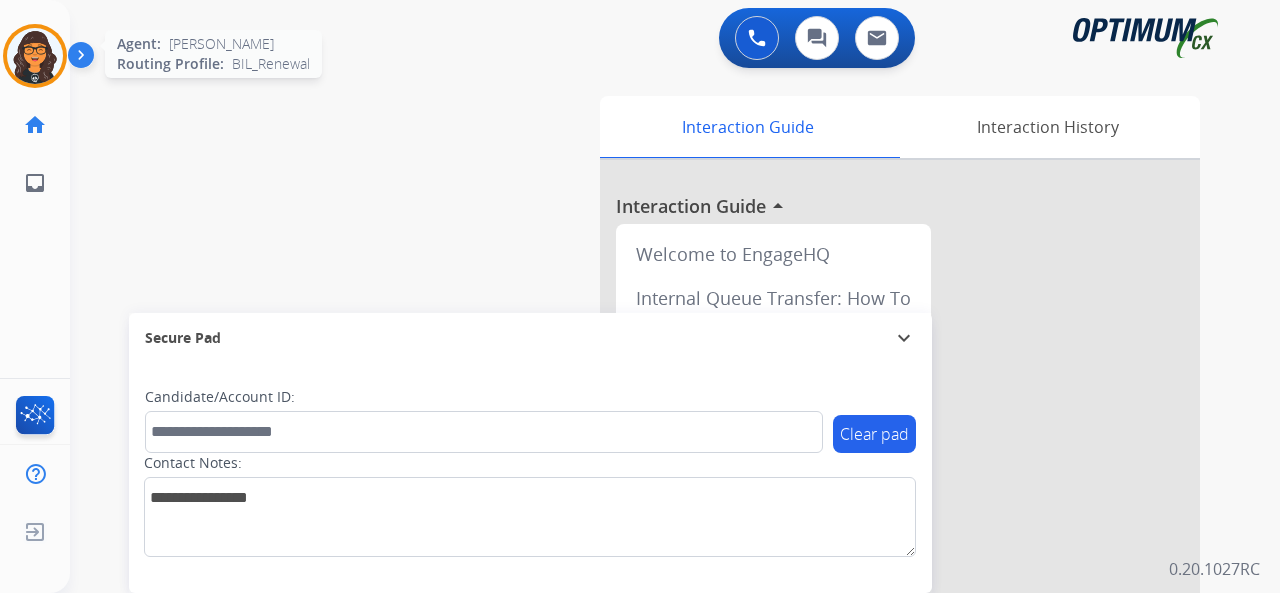 click at bounding box center [35, 56] 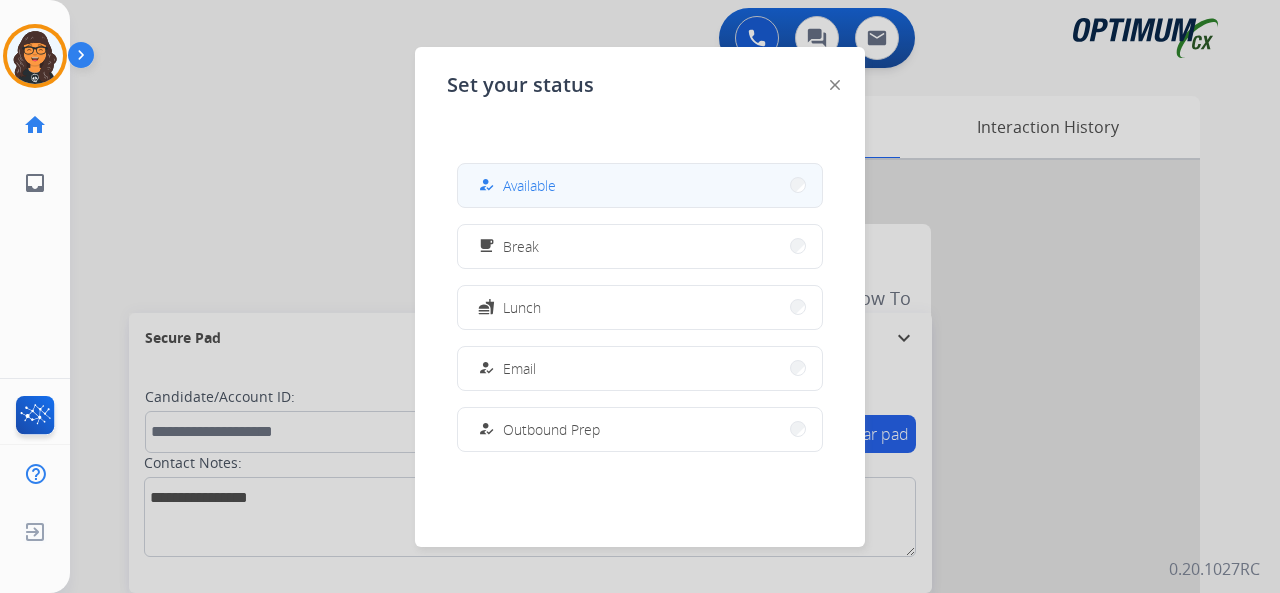 click on "Available" at bounding box center [529, 185] 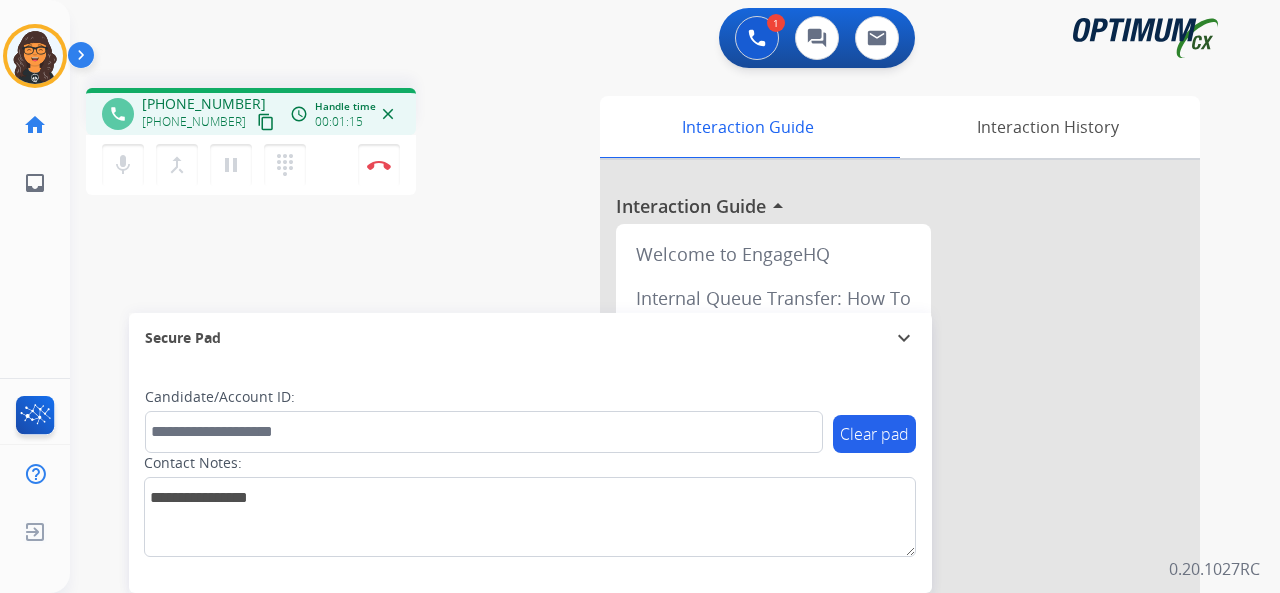 click on "content_copy" at bounding box center (266, 122) 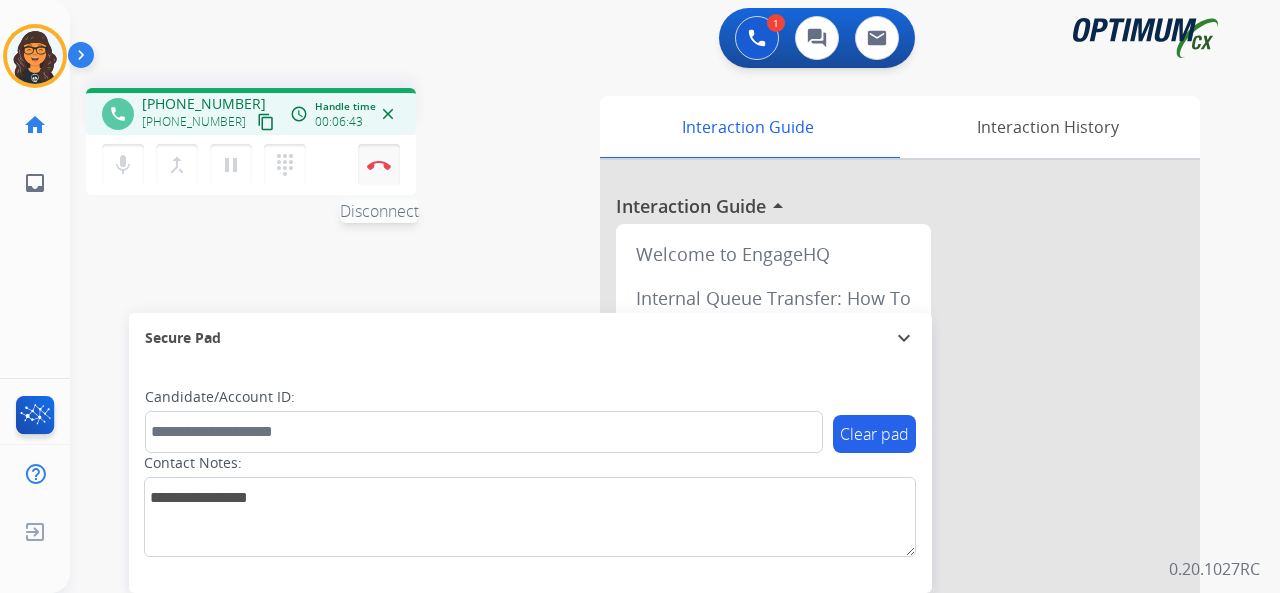 click at bounding box center [379, 165] 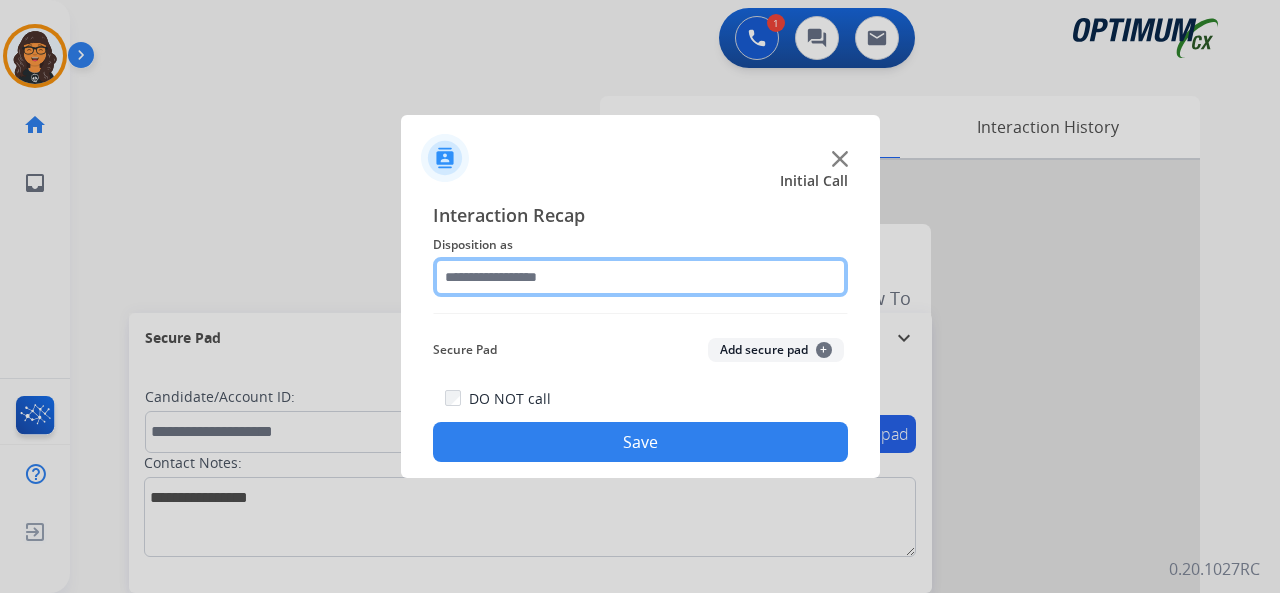 click 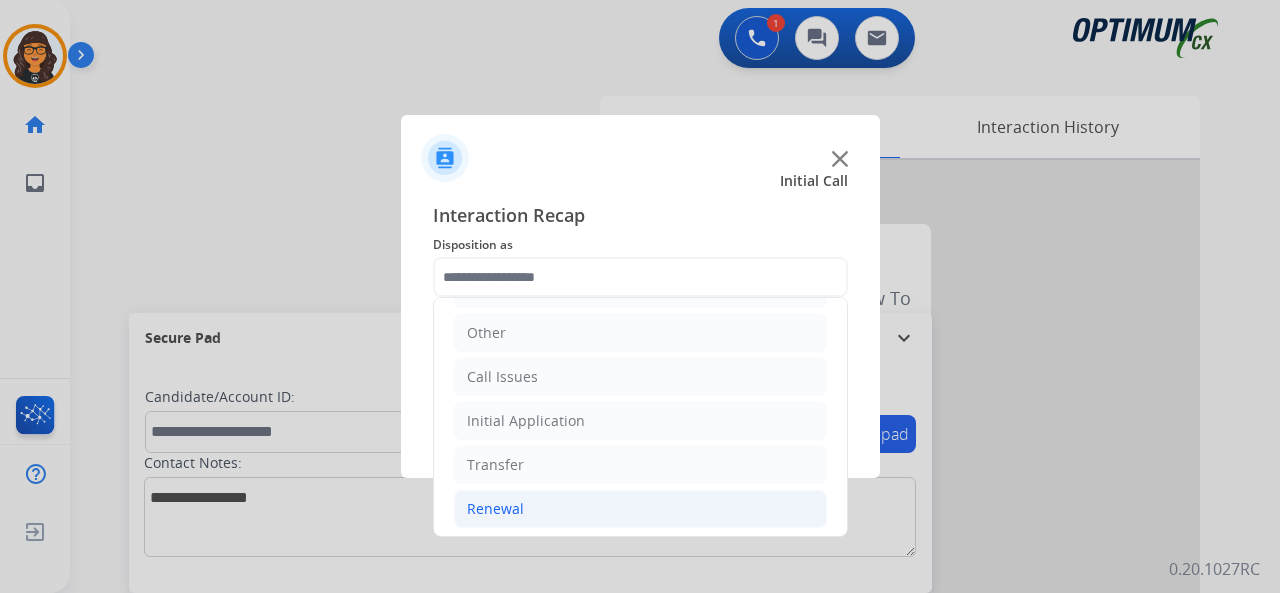 click on "Renewal" 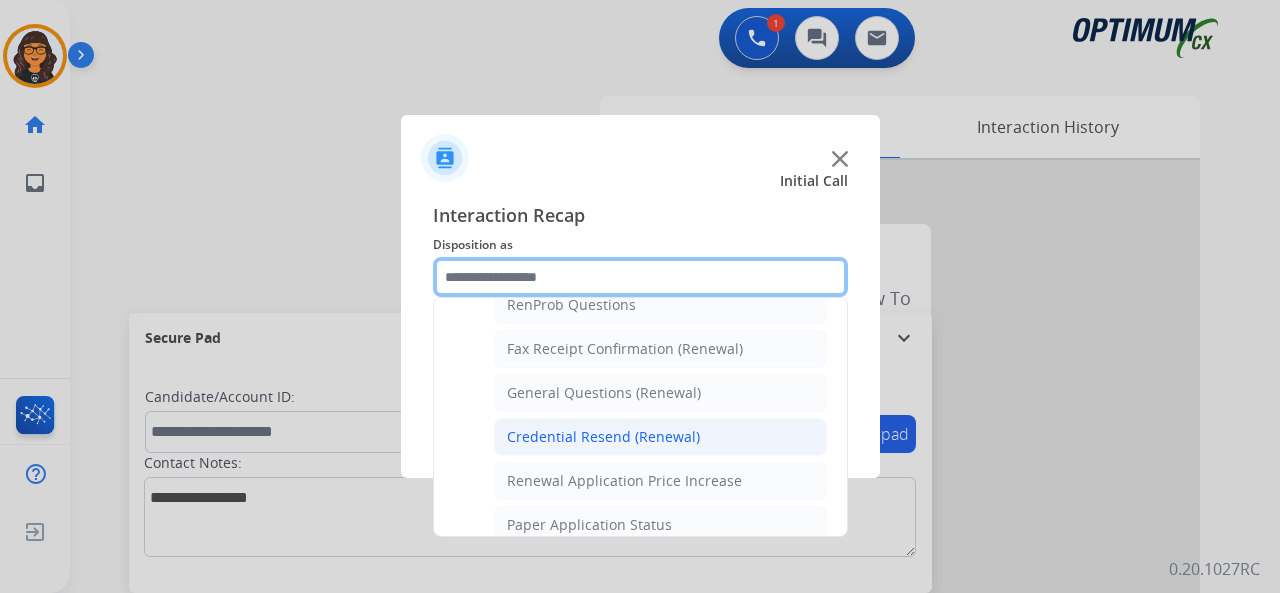 scroll, scrollTop: 430, scrollLeft: 0, axis: vertical 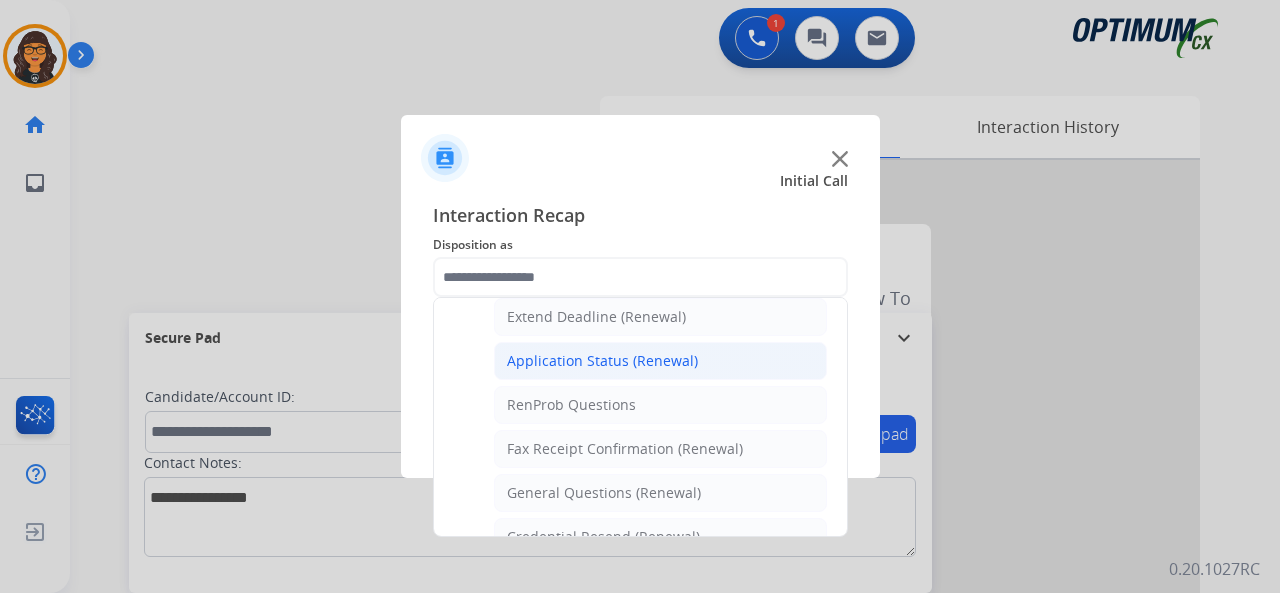 click on "Application Status (Renewal)" 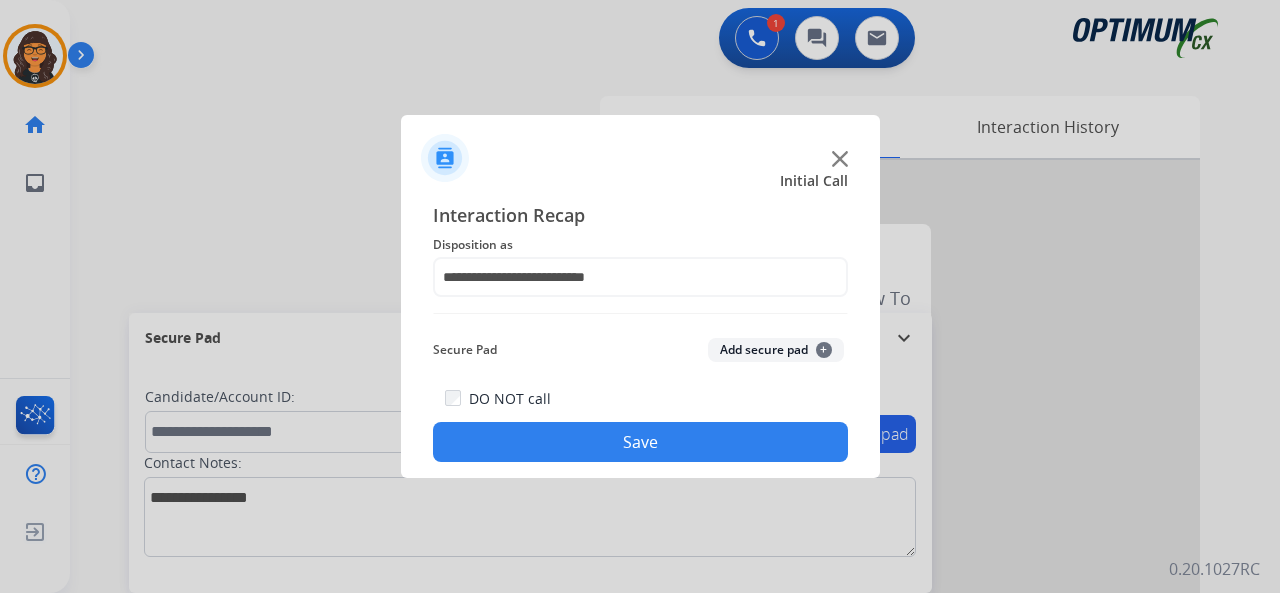 click on "Save" 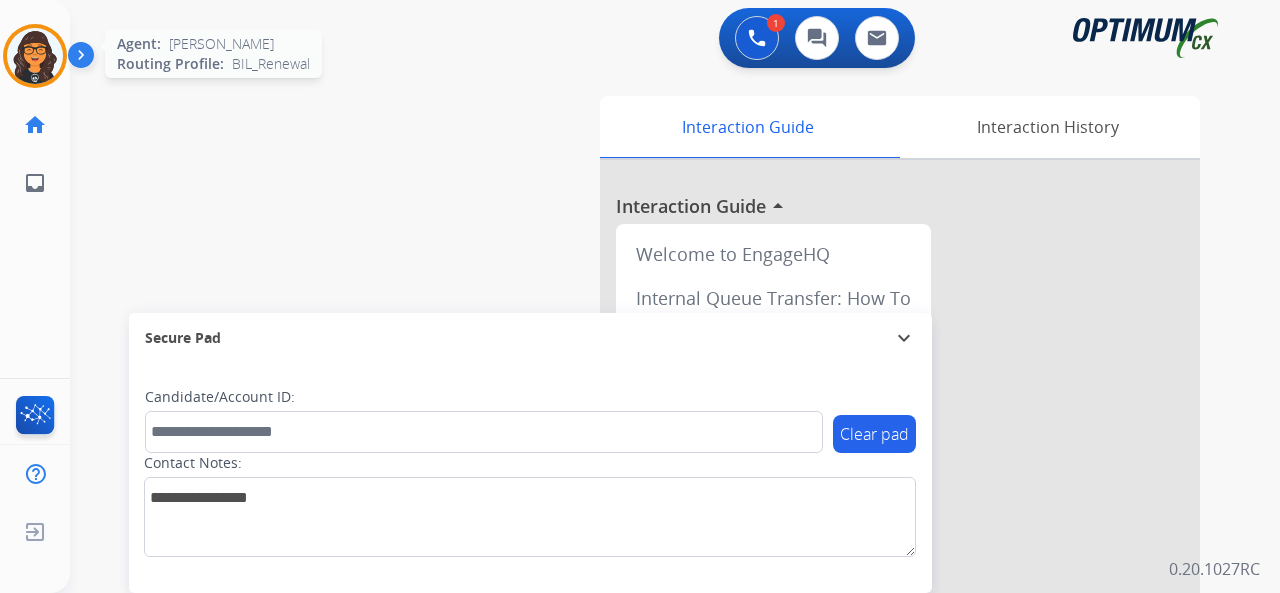 click at bounding box center [35, 56] 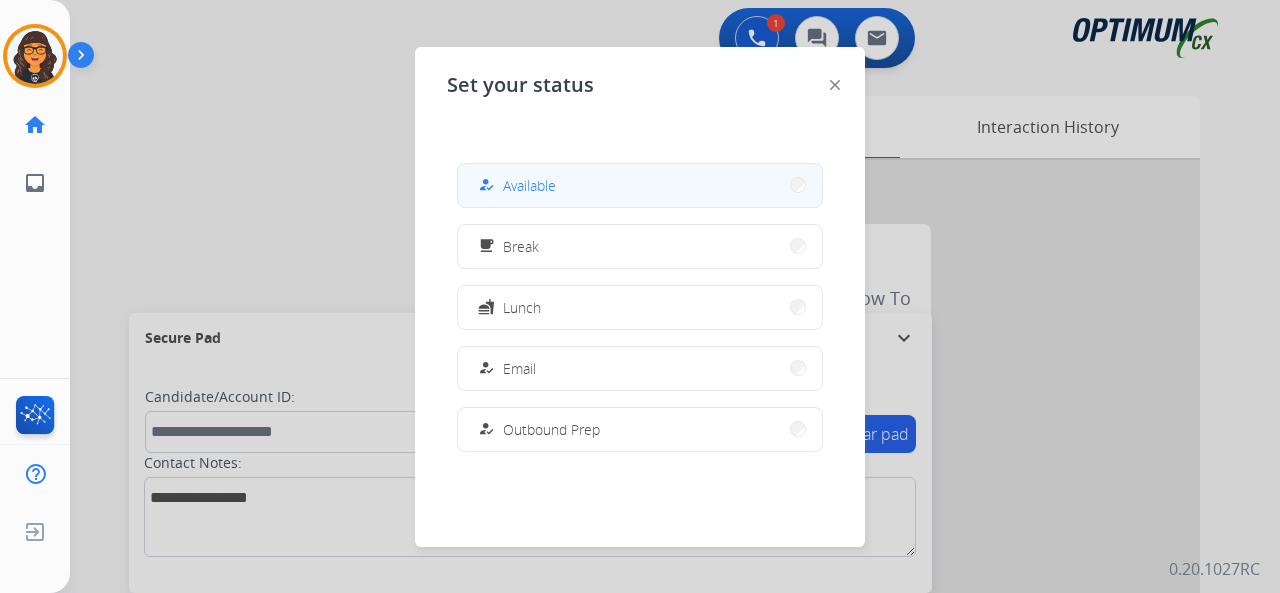 click on "Available" at bounding box center (529, 185) 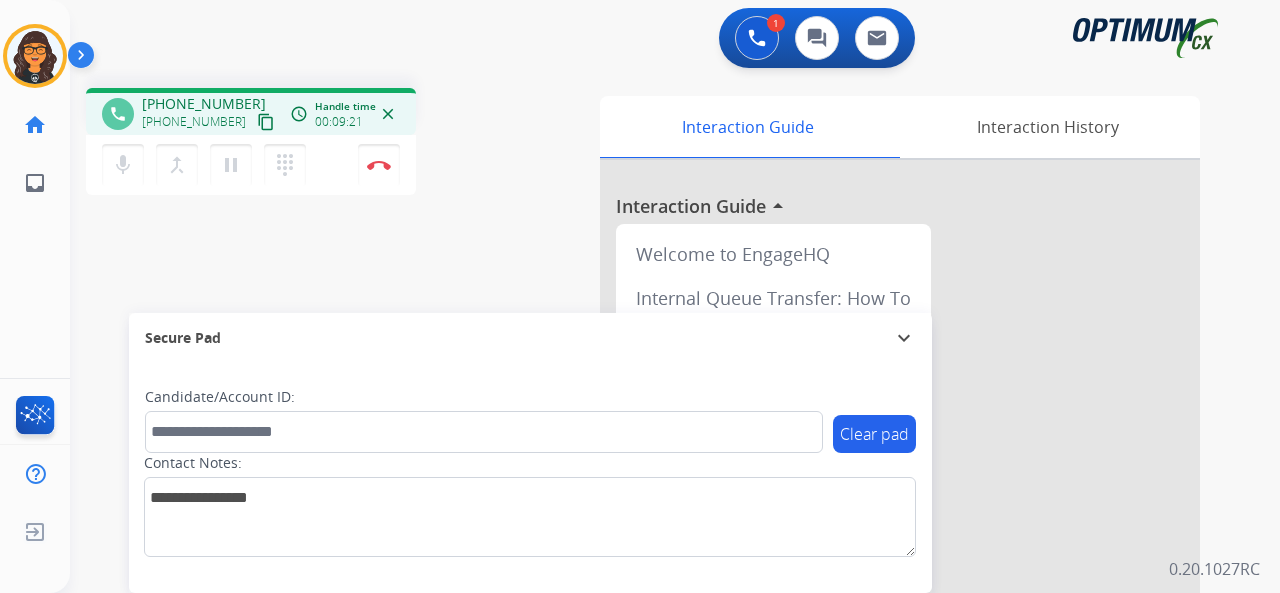 click on "content_copy" at bounding box center (266, 122) 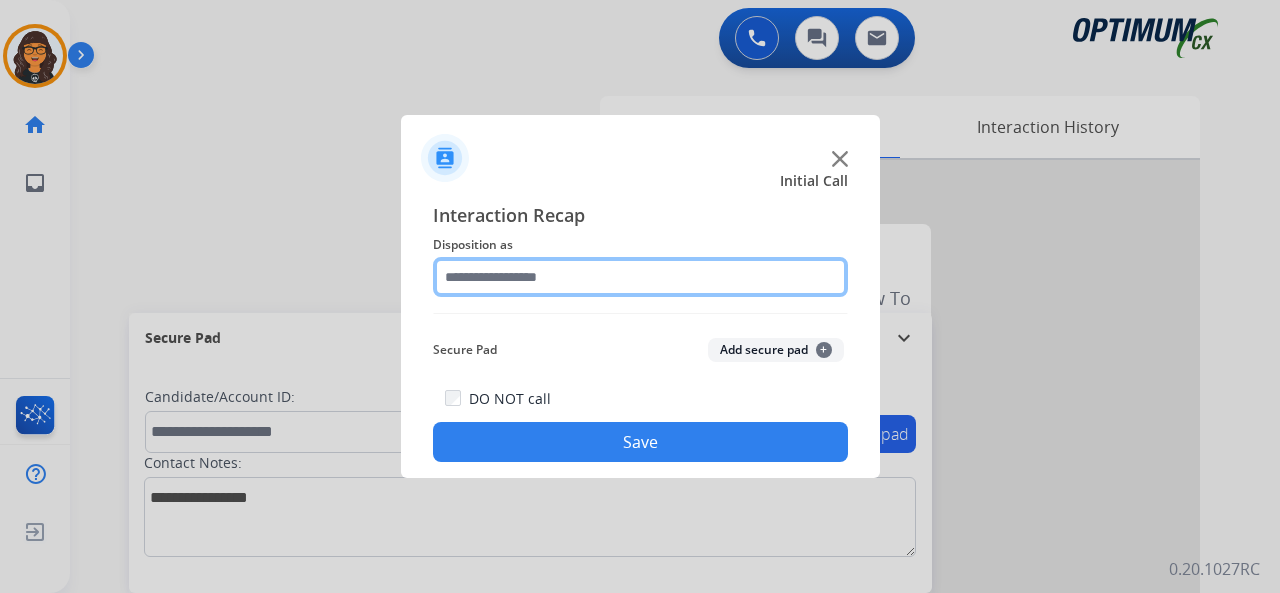 click 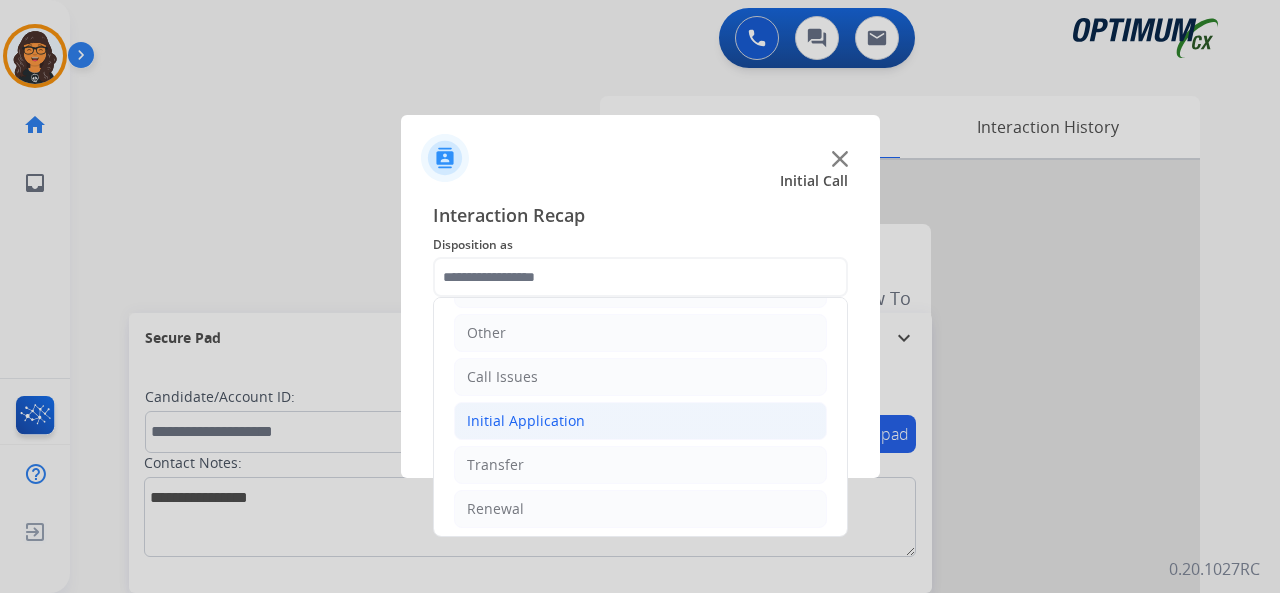 click on "Initial Application" 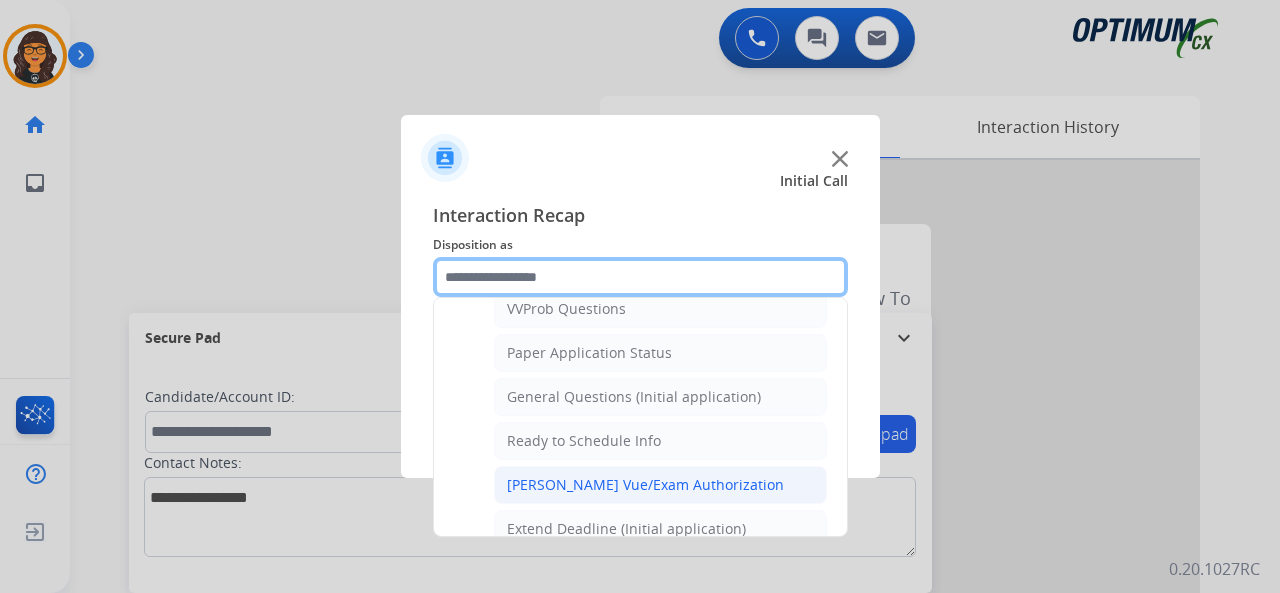 scroll, scrollTop: 1130, scrollLeft: 0, axis: vertical 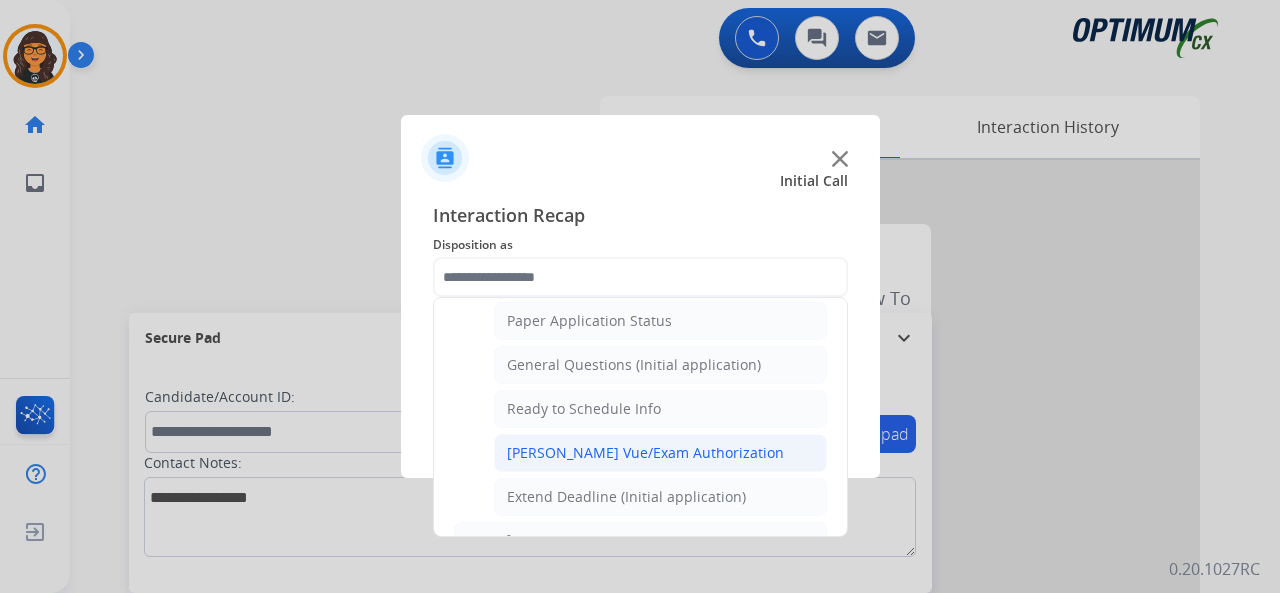 click on "[PERSON_NAME] Vue/Exam Authorization" 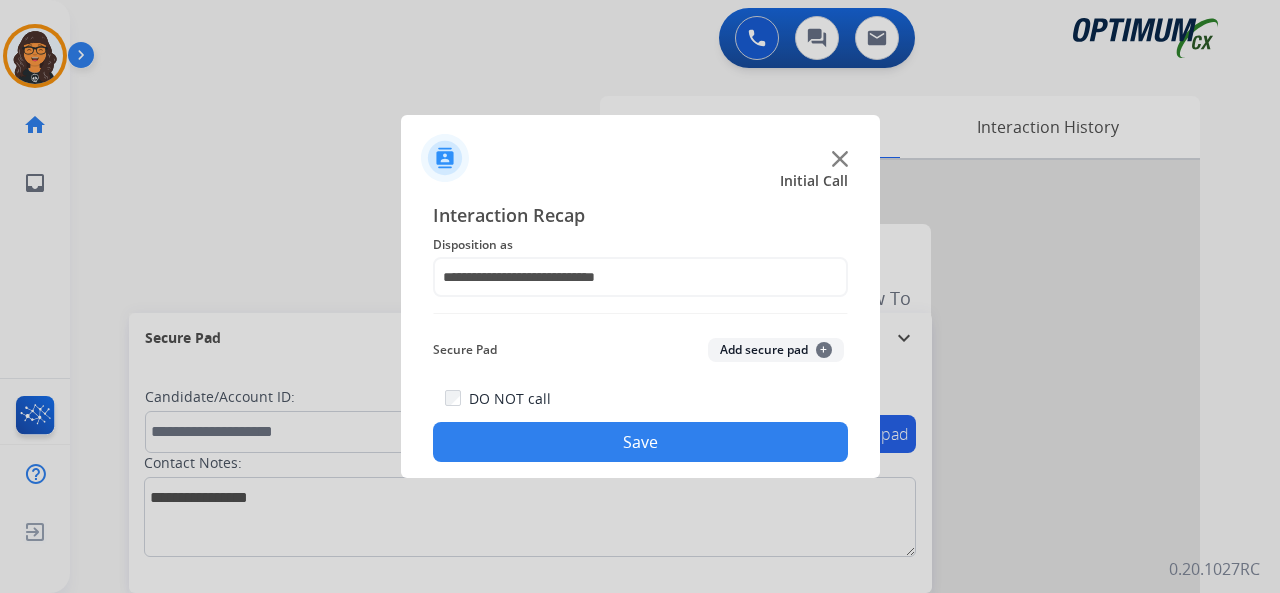 drag, startPoint x: 620, startPoint y: 433, endPoint x: 539, endPoint y: 374, distance: 100.20978 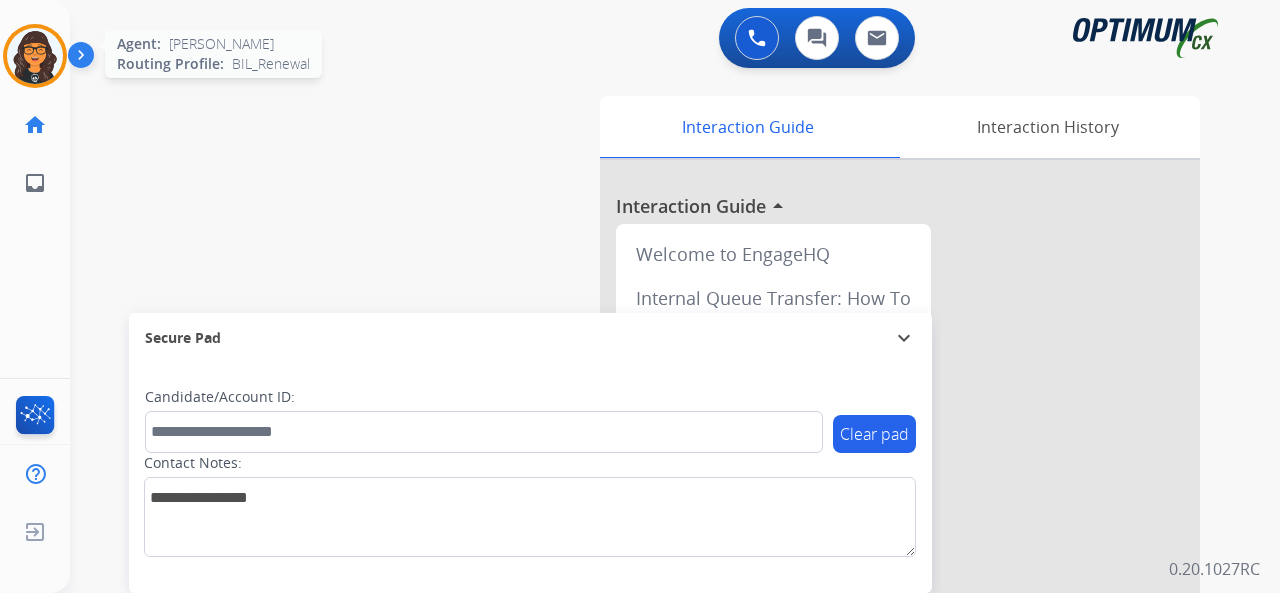 click at bounding box center [35, 56] 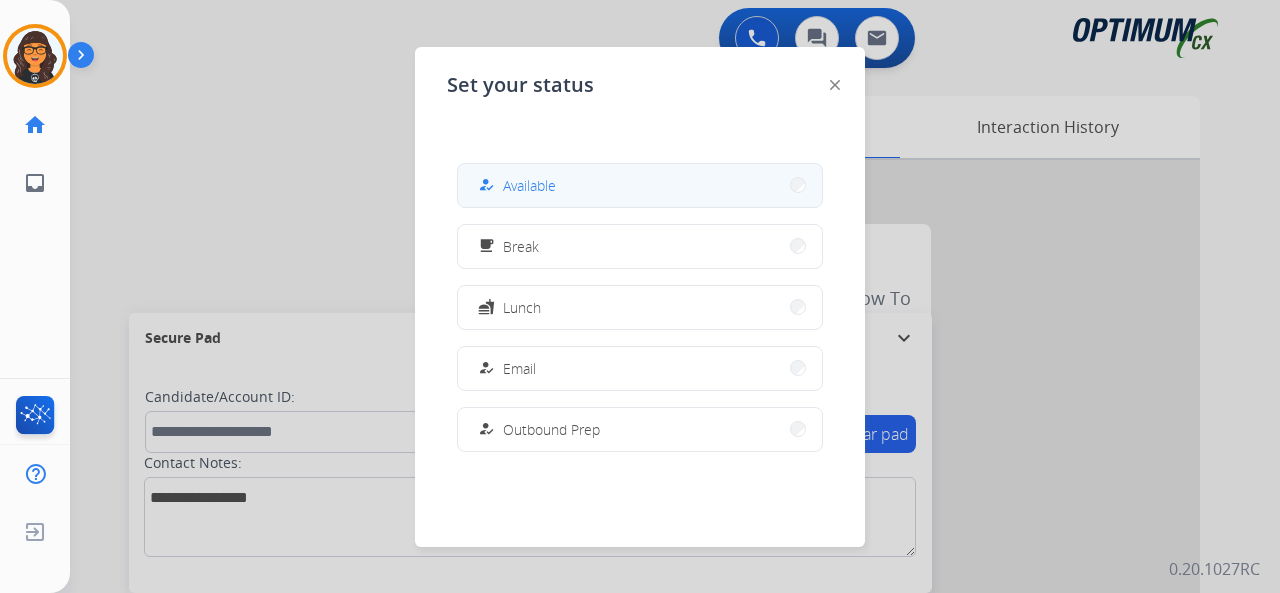 click on "Available" at bounding box center (529, 185) 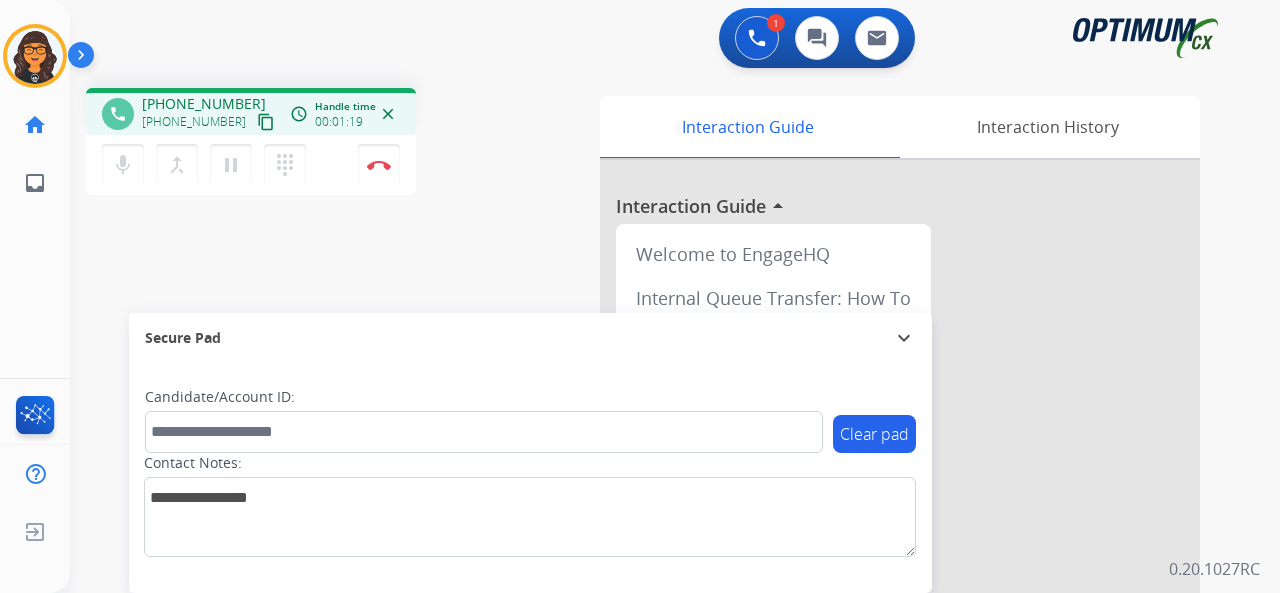 click on "content_copy" at bounding box center [266, 122] 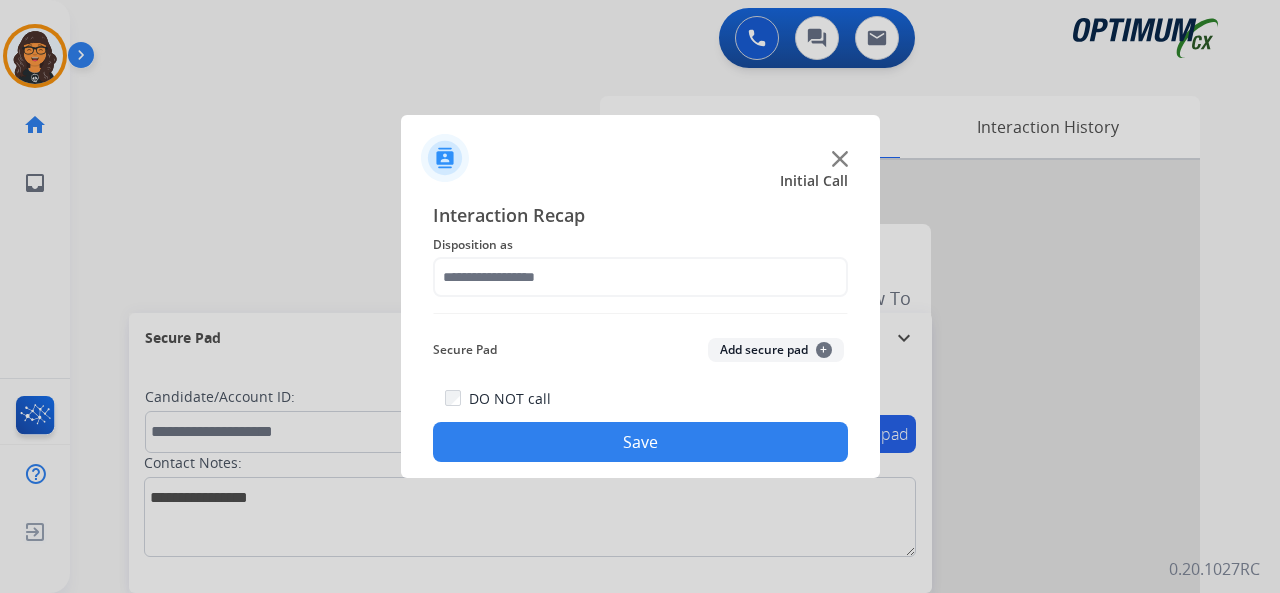 click on "Interaction Recap Disposition as    Secure Pad  Add secure pad  +  DO NOT call  Save" 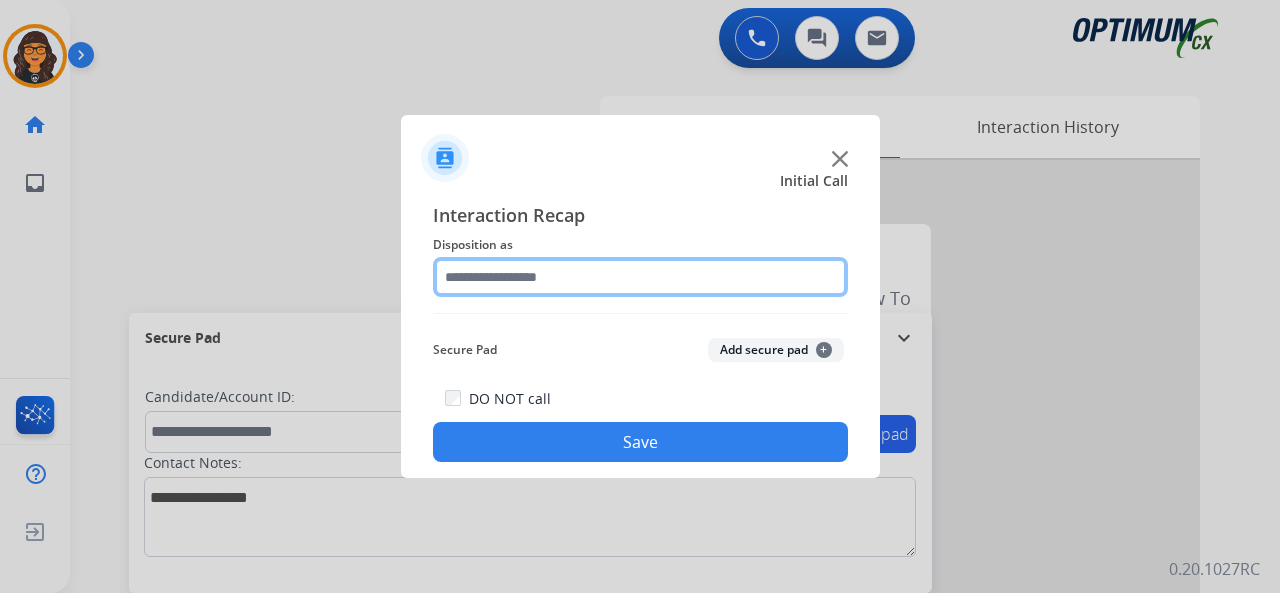 click 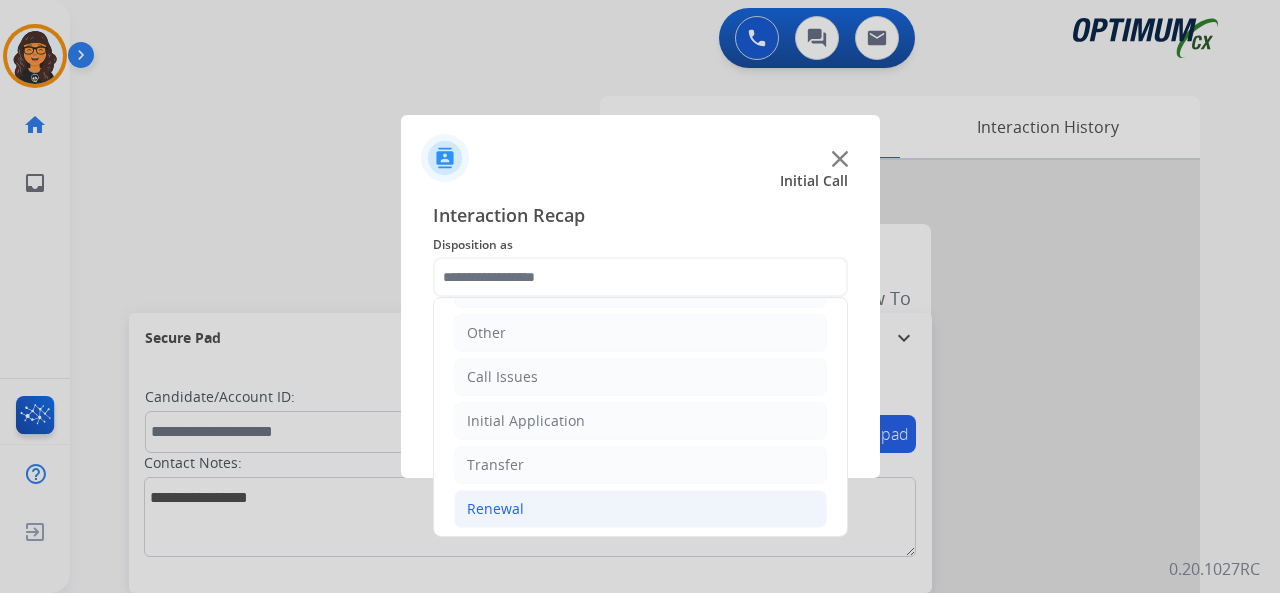 click on "Renewal" 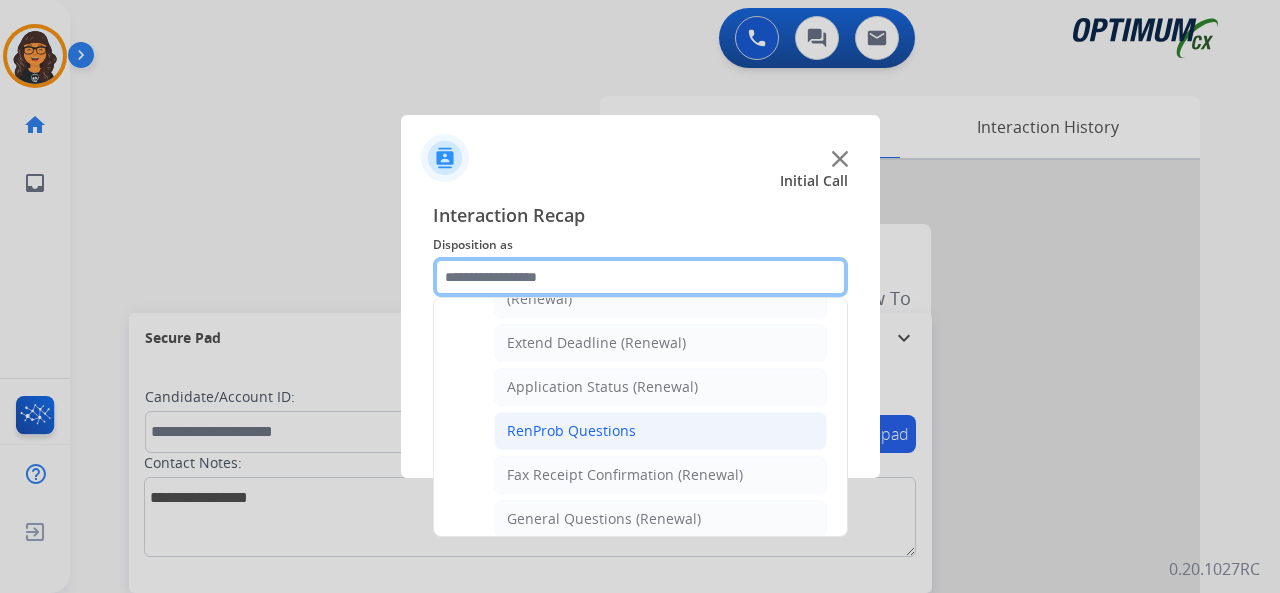 scroll, scrollTop: 430, scrollLeft: 0, axis: vertical 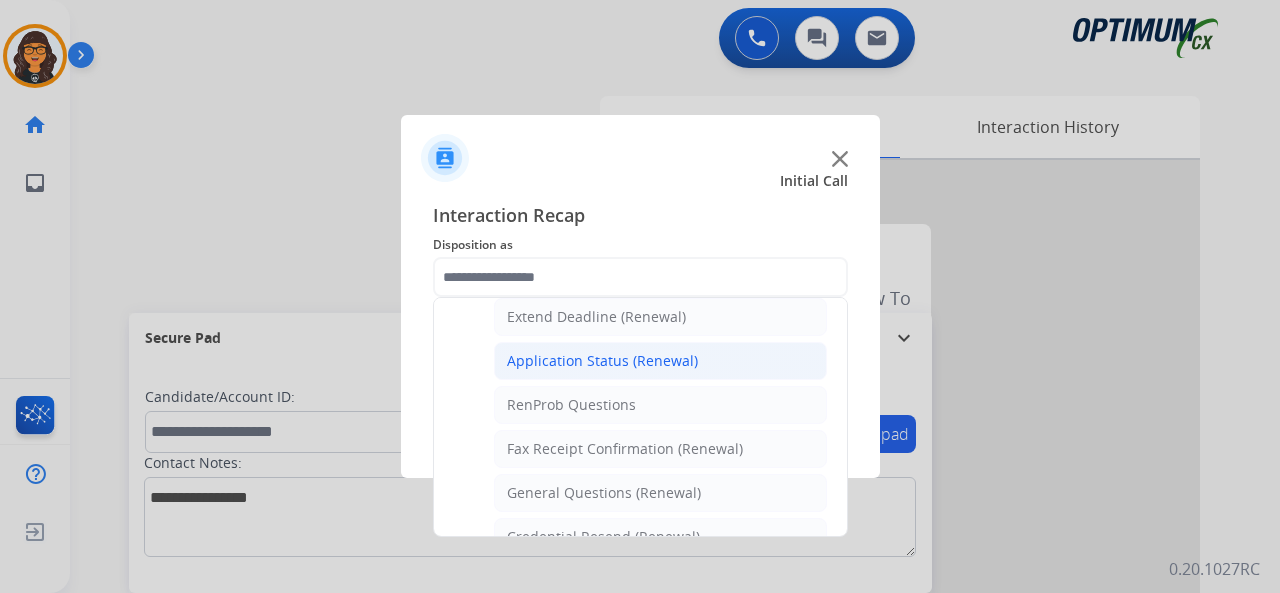 click on "Application Status (Renewal)" 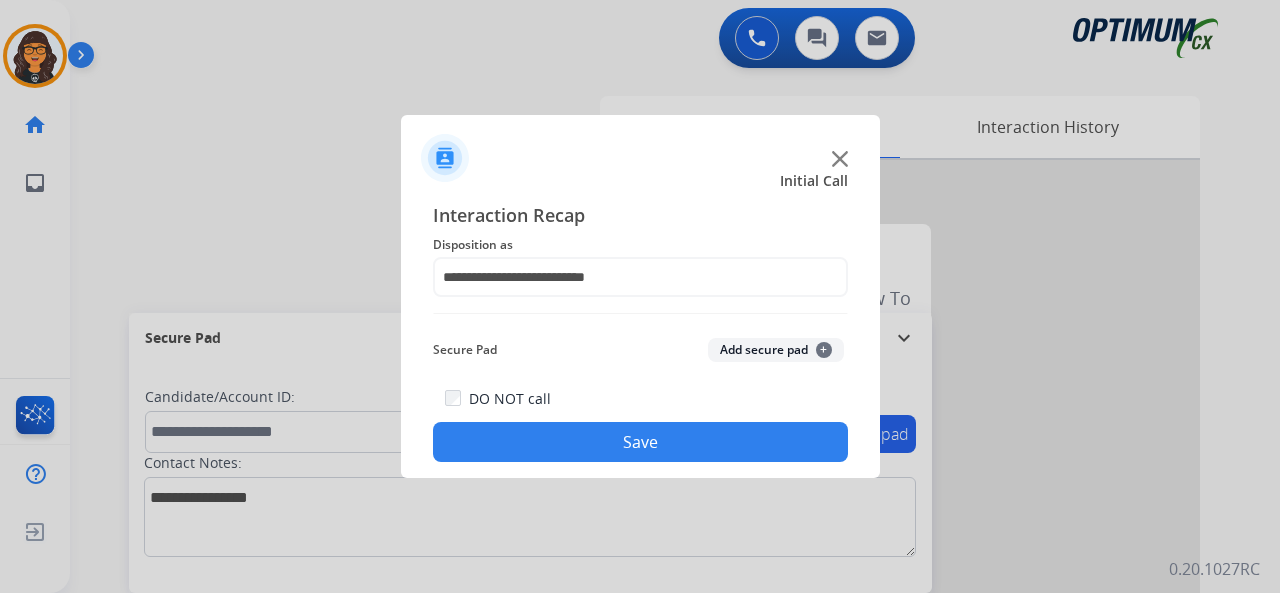 click on "Save" 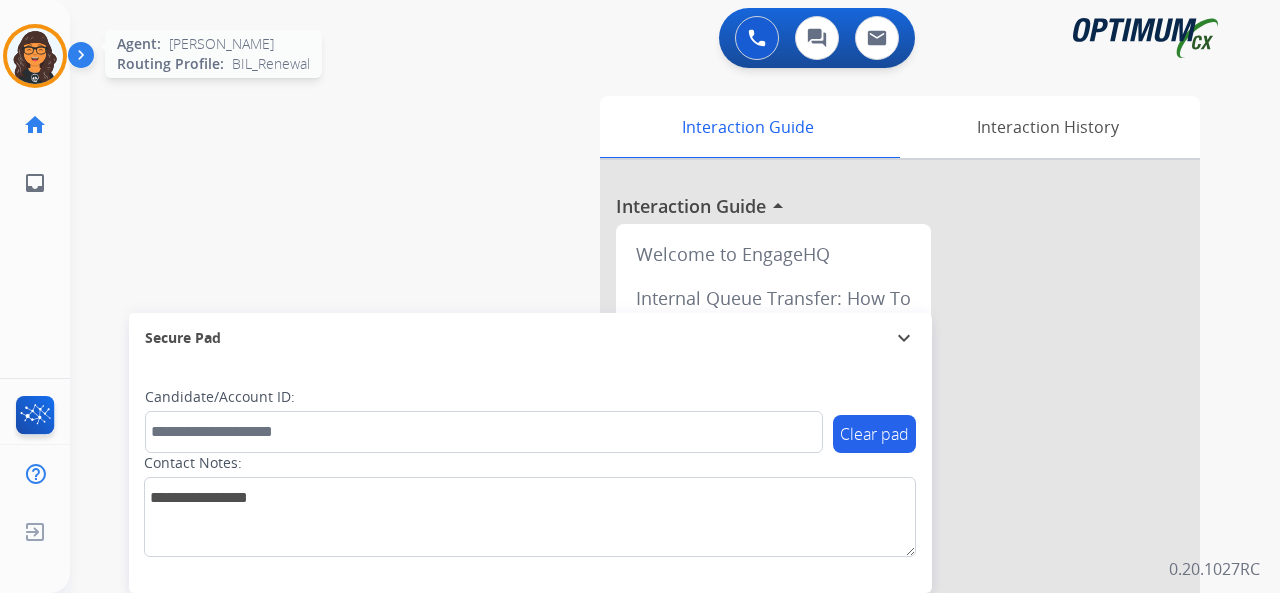 click at bounding box center (35, 56) 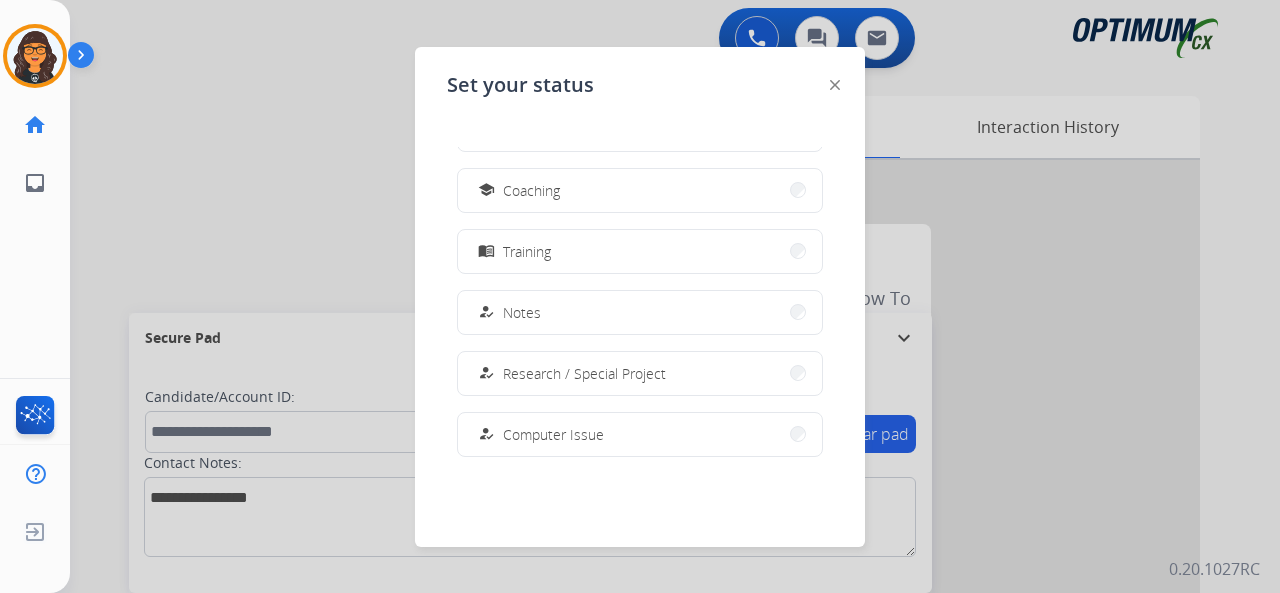 scroll, scrollTop: 499, scrollLeft: 0, axis: vertical 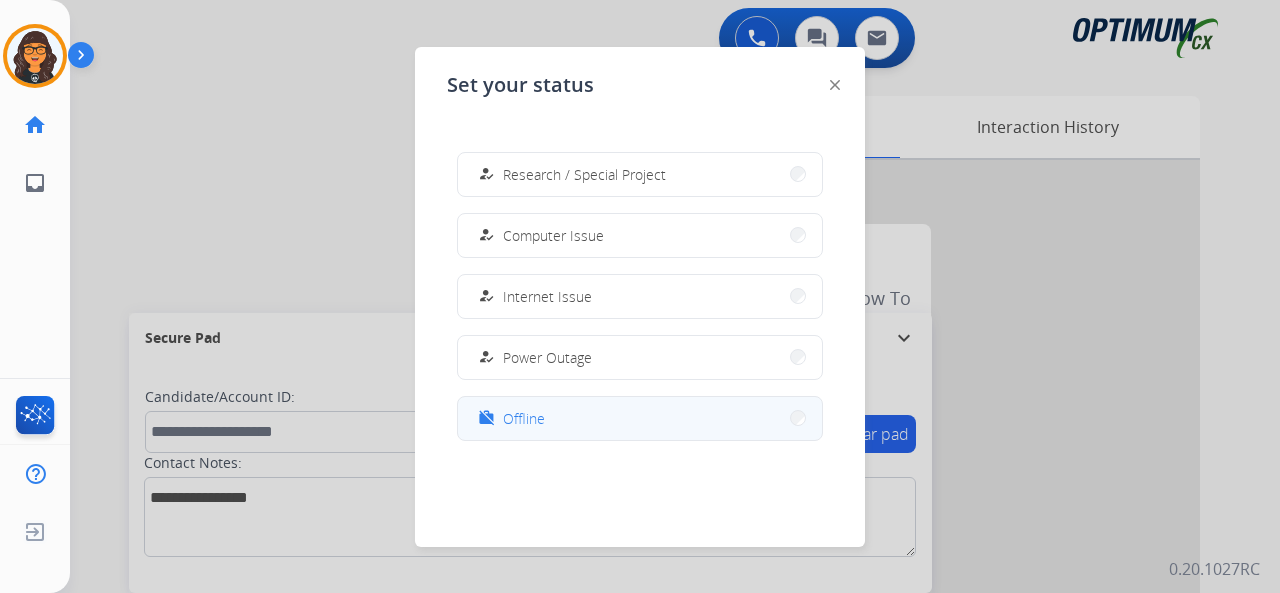 click on "work_off Offline" at bounding box center (509, 418) 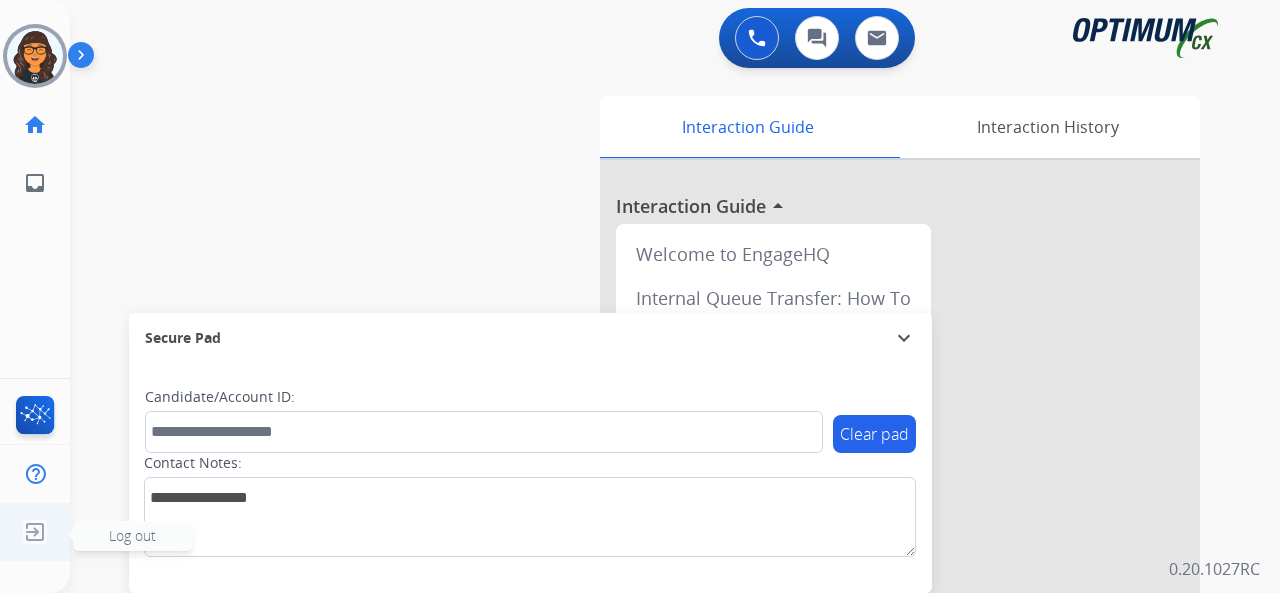 click 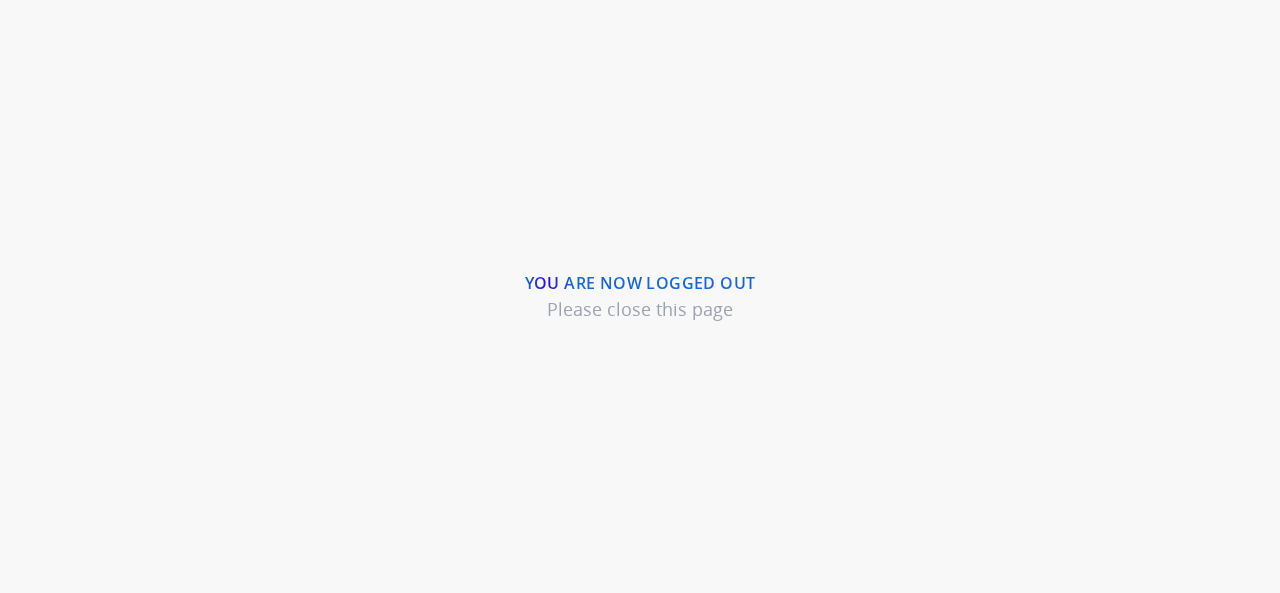 scroll, scrollTop: 0, scrollLeft: 0, axis: both 